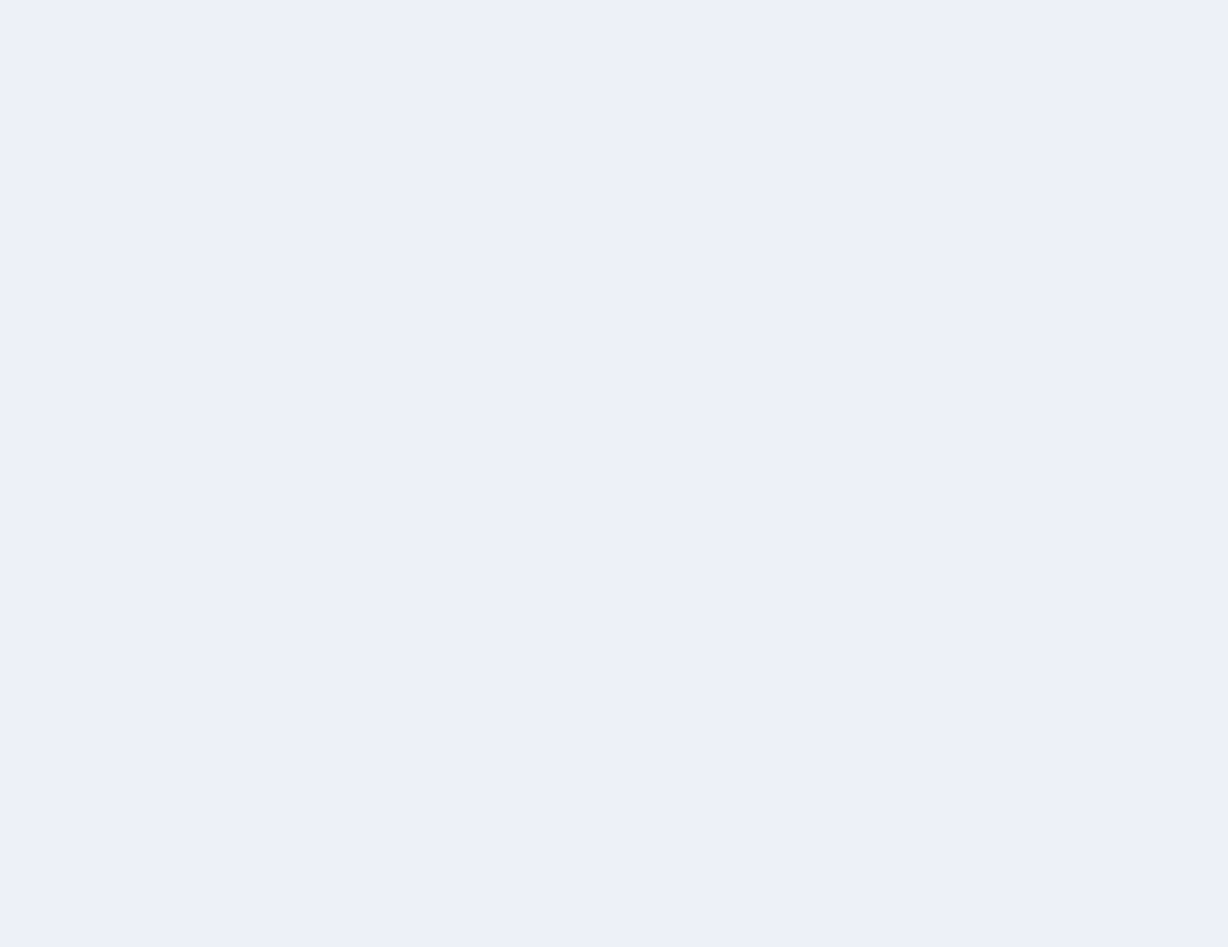 scroll, scrollTop: 0, scrollLeft: 0, axis: both 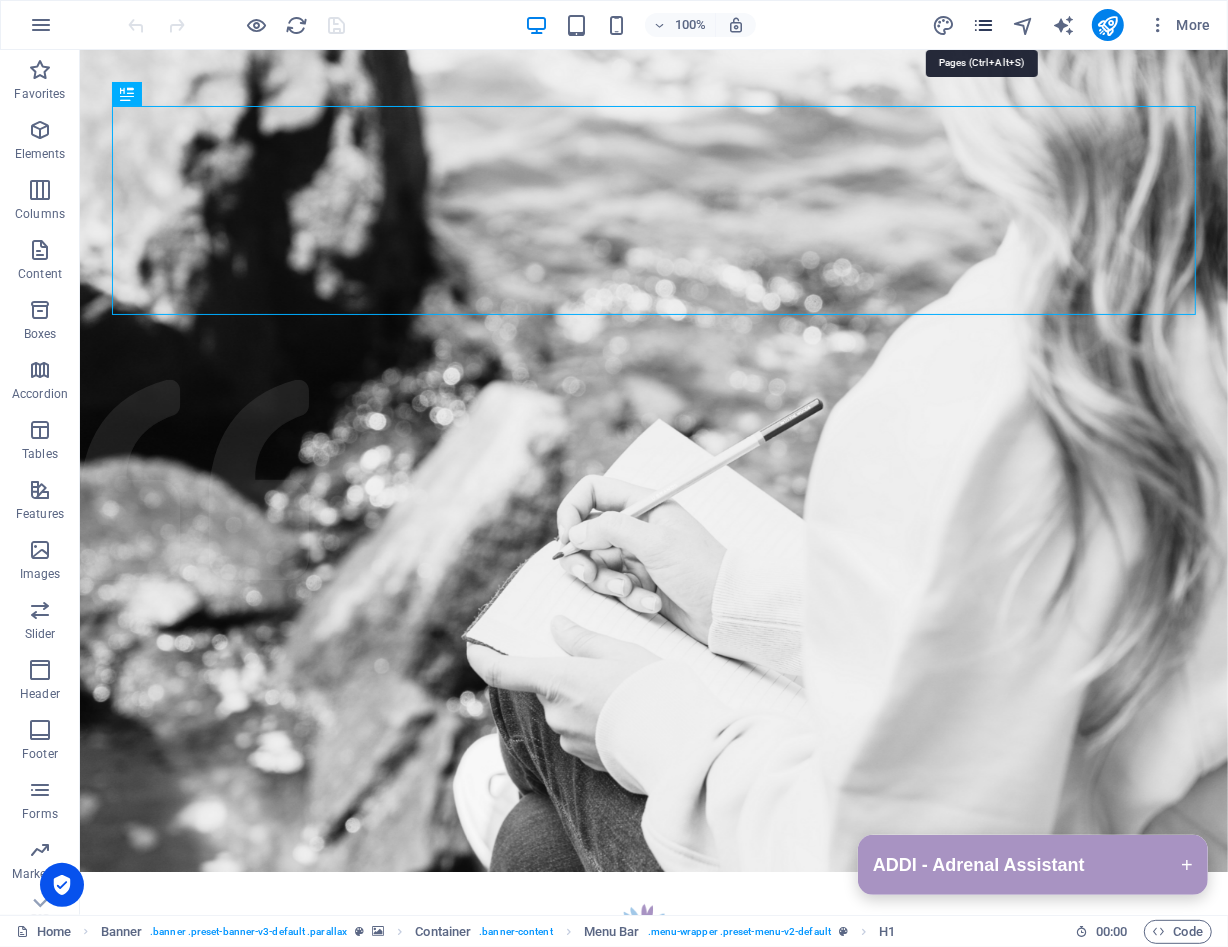 click at bounding box center (983, 25) 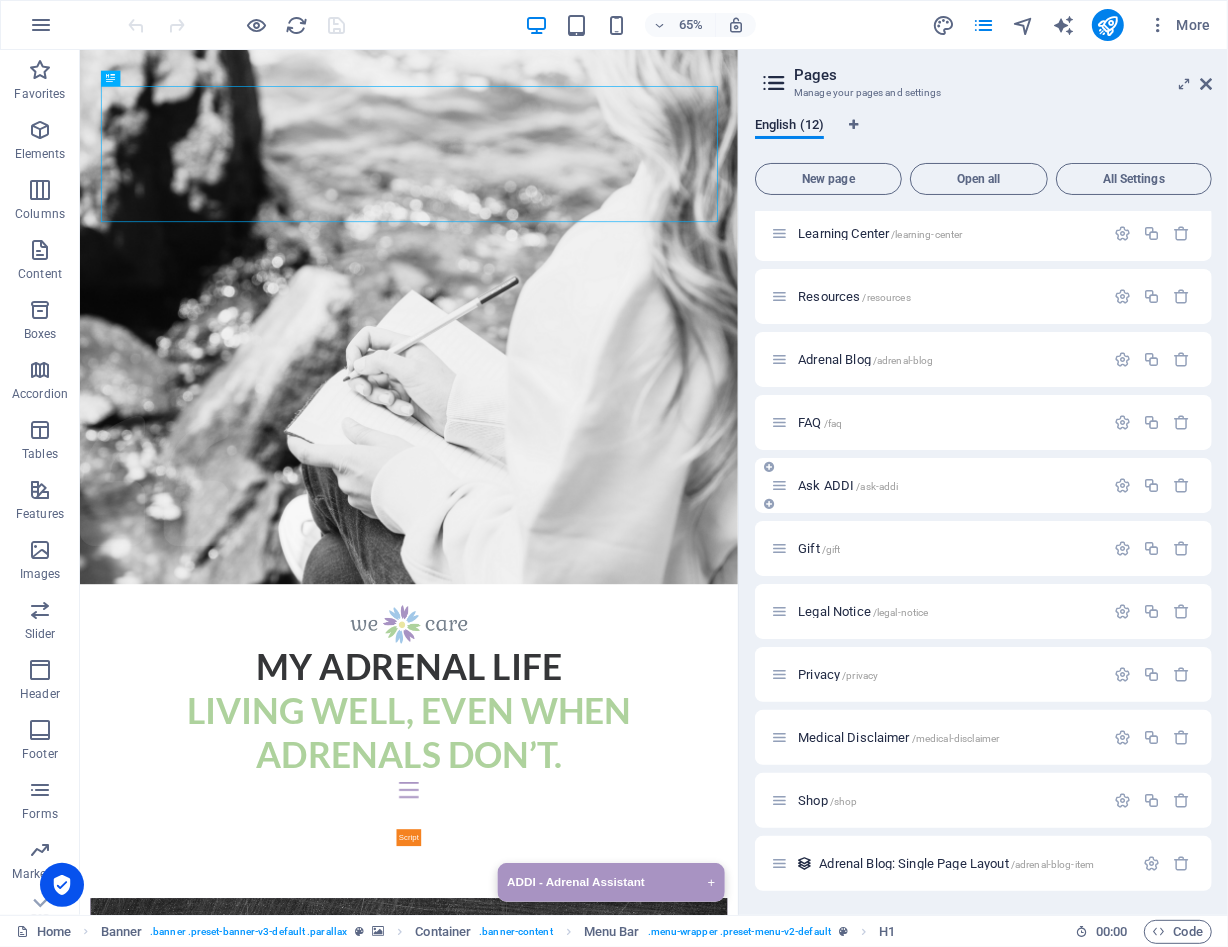 scroll, scrollTop: 67, scrollLeft: 0, axis: vertical 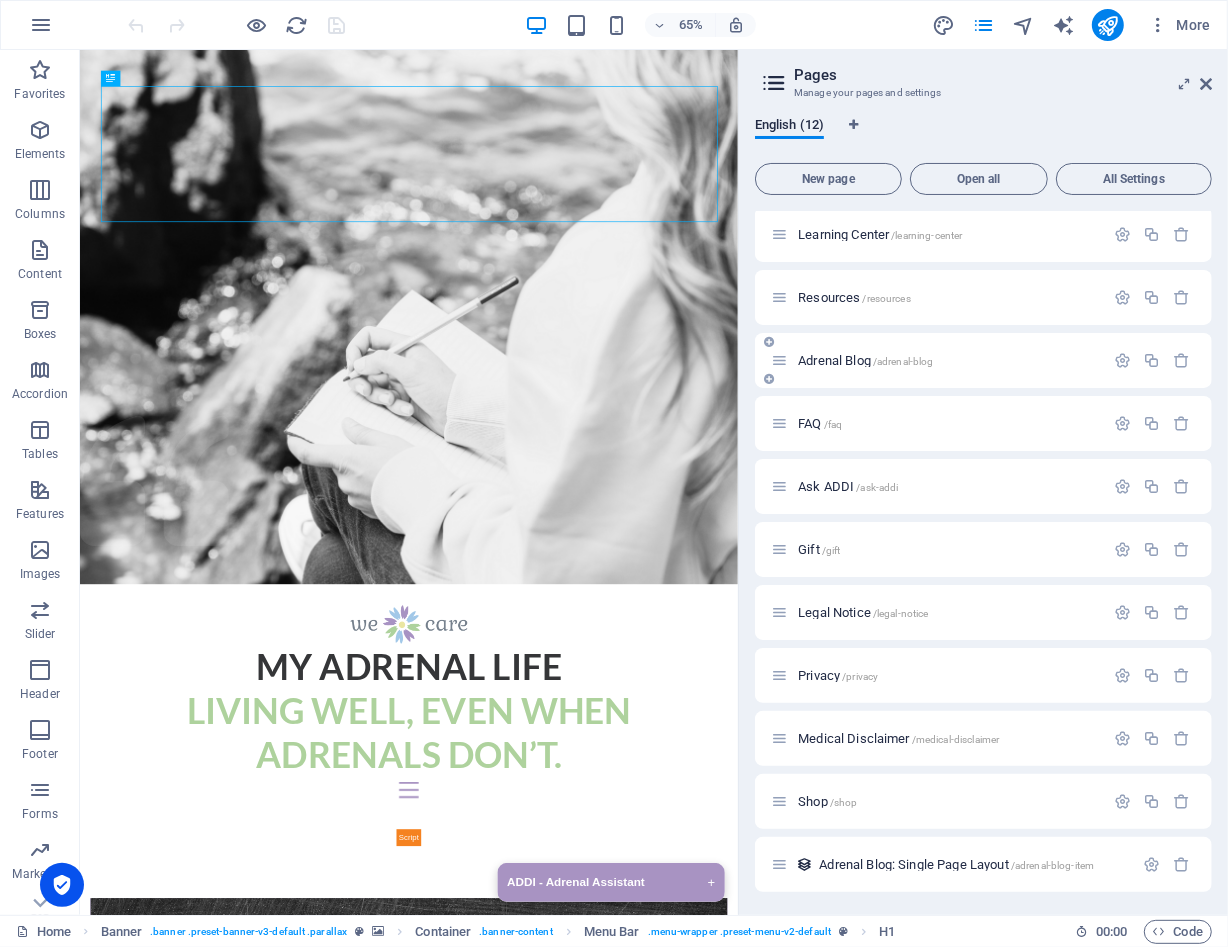 click on "Adrenal Blog /adrenal-blog" at bounding box center [937, 360] 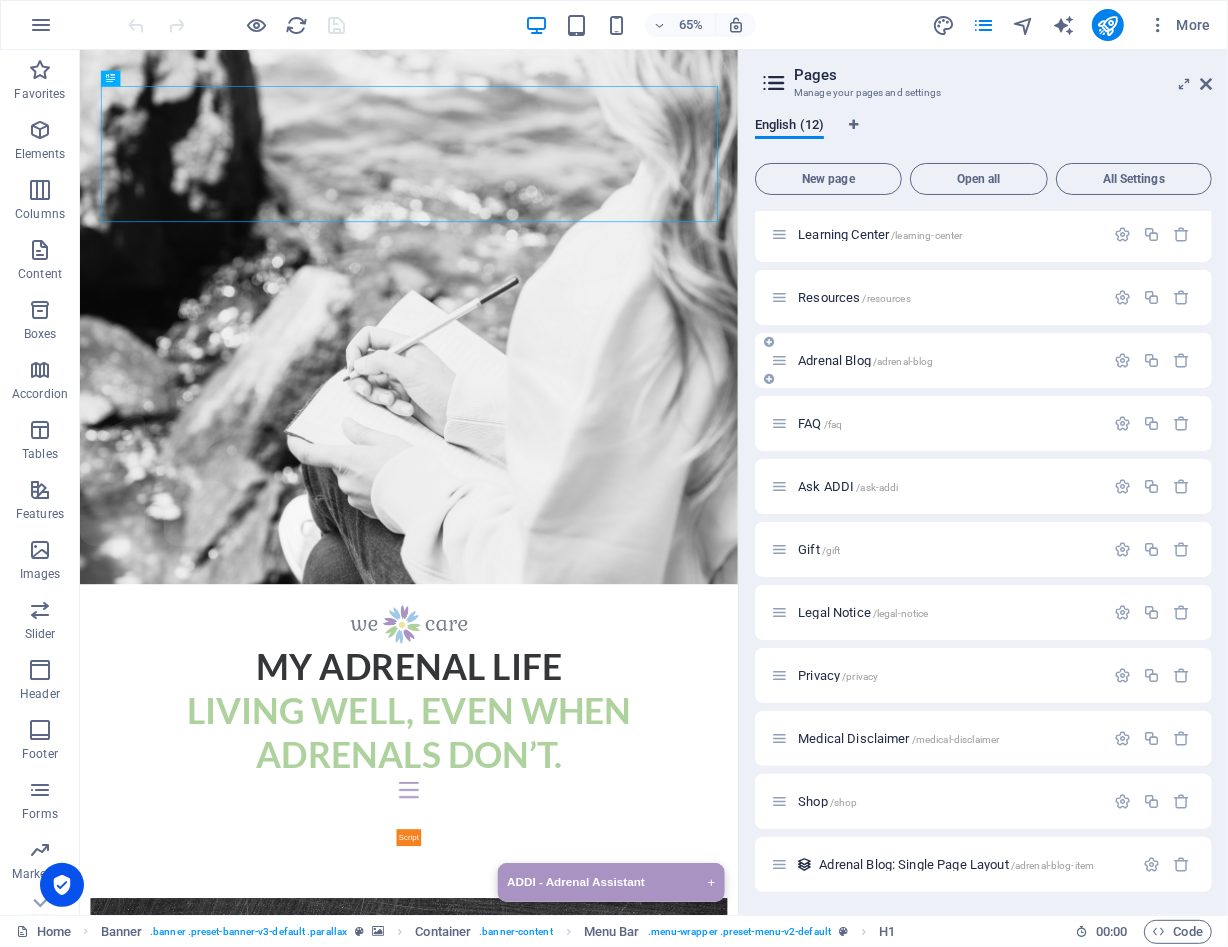 click on "Adrenal Blog /adrenal-blog" at bounding box center (865, 360) 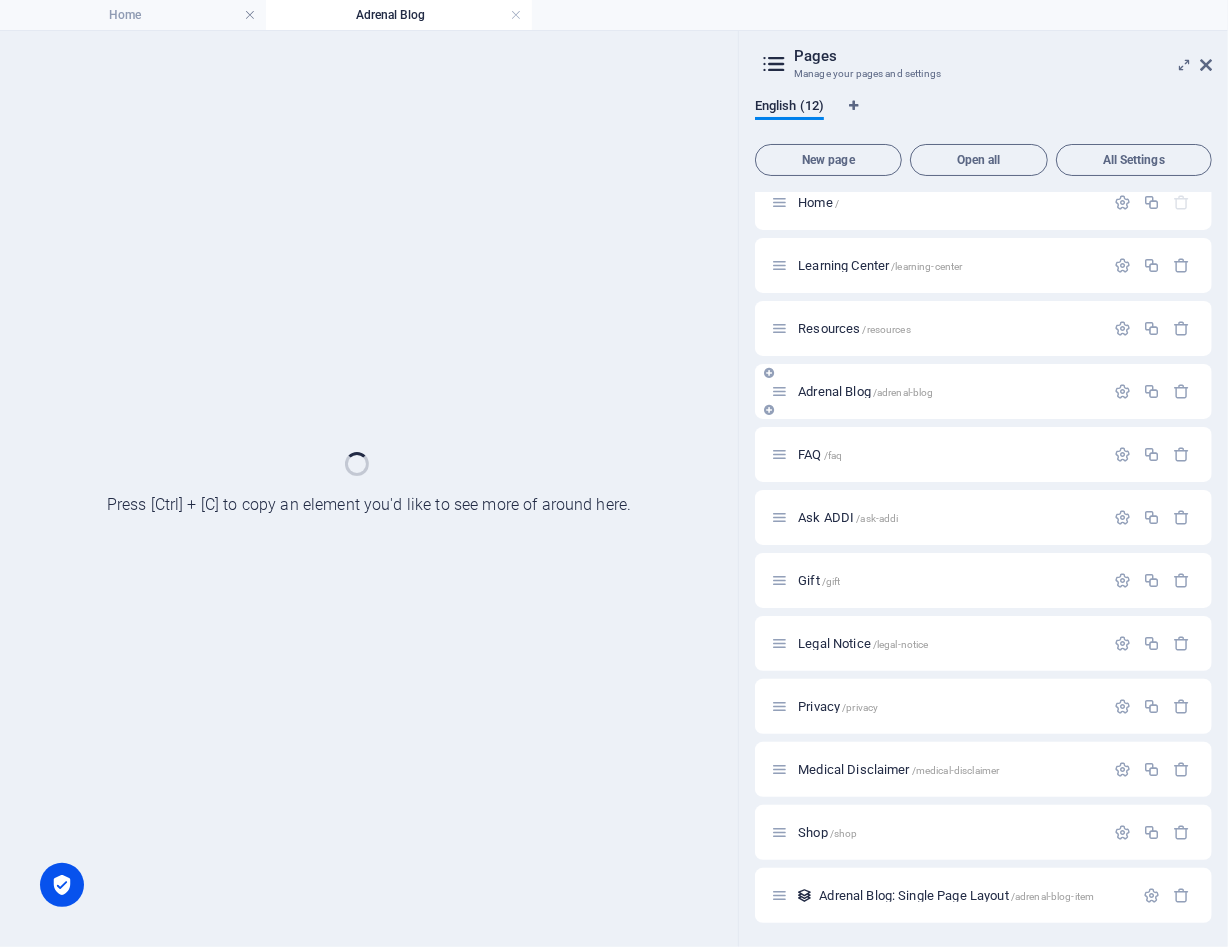scroll, scrollTop: 16, scrollLeft: 0, axis: vertical 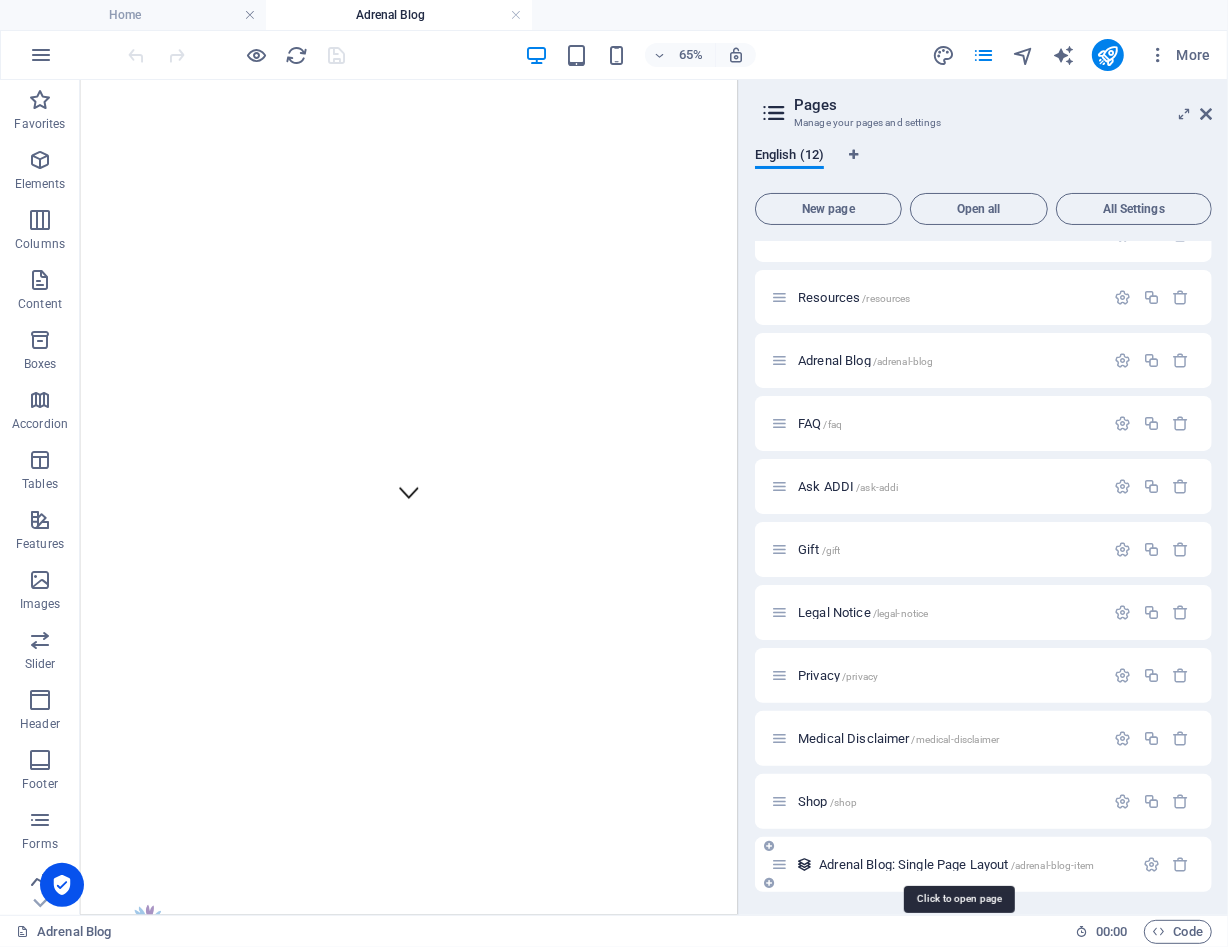 click on "Adrenal Blog: Single Page Layout /adrenal-blog-item" at bounding box center [956, 864] 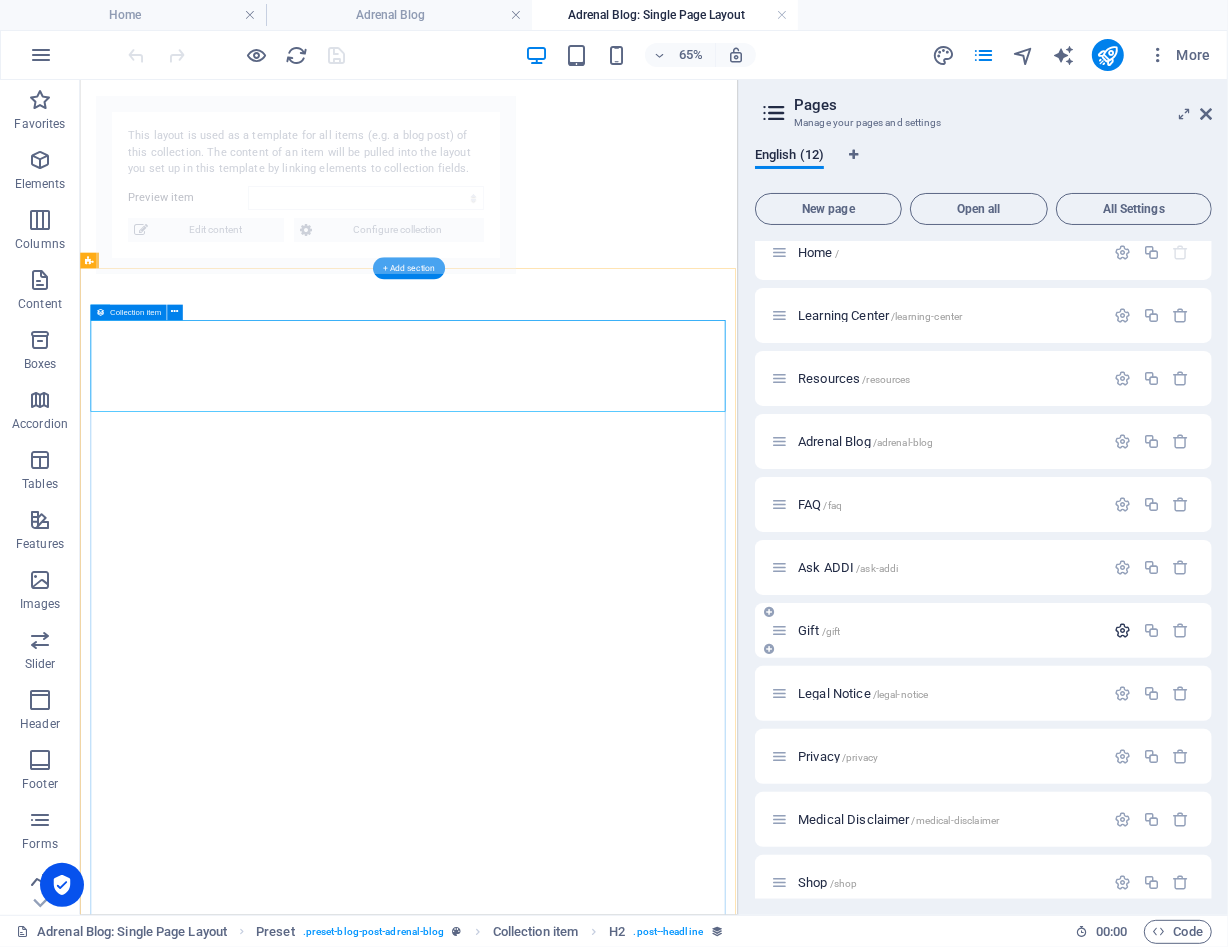 select on "6856ba4359bbee594a08182d" 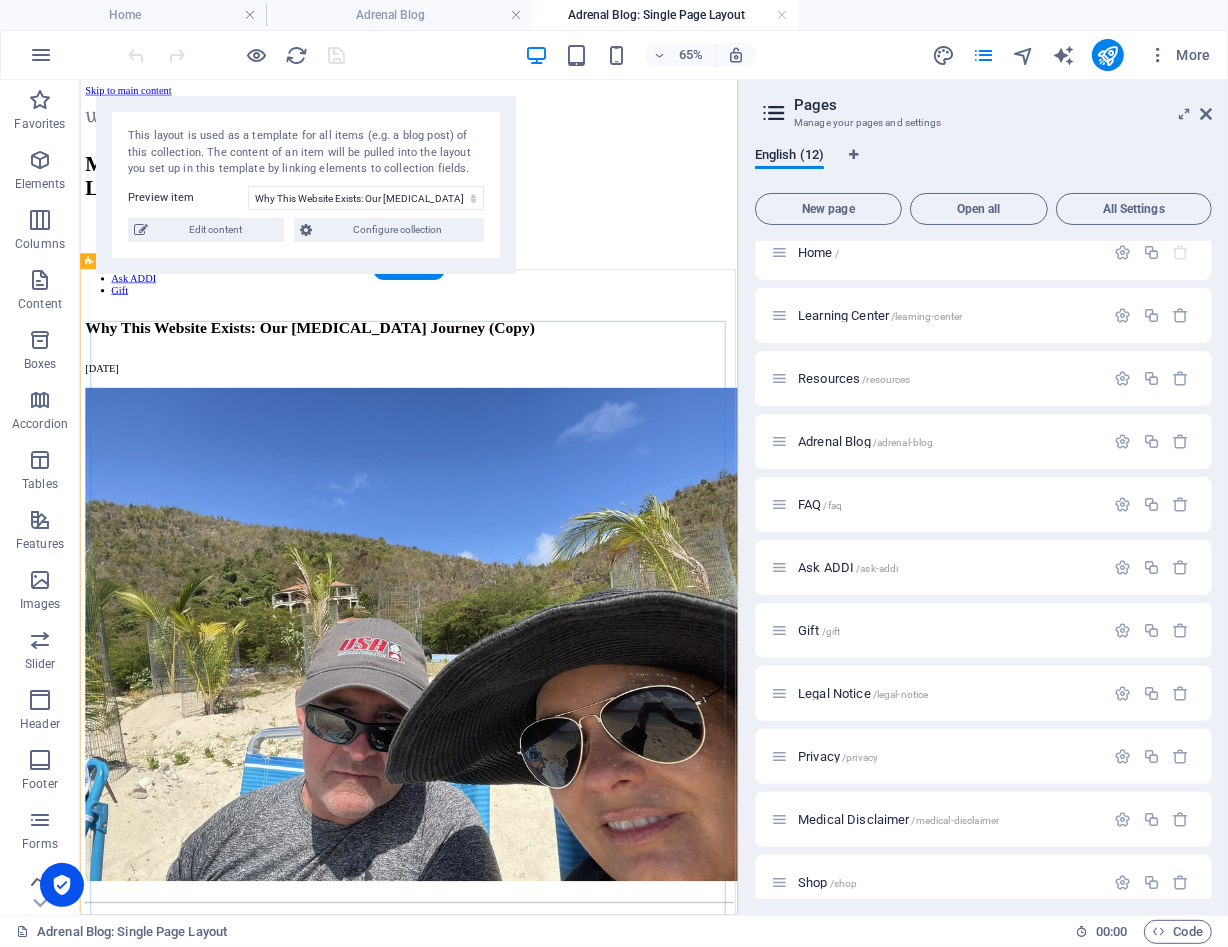 scroll, scrollTop: 0, scrollLeft: 0, axis: both 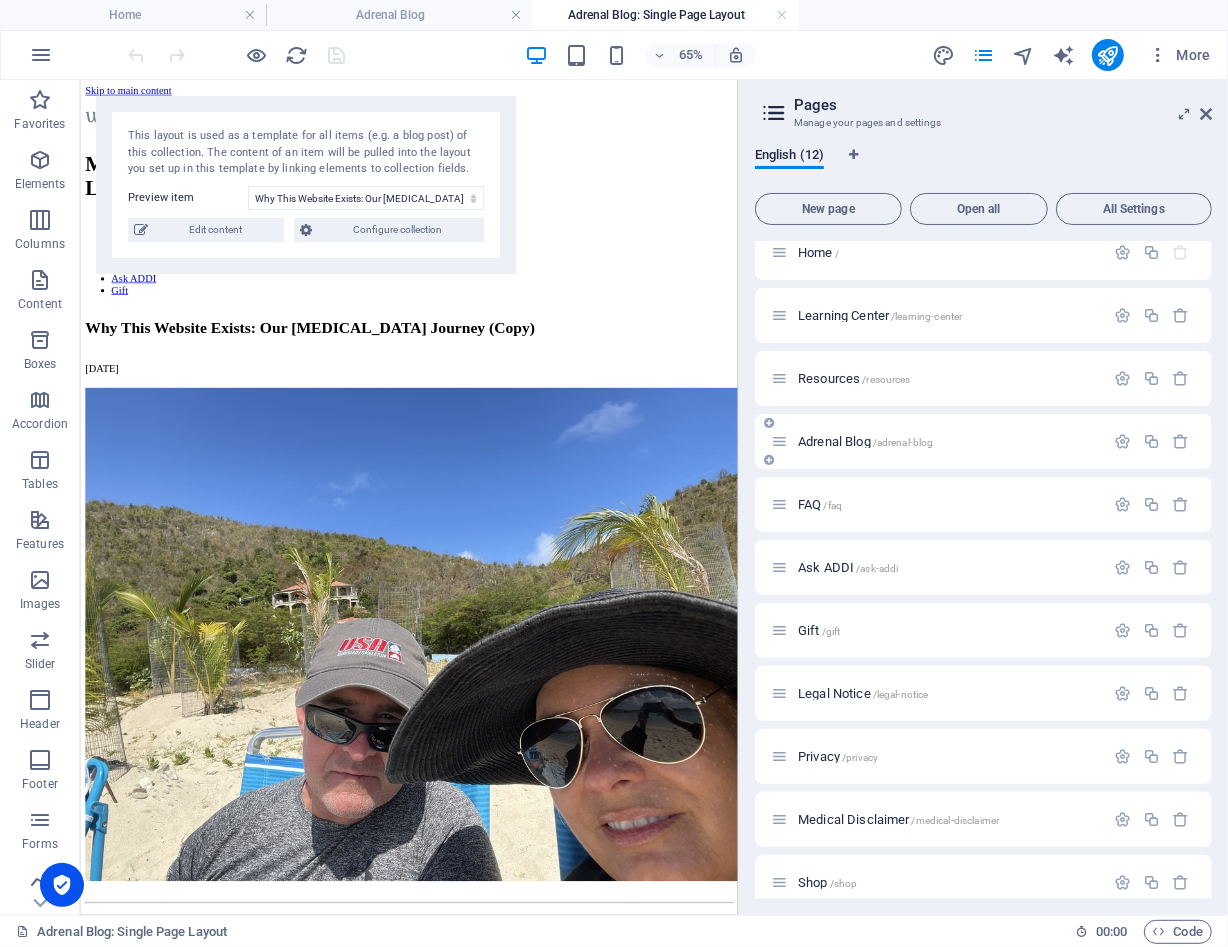 click on "Adrenal Blog /adrenal-blog" at bounding box center (865, 441) 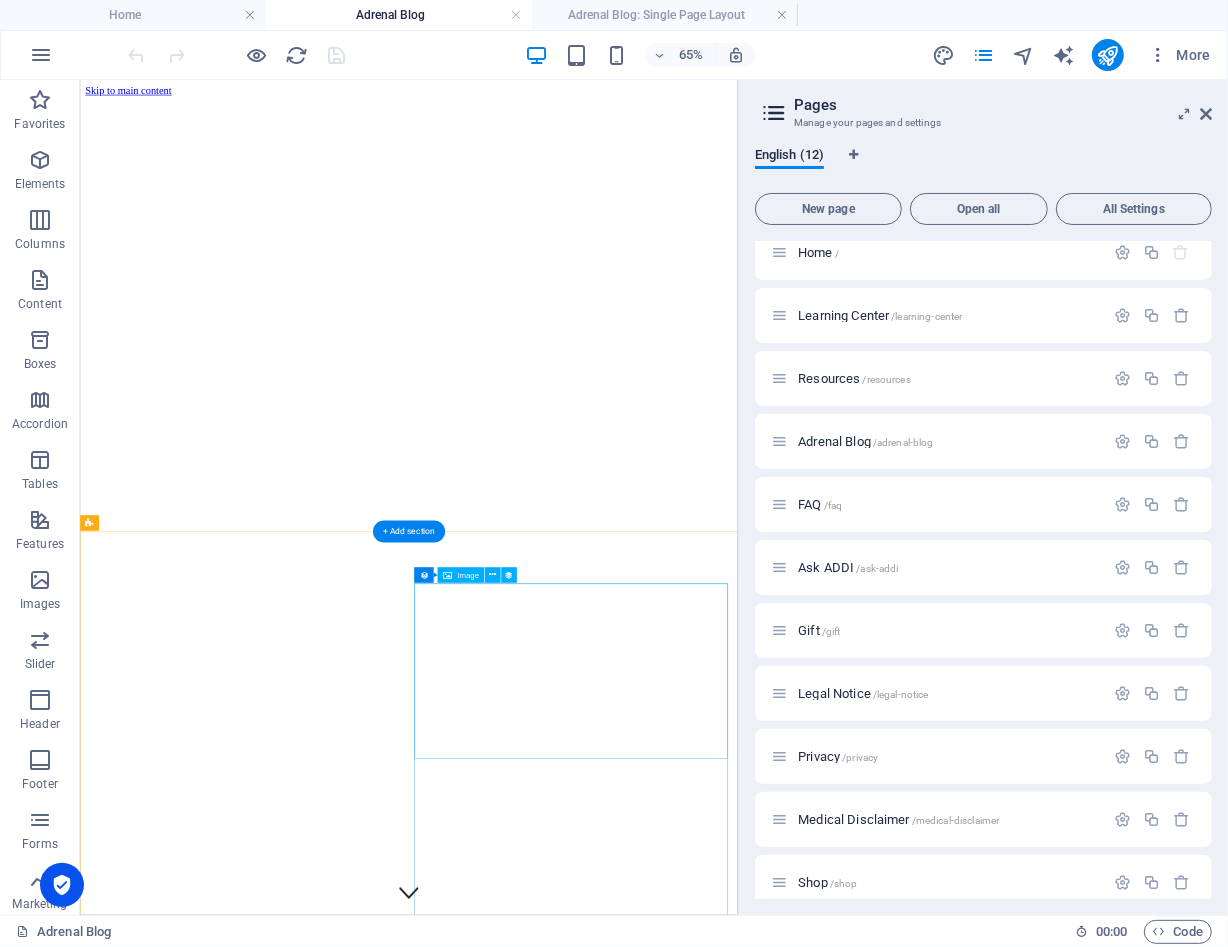 scroll, scrollTop: 0, scrollLeft: 0, axis: both 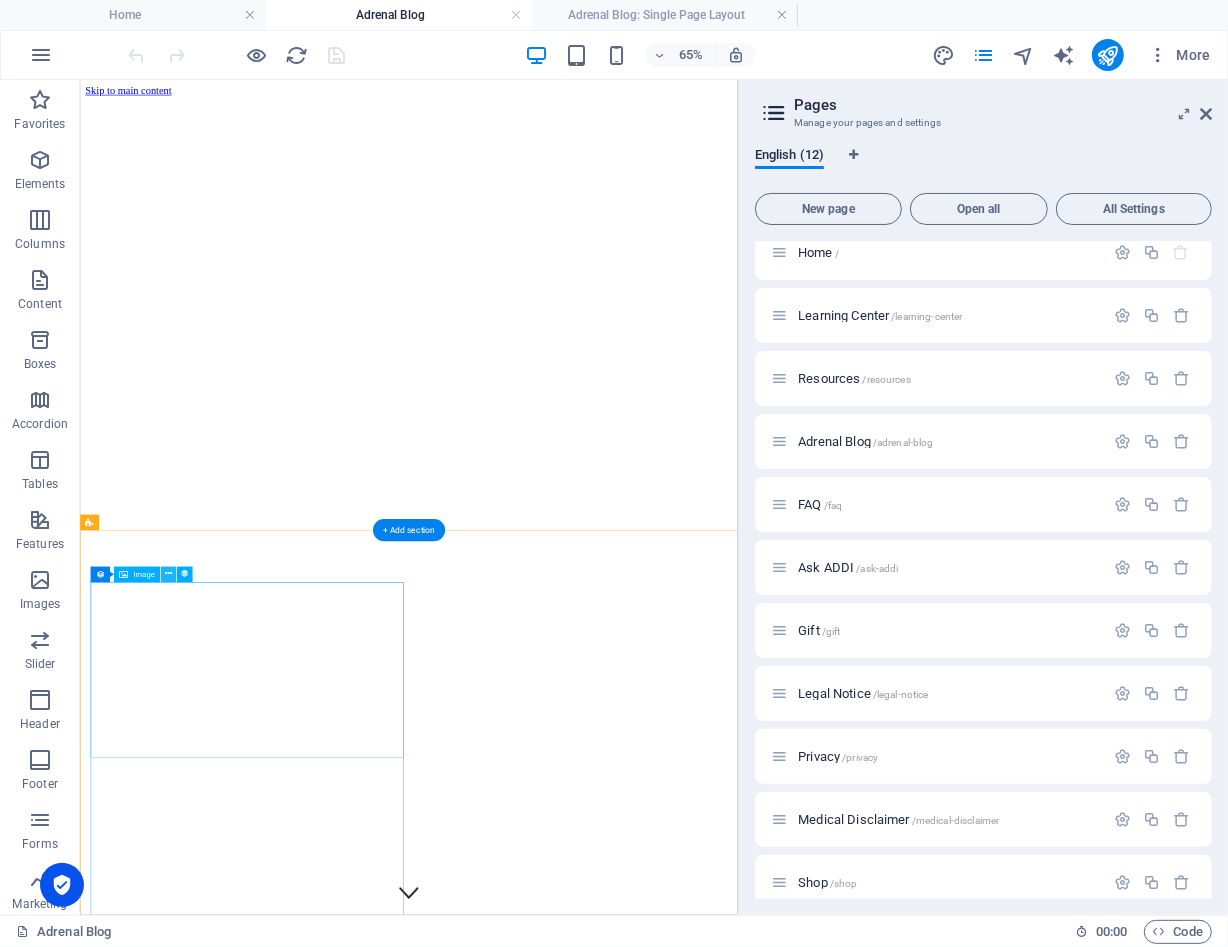 click at bounding box center [168, 575] 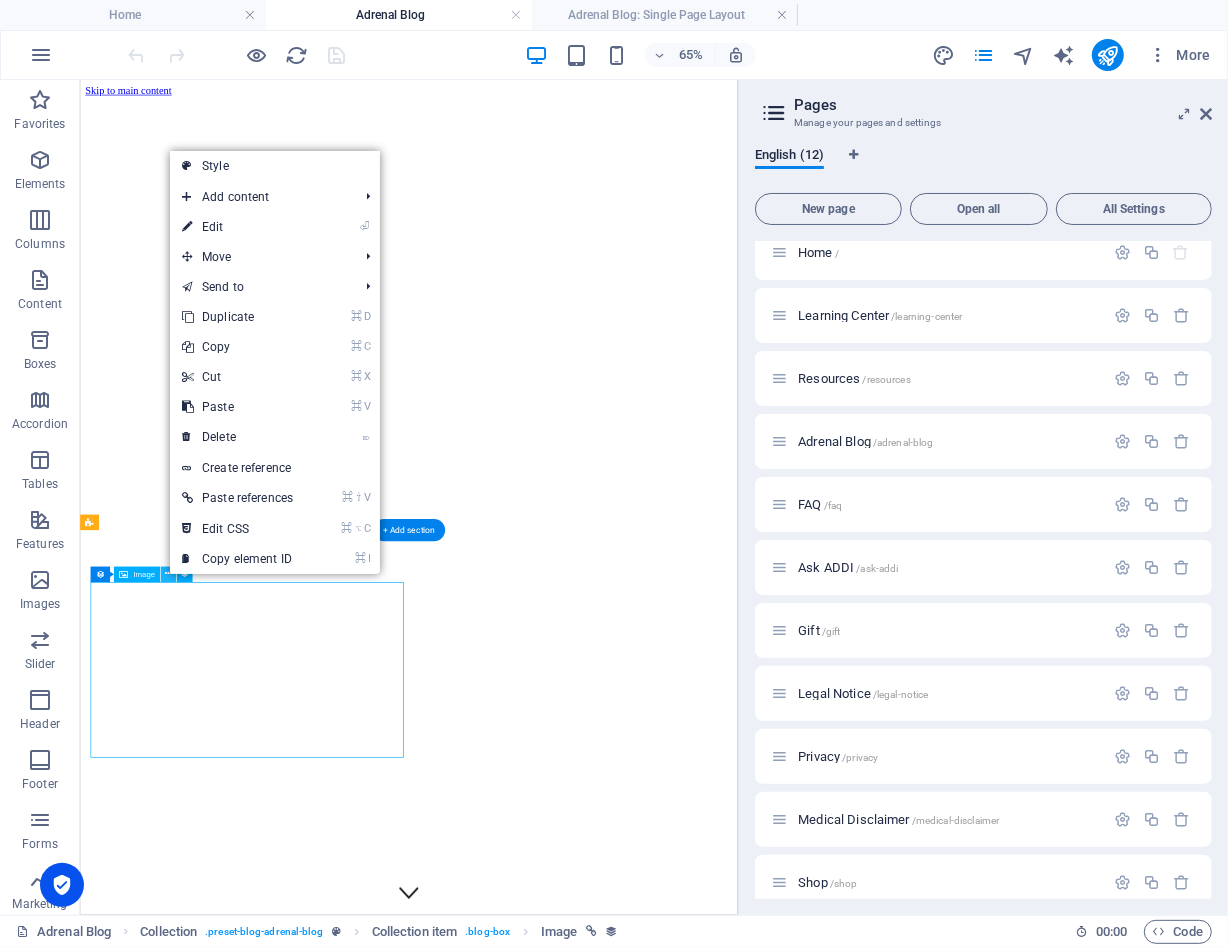 click at bounding box center [168, 575] 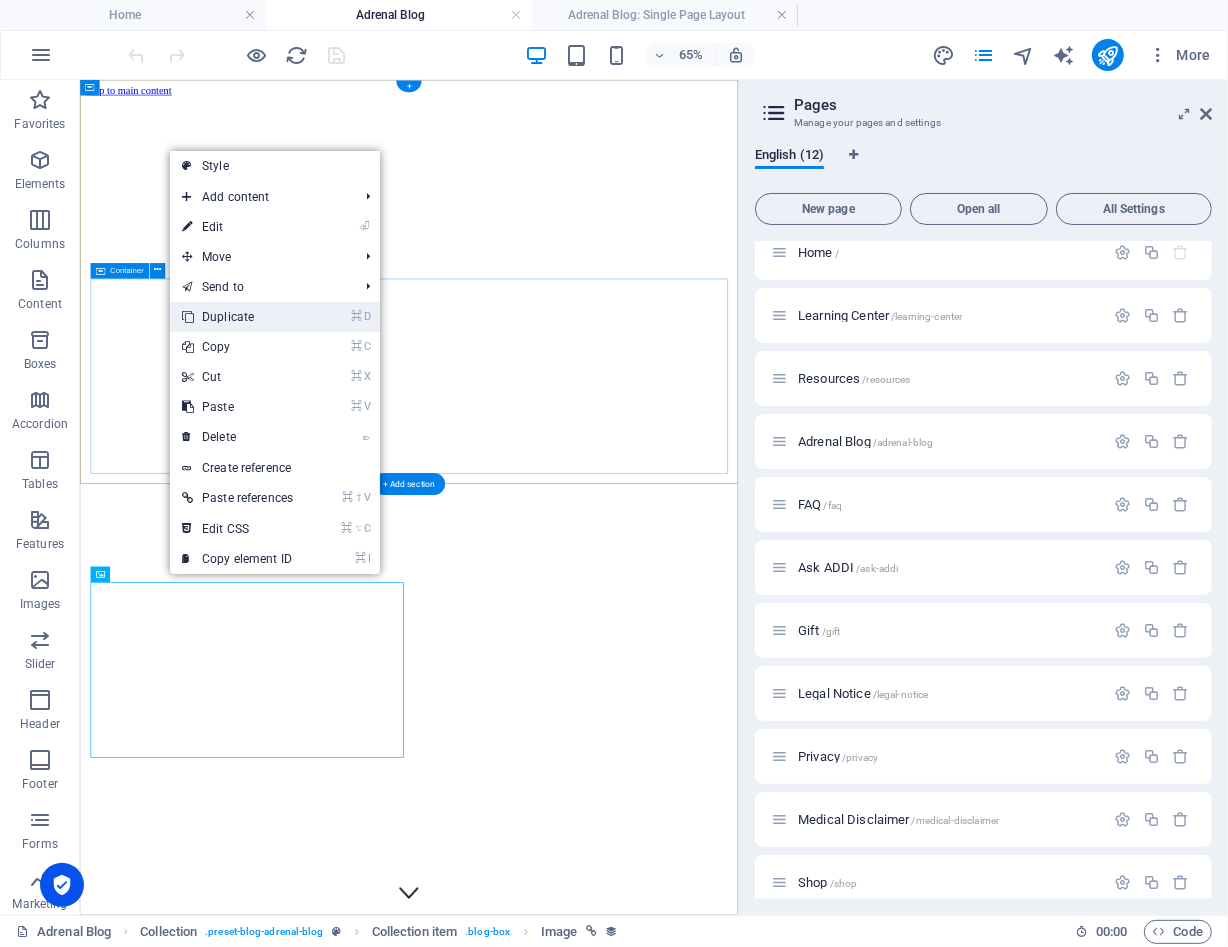 click on "⌘ D  Duplicate" at bounding box center [237, 317] 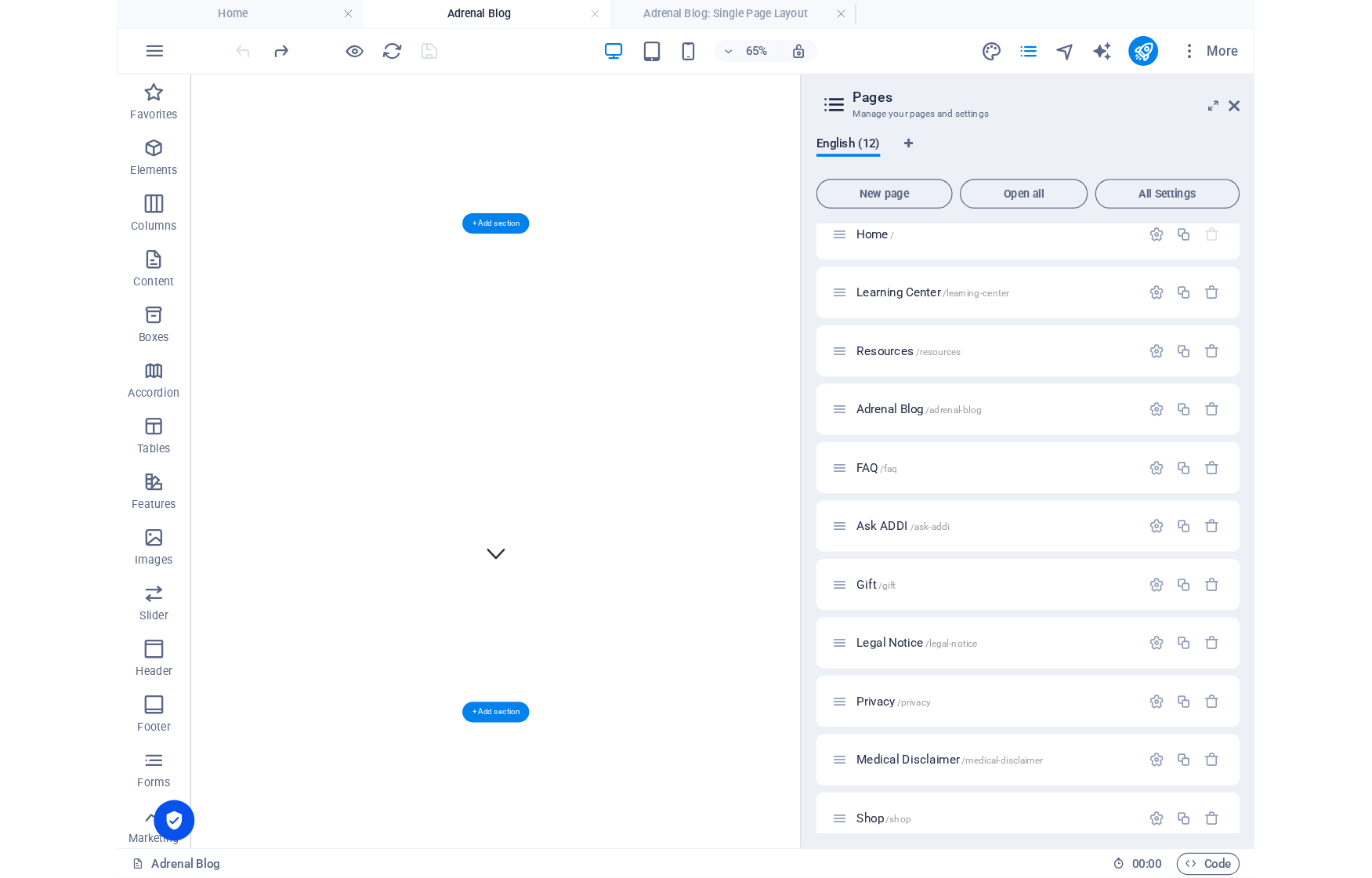 scroll, scrollTop: 346, scrollLeft: 0, axis: vertical 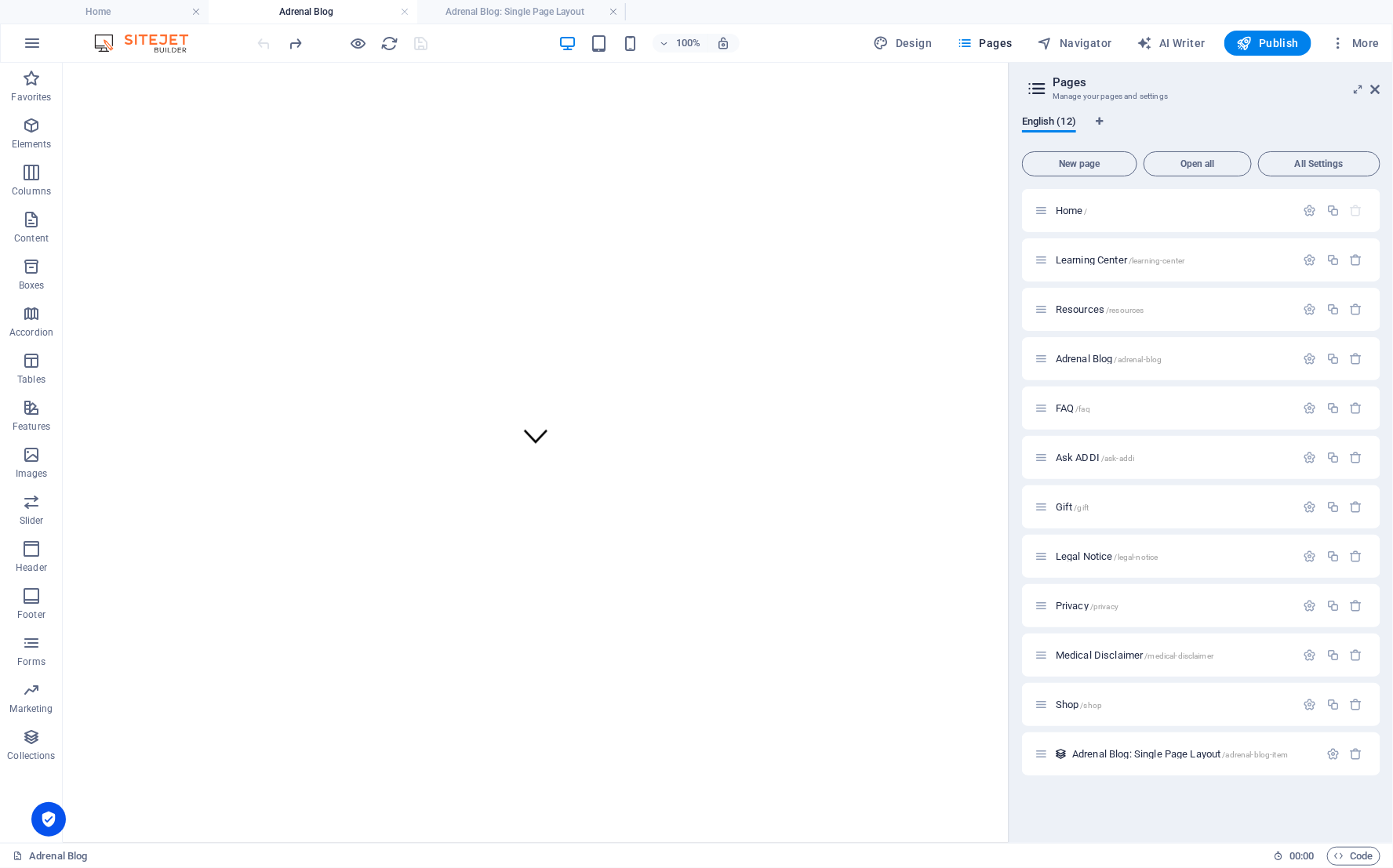 click at bounding box center [1037, 89] 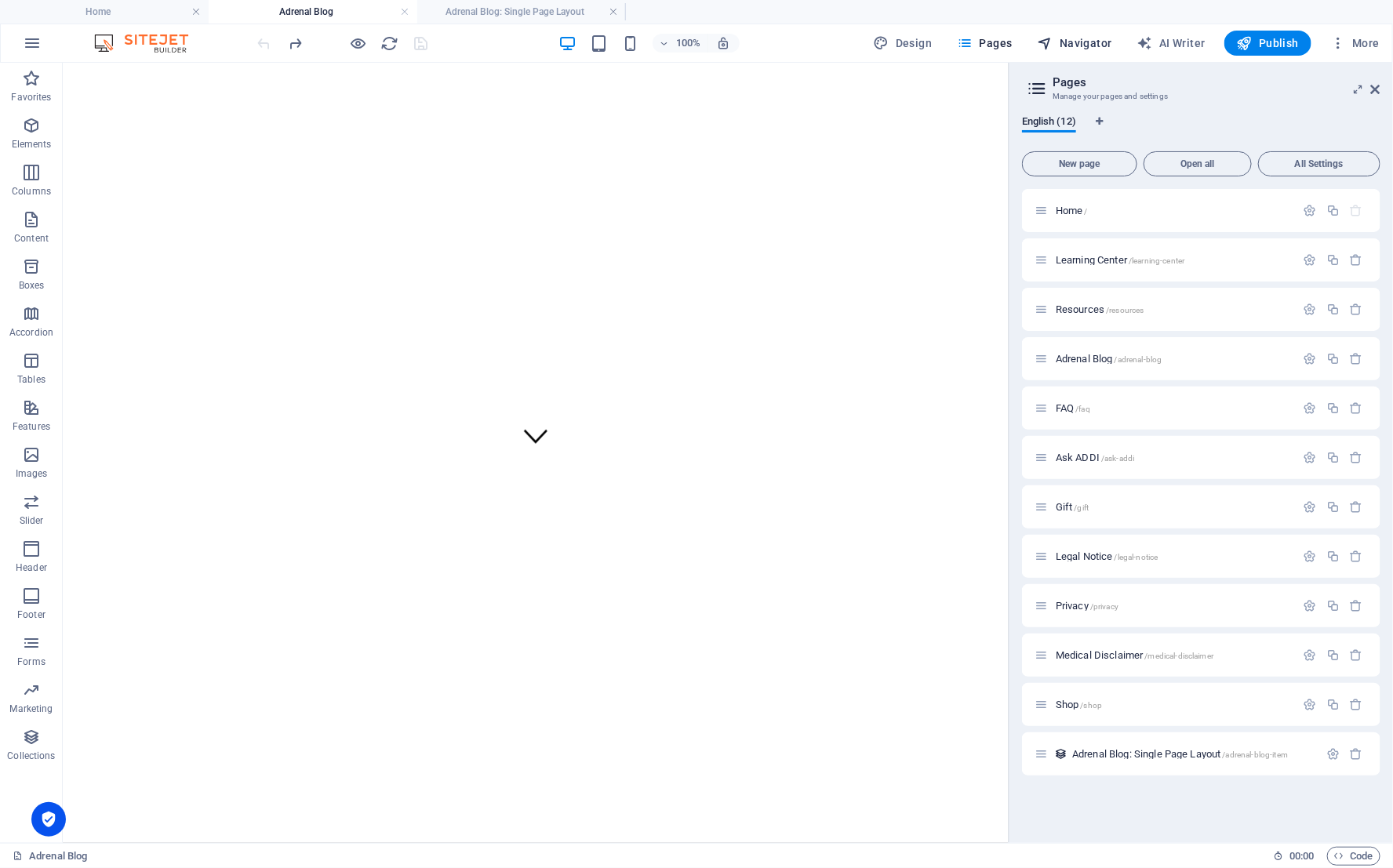 click on "Navigator" at bounding box center (1075, 43) 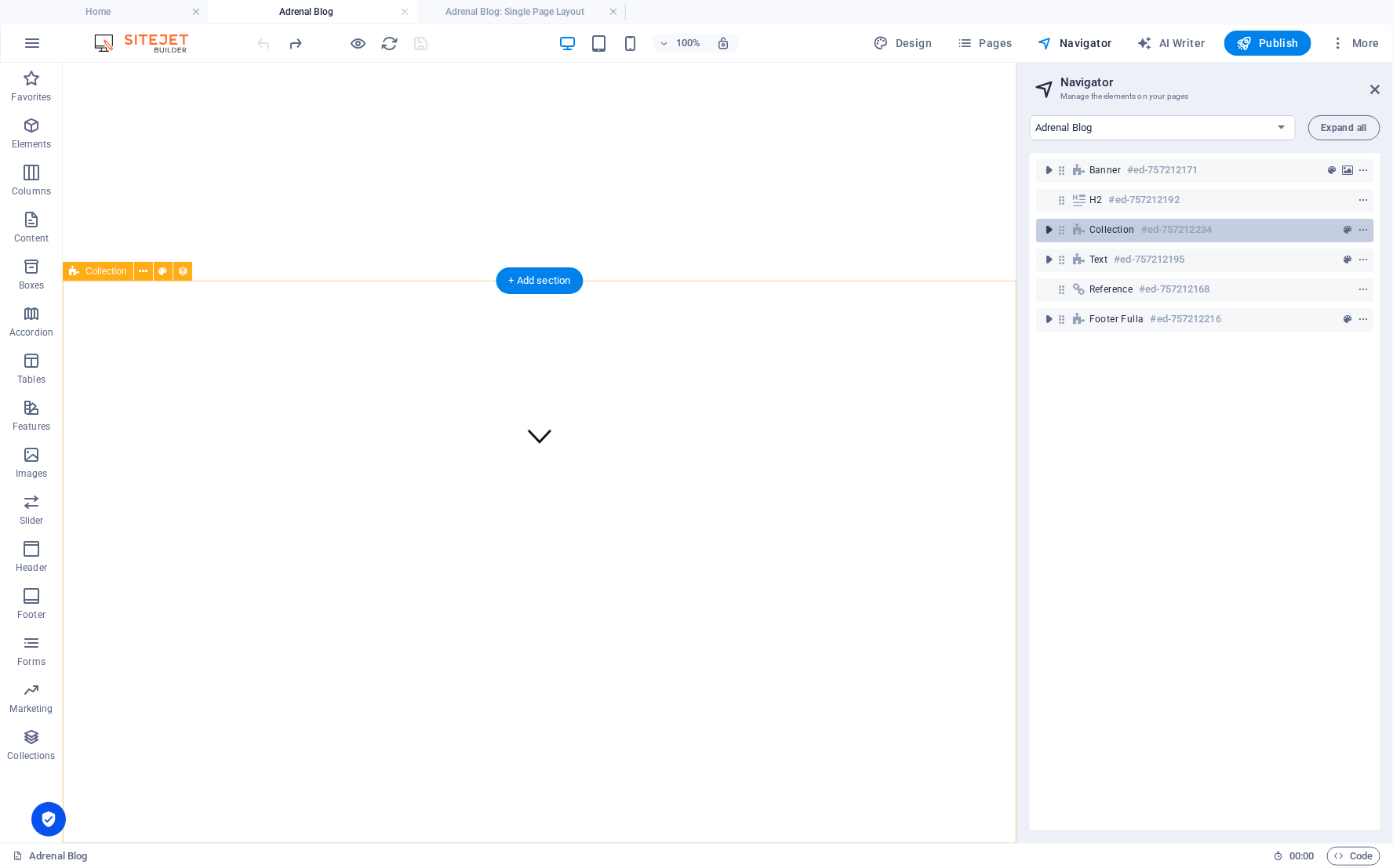 click at bounding box center [1049, 230] 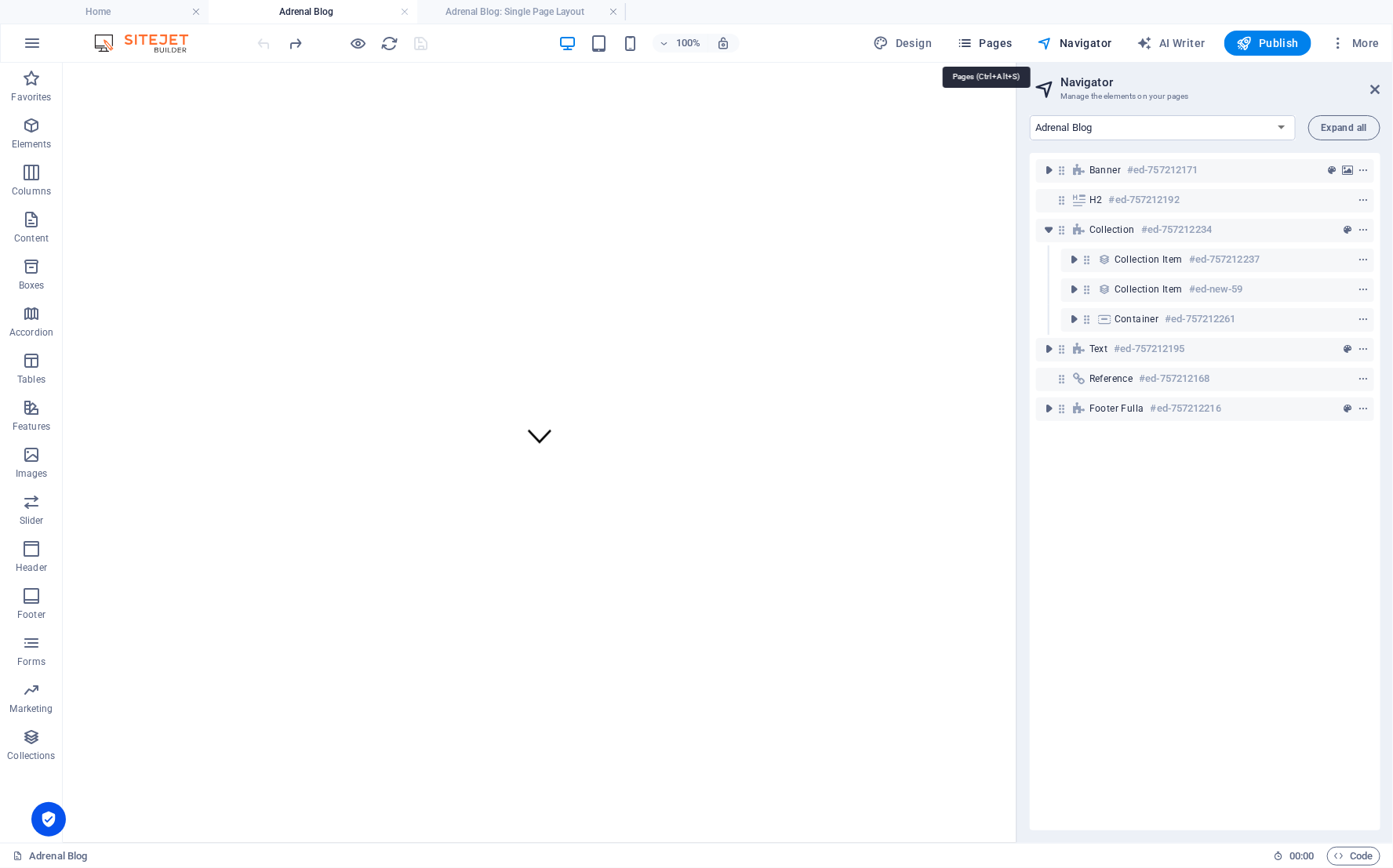 click on "Pages" at bounding box center (984, 43) 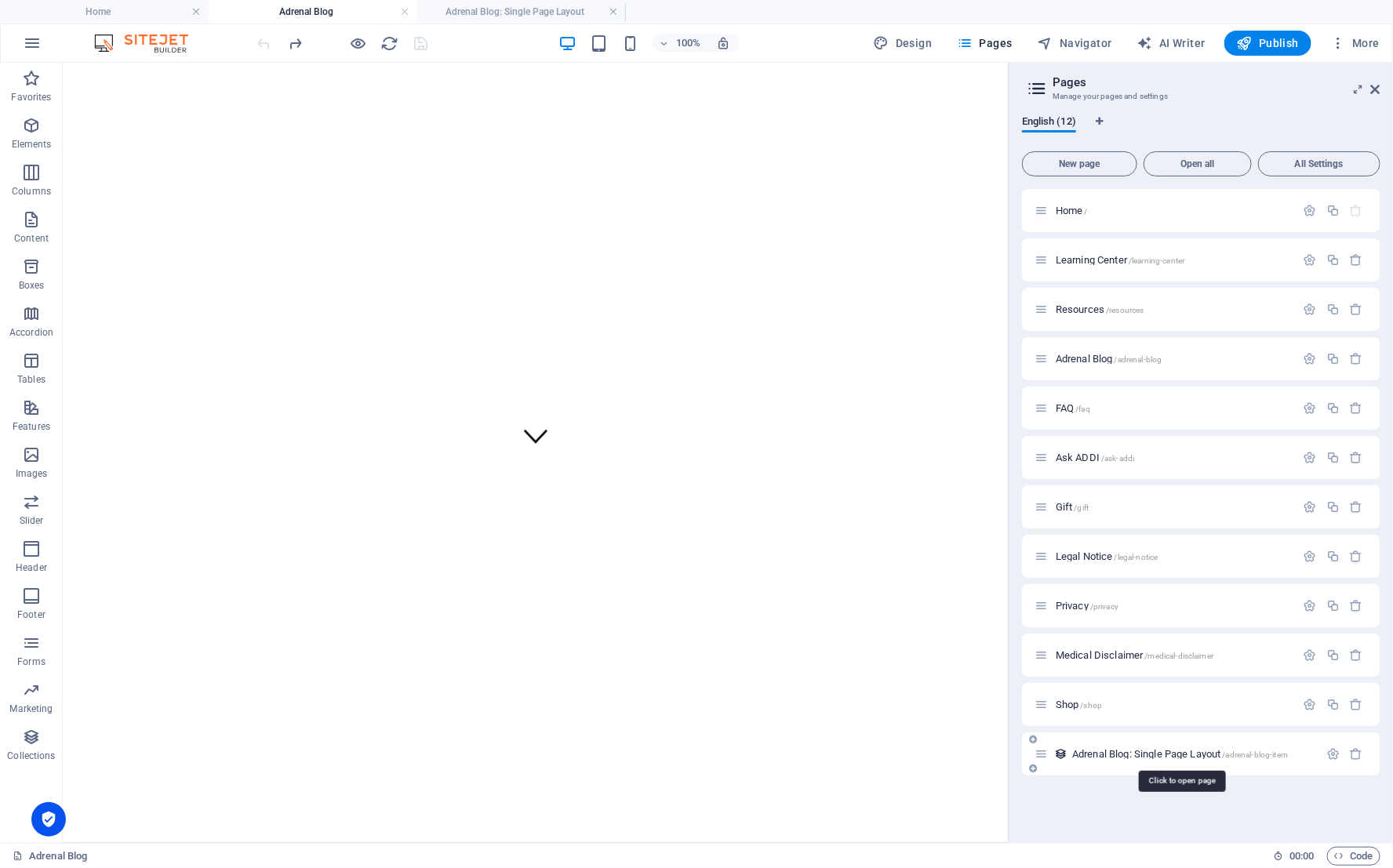 click on "Adrenal Blog: Single Page Layout /adrenal-blog-item" at bounding box center [1180, 754] 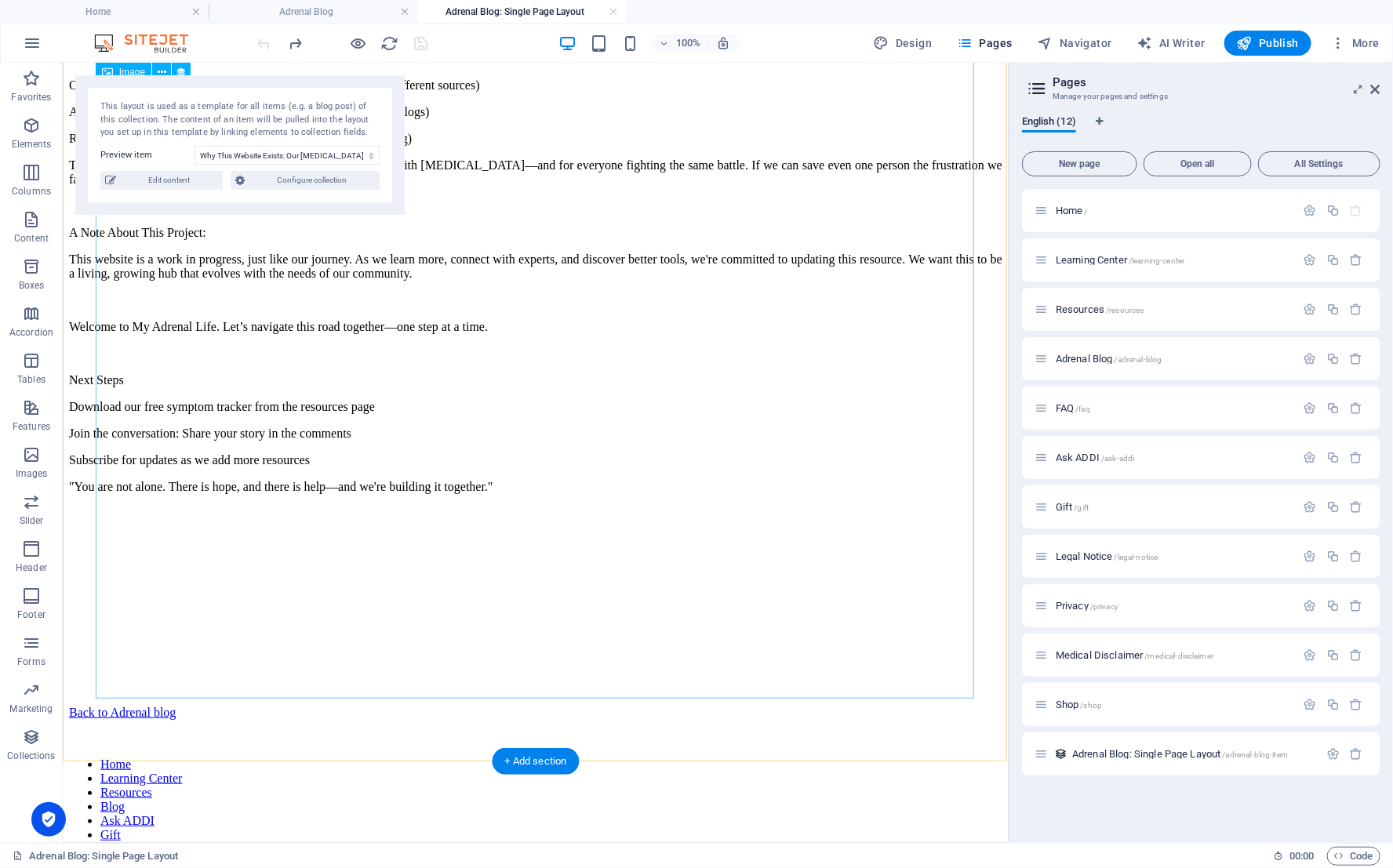 scroll, scrollTop: 1284, scrollLeft: 0, axis: vertical 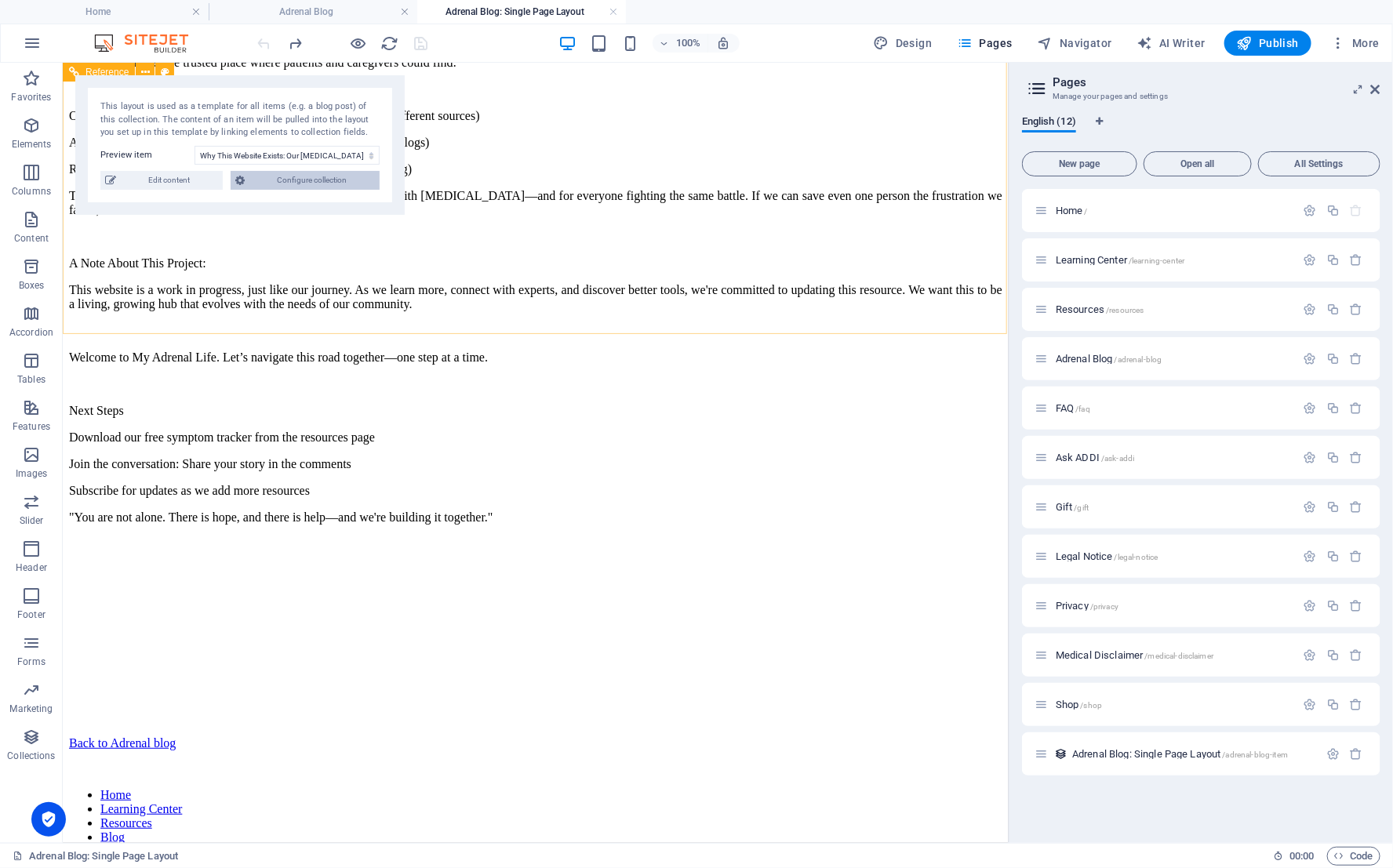 click on "Configure collection" at bounding box center [312, 180] 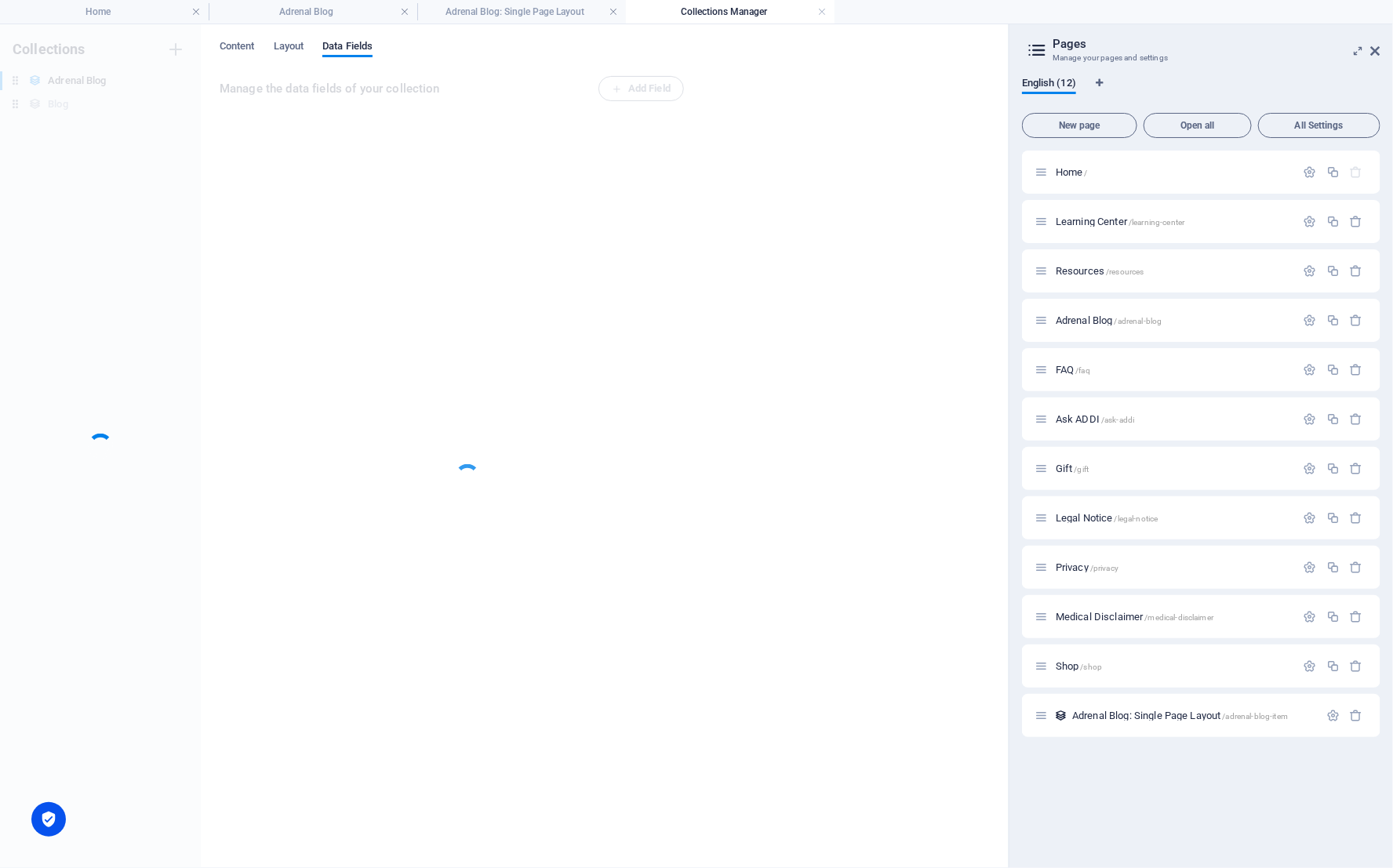 scroll, scrollTop: 1221, scrollLeft: 0, axis: vertical 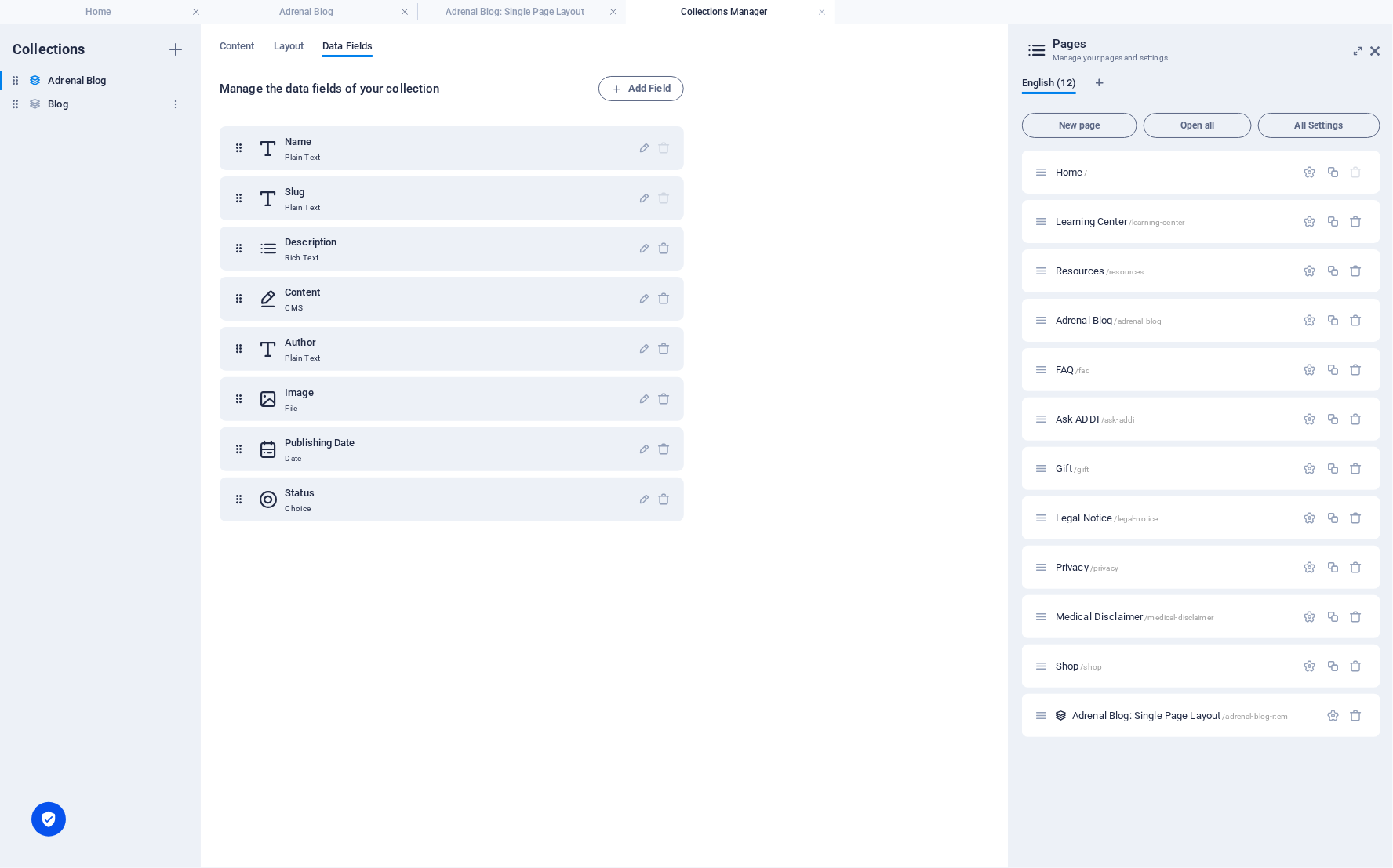 click on "Blog" at bounding box center [57, 104] 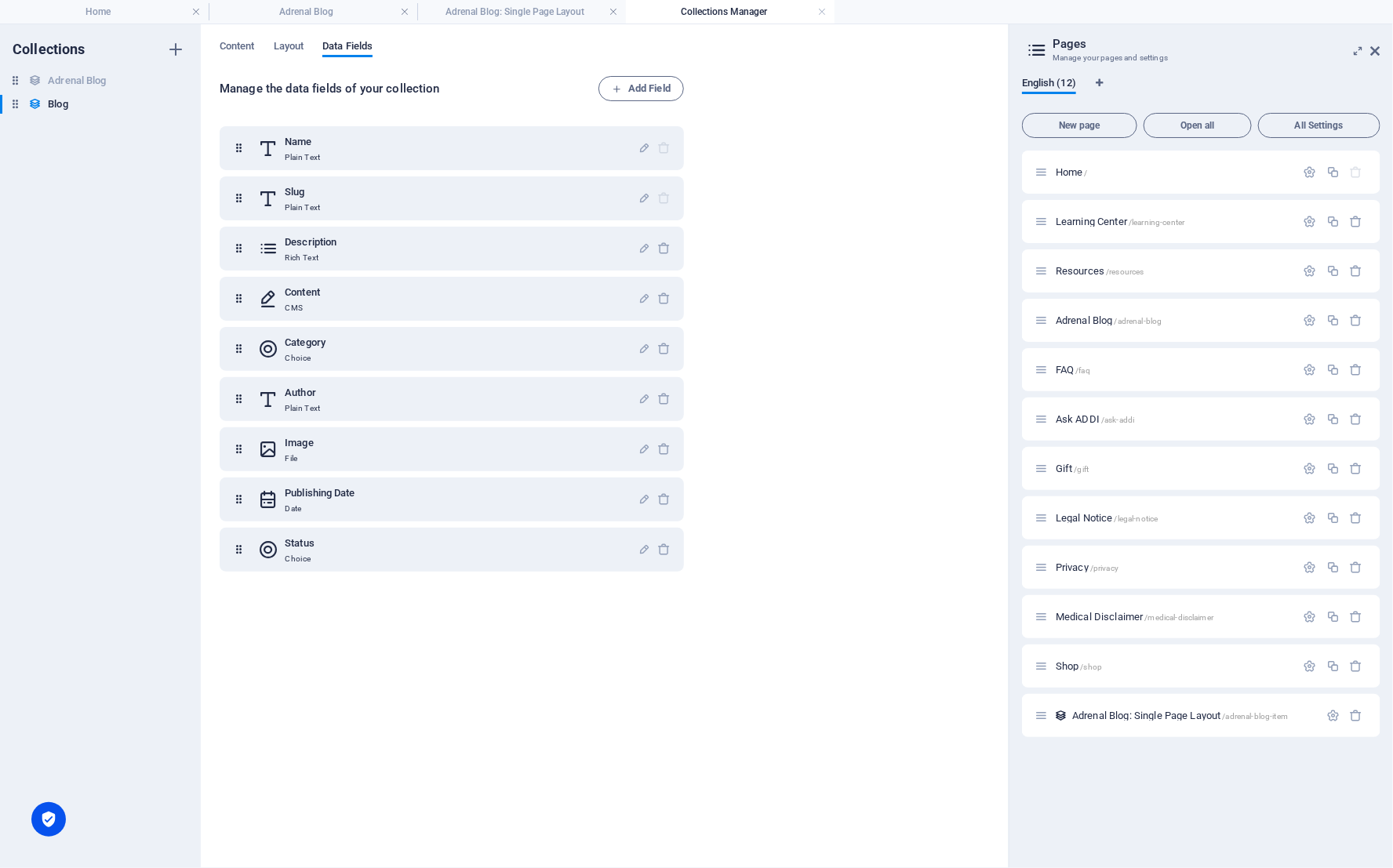 click on "Content Layout Data Fields Manage the data fields of your collection Add Field Name Plain Text Slug Plain Text Description Rich Text Content CMS Category Choice Author Plain Text Image File Publishing Date Date Status Choice" at bounding box center [605, 446] 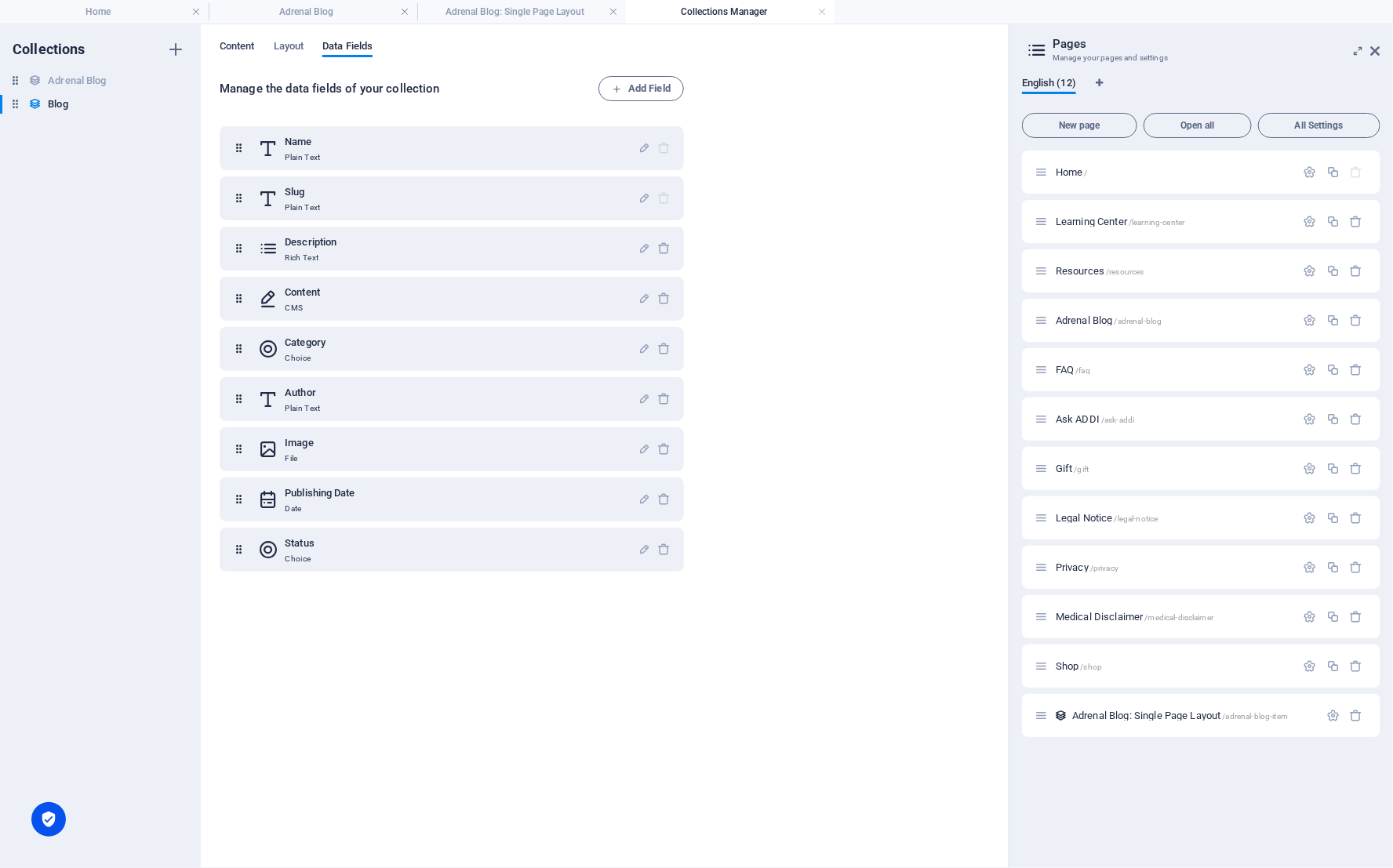 click on "Content" at bounding box center (237, 48) 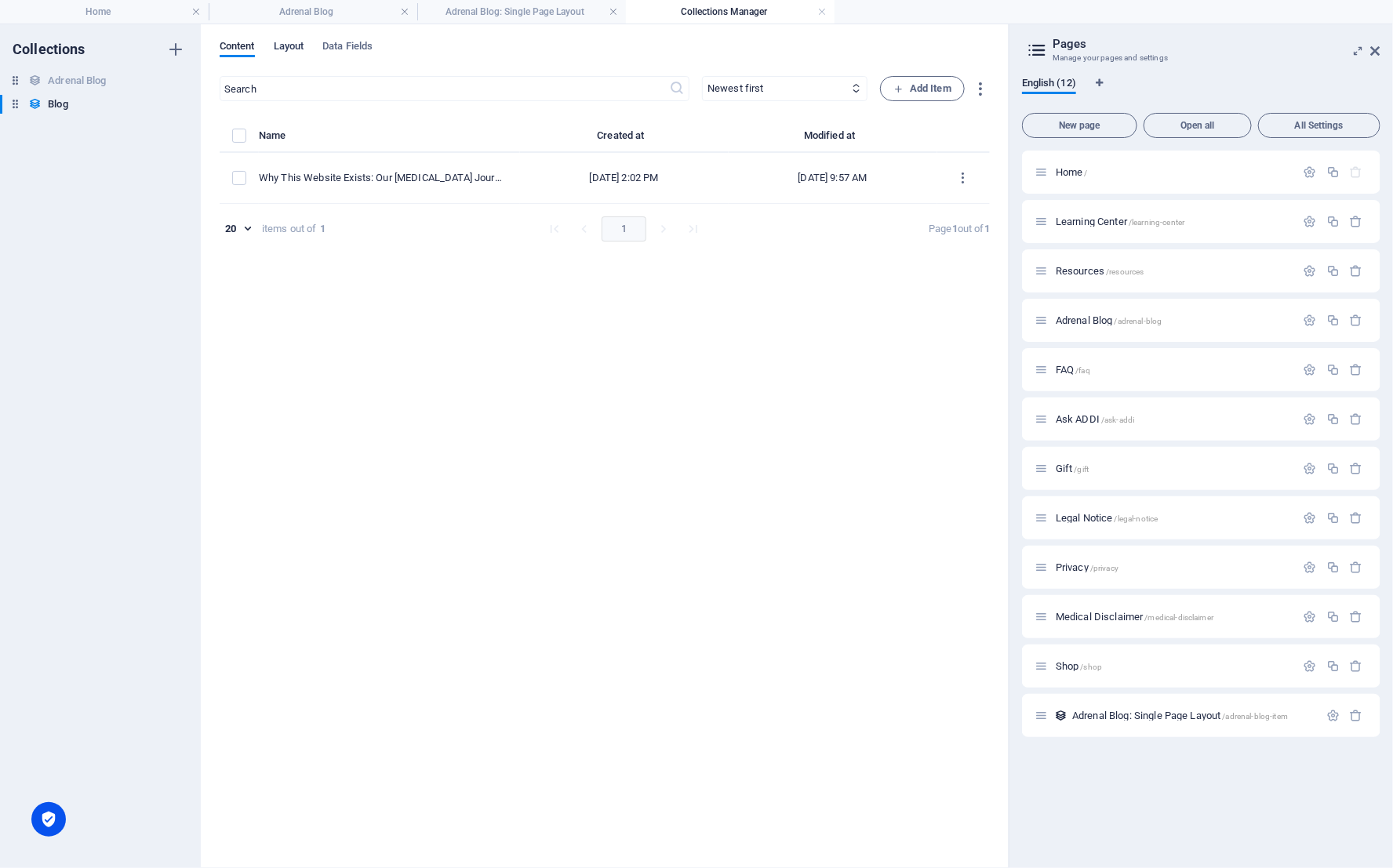 click on "Layout" at bounding box center [289, 48] 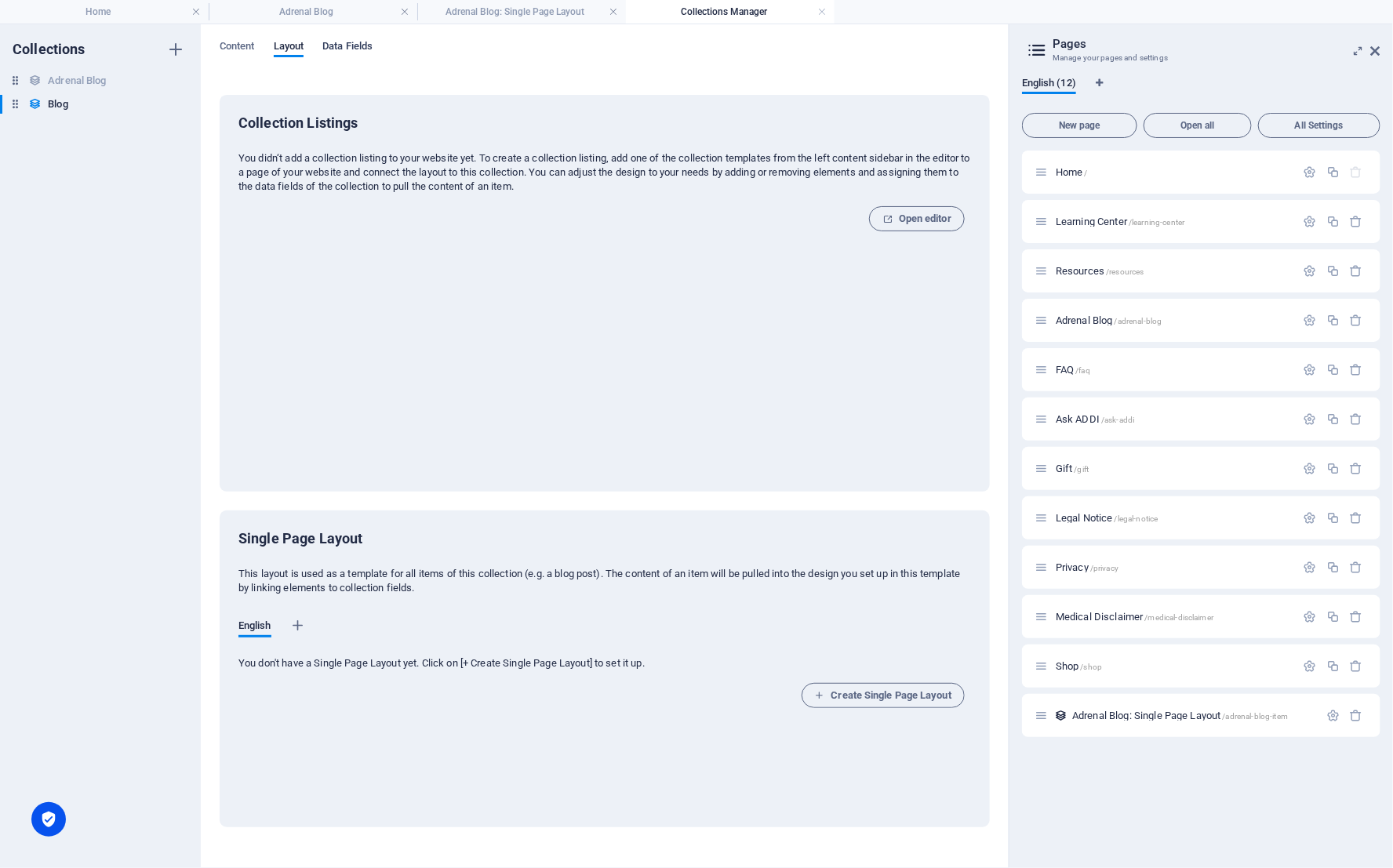 click on "Data Fields" at bounding box center [347, 48] 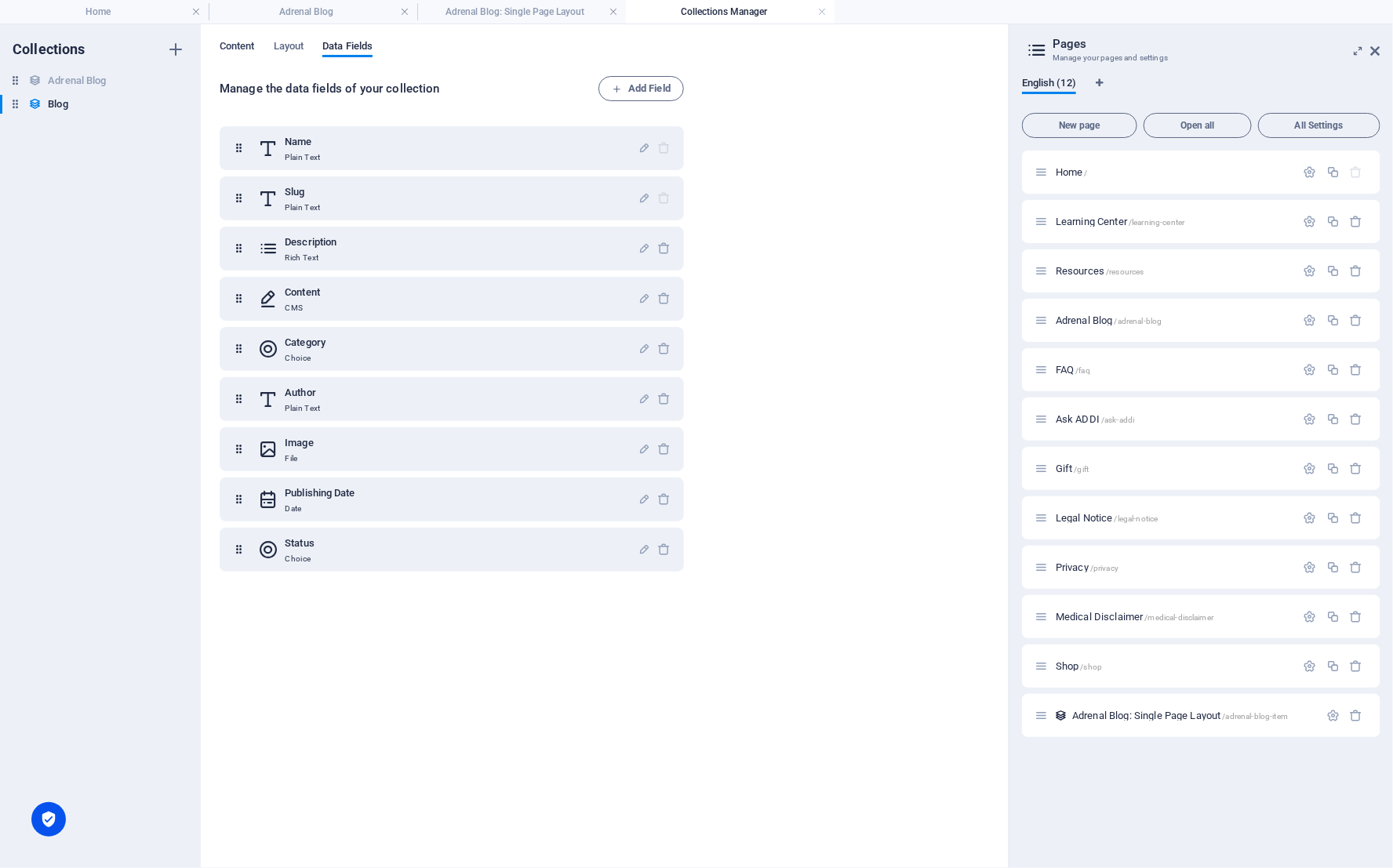 click on "Content" at bounding box center (237, 48) 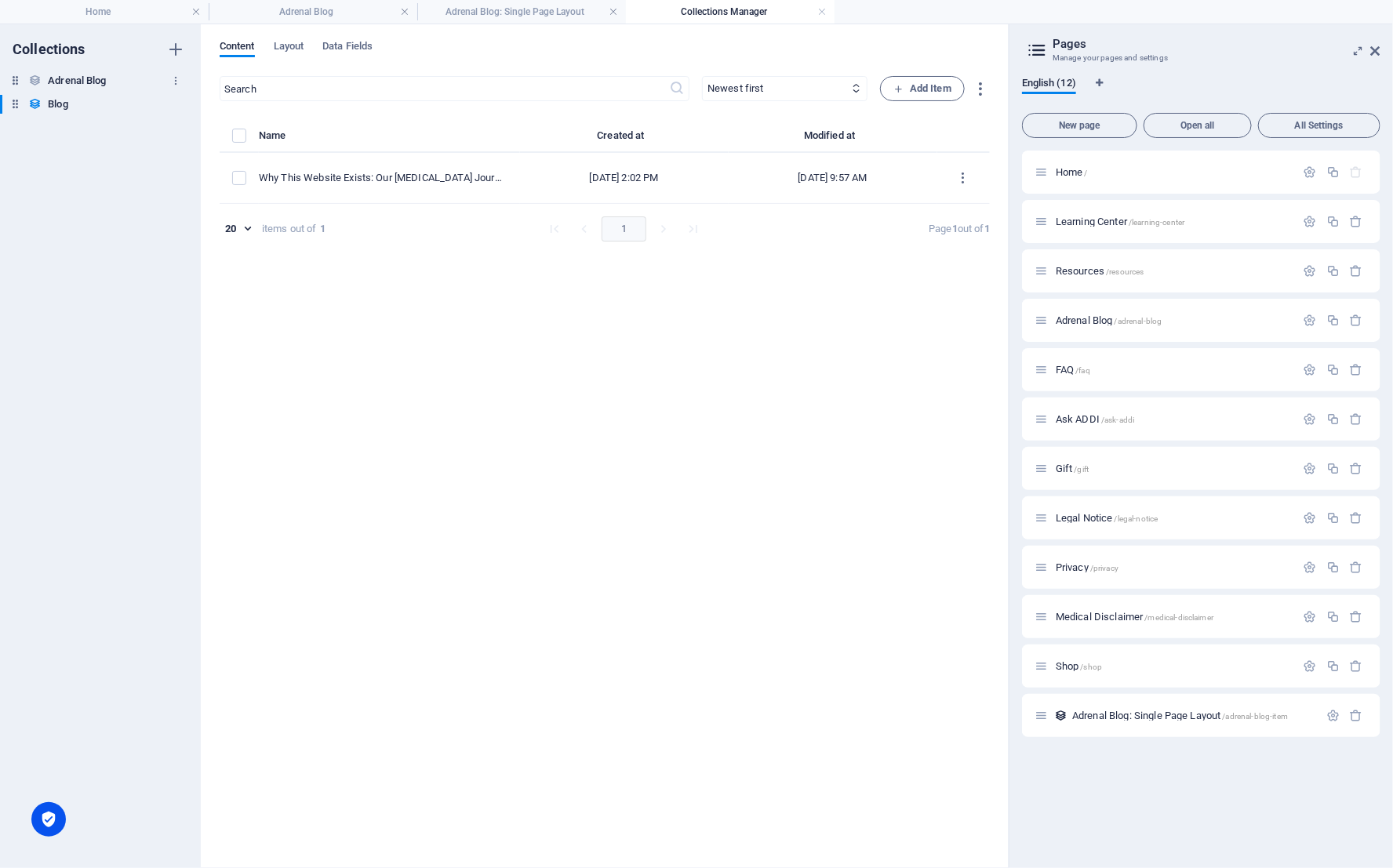 click on "Adrenal Blog" at bounding box center (77, 81) 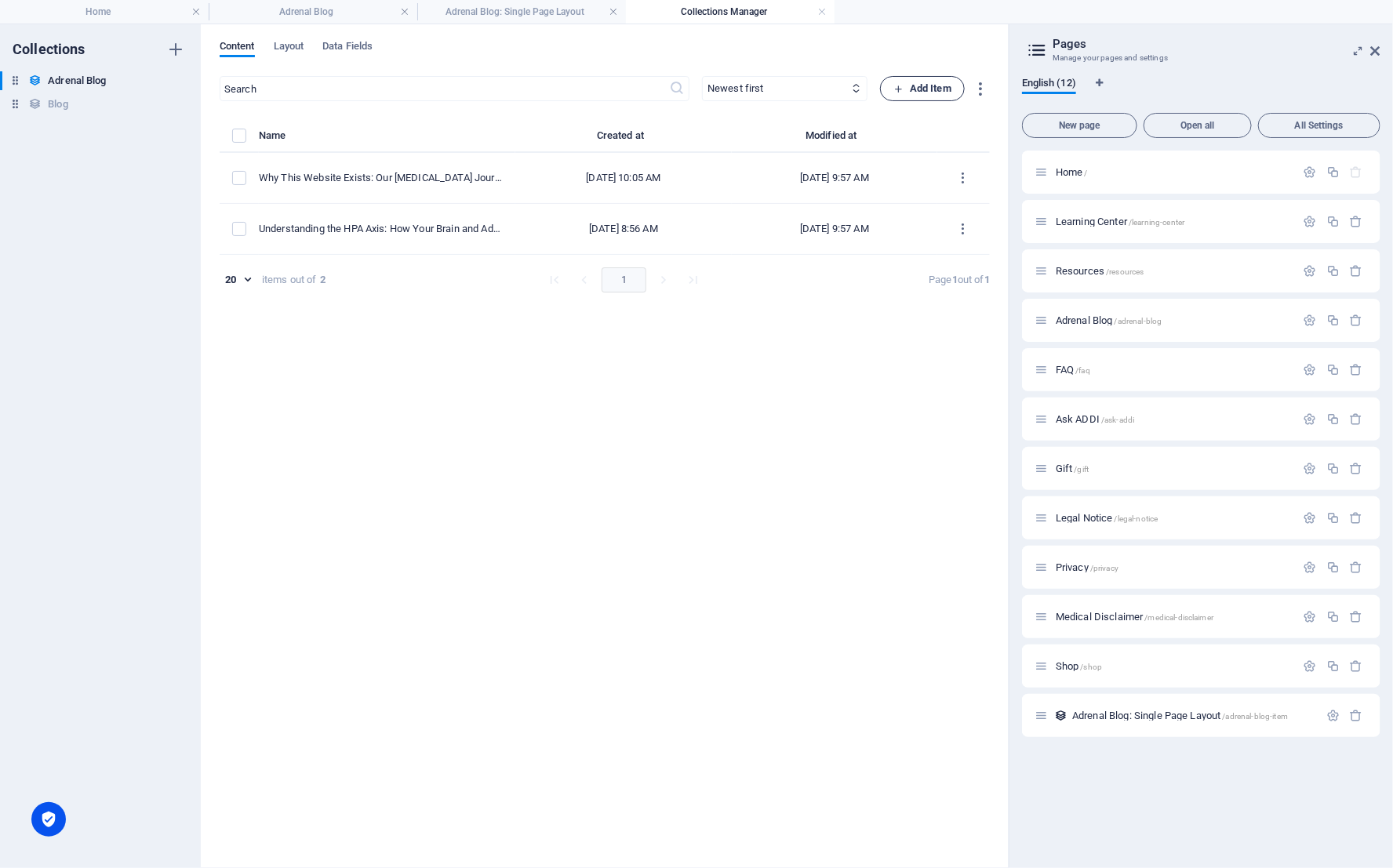 click on "Add Item" at bounding box center [922, 89] 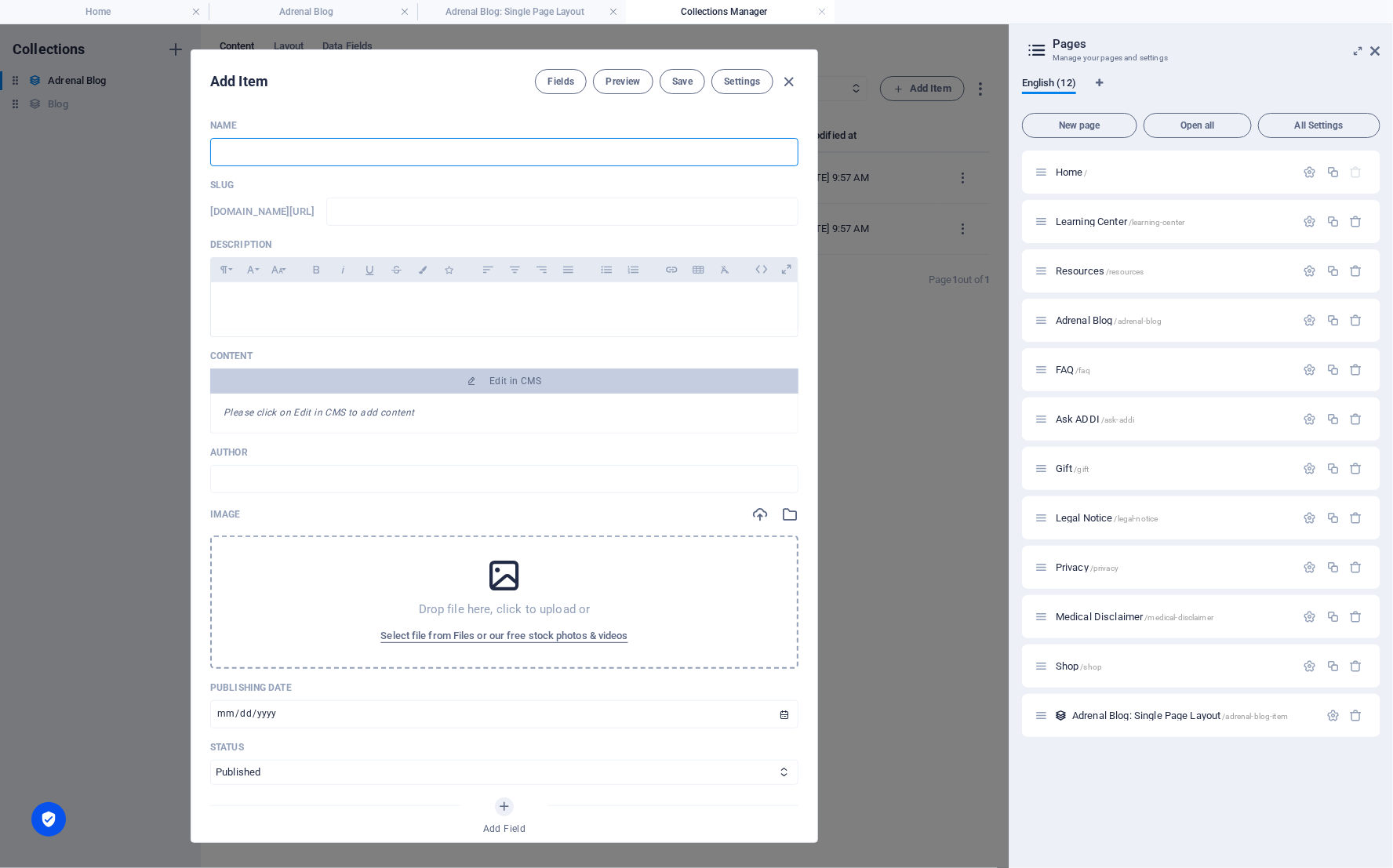 click at bounding box center [504, 152] 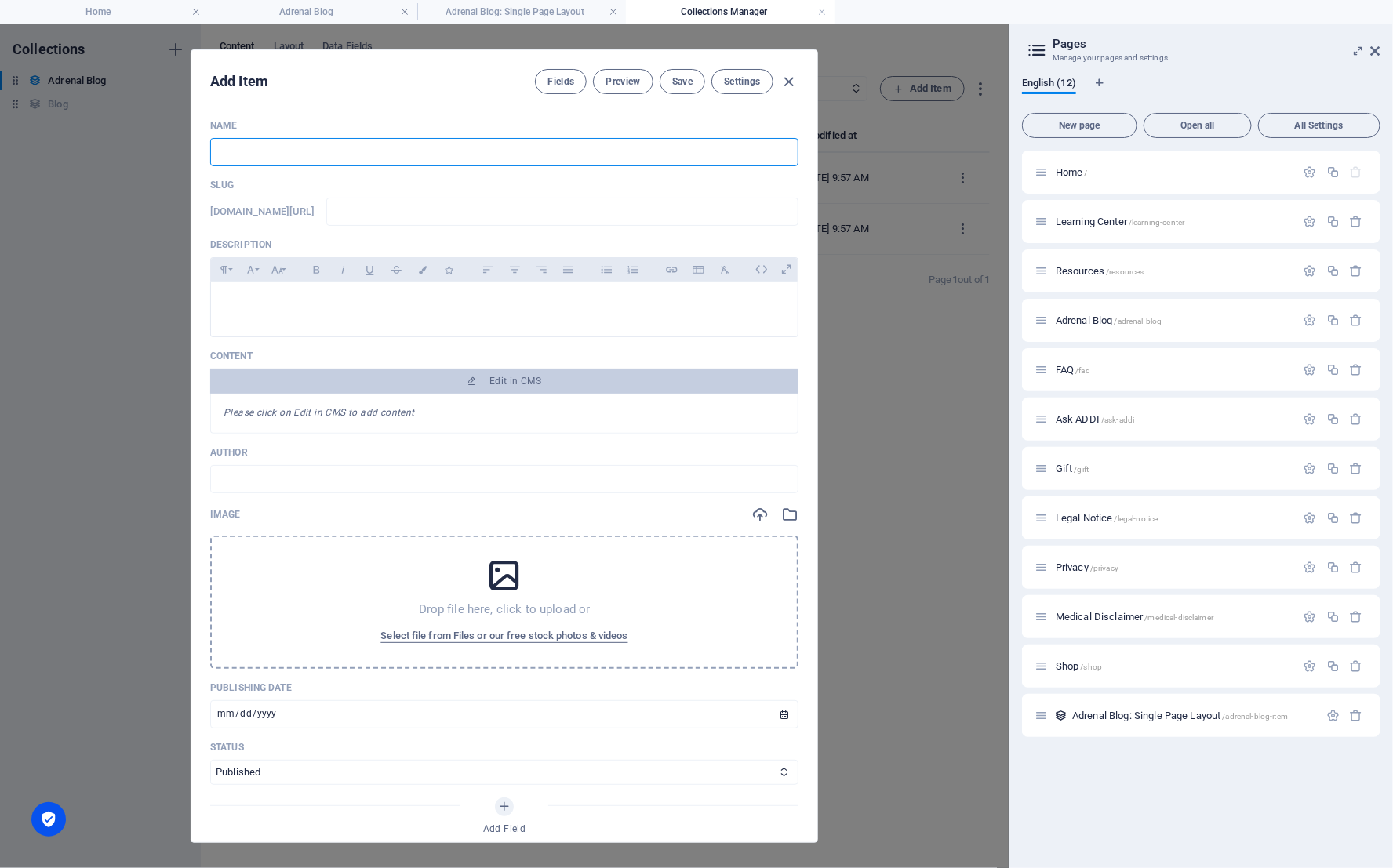 click at bounding box center (504, 152) 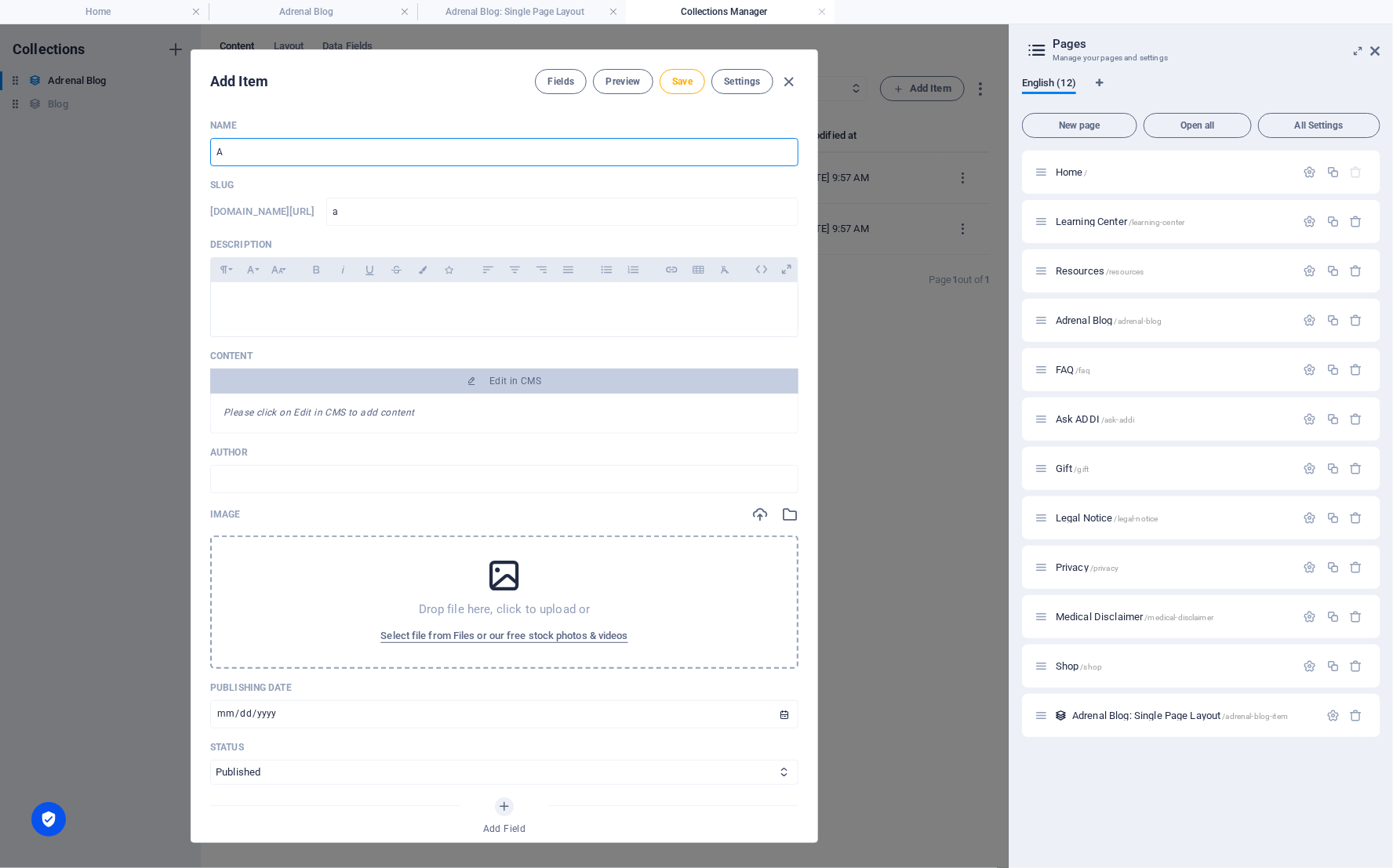 type on "Al" 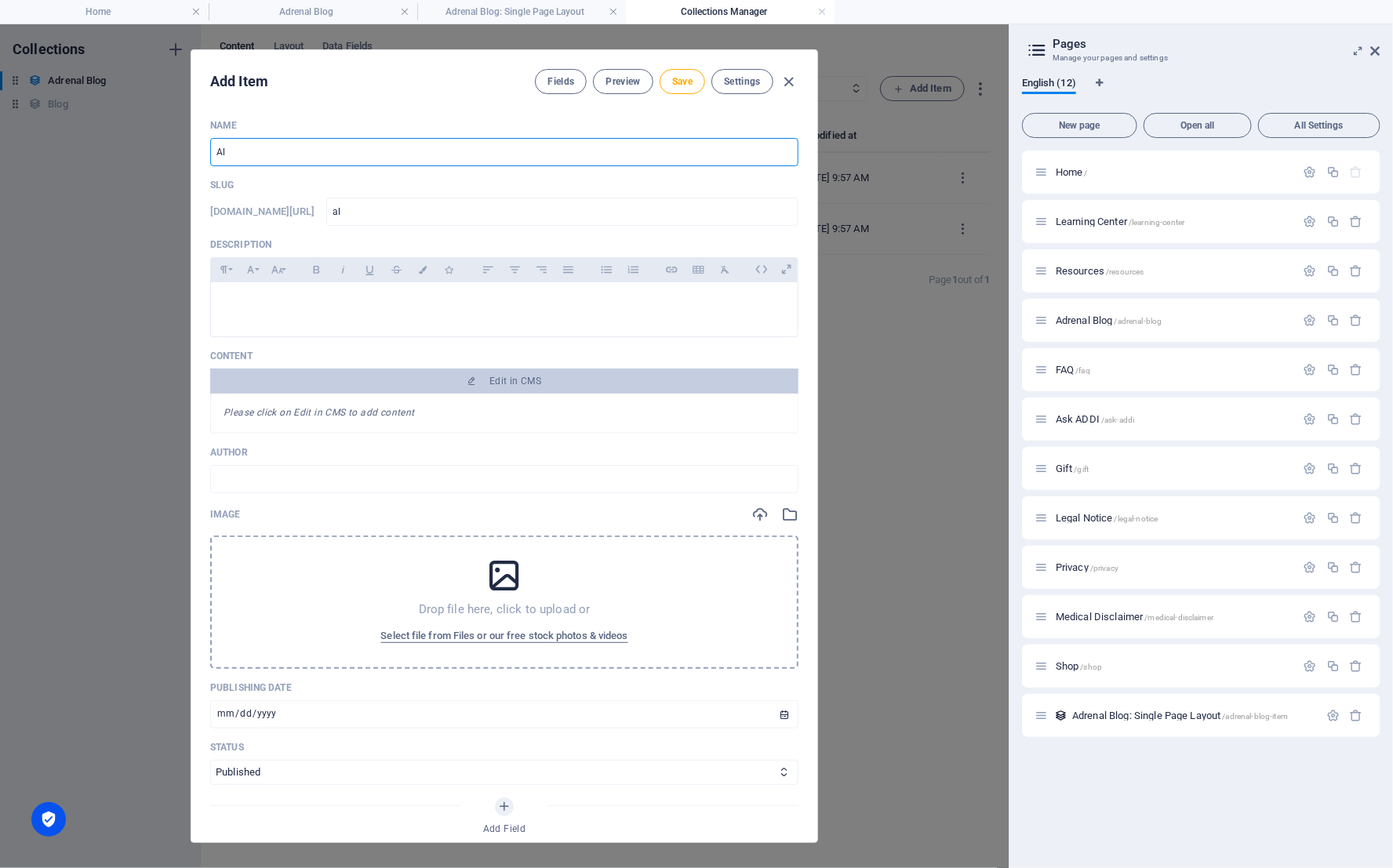 type on "All" 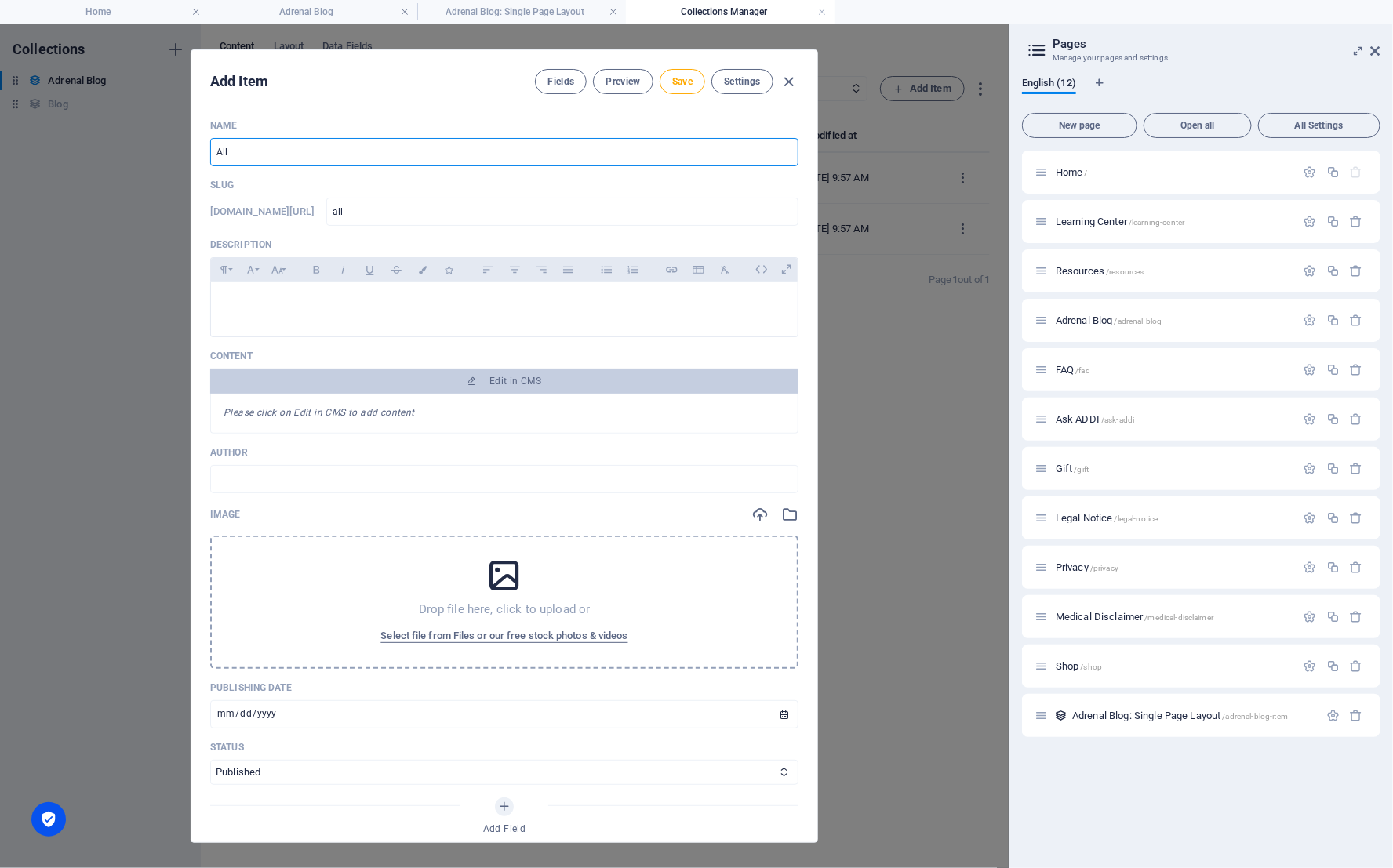 type on "All A" 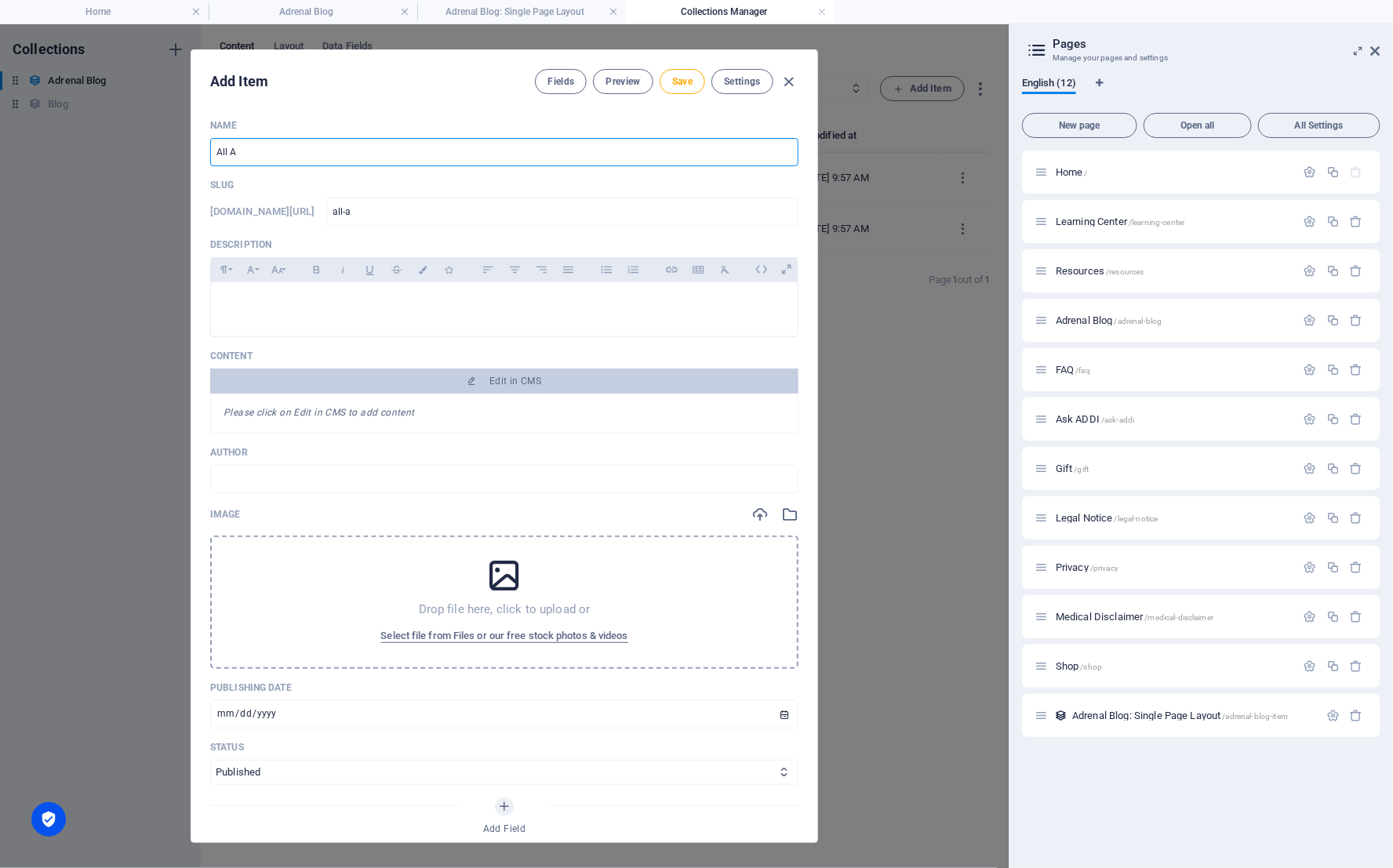 type on "All Ab" 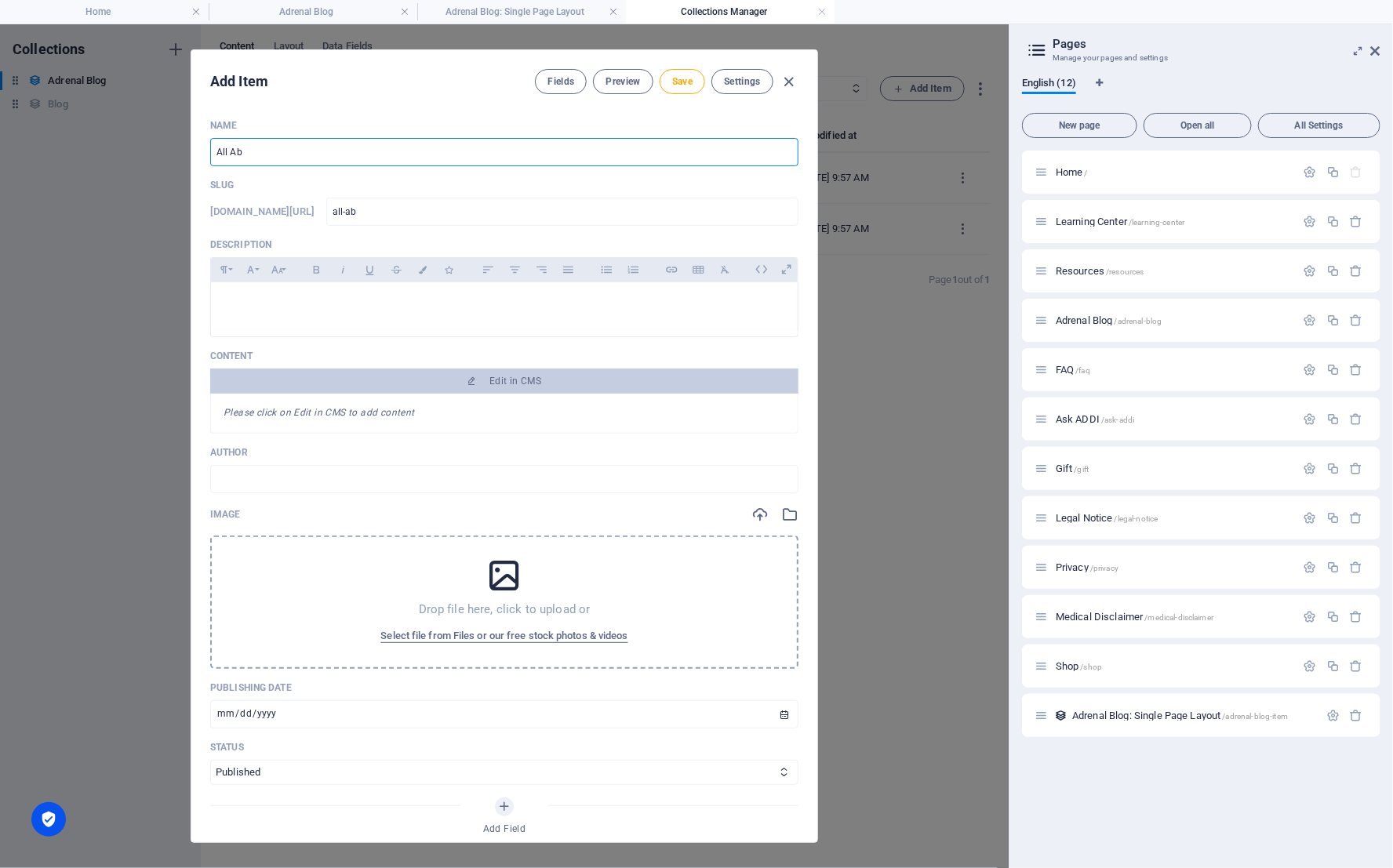 type on "All Abo" 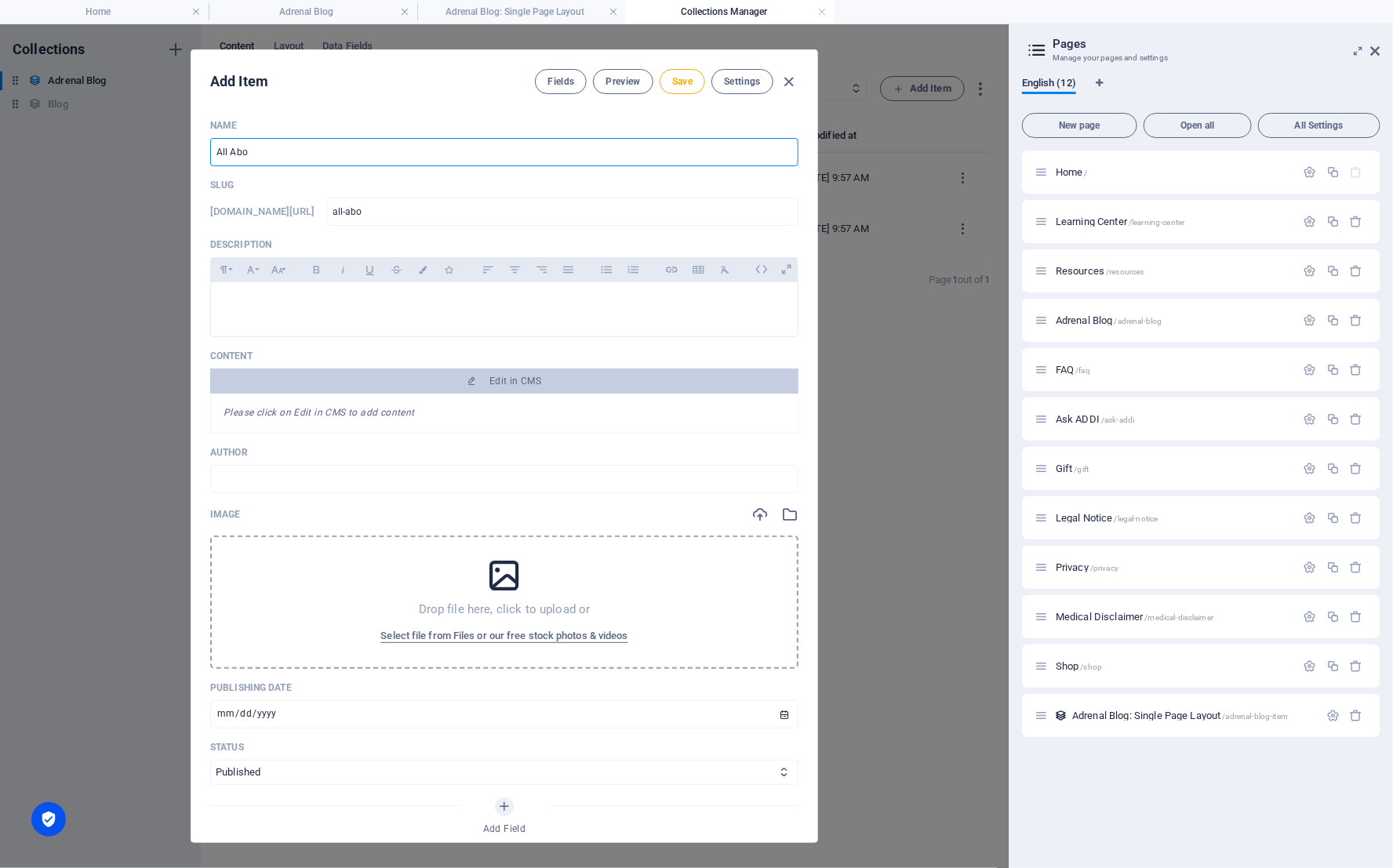 type on "All Abou" 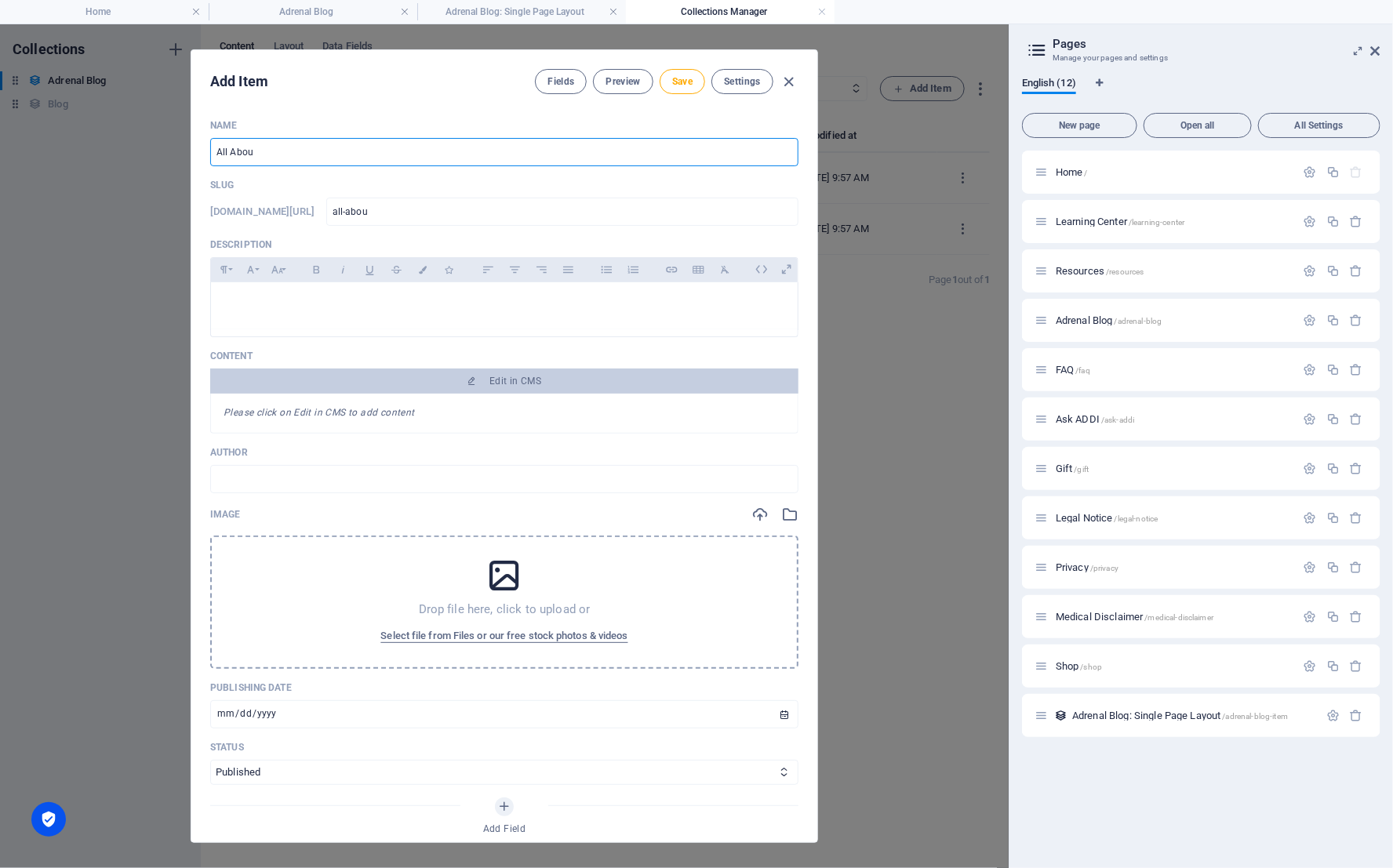 type on "All Abour" 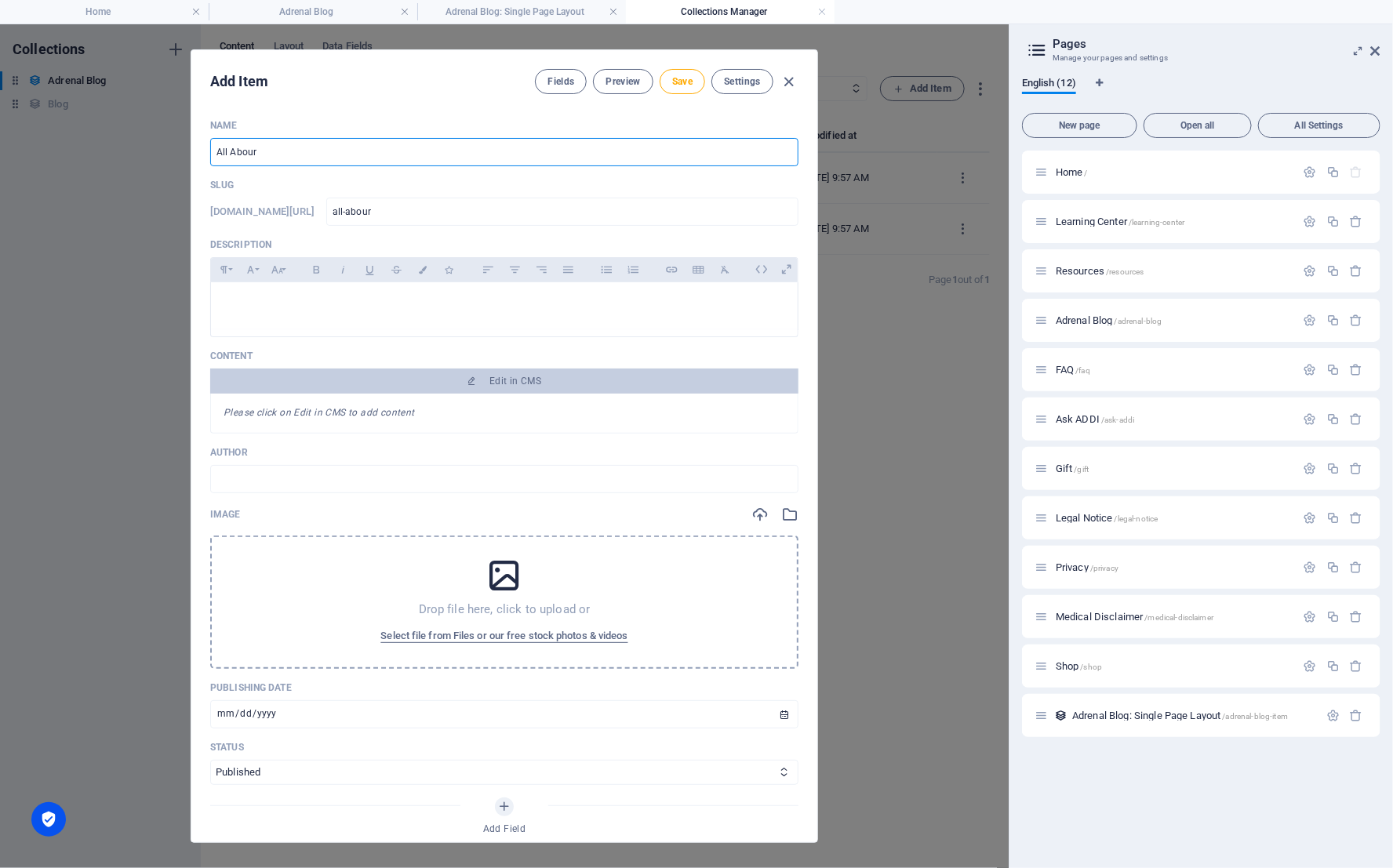 type on "All About" 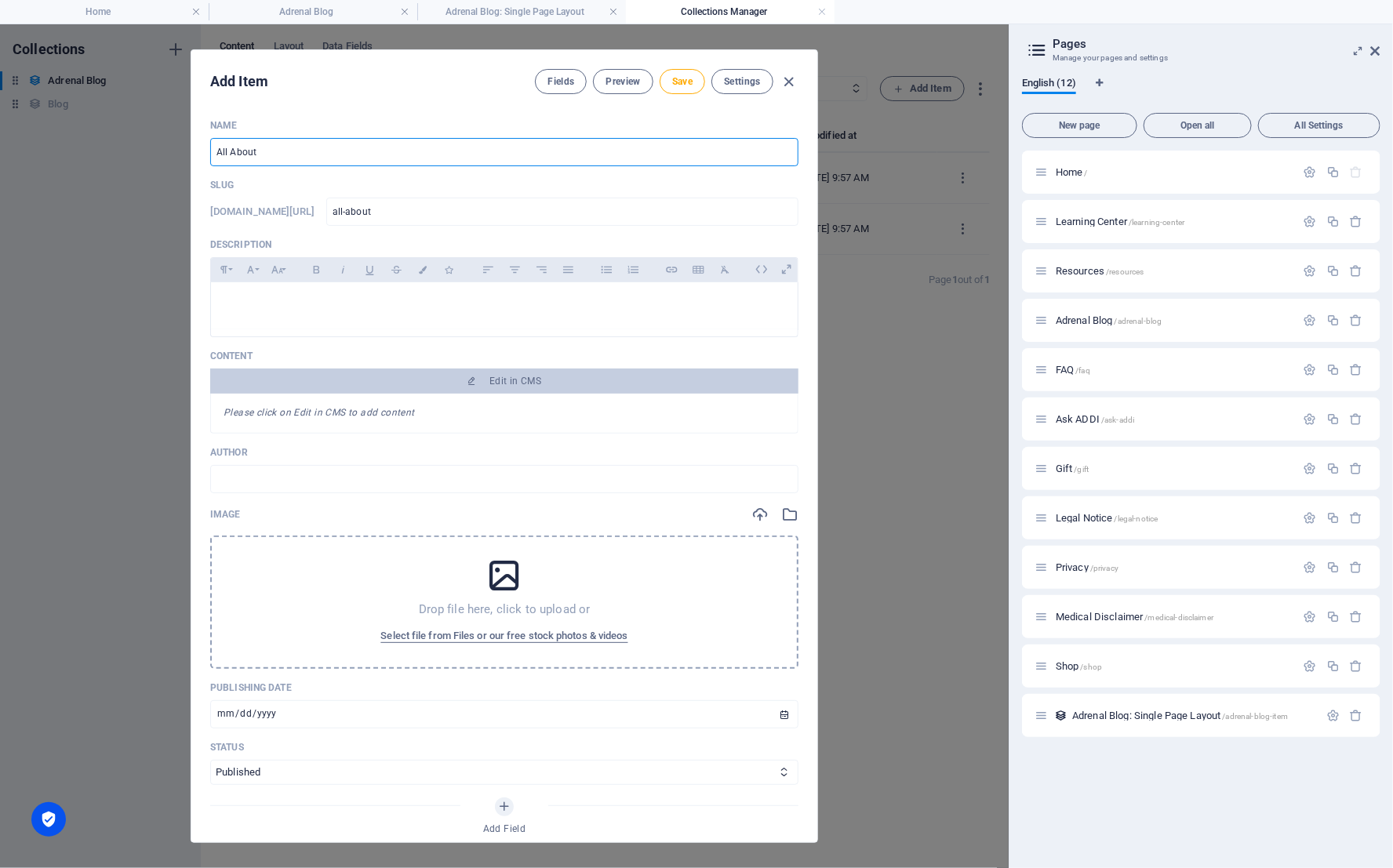 type on "All About C" 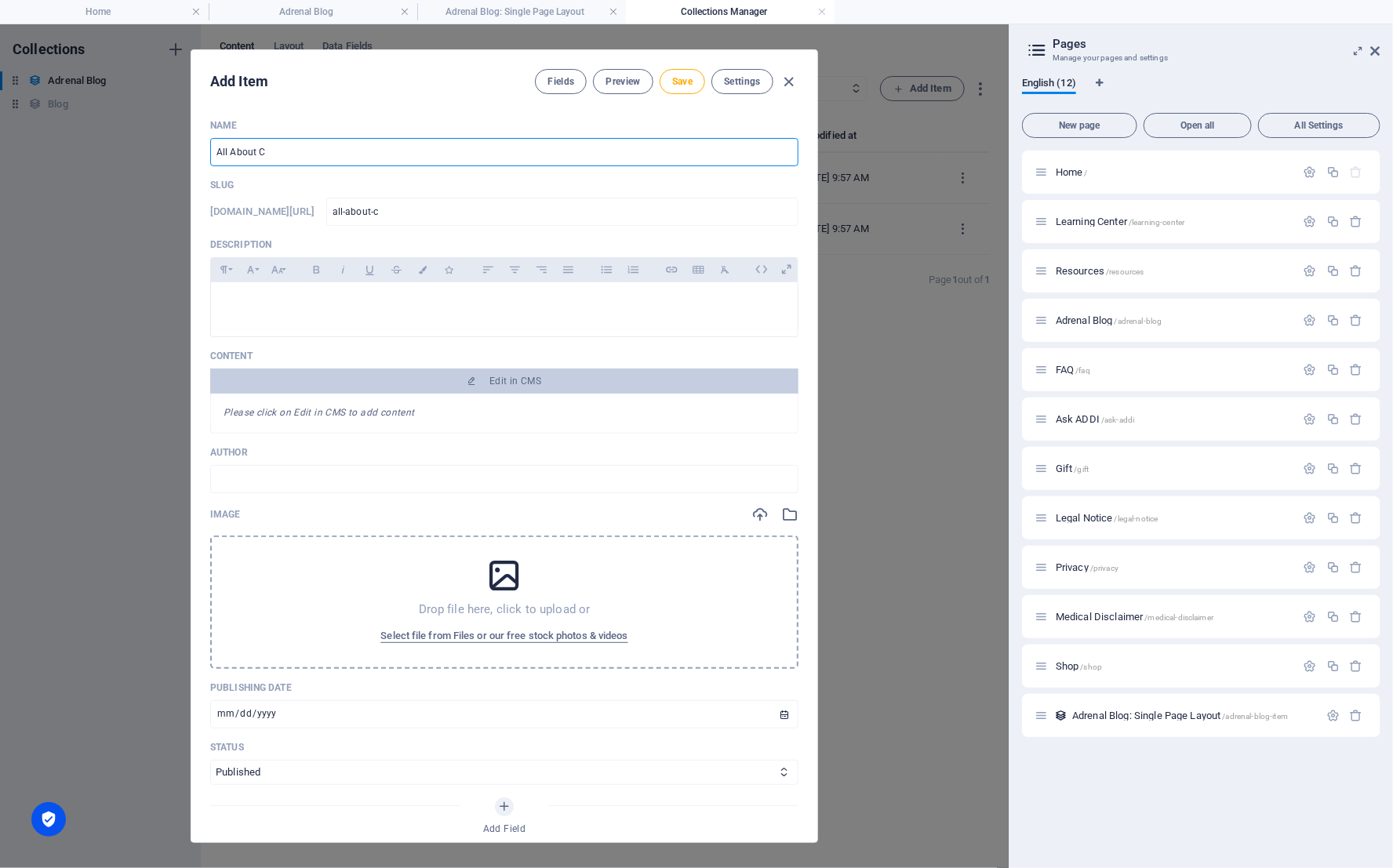 type on "All About Co" 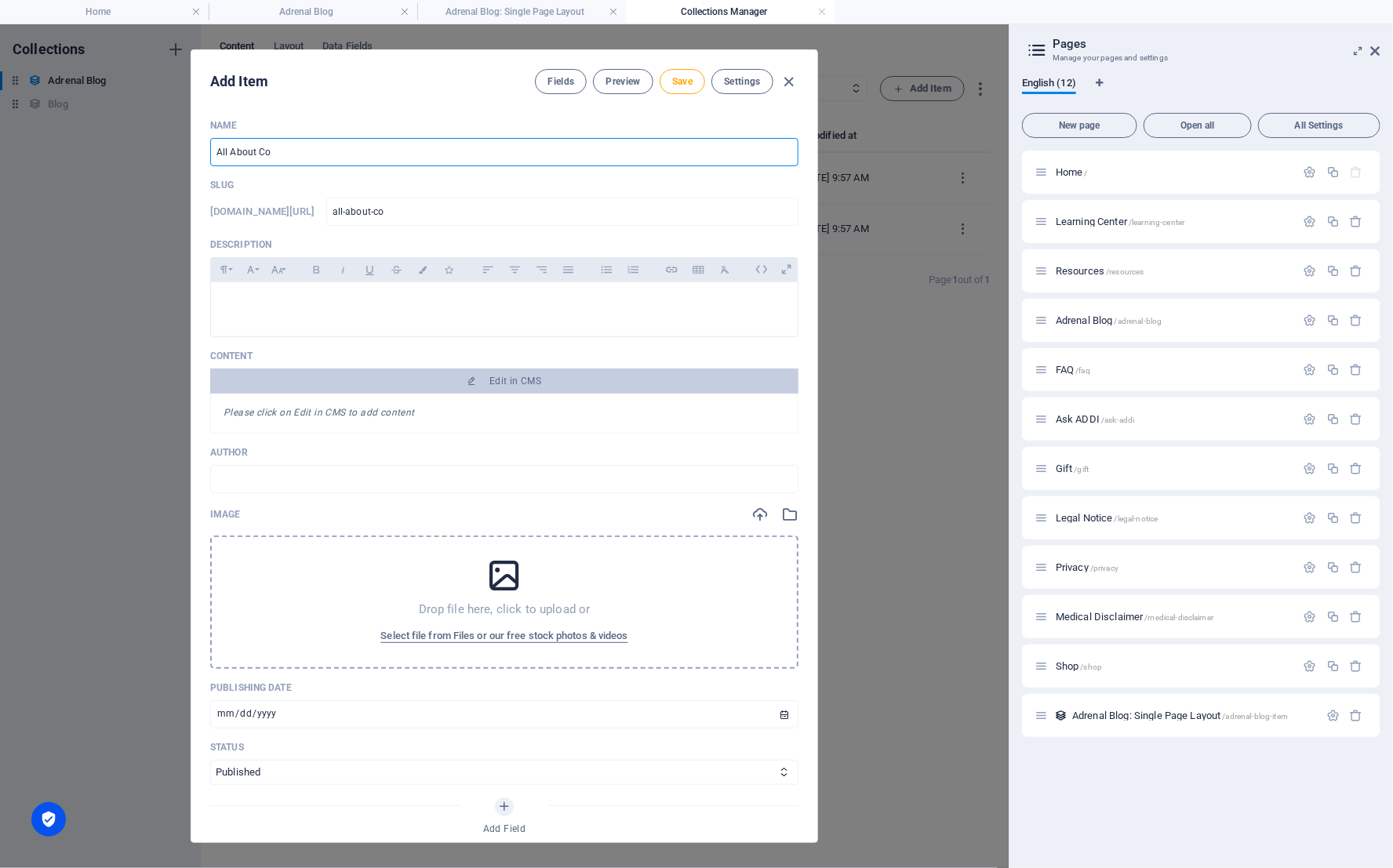 type on "All About Cor" 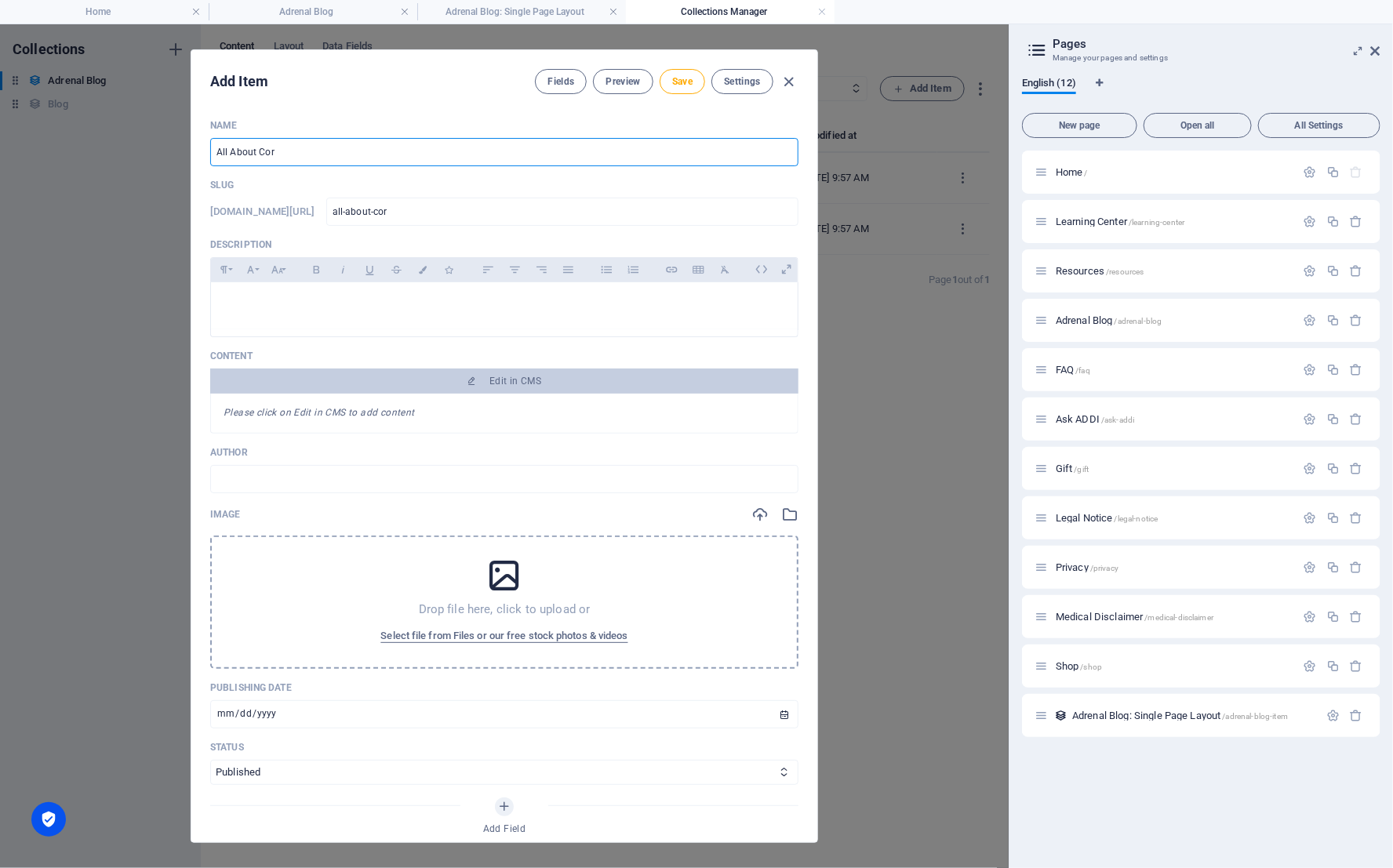 type on "All About Cort" 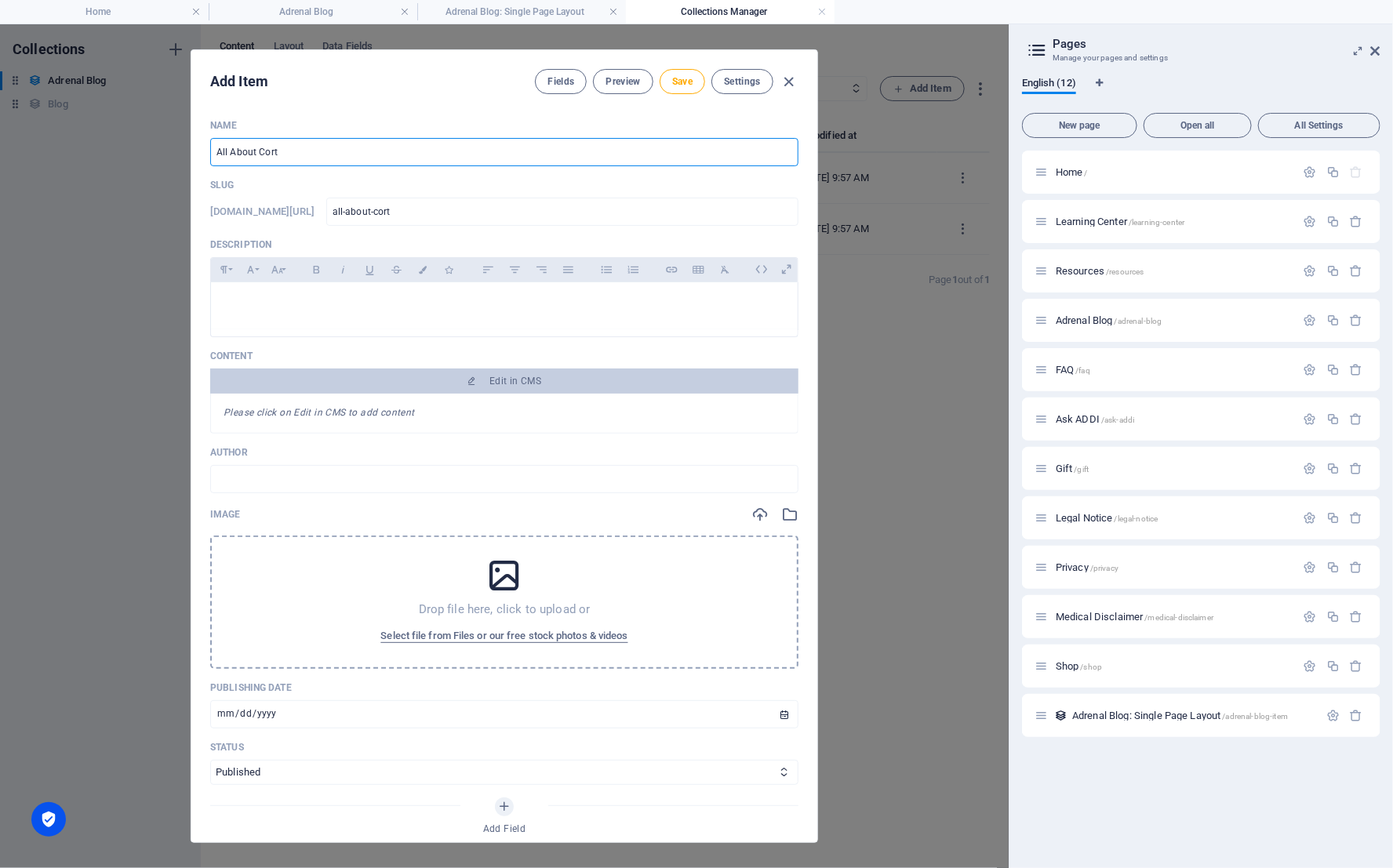 type on "All About Corti" 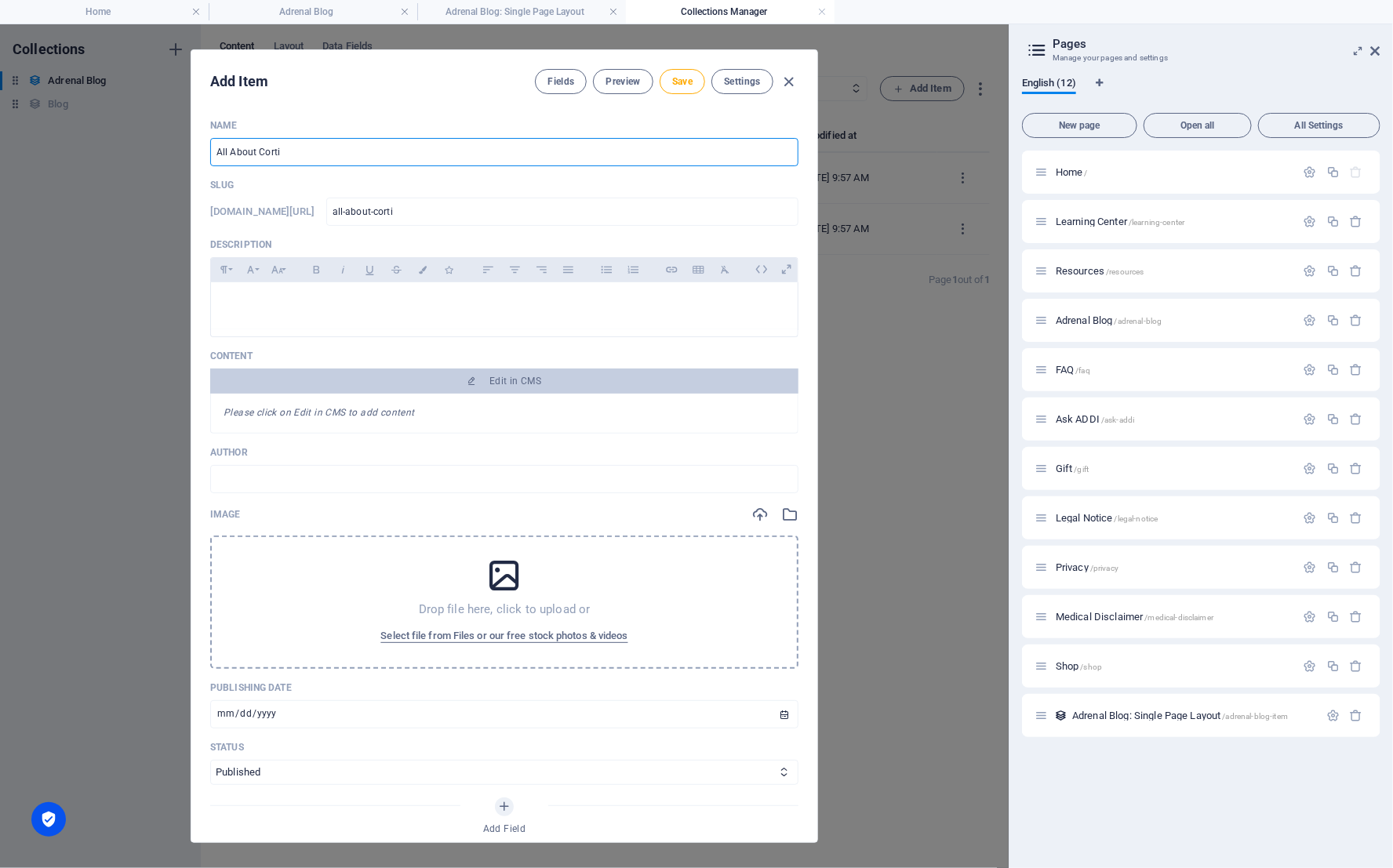 type on "All About Cortis" 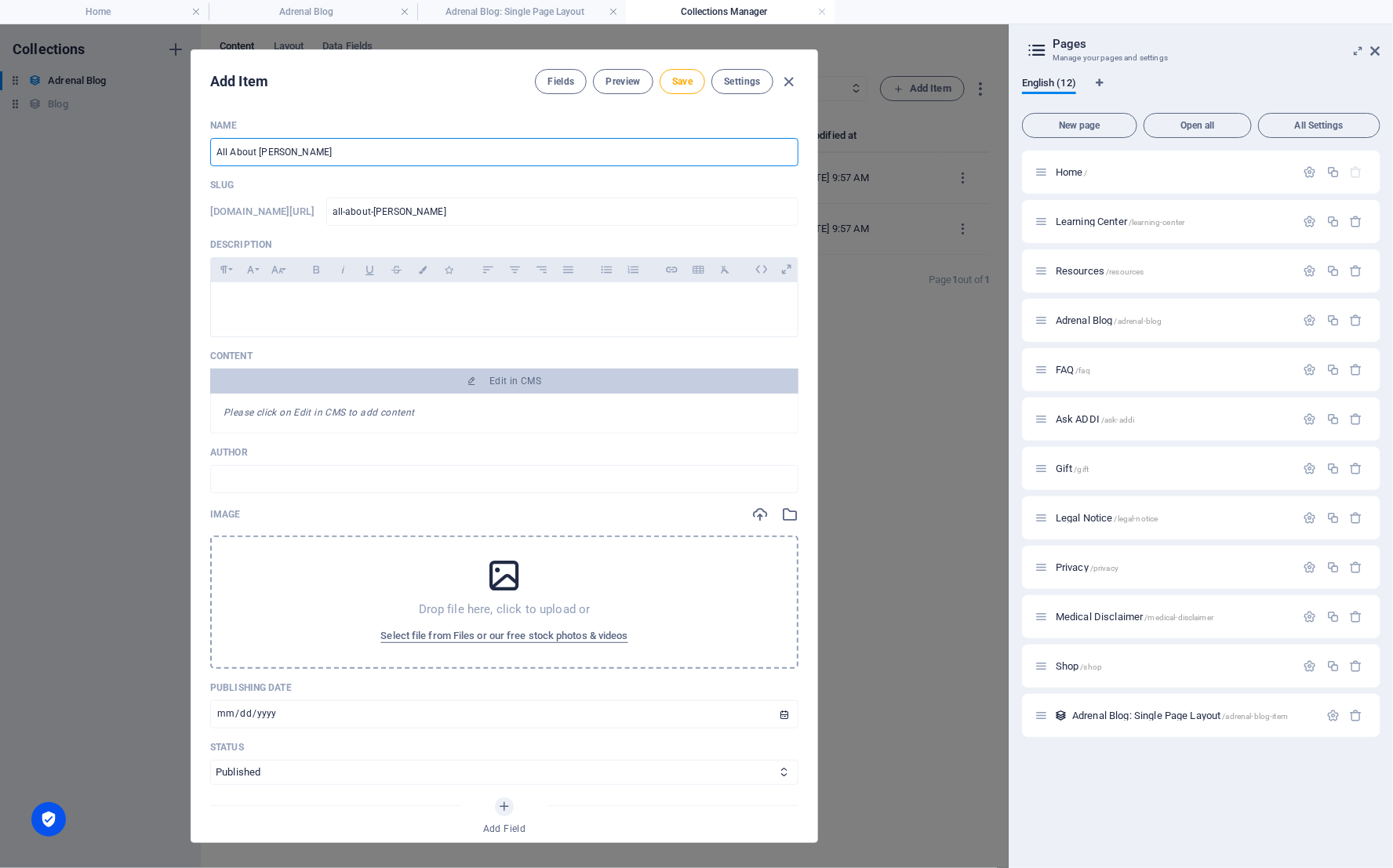 type on "All About Cortiso" 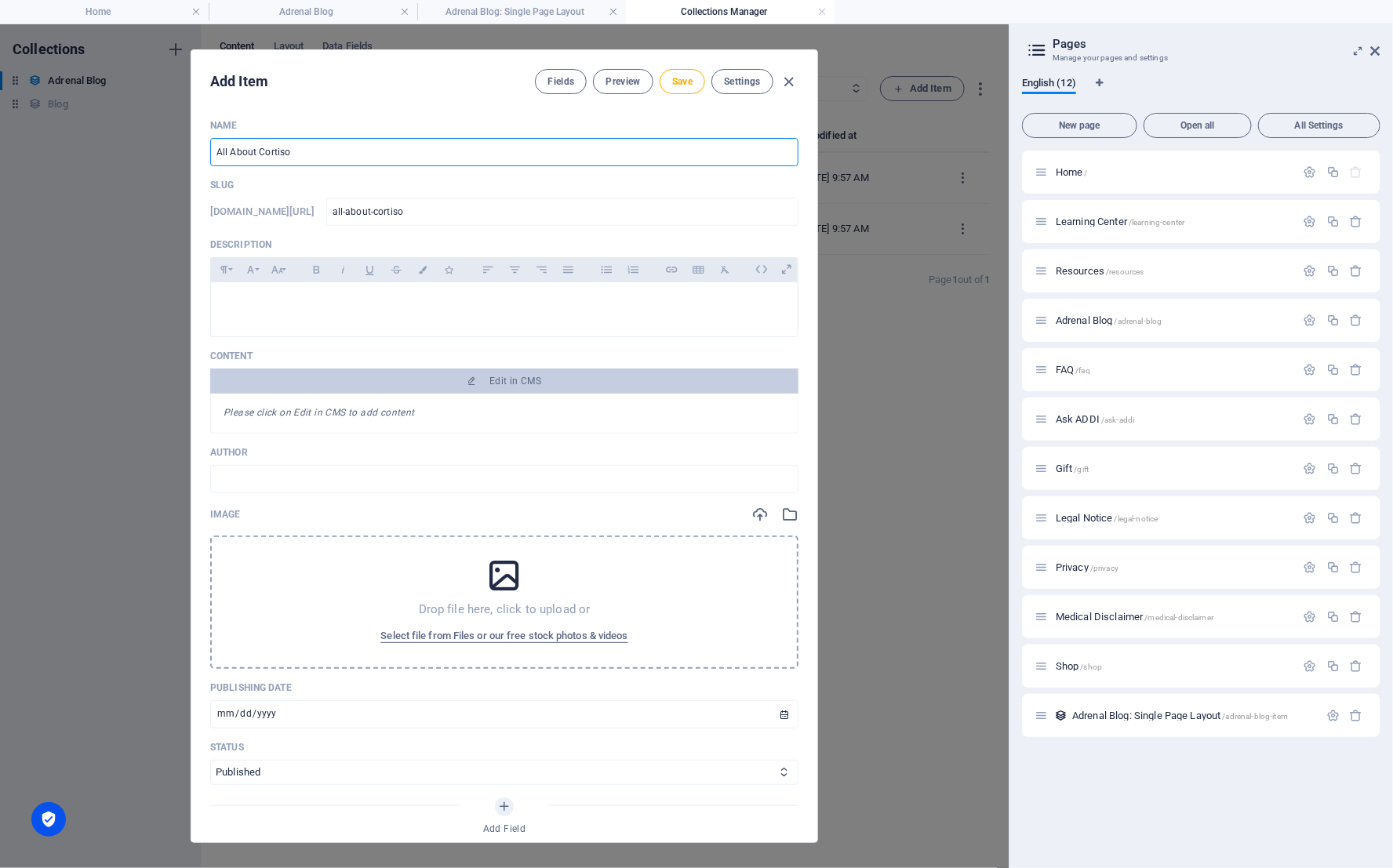 type on "All About Cortisol" 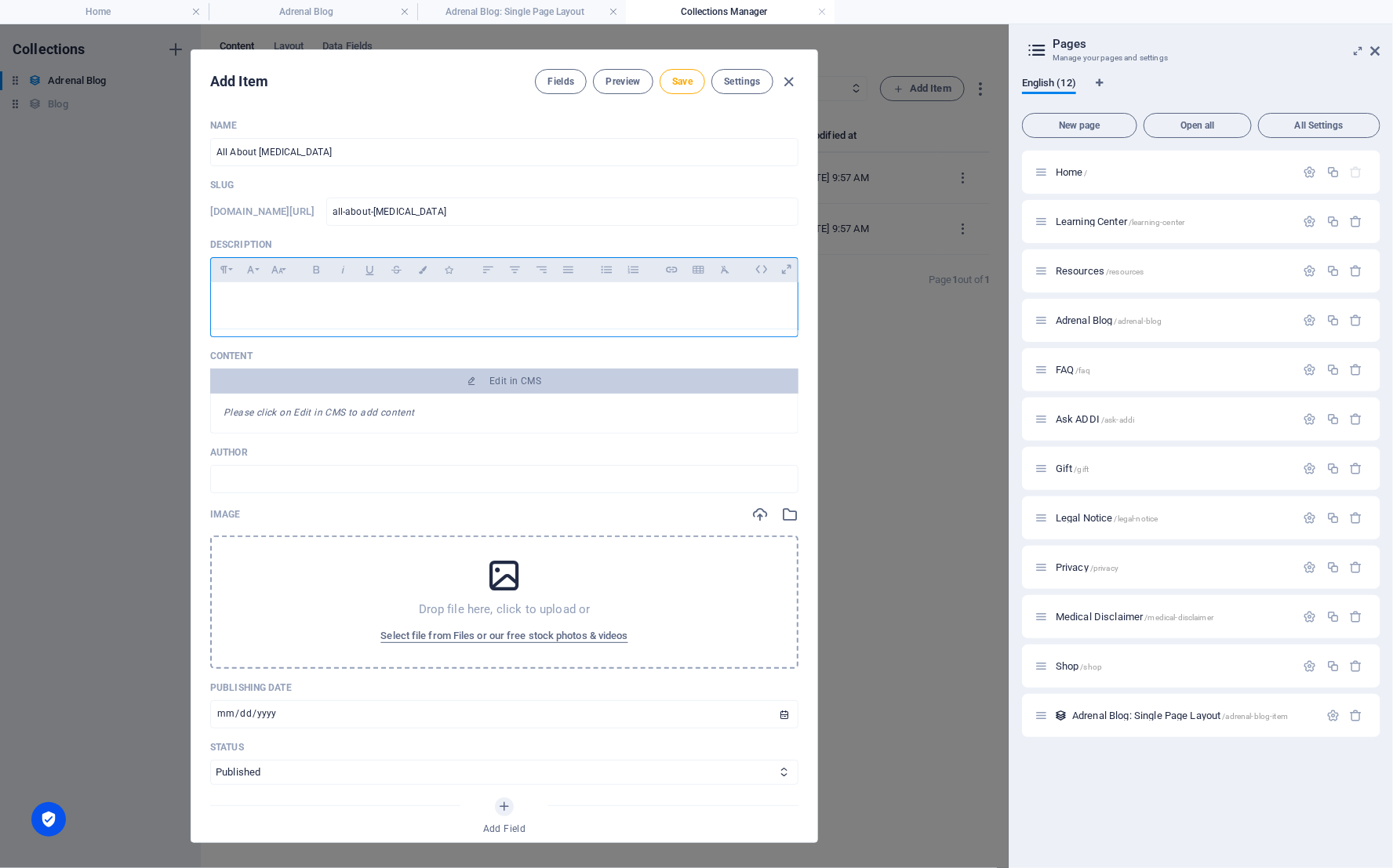 click at bounding box center [504, 306] 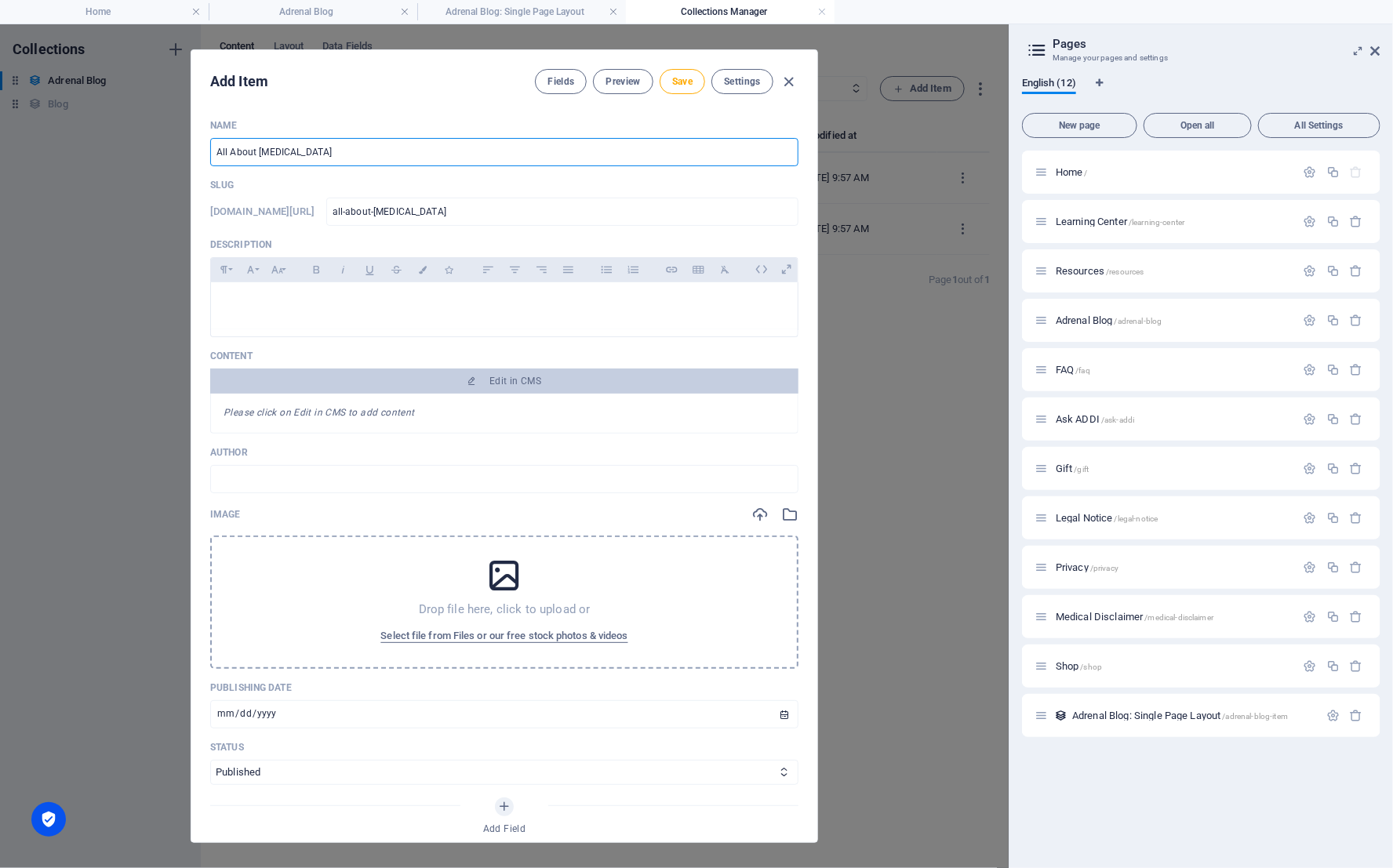 drag, startPoint x: 227, startPoint y: 154, endPoint x: 170, endPoint y: 154, distance: 57 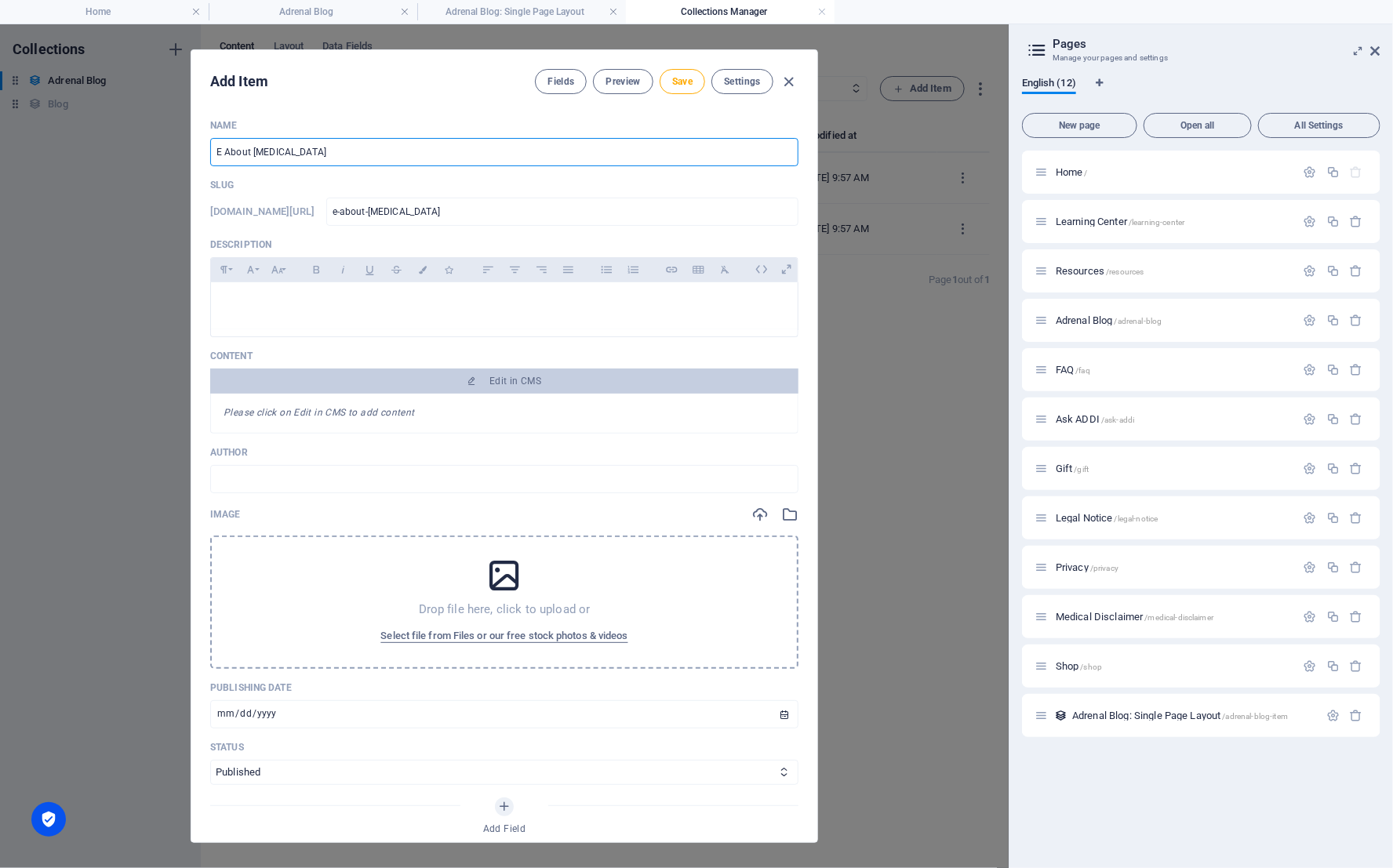 type on "Ev About Cortisol" 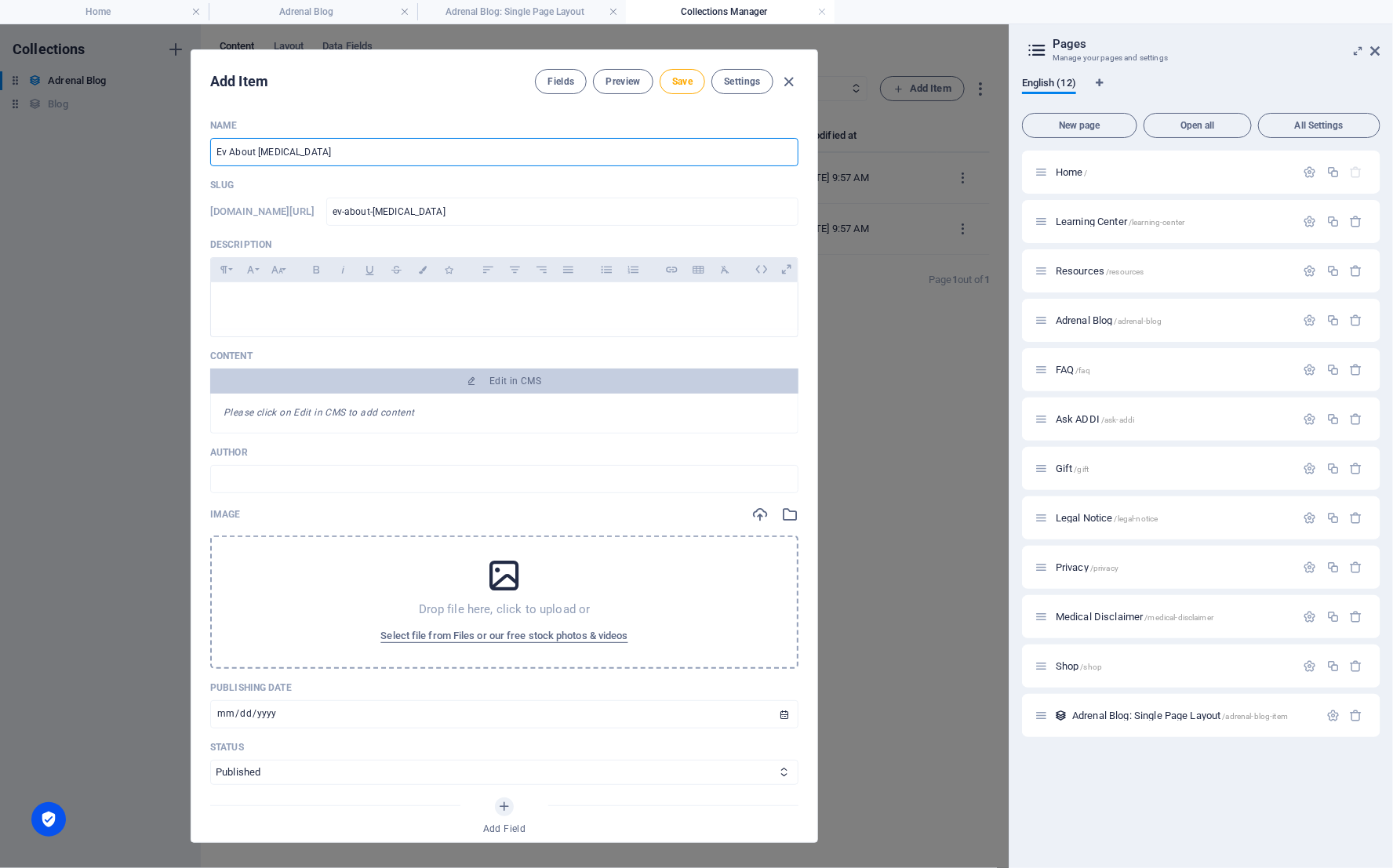 type on "Eve About Cortisol" 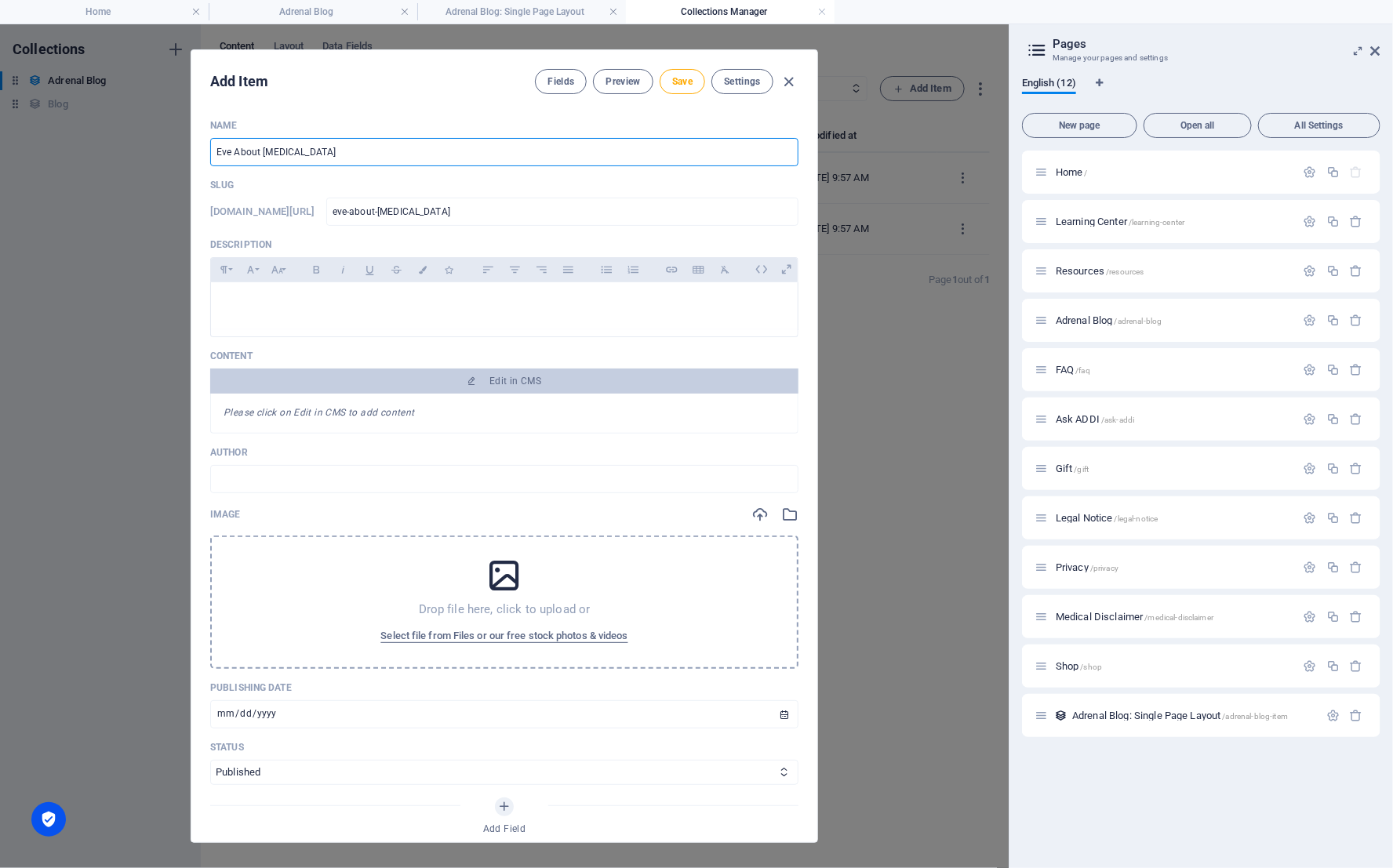 type on "Ever About Cortisol" 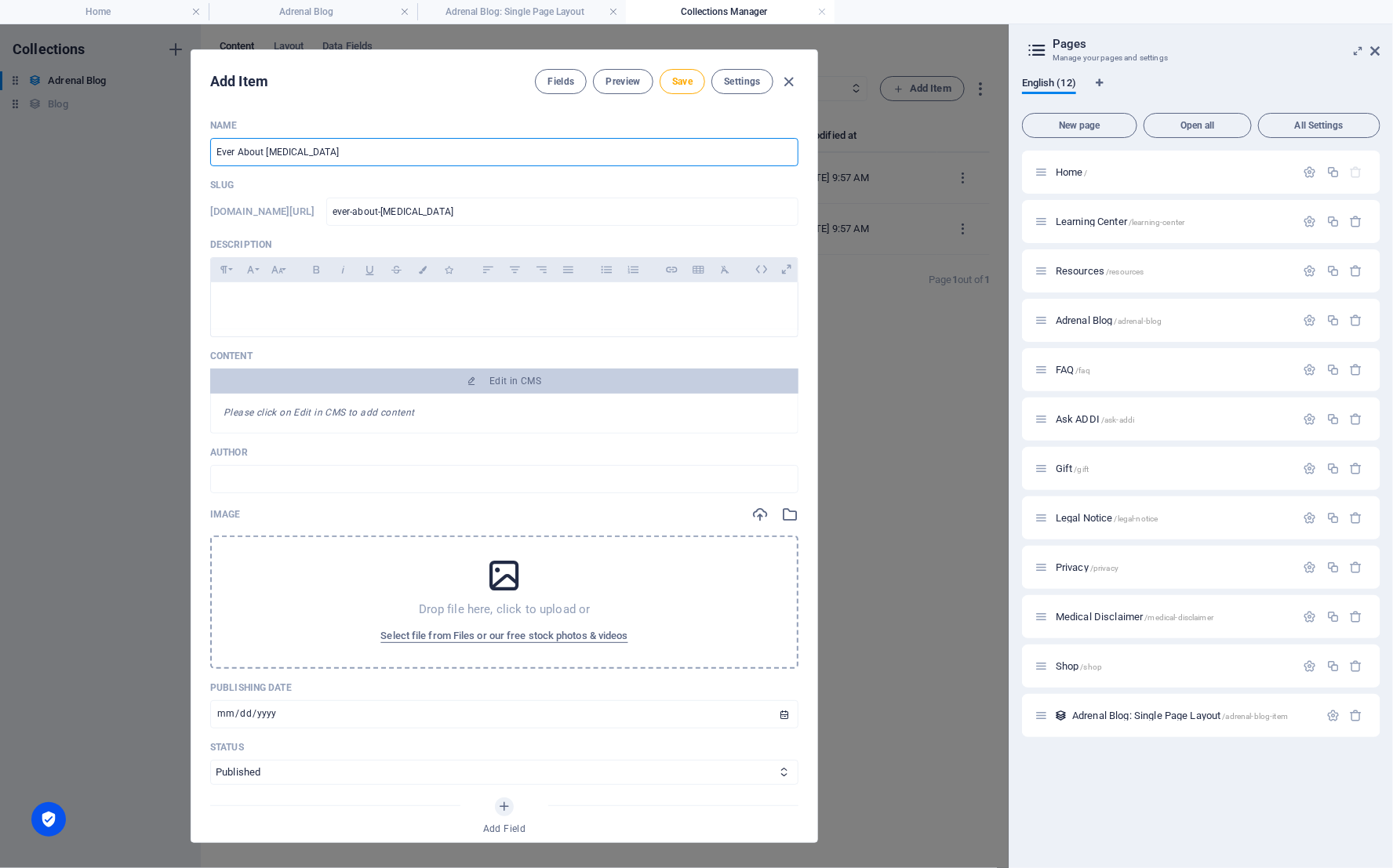 type on "Every About Cortisol" 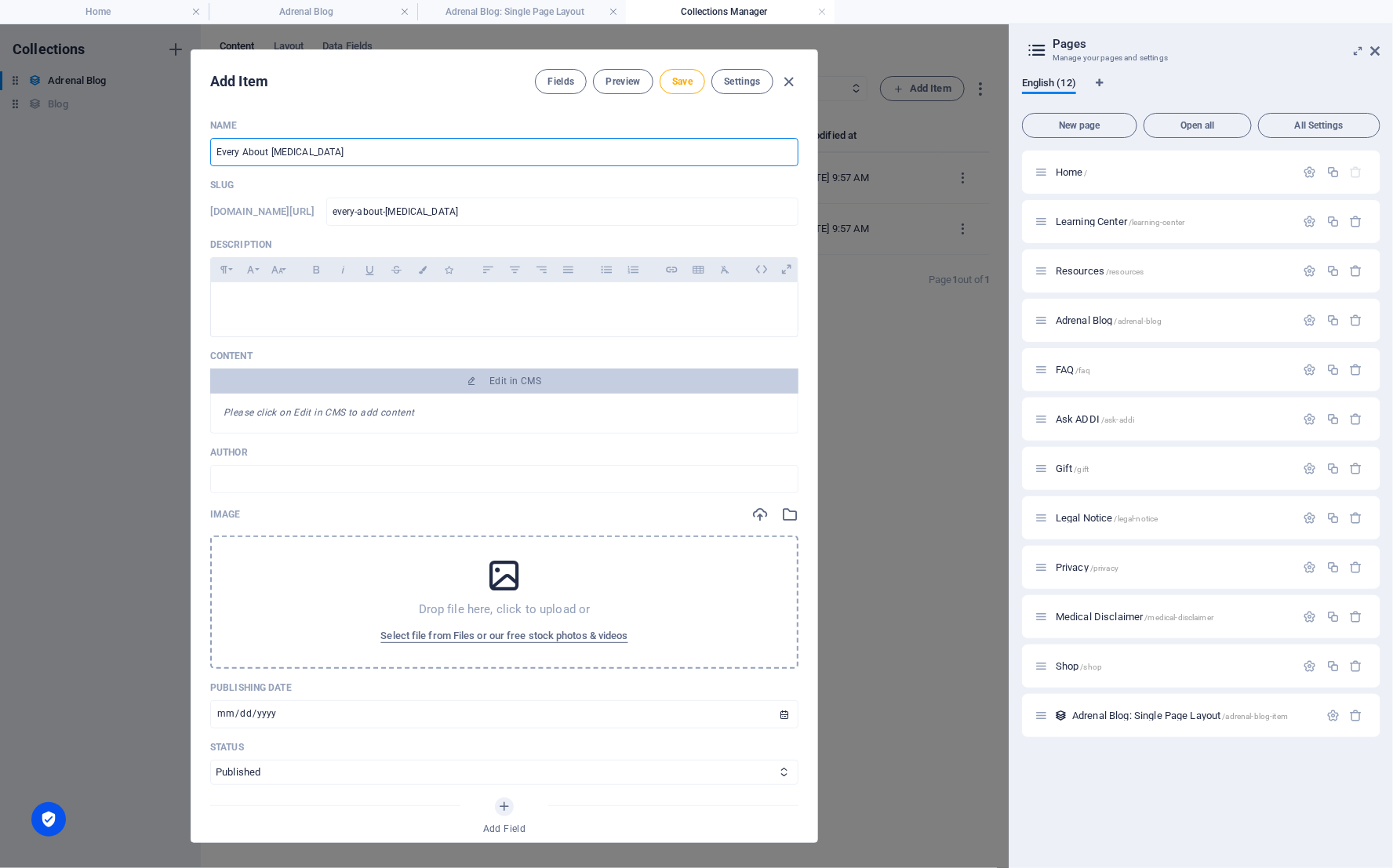 type on "Everyt About Cortisol" 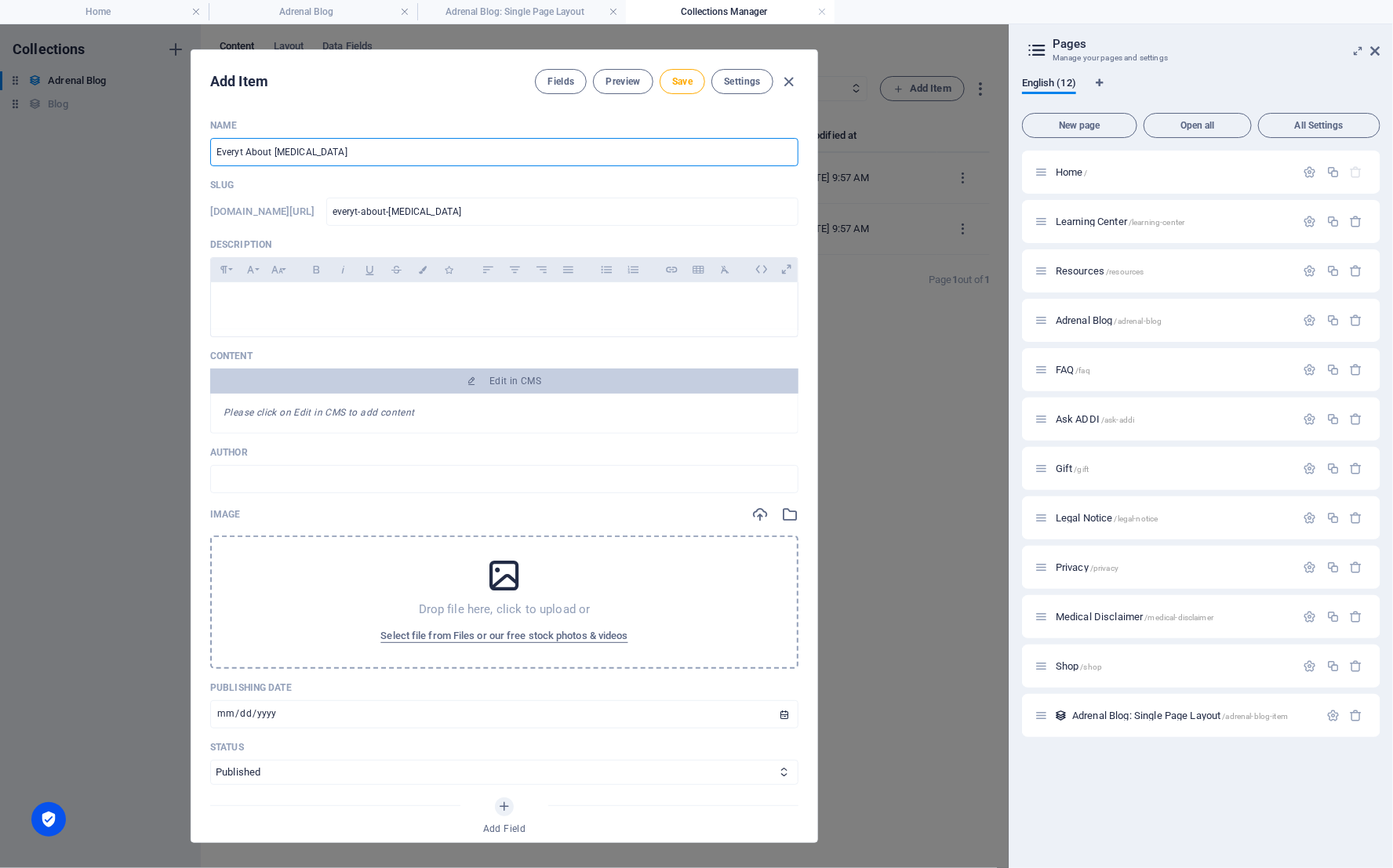 type on "Everyth About Cortisol" 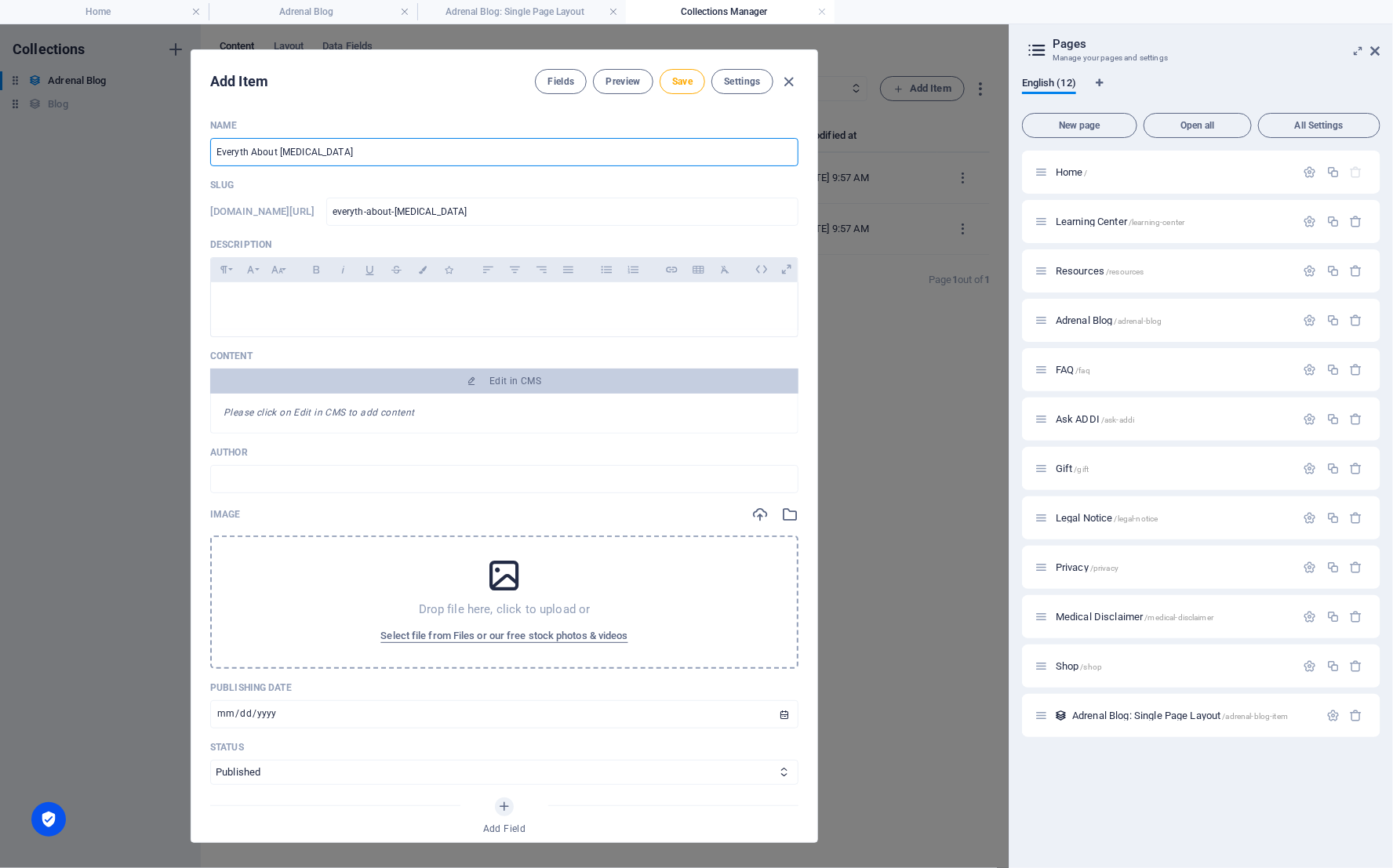 type on "Everythi About Cortisol" 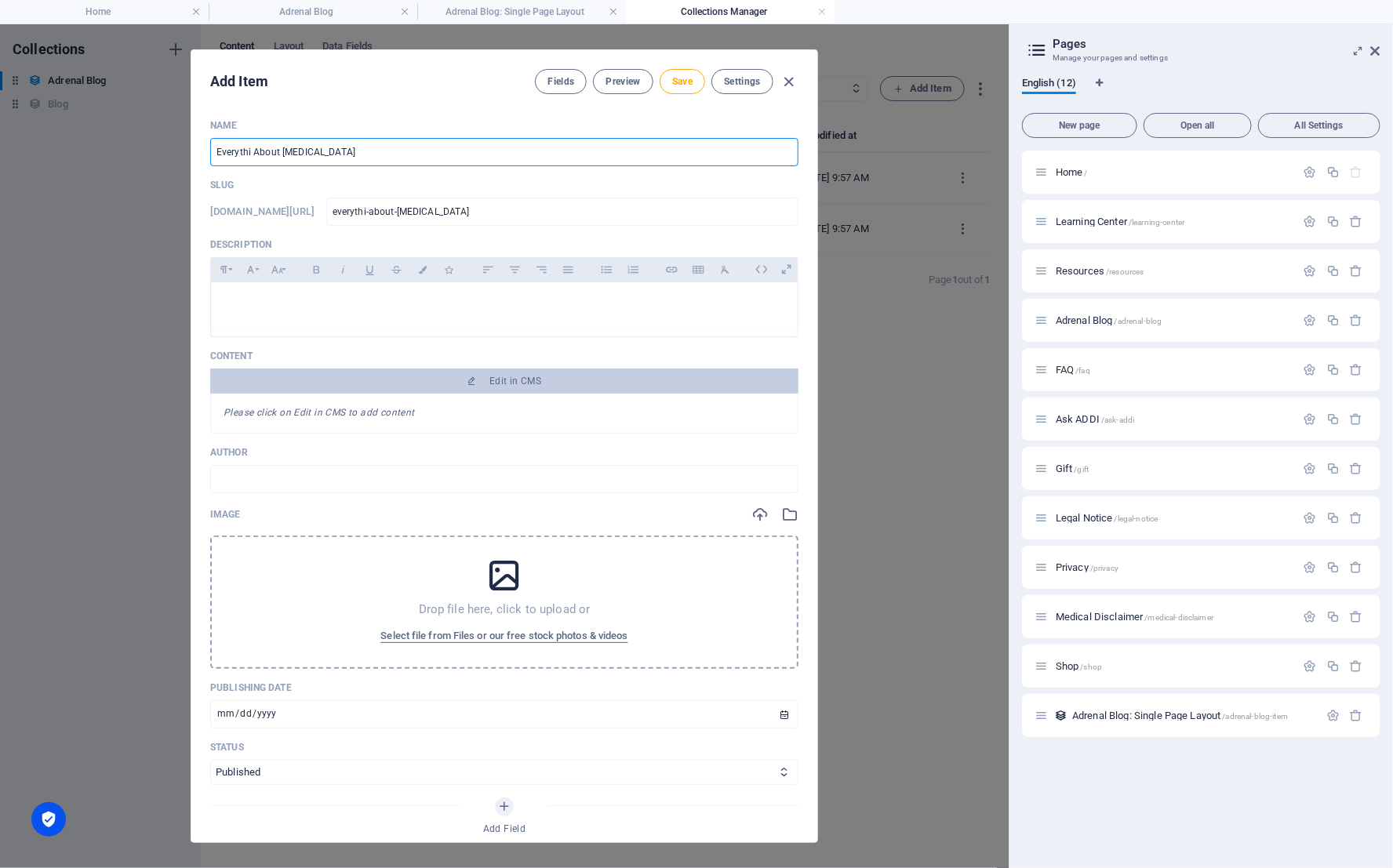 type on "Everythin About Cortisol" 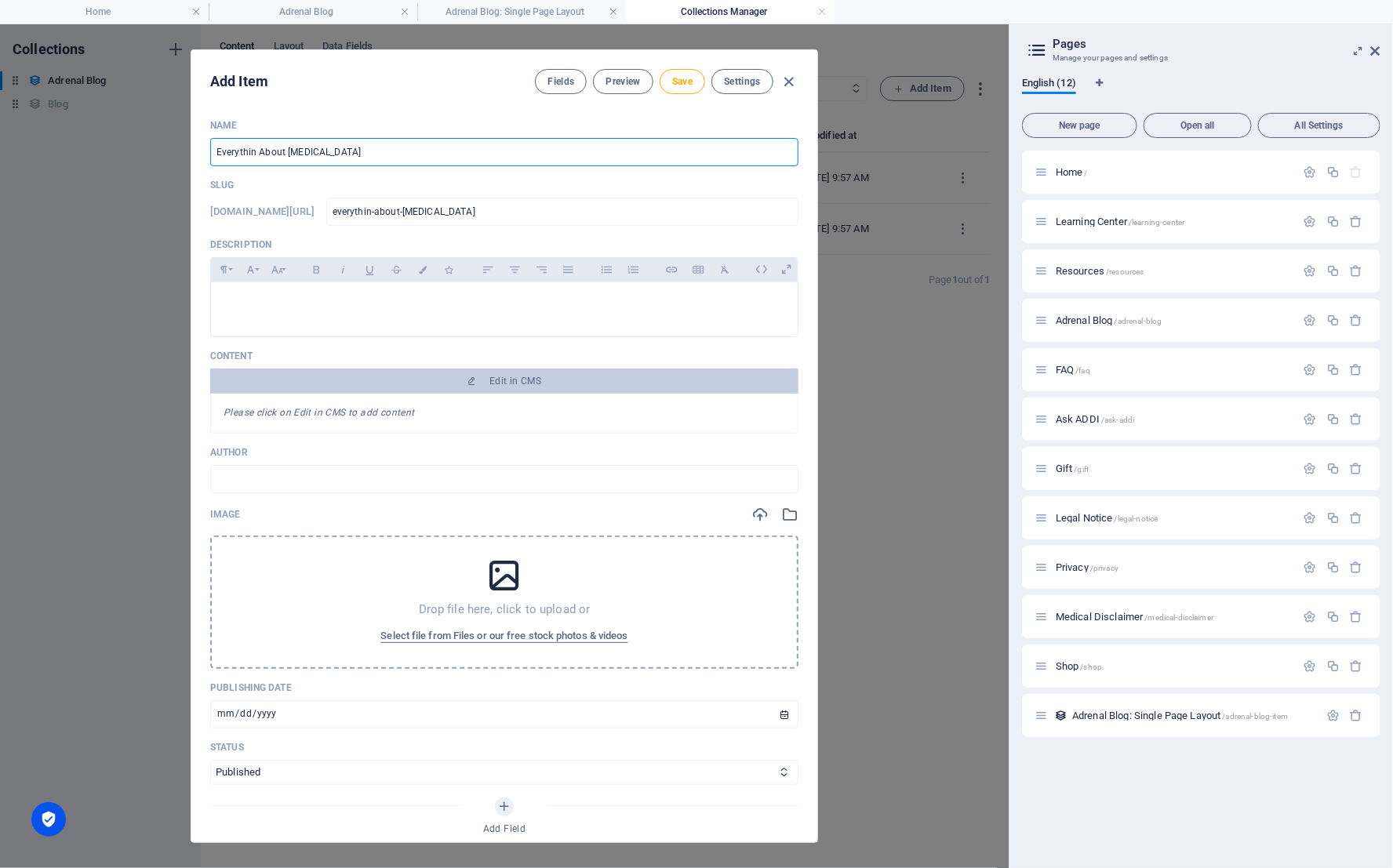 type on "Everything About Cortisol" 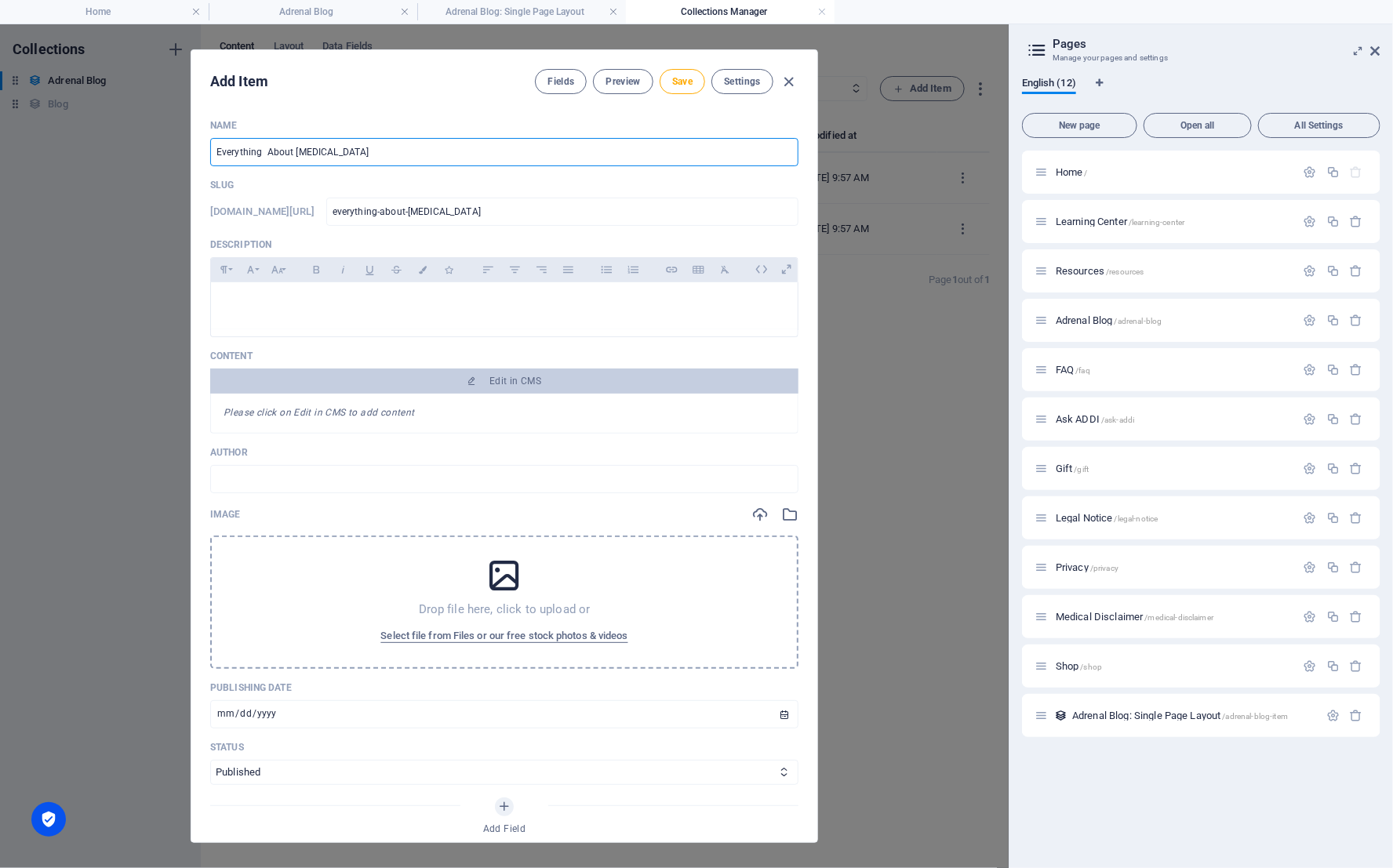type on "Everything Y About Cortisol" 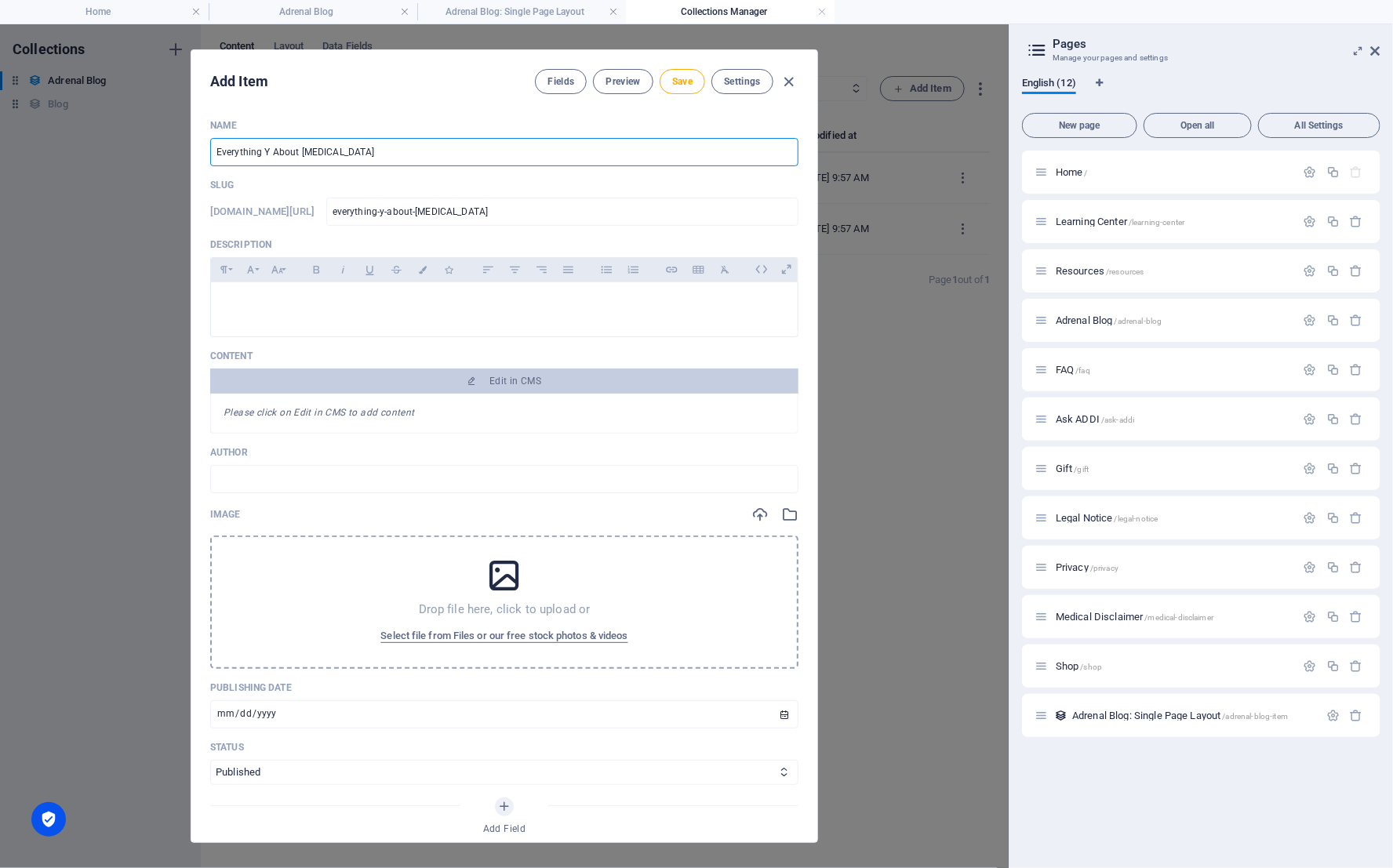 type on "Everything Yo About Cortisol" 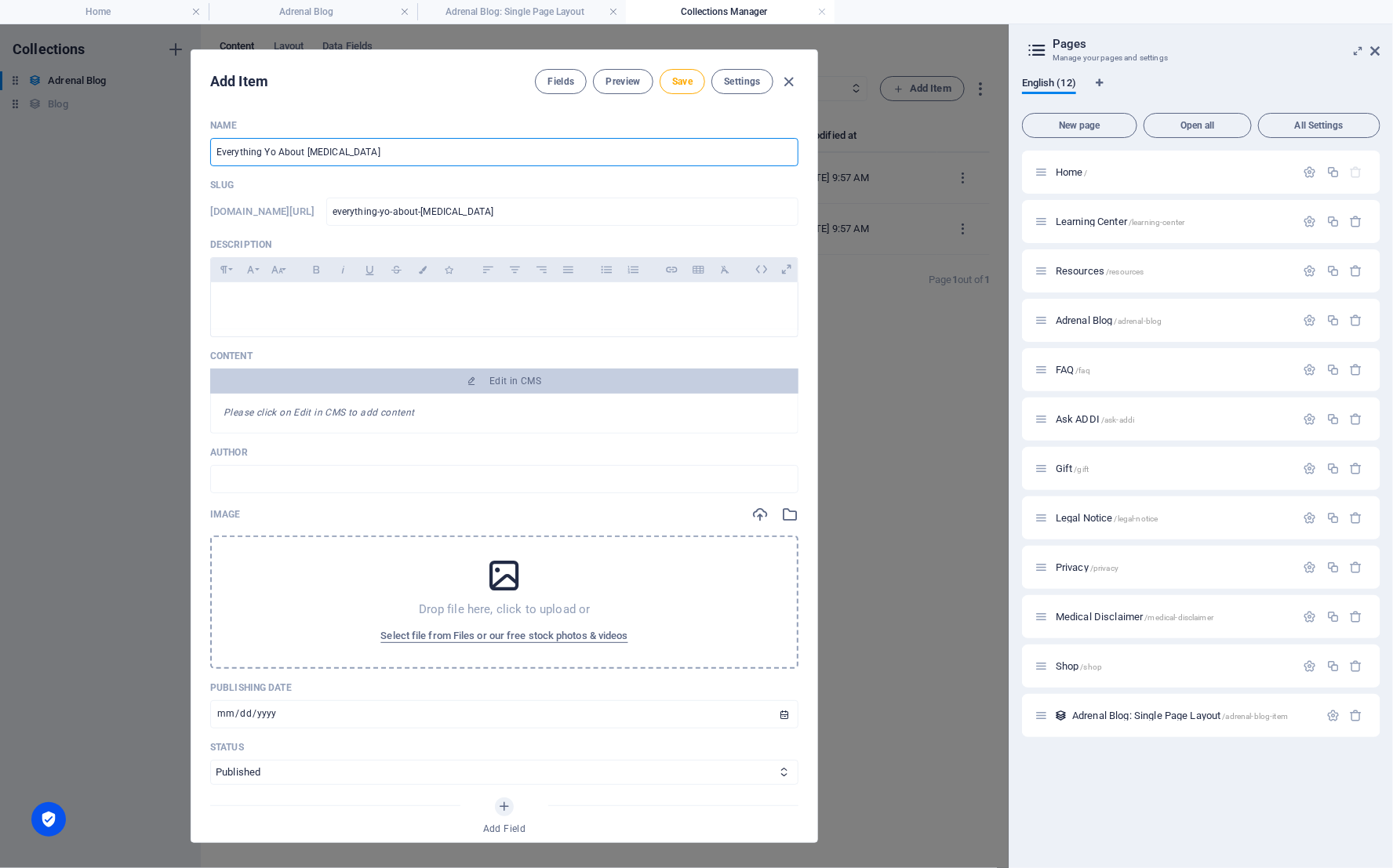 type on "Everything You About Cortisol" 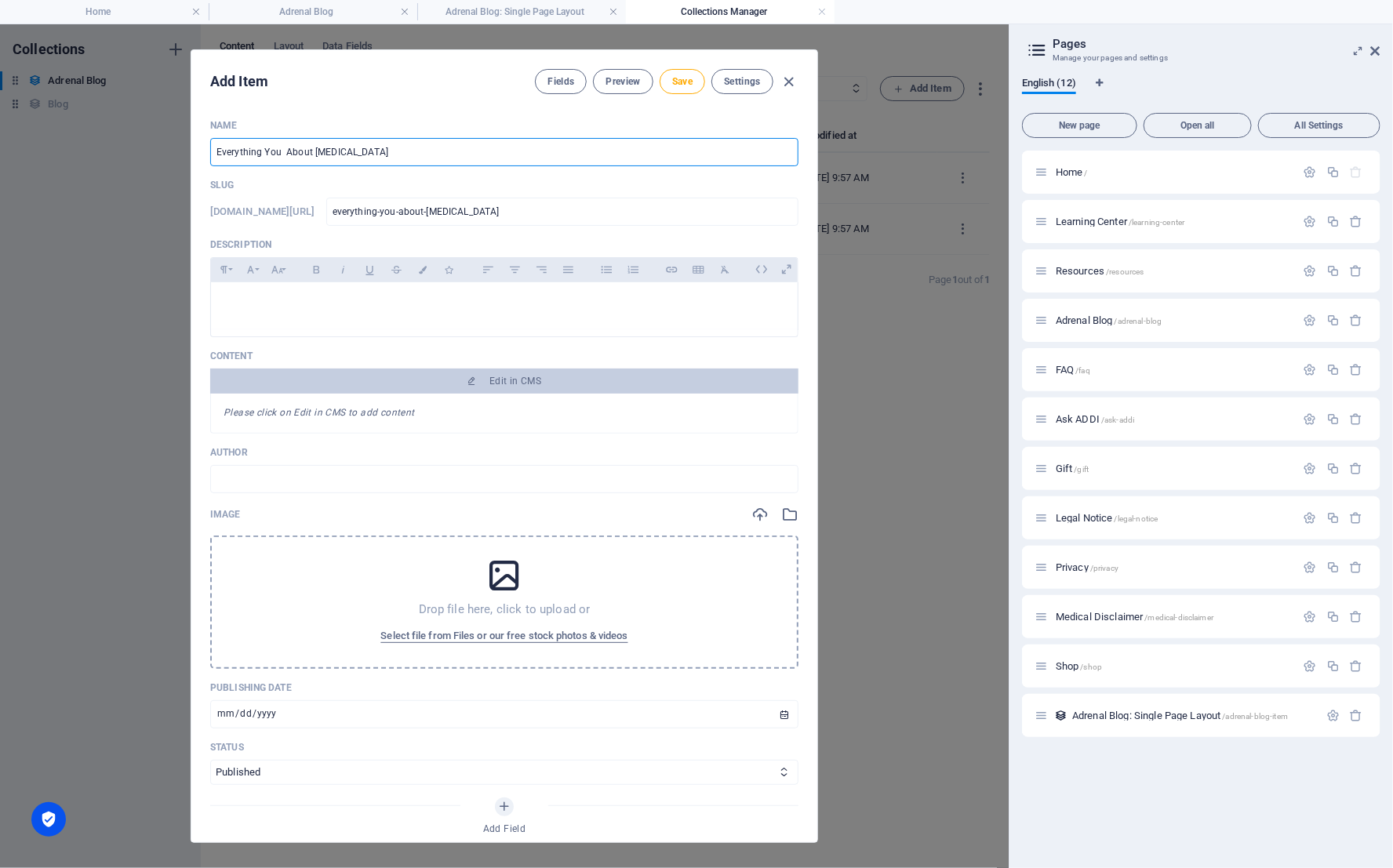 type on "Everything You N About Cortisol" 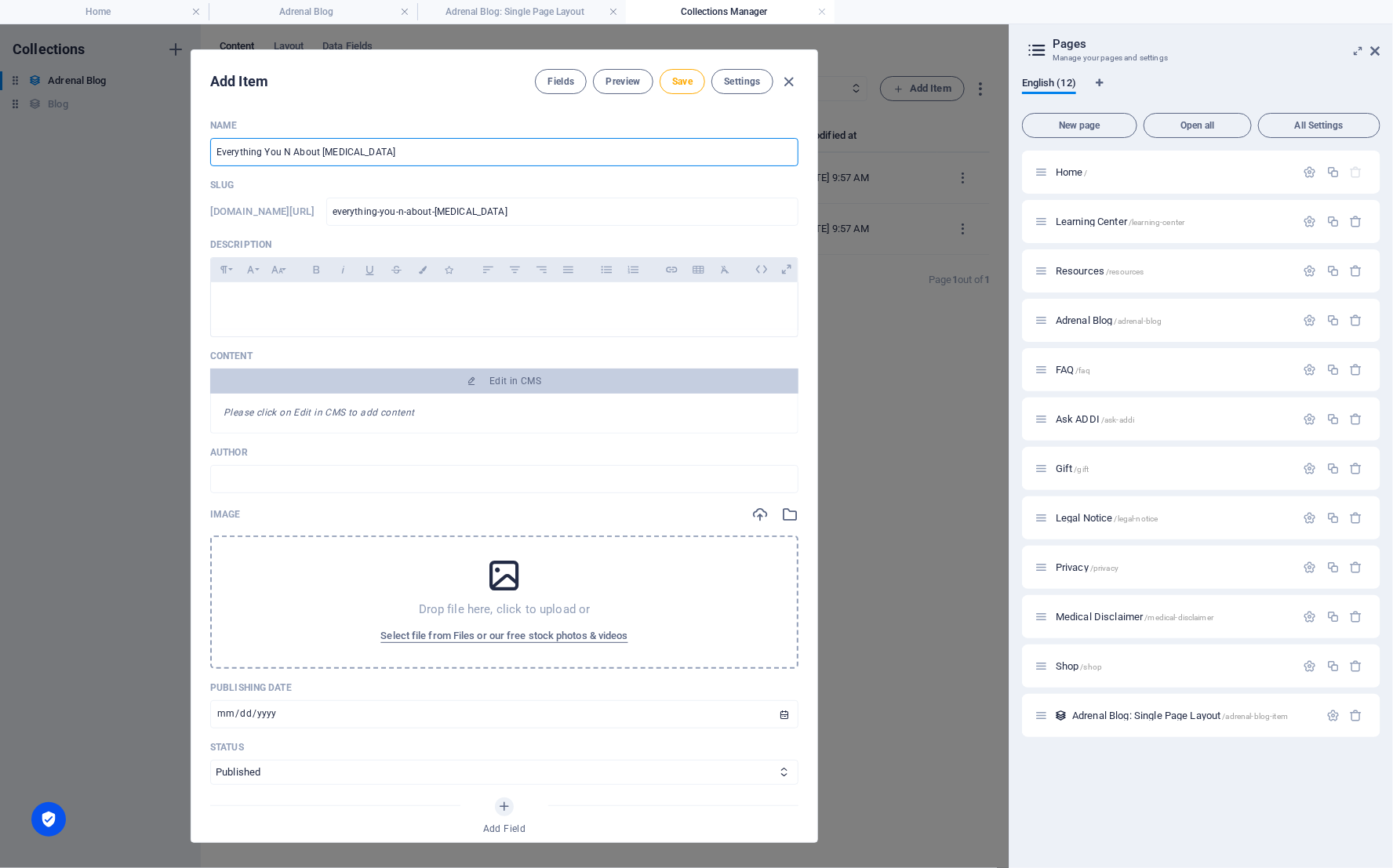 type on "Everything You Ne About Cortisol" 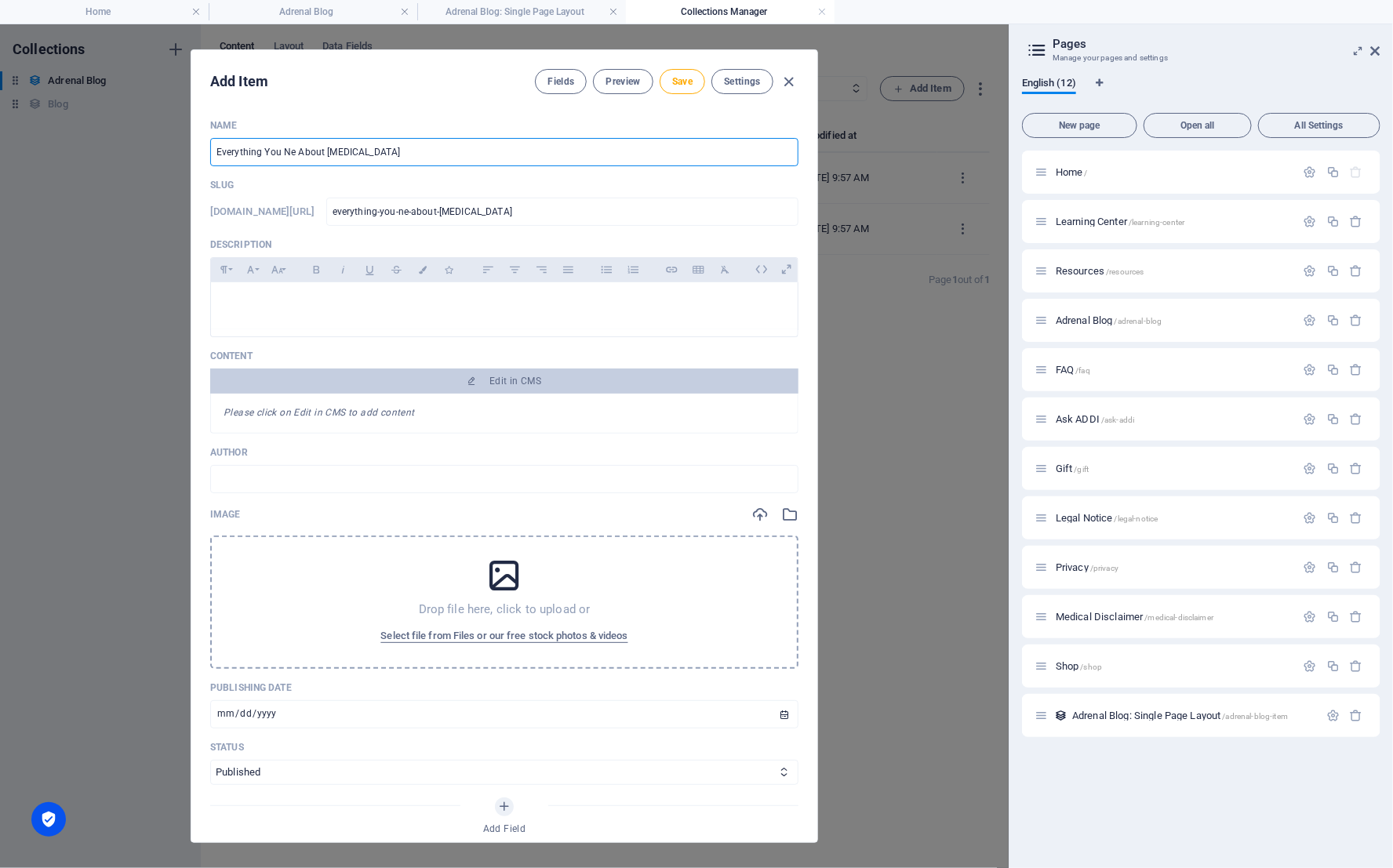 type on "Everything You Nee About Cortisol" 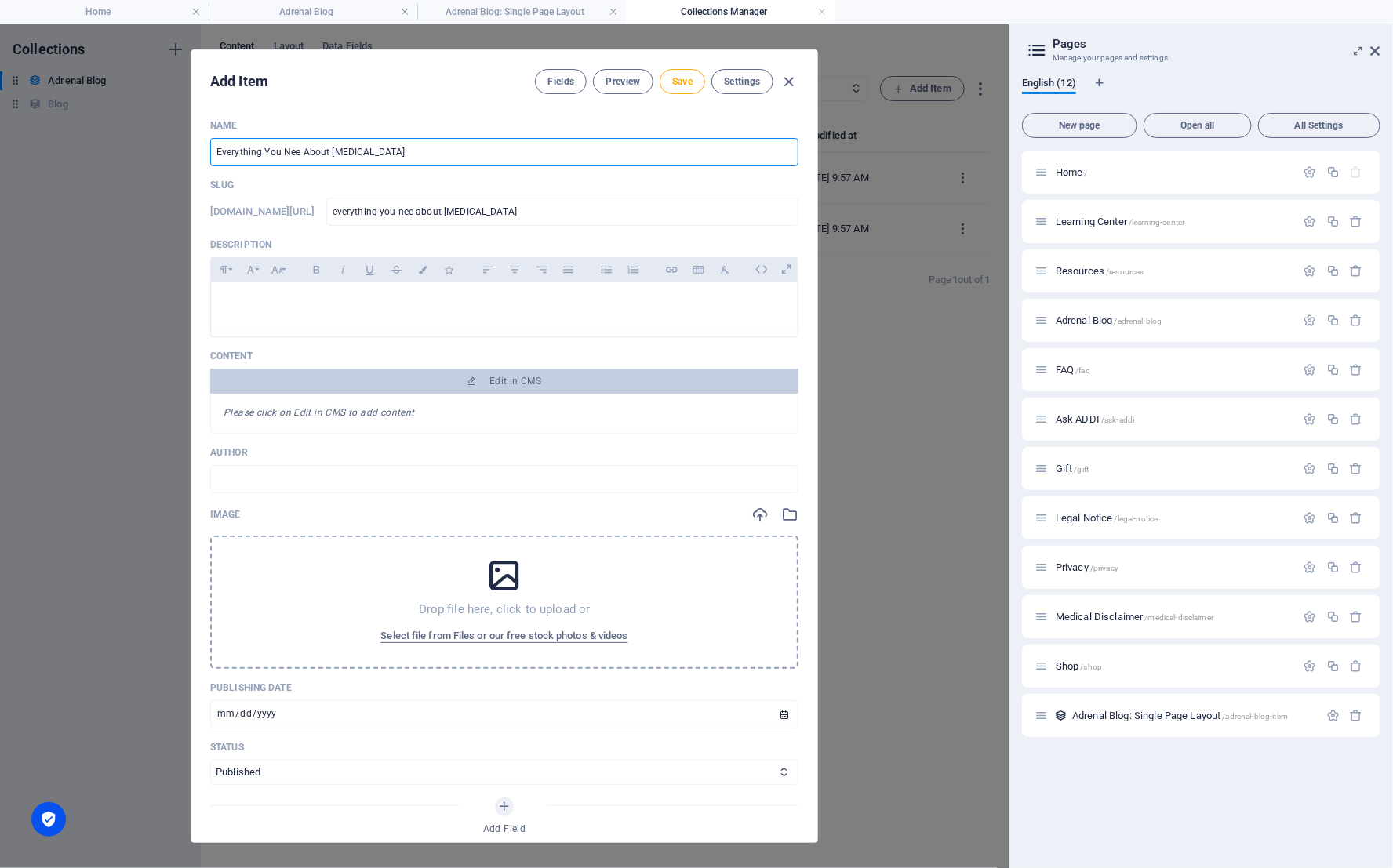 type on "Everything You Need About Cortisol" 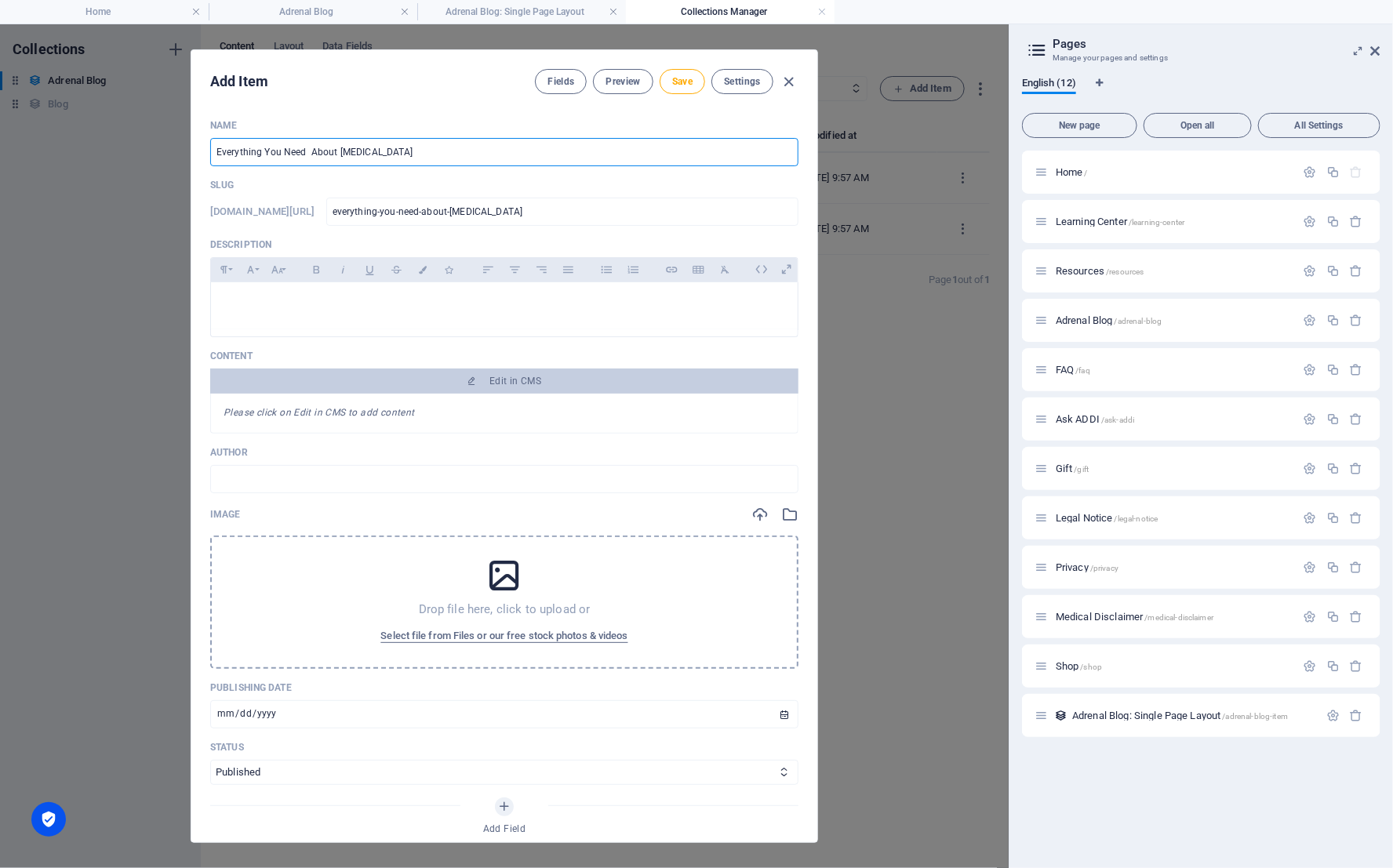 type on "Everything You Need t About Cortisol" 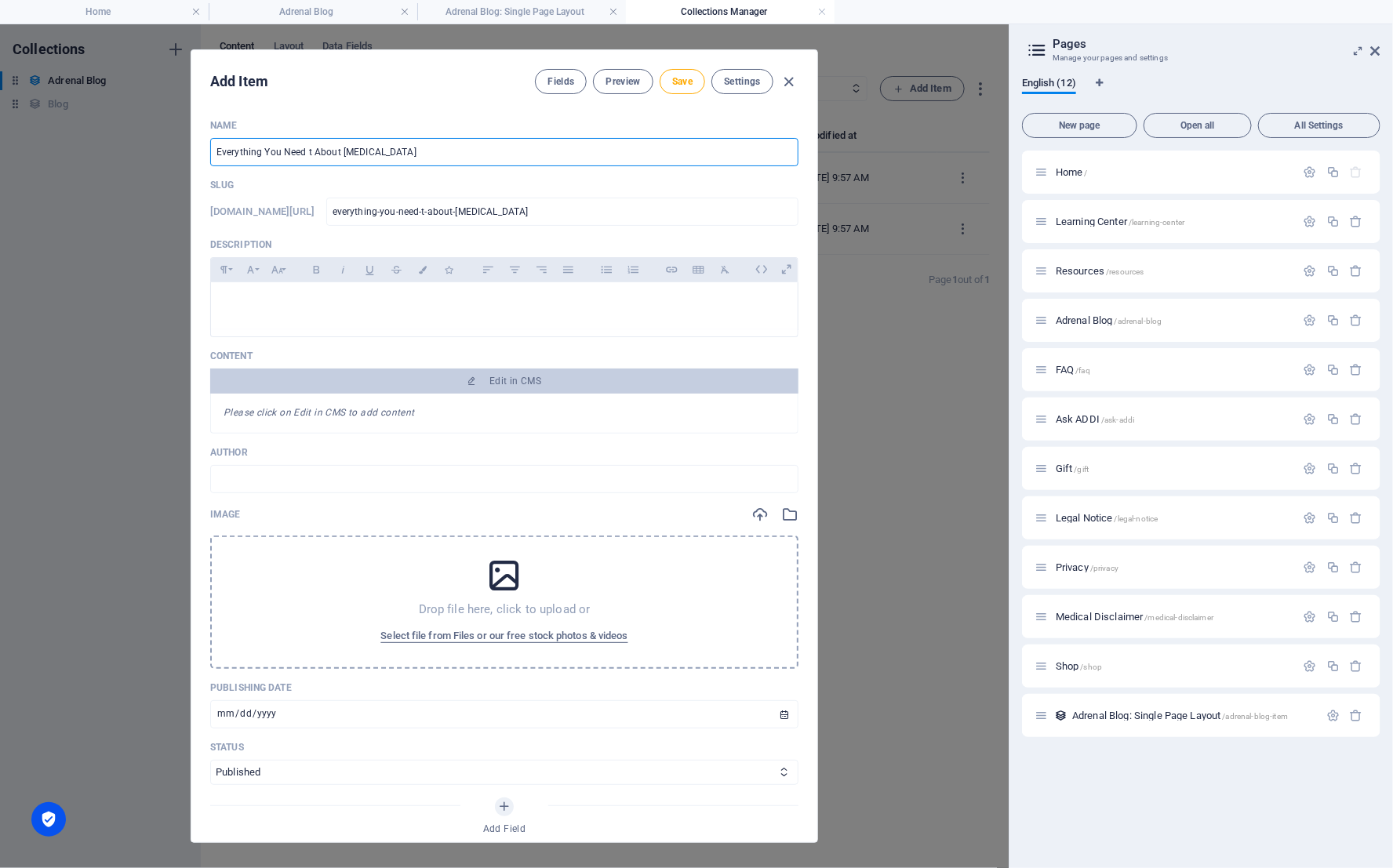type on "Everything You Need to About Cortisol" 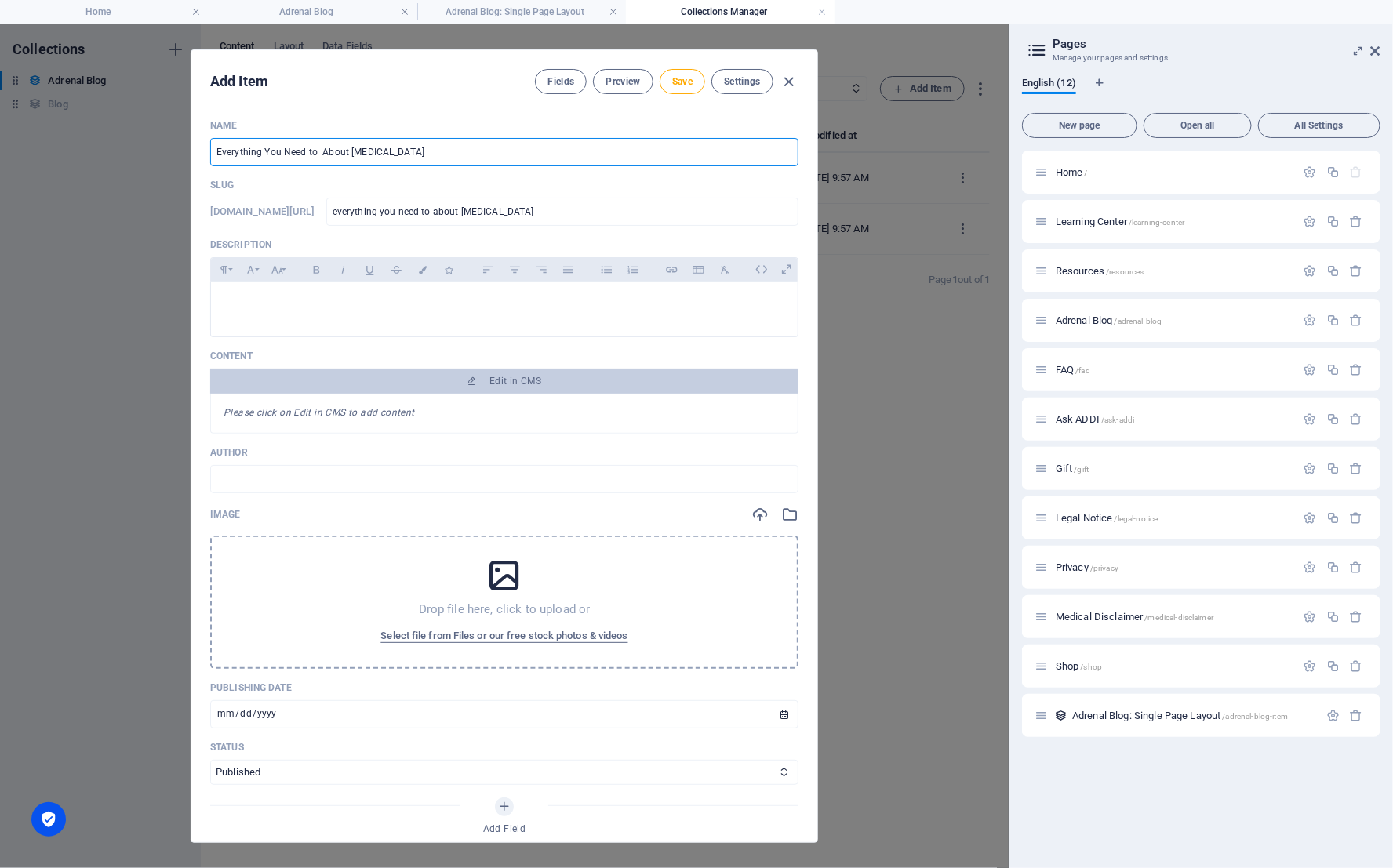 type on "Everything You Need to k About Cortisol" 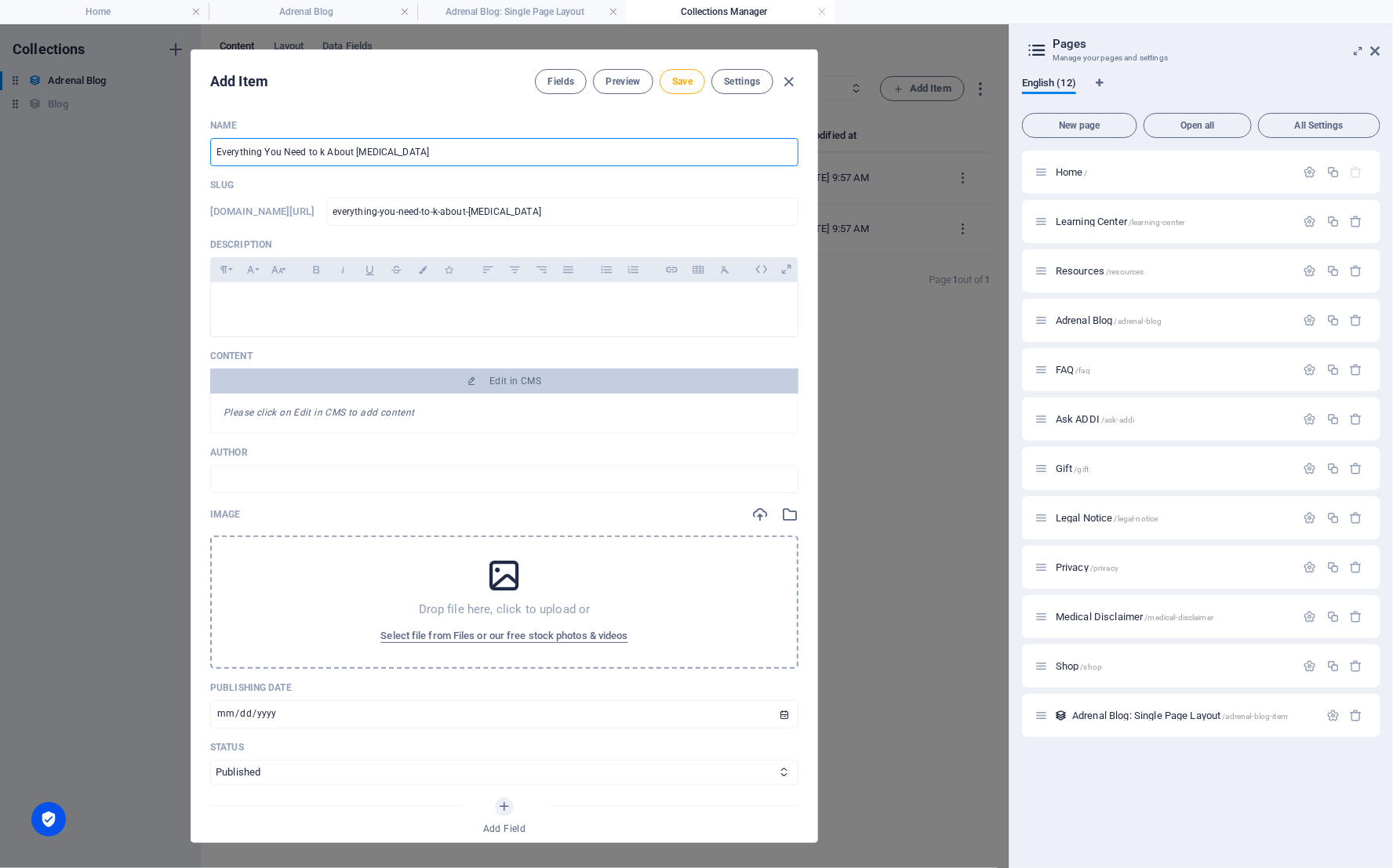 type on "Everything You Need to kn About Cortisol" 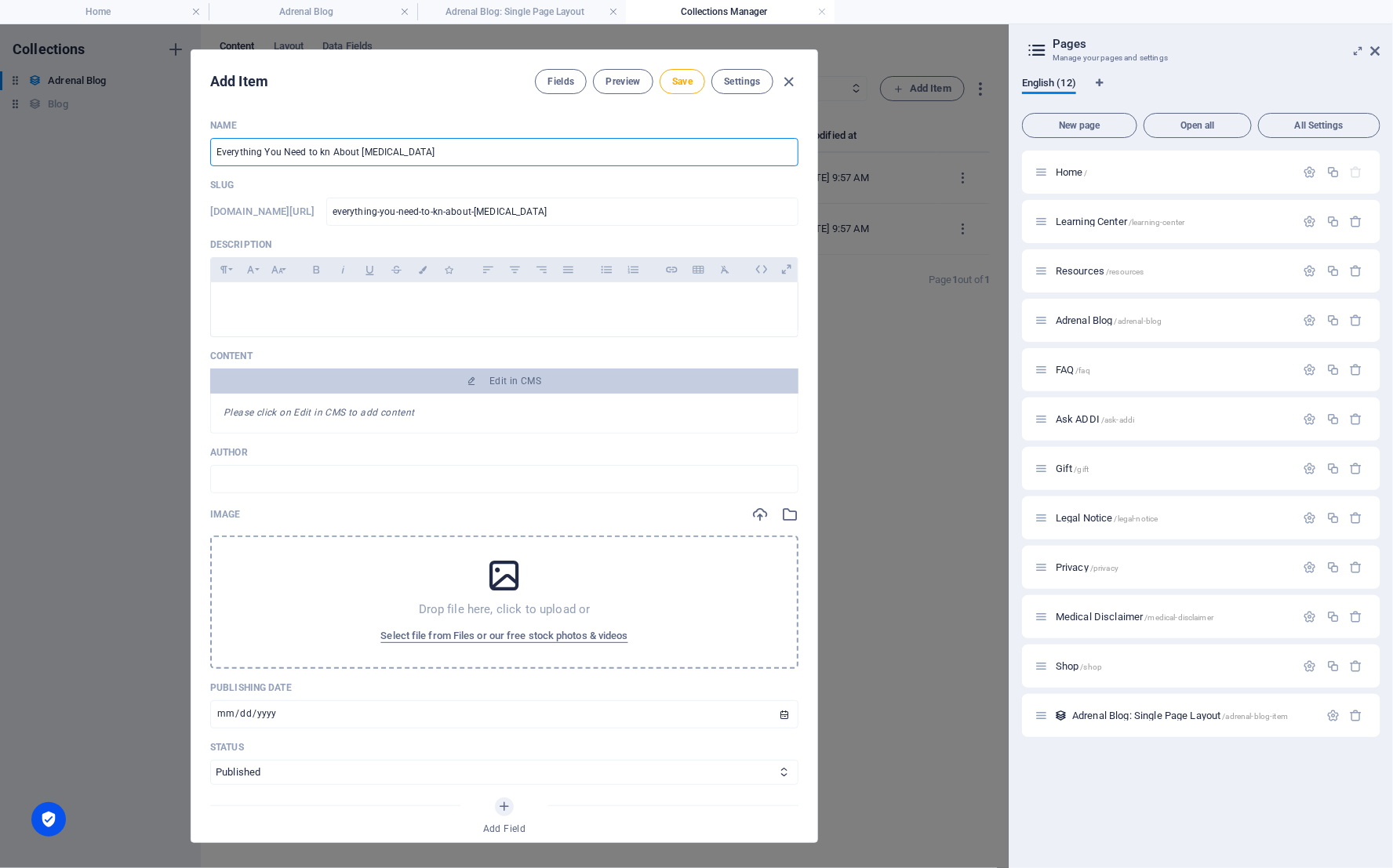 type on "Everything You Need to kno About Cortisol" 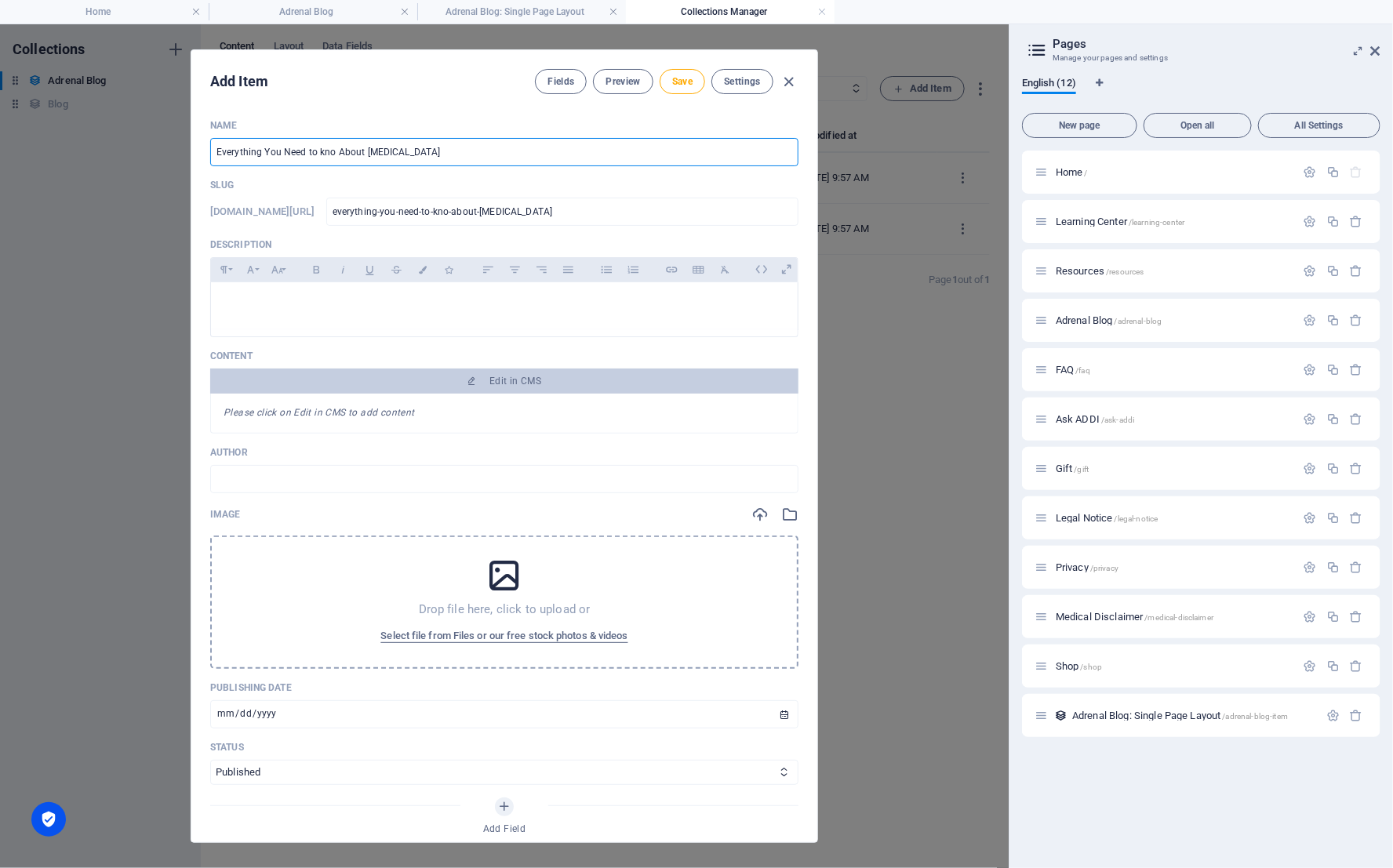 type on "Everything You Need to know About Cortisol" 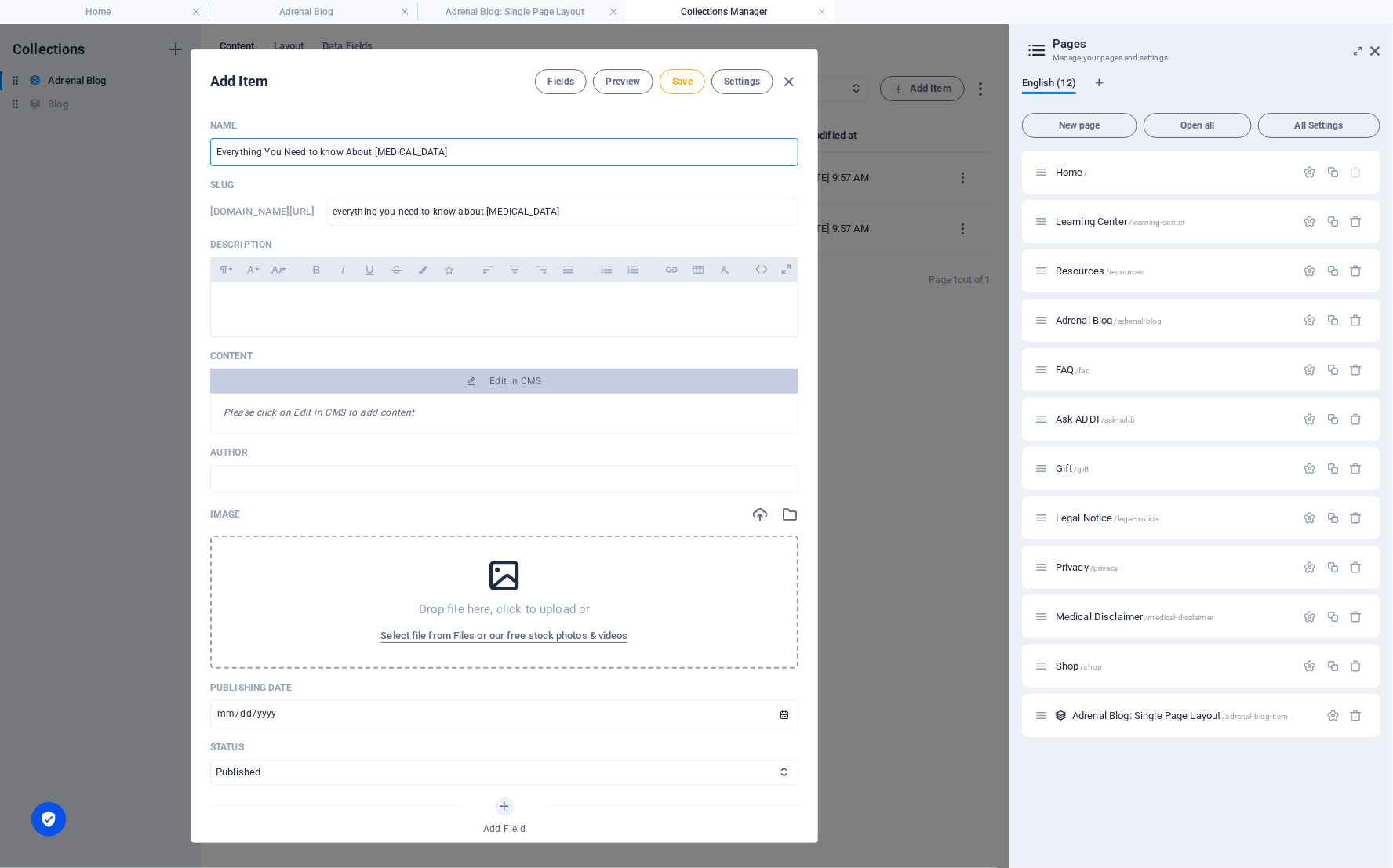 click on "Everything You Need to know About Cortisol" at bounding box center [504, 152] 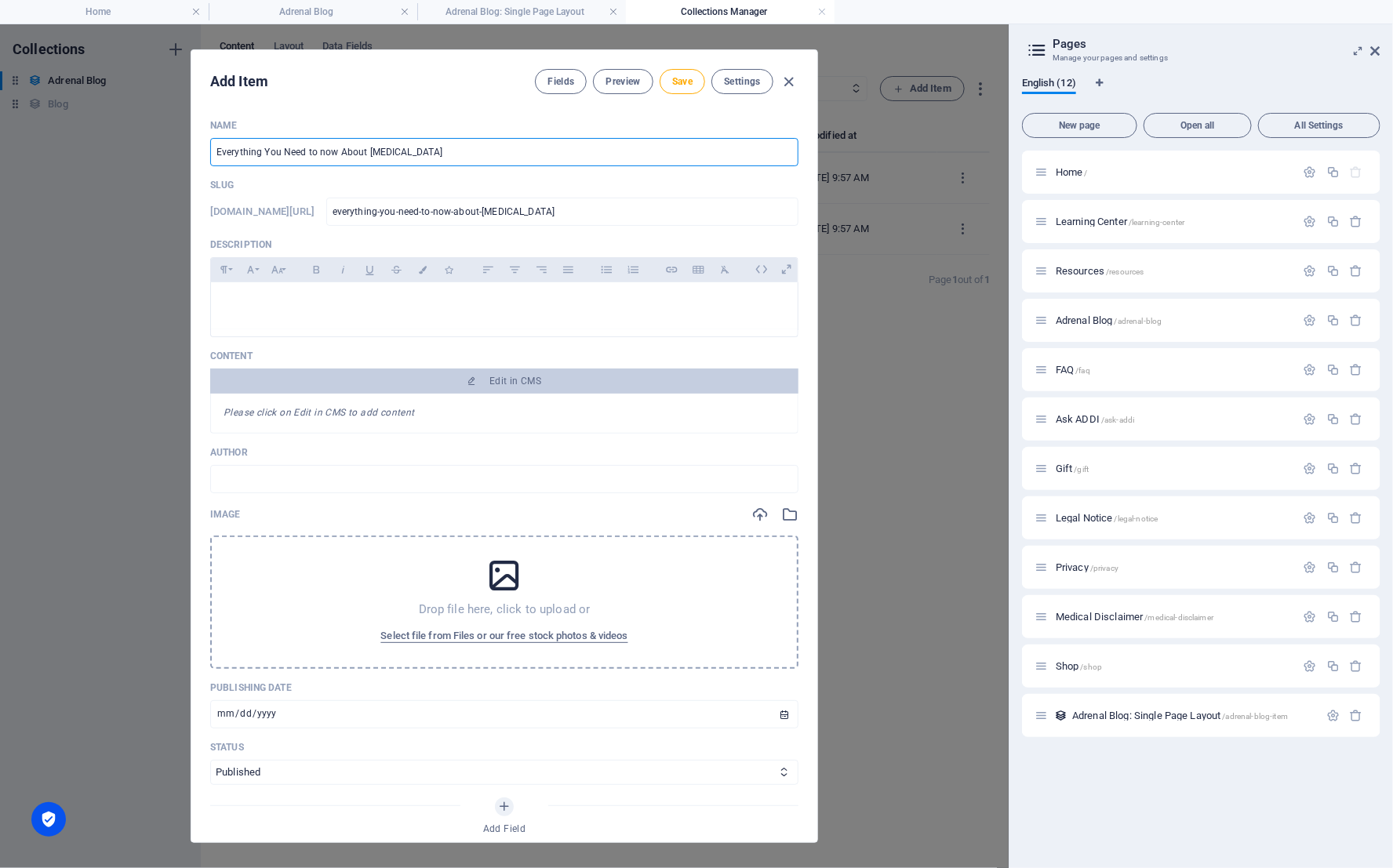 type on "Everything You Need to Know About Cortisol" 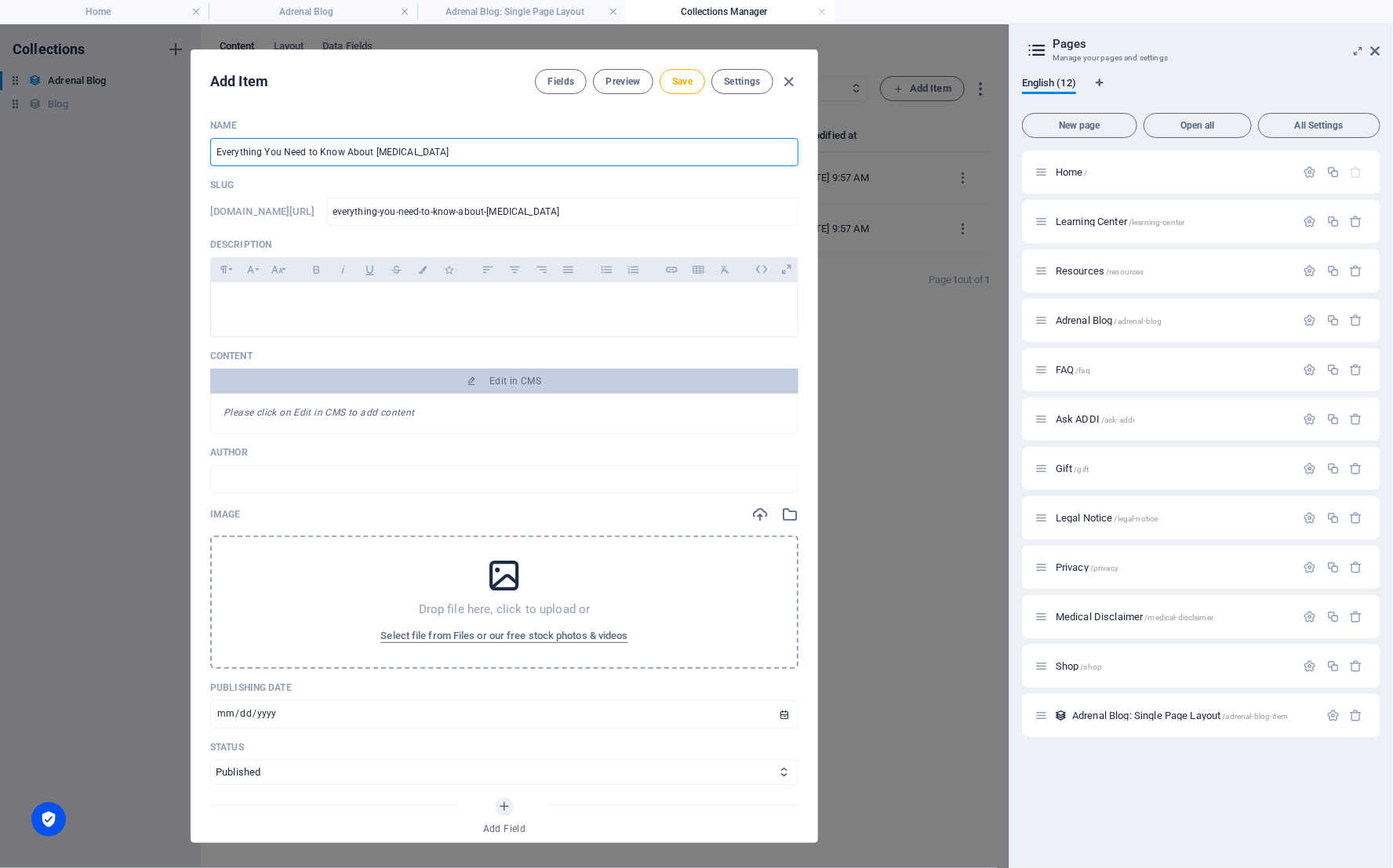 click on "Everything You Need to Know About Cortisol" at bounding box center [504, 152] 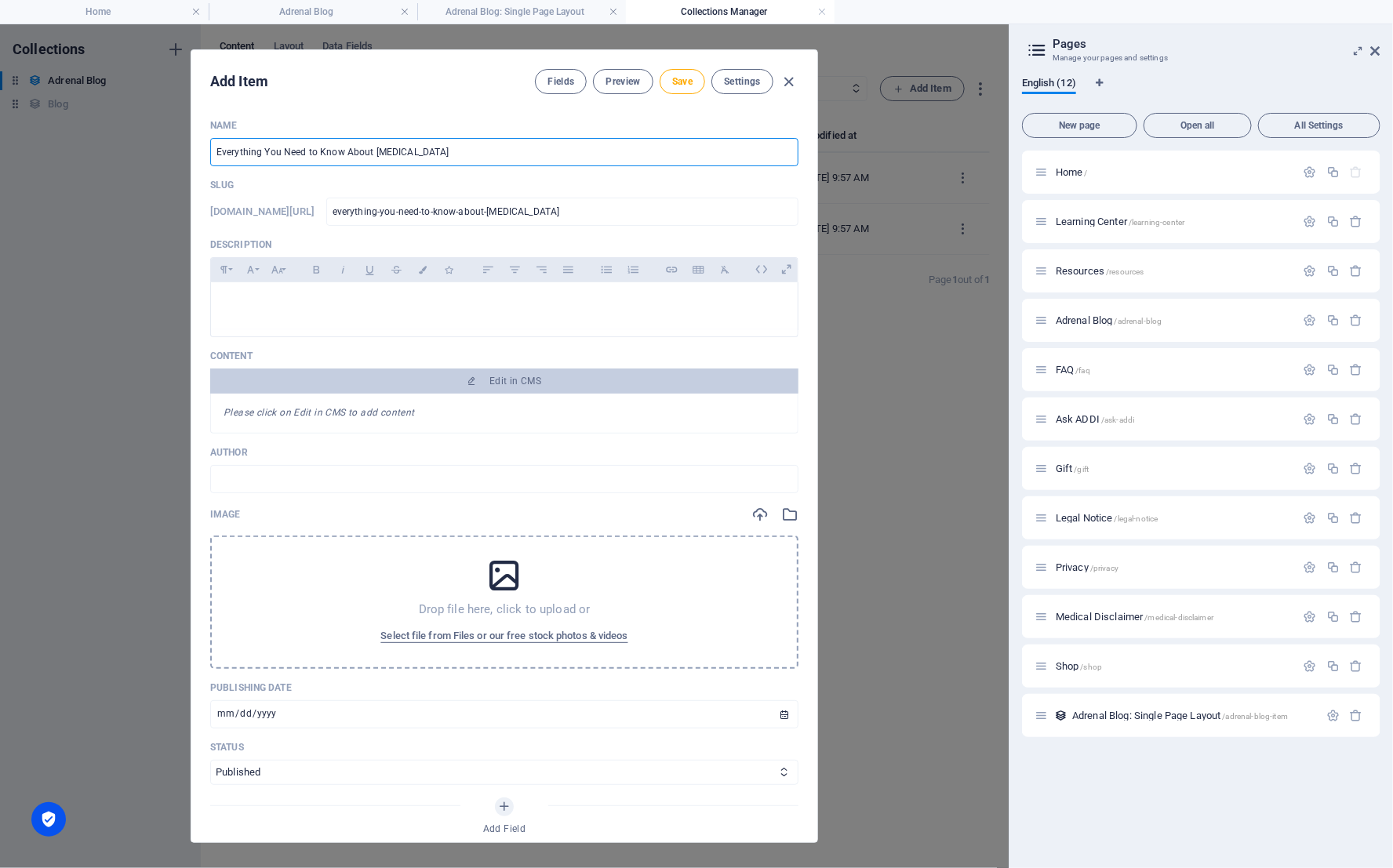 click on "Everything You Need to Know About Cortisol" at bounding box center [504, 152] 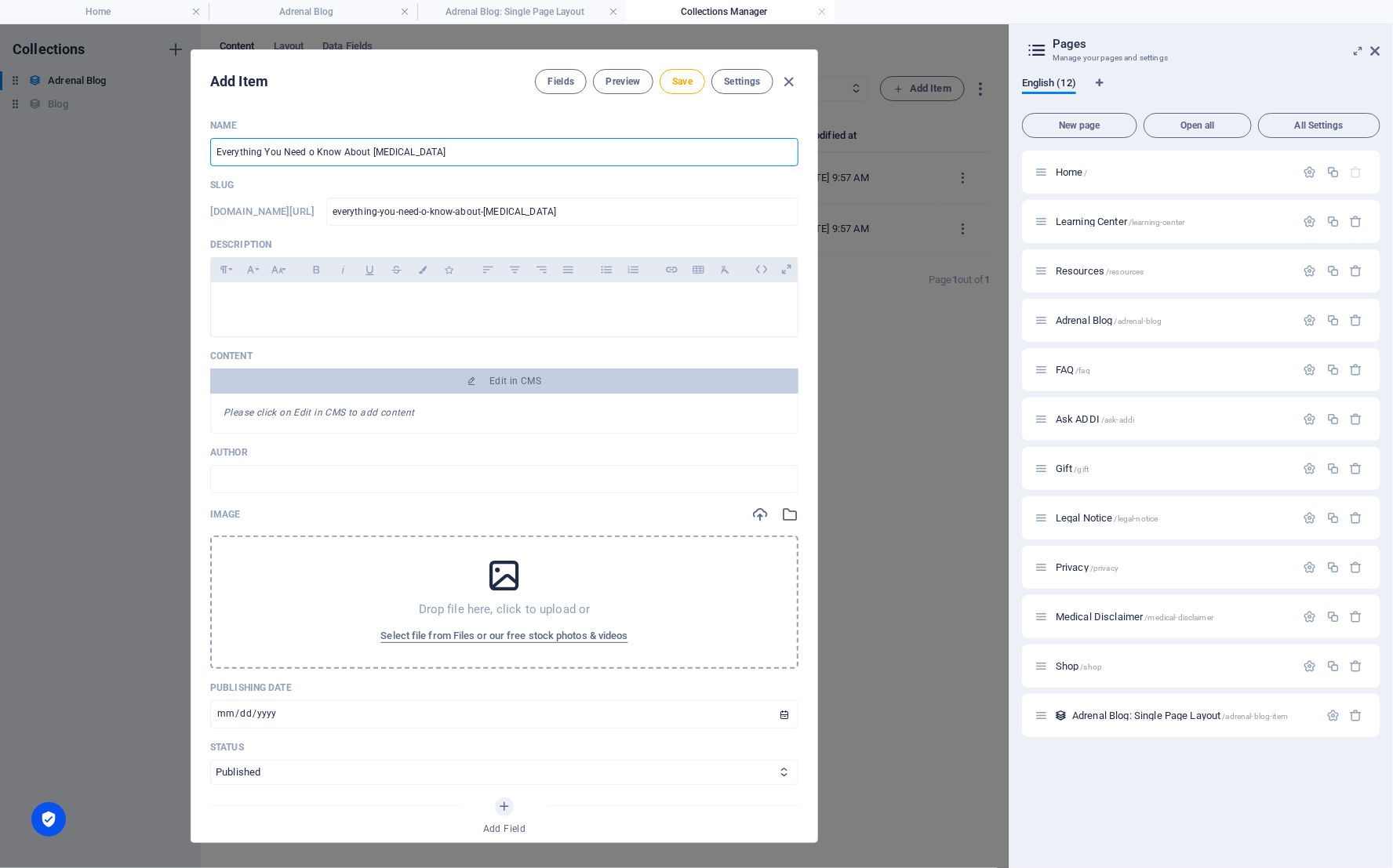 type on "Everything You Need To Know About Cortisol" 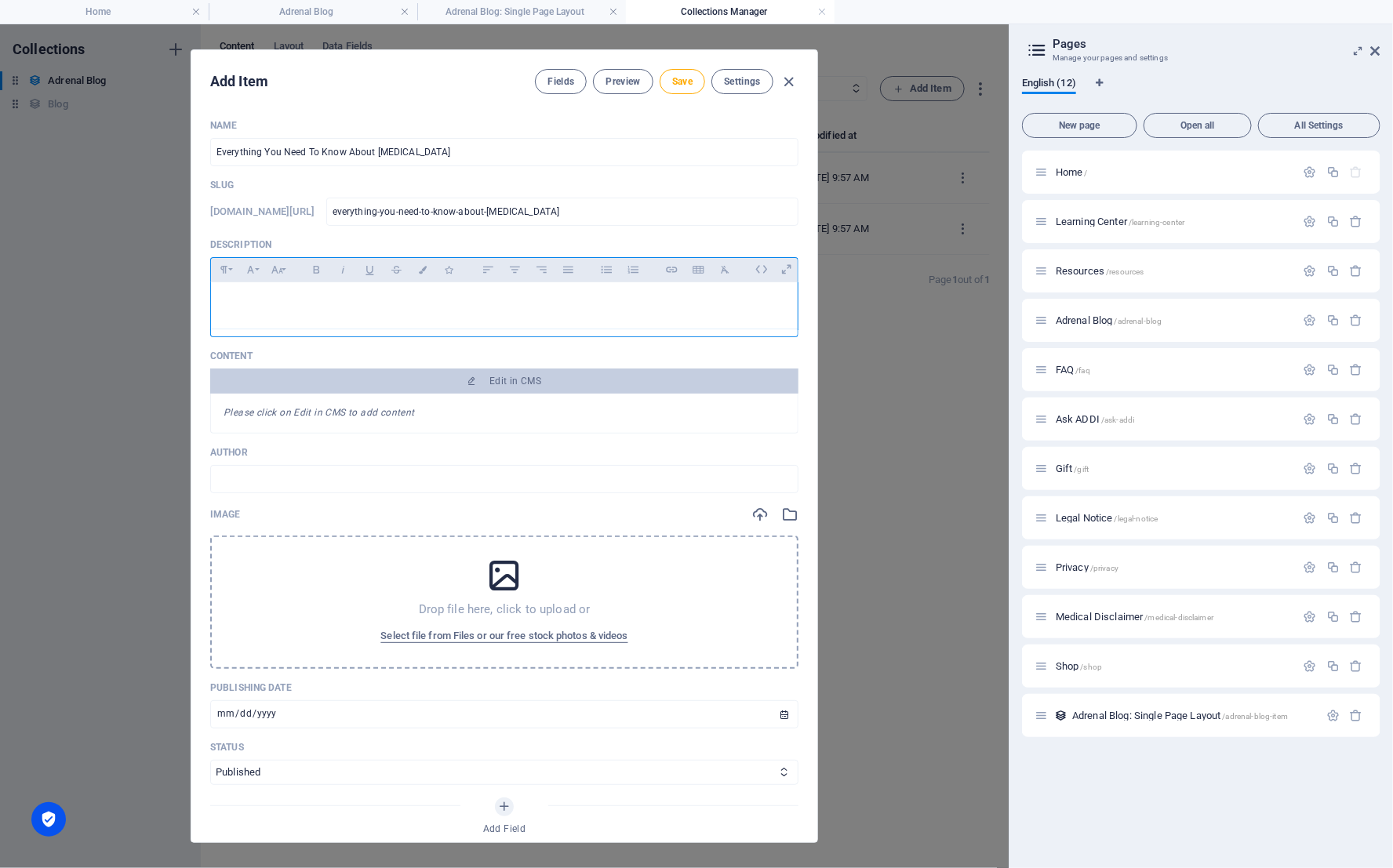 click at bounding box center [504, 306] 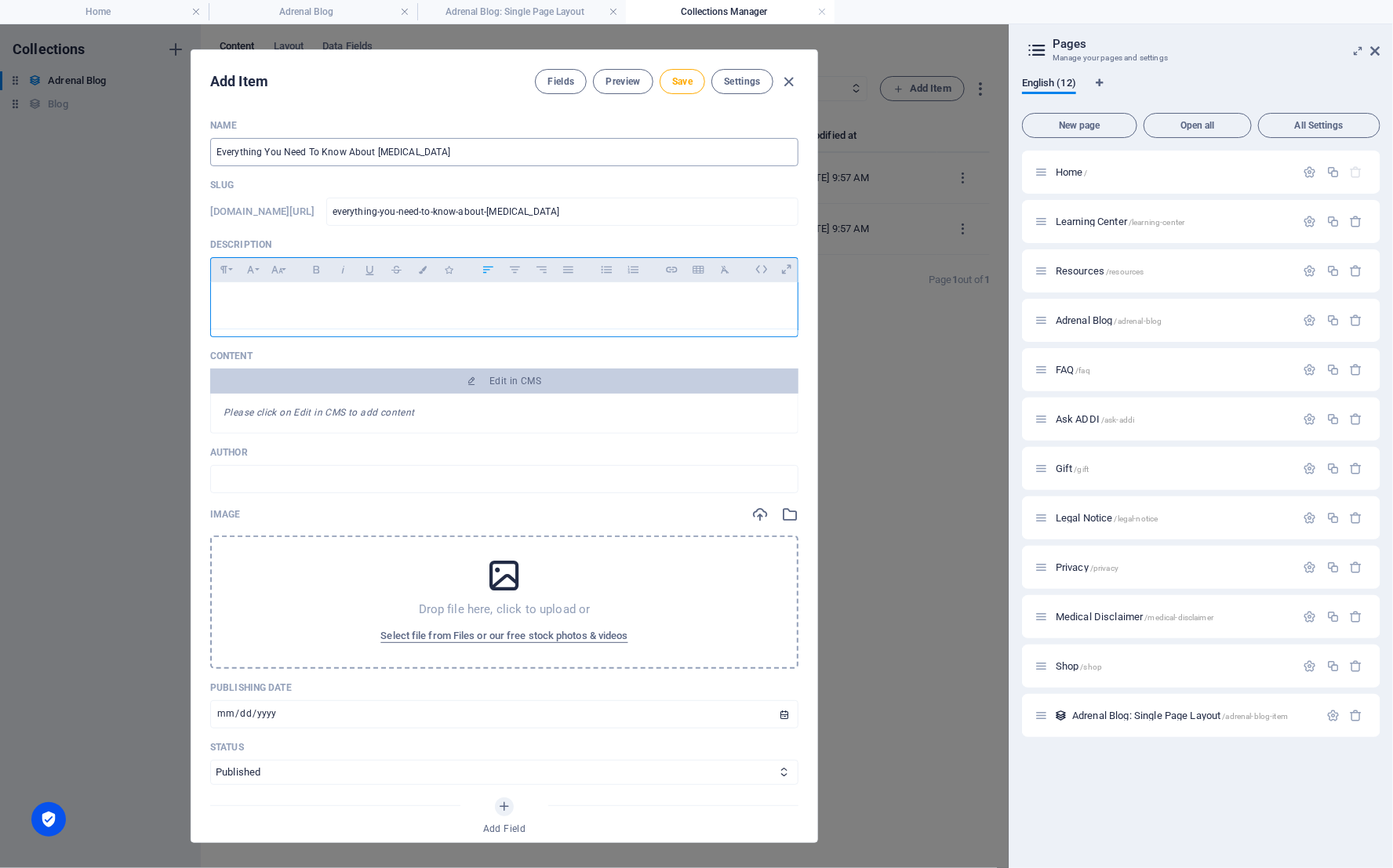click on "Everything You Need To Know About Cortisol" at bounding box center (504, 152) 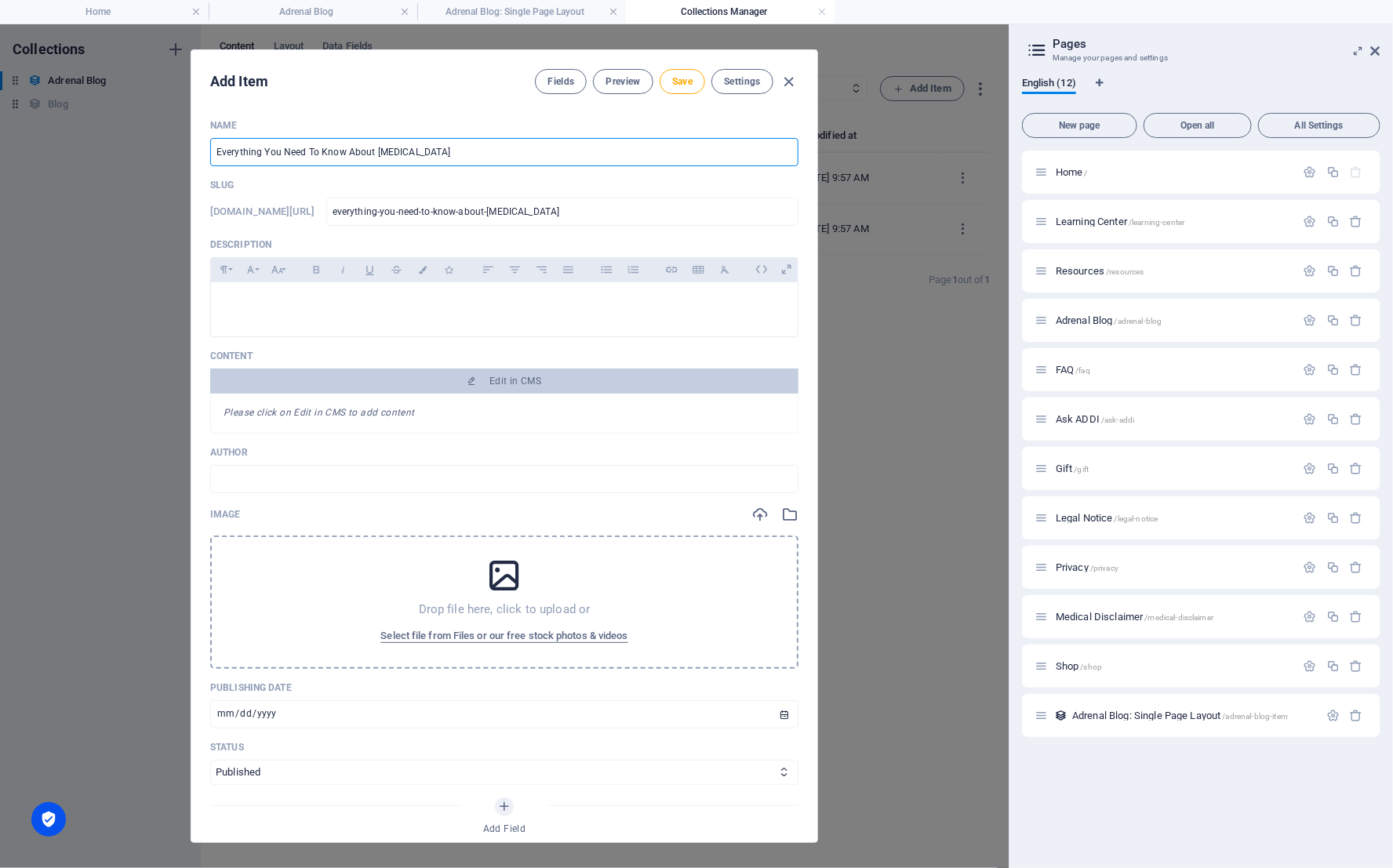 click on "Everything You Need To Know About Cortisol" at bounding box center (504, 152) 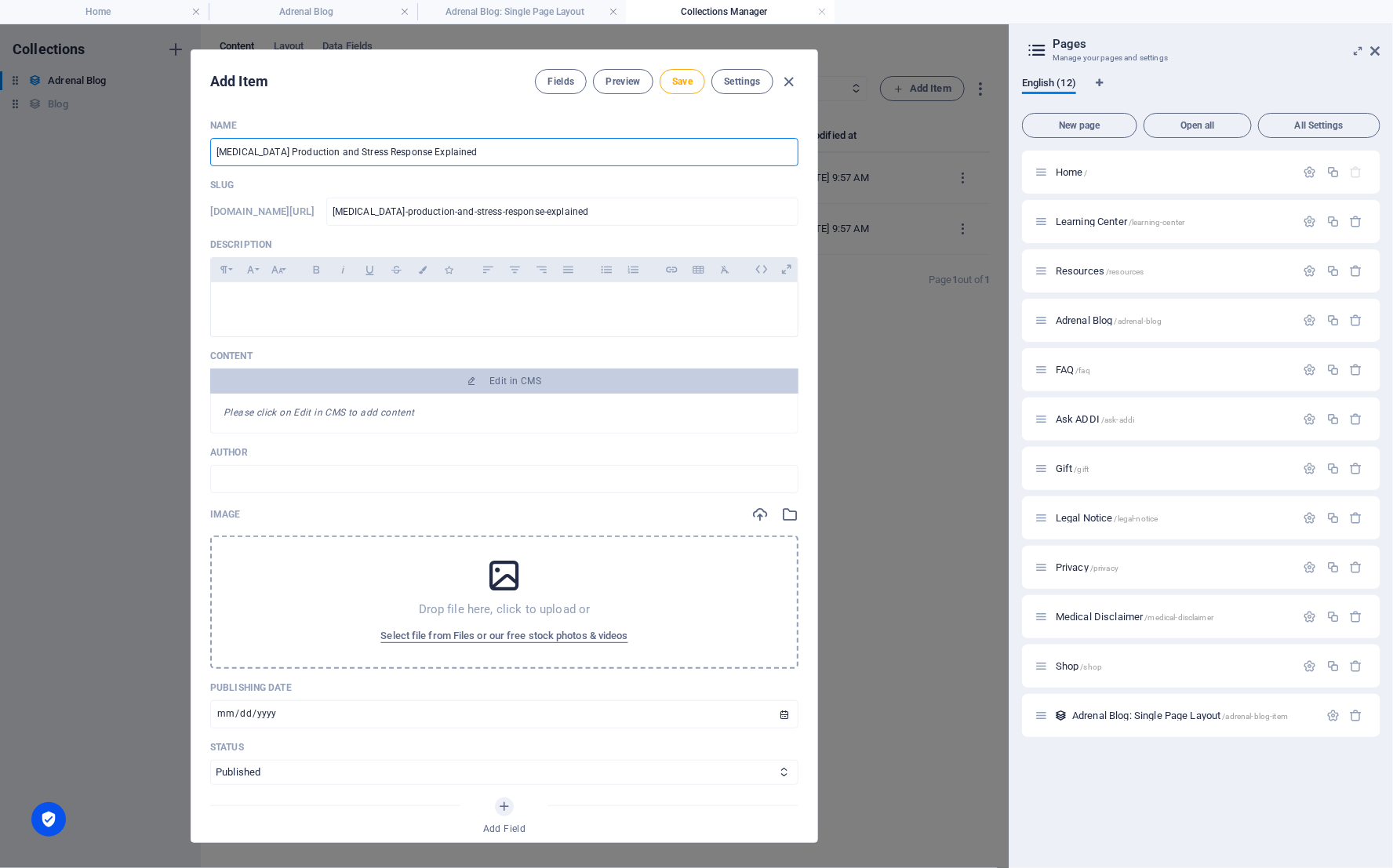 type on "Cortisol Production and Stress Response Explained" 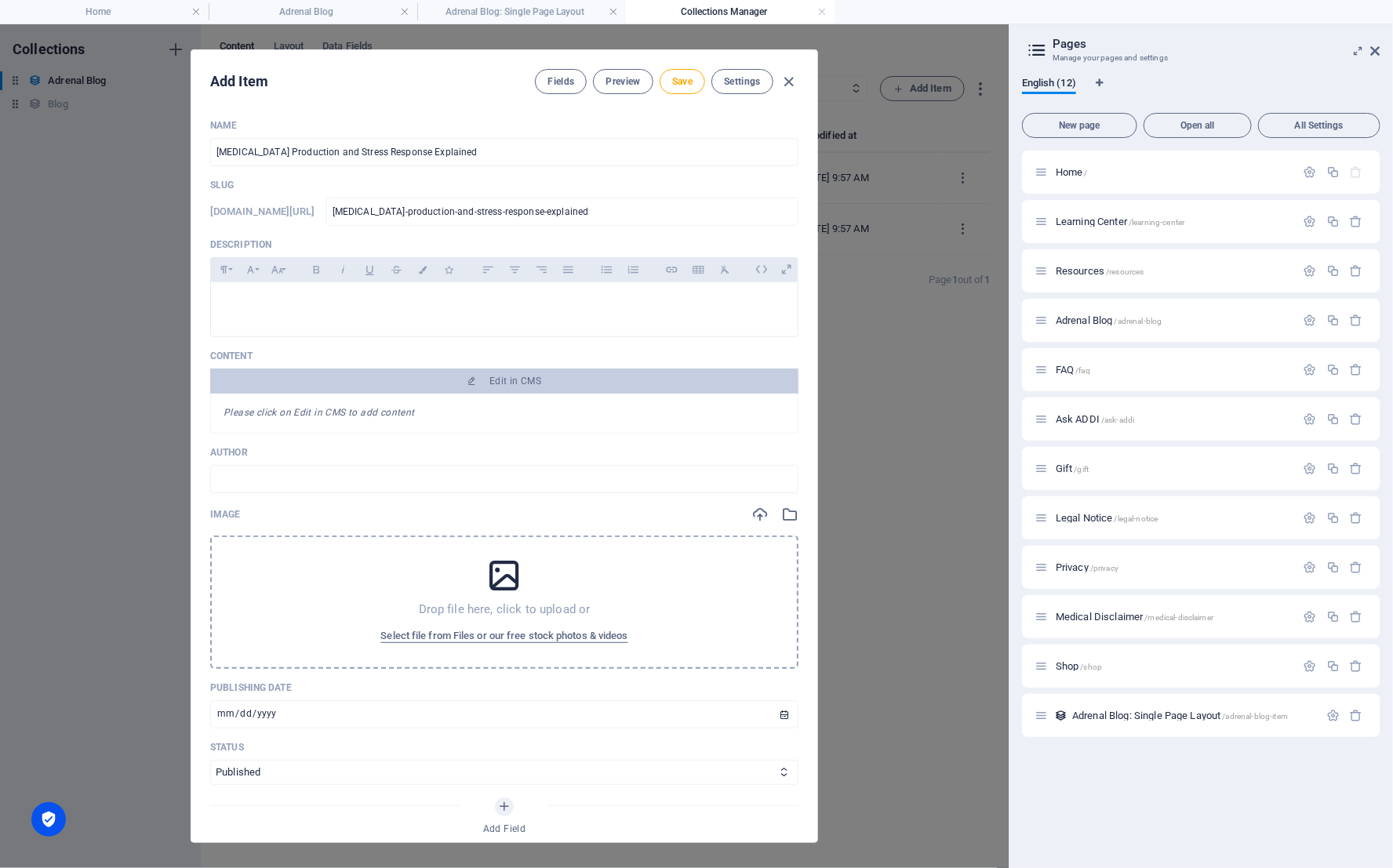 click on "Please click on Edit in CMS to add content" at bounding box center [504, 413] 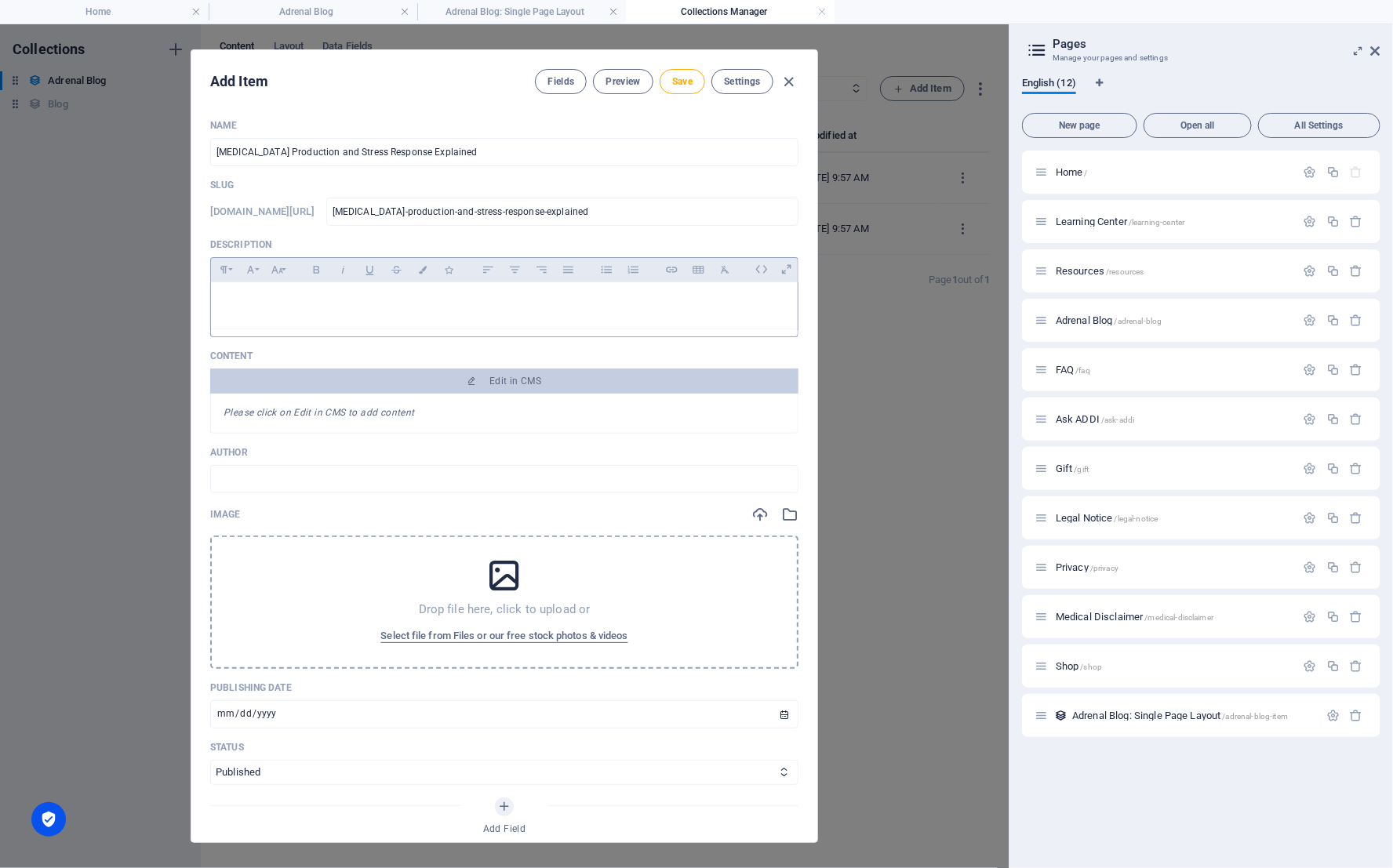 click at bounding box center (504, 302) 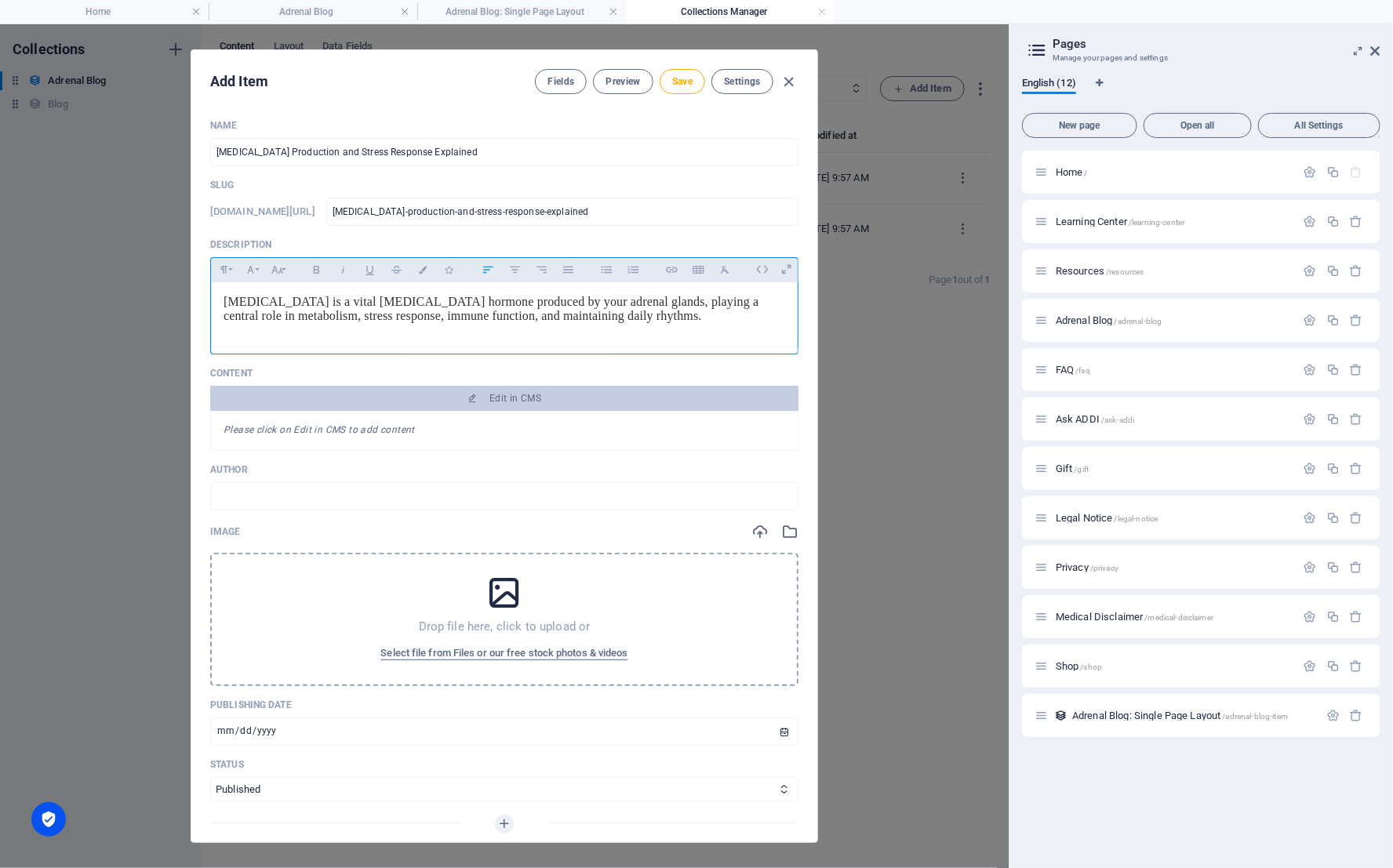 click at bounding box center [504, 593] 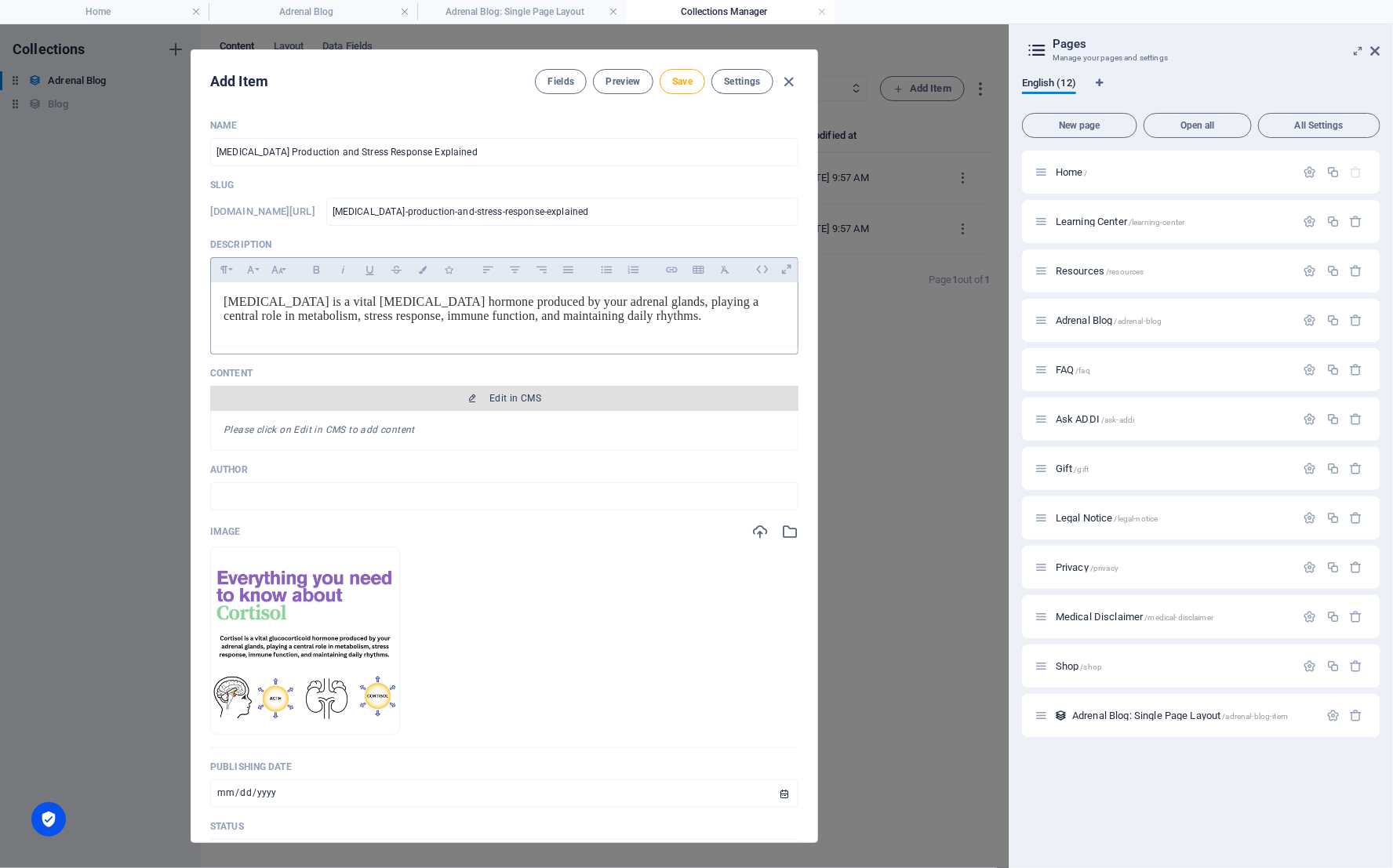 click on "Edit in CMS" at bounding box center (515, 398) 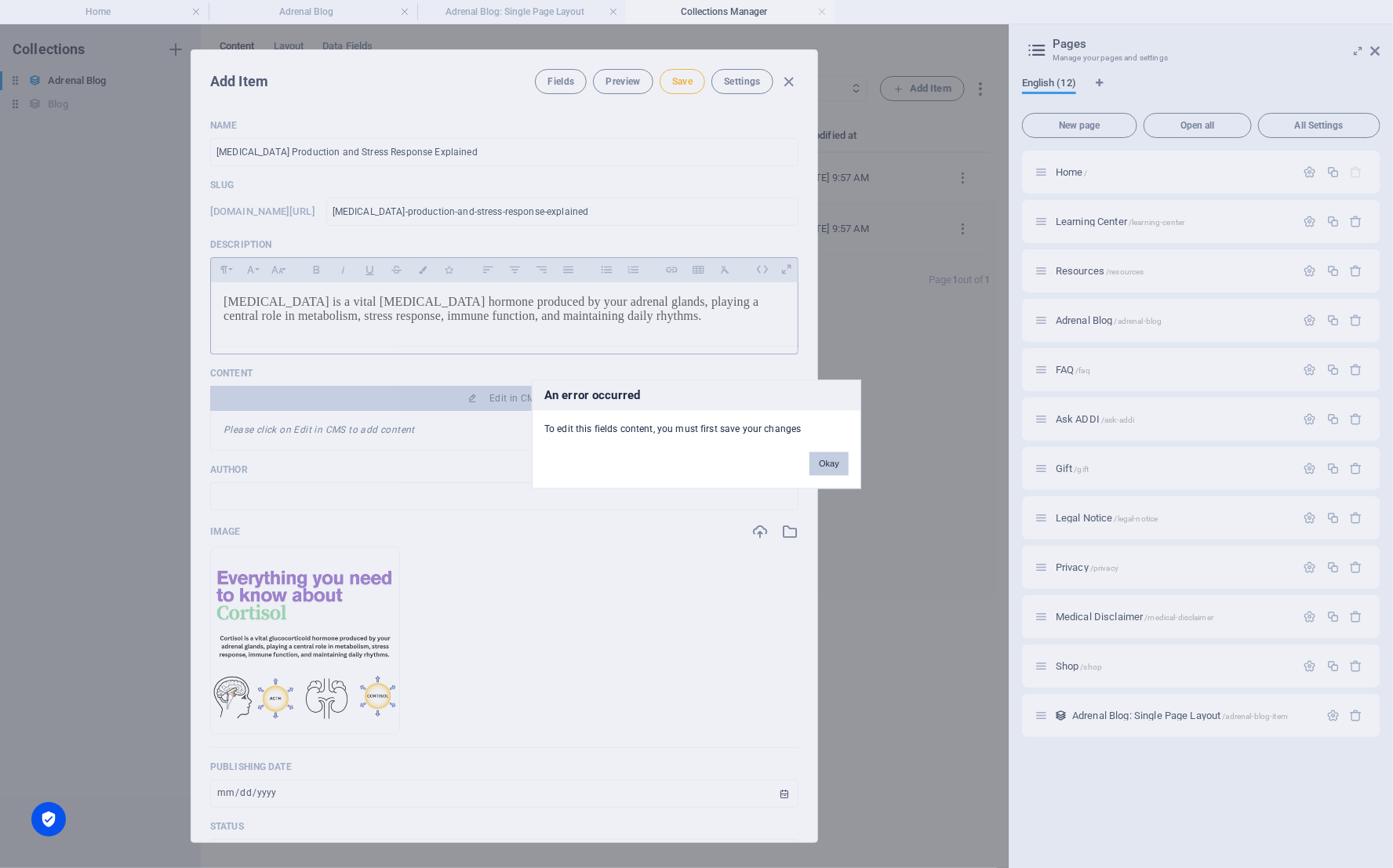 click on "Okay" at bounding box center [829, 463] 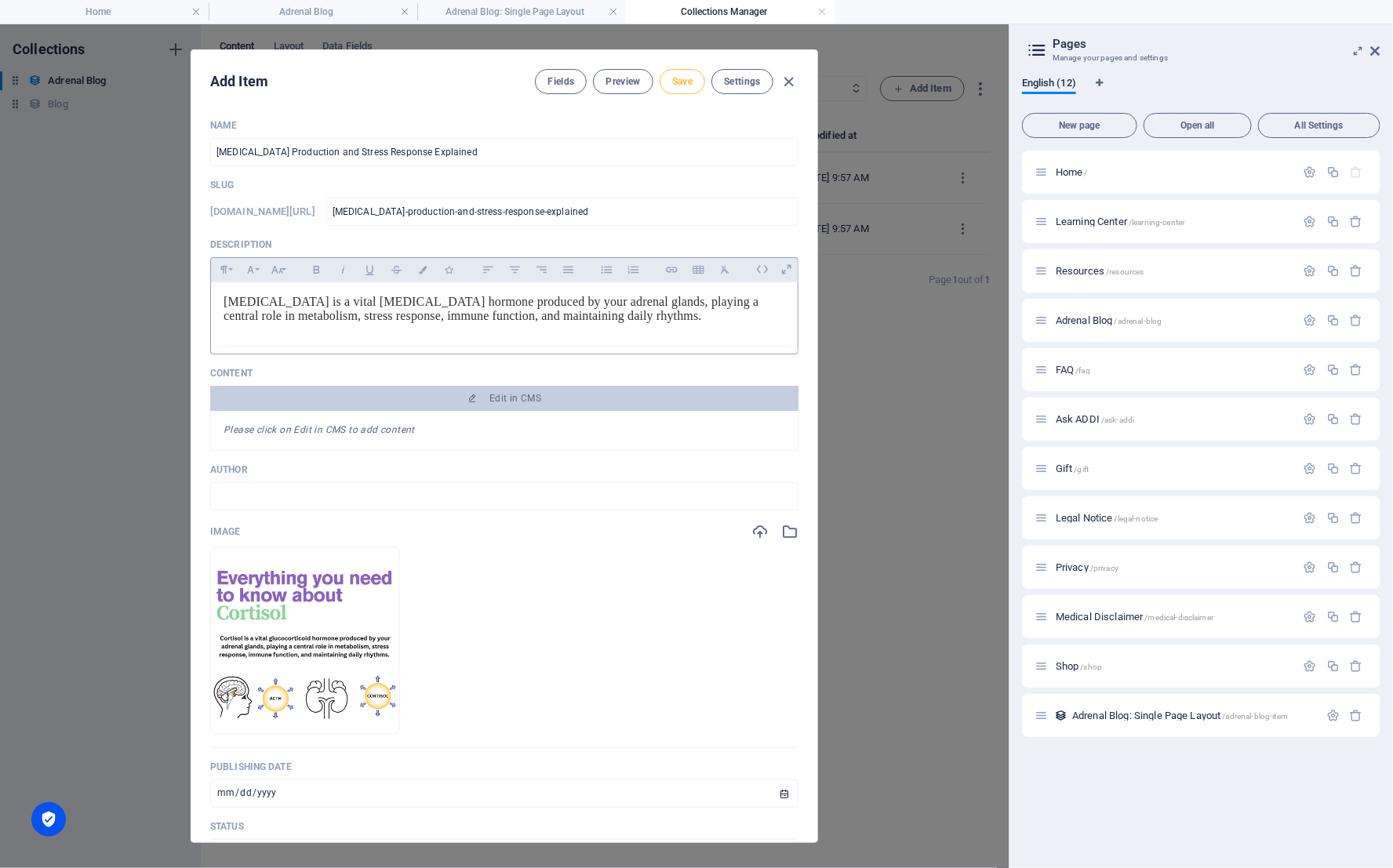 click on "Save" at bounding box center [682, 82] 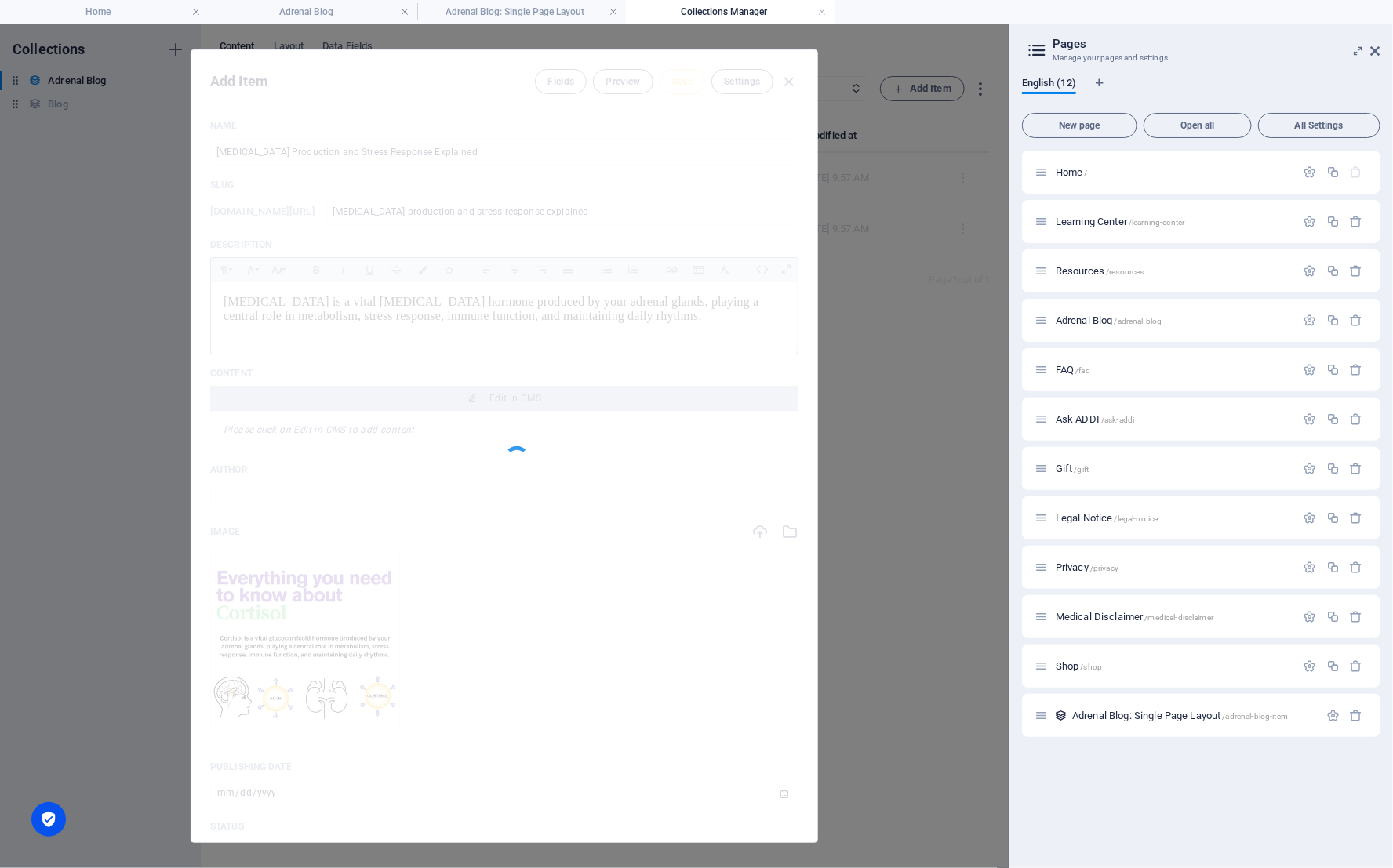 type on "cortisol-production-and-stress-response-explained" 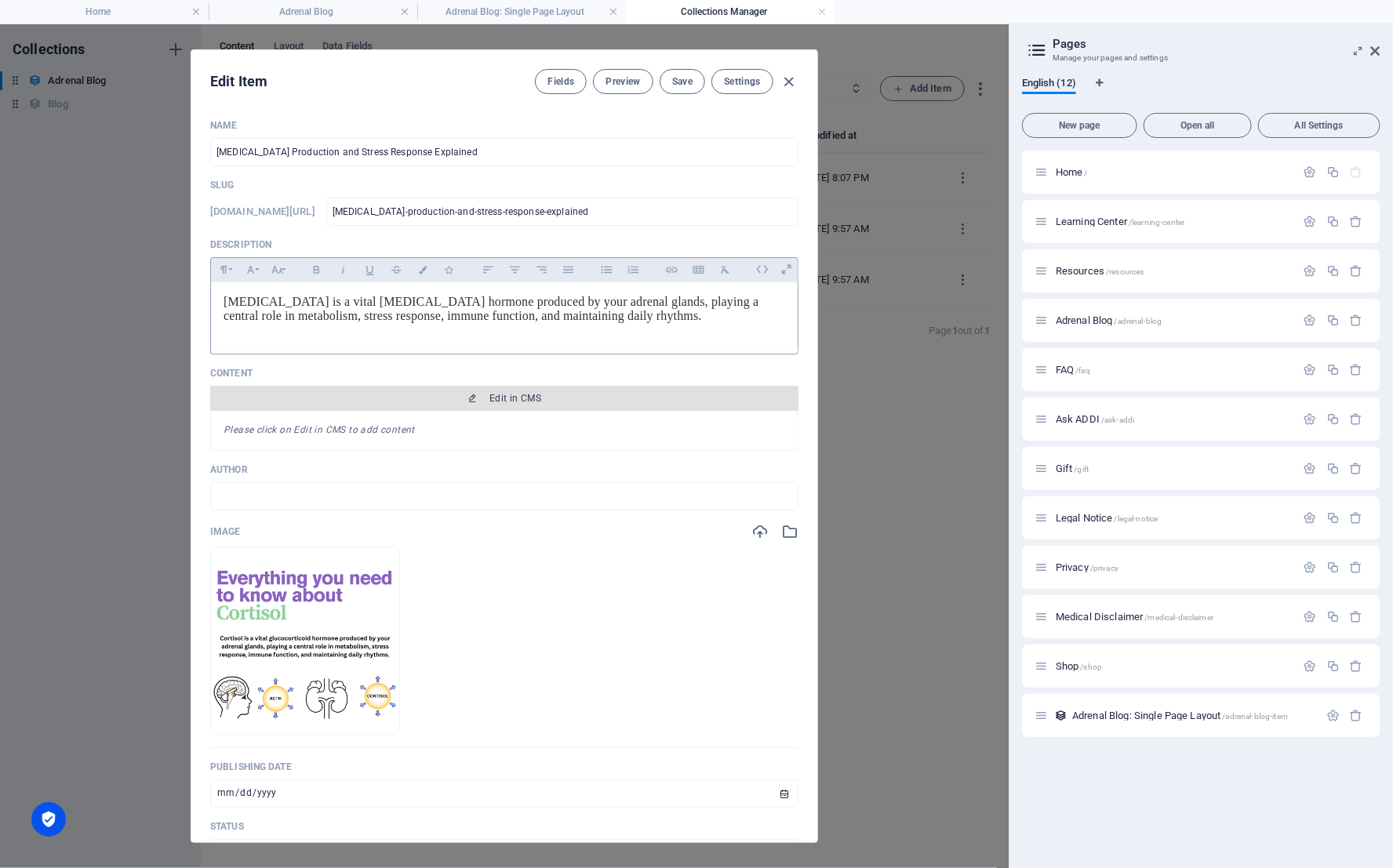 click on "Edit in CMS" at bounding box center [515, 398] 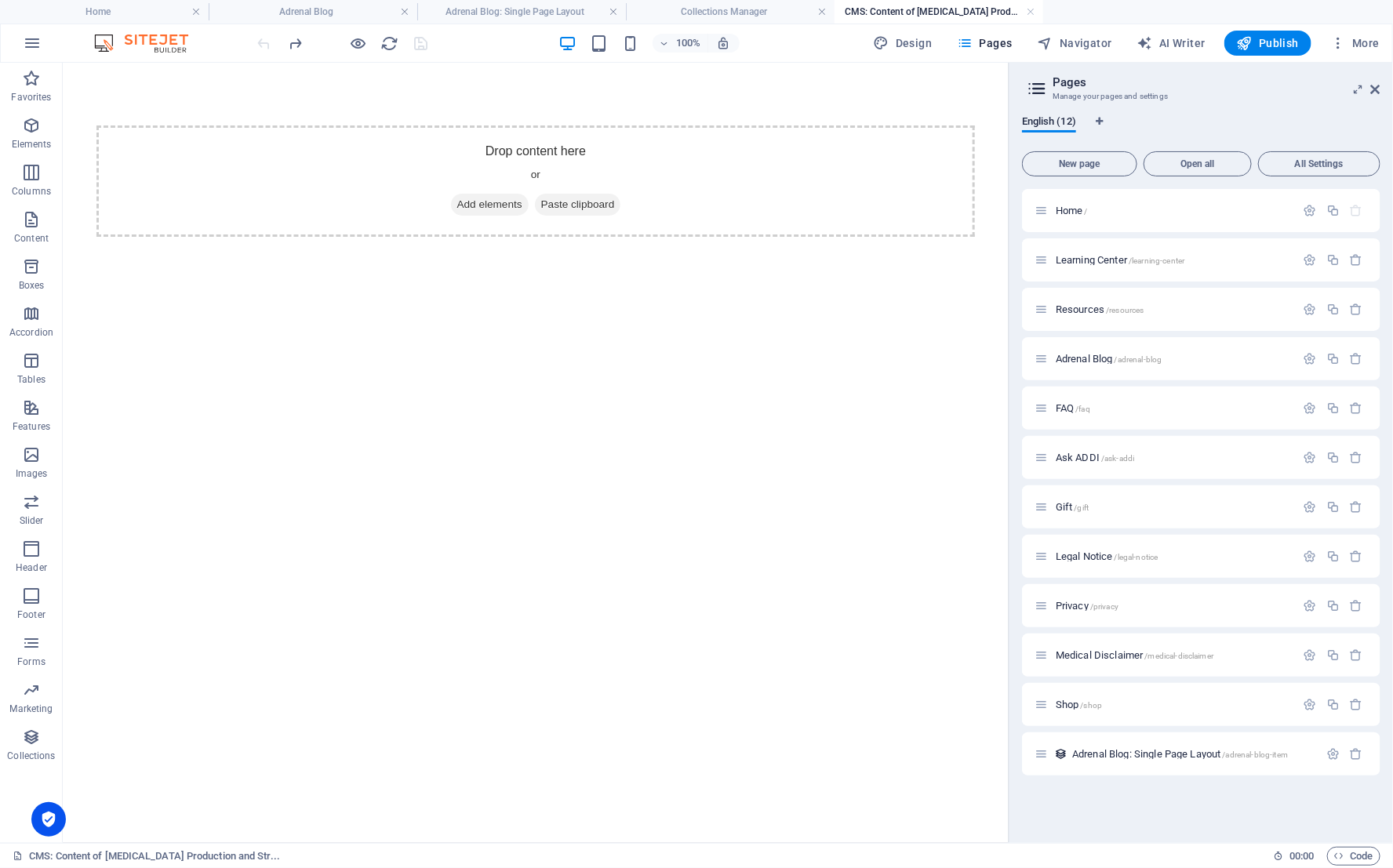 scroll, scrollTop: 0, scrollLeft: 0, axis: both 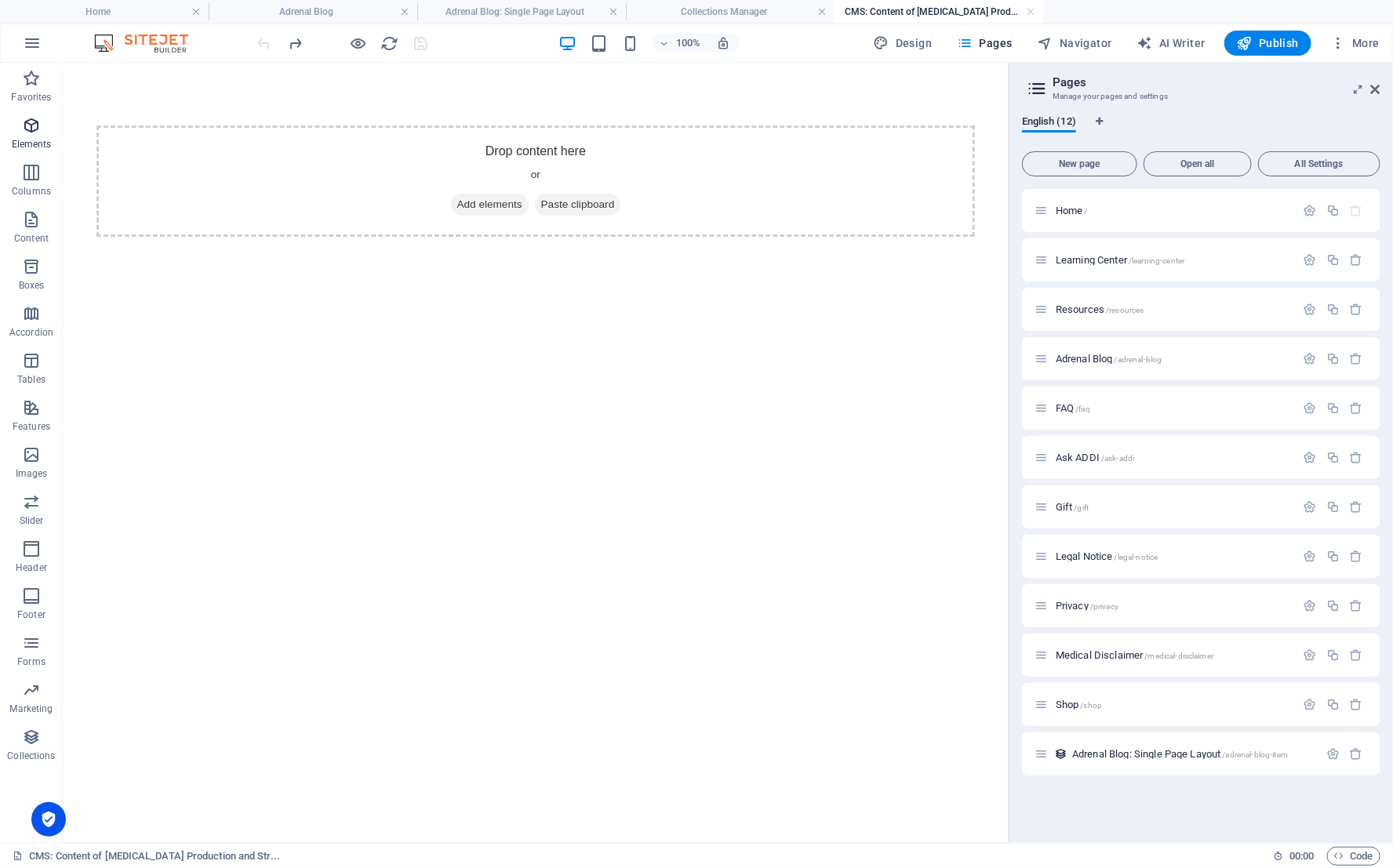 click at bounding box center [31, 125] 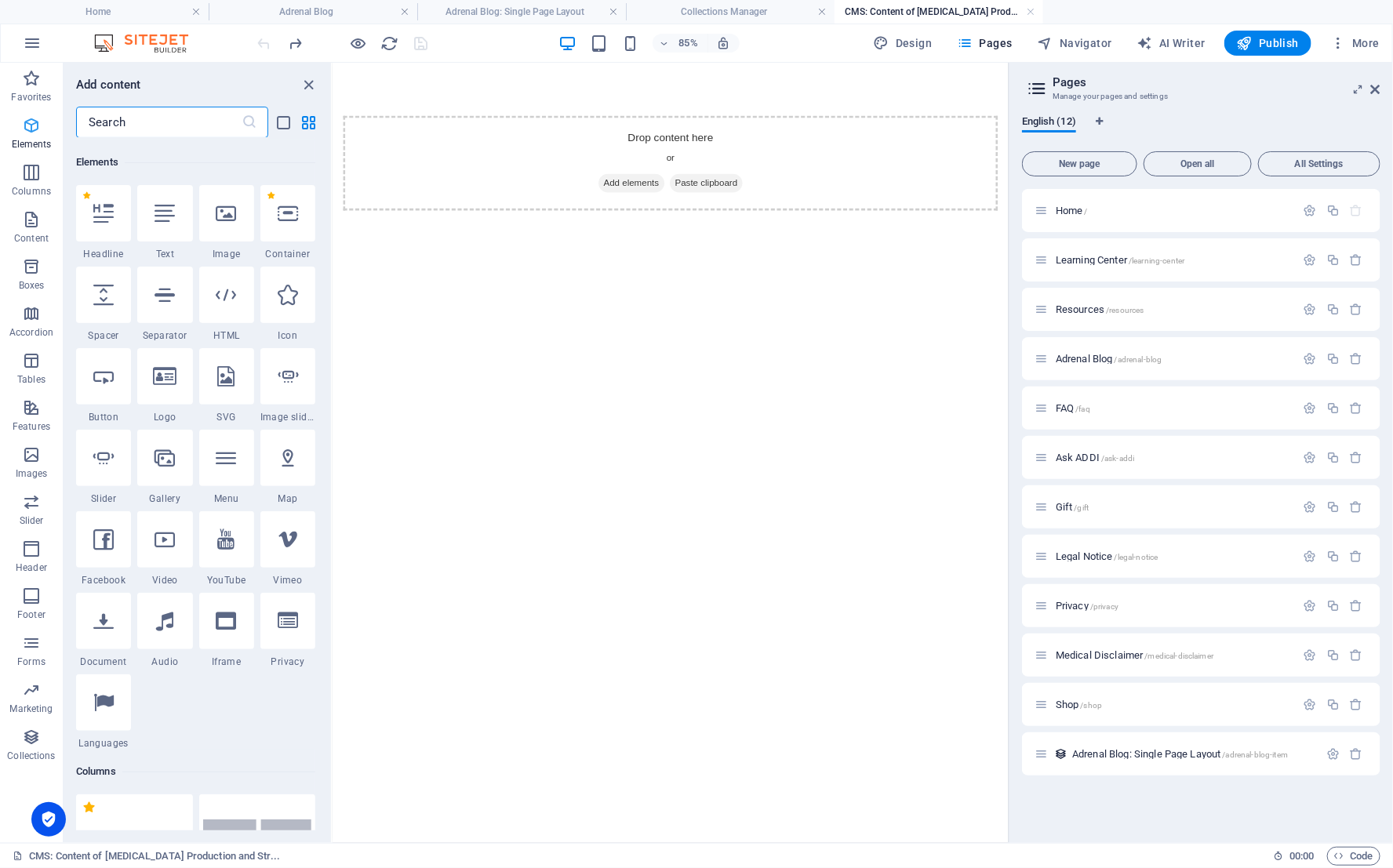 scroll, scrollTop: 165, scrollLeft: 0, axis: vertical 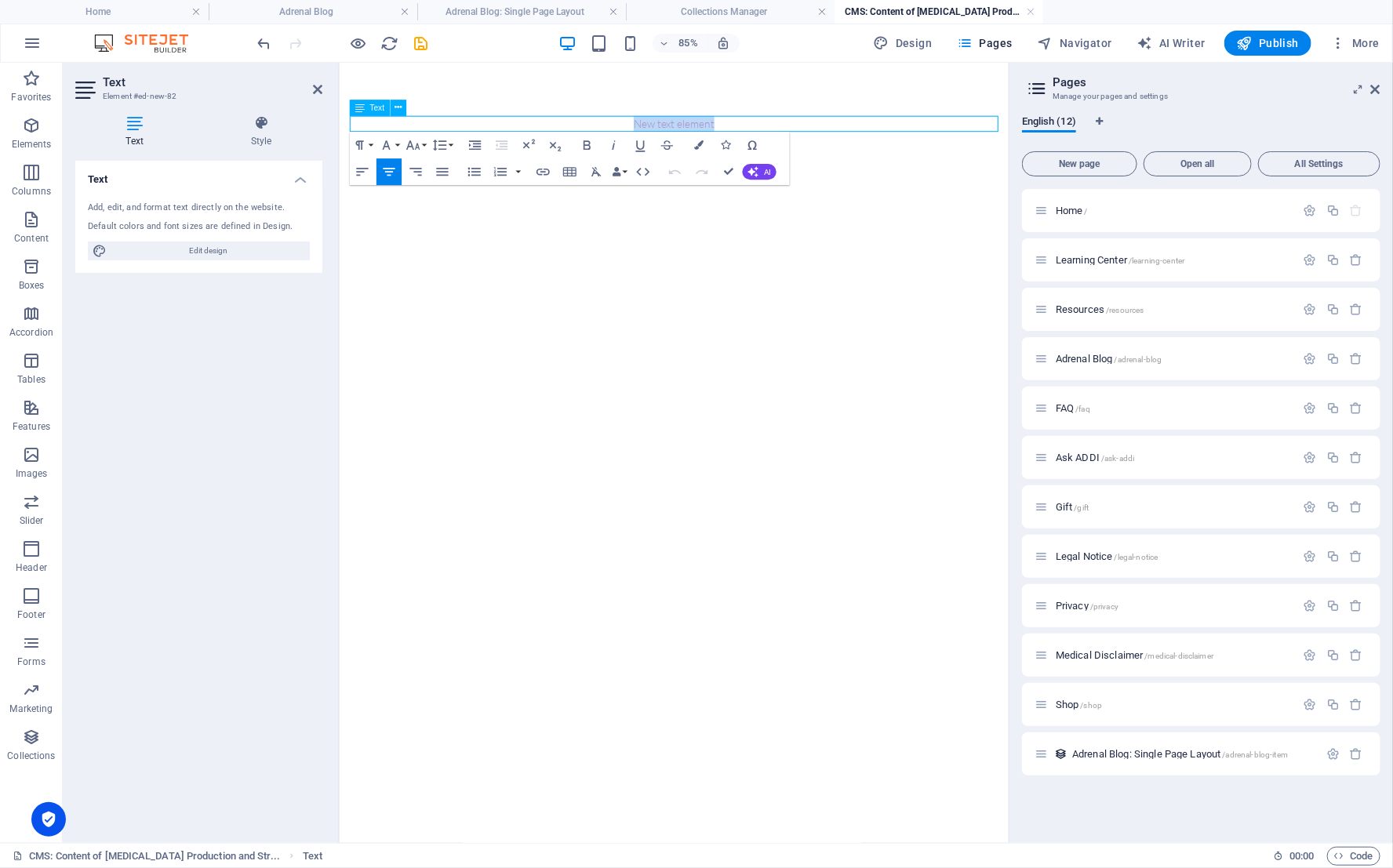 click on "New text element" at bounding box center (732, 135) 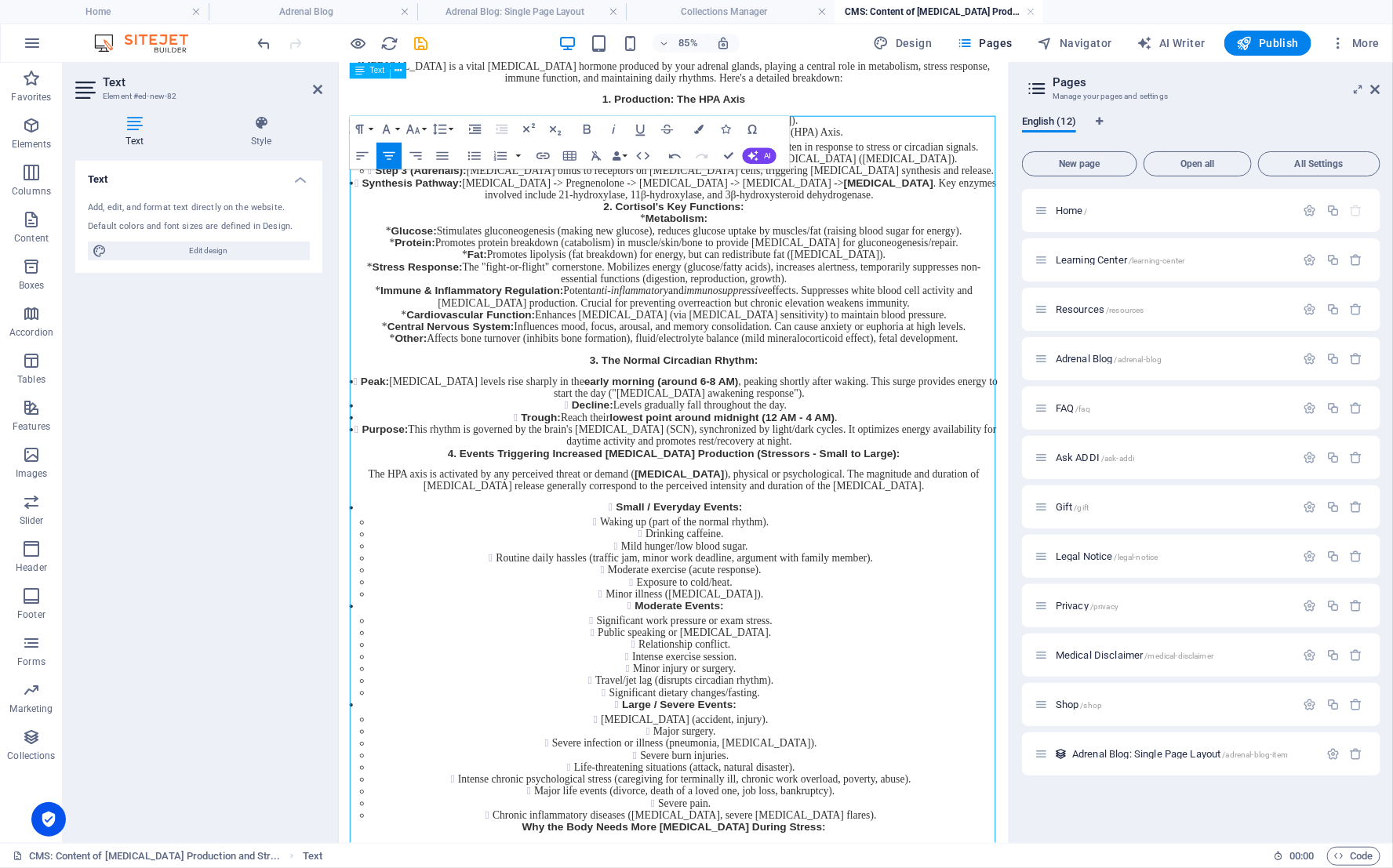 scroll, scrollTop: 0, scrollLeft: 0, axis: both 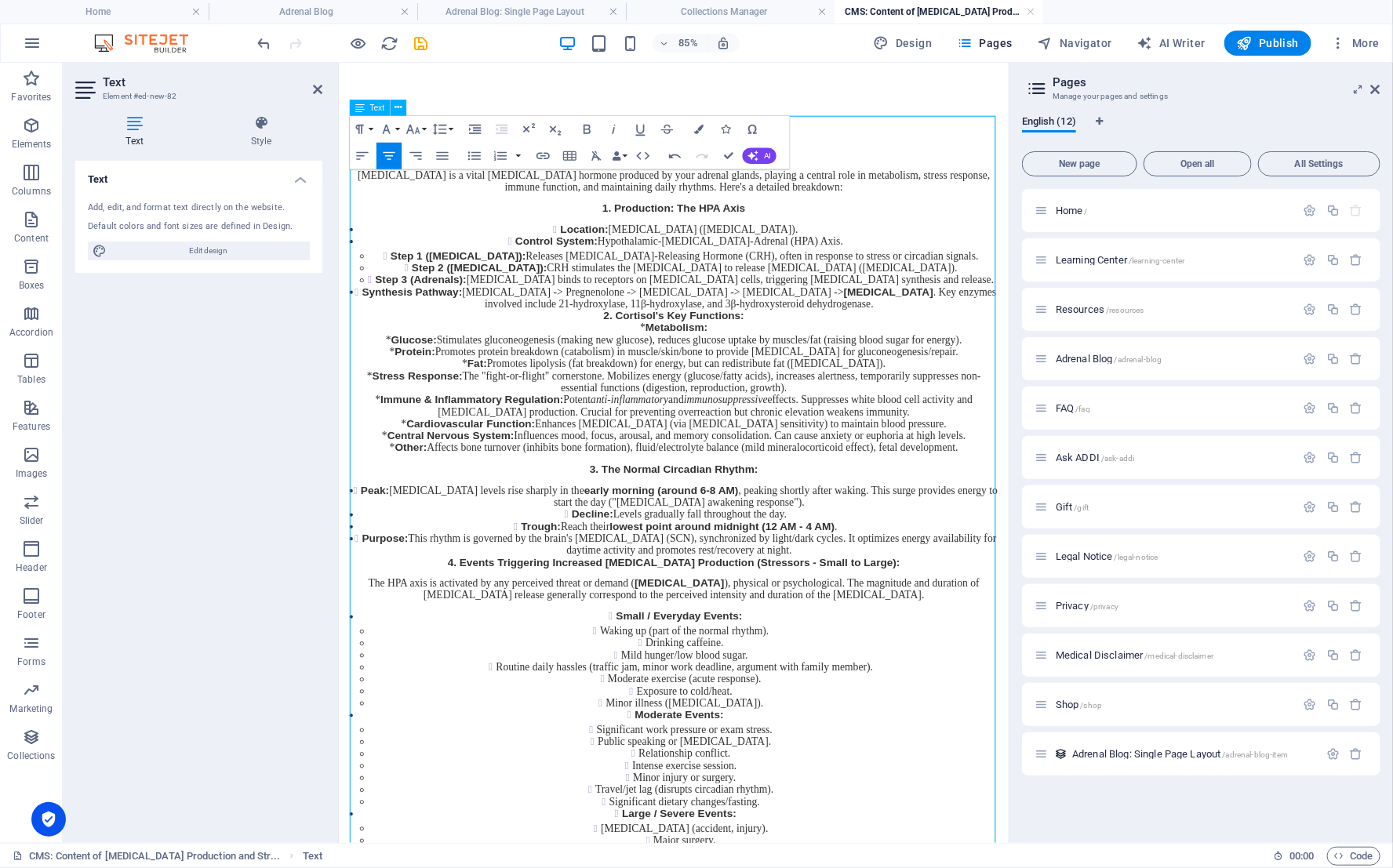 click on "Peak:  Cortisol levels rise sharply in the  early morning (around 6-8 AM) , peaking shortly after waking. This surge provides energy to start the day ("cortisol awakening response")." at bounding box center (738, 573) 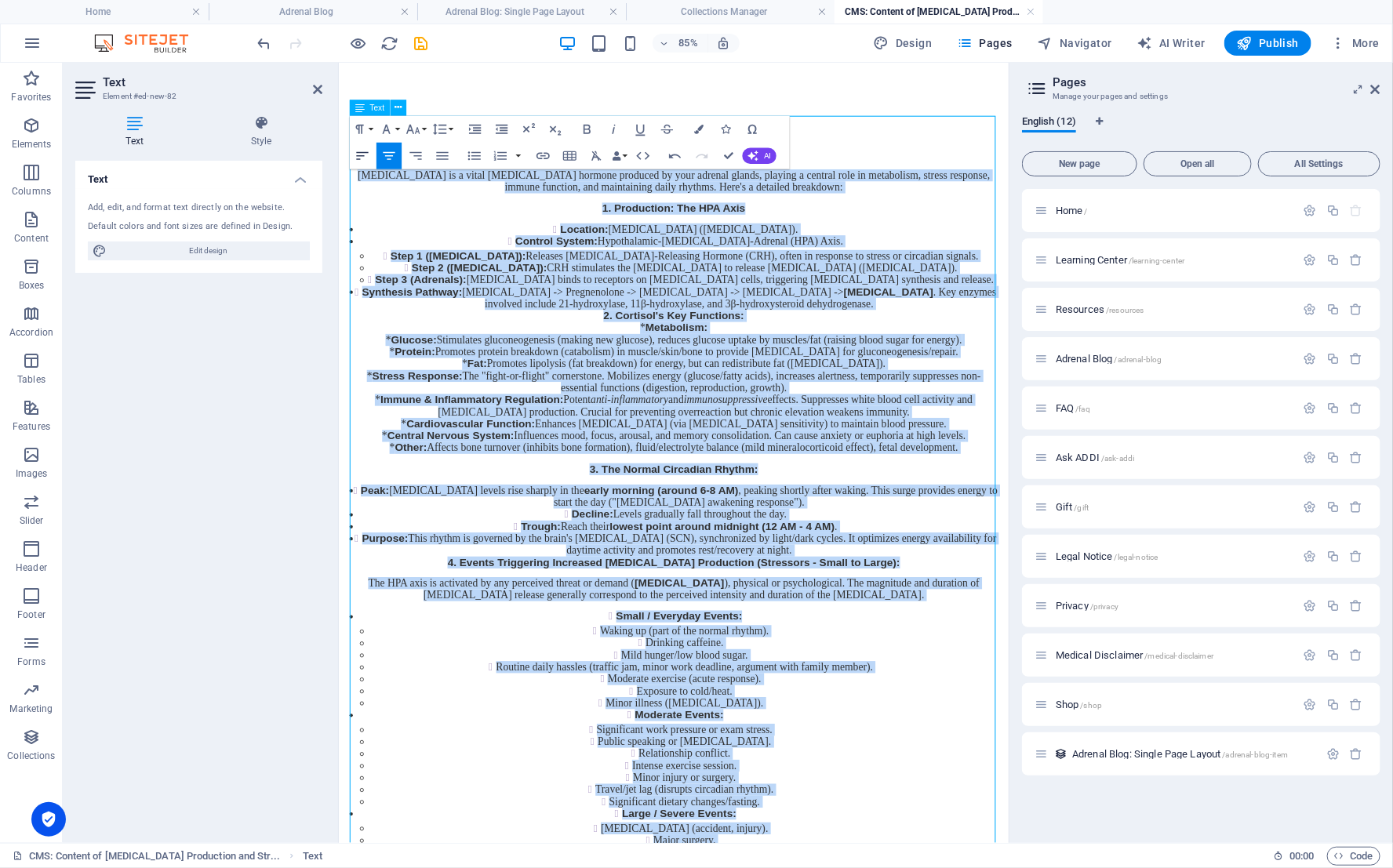 click 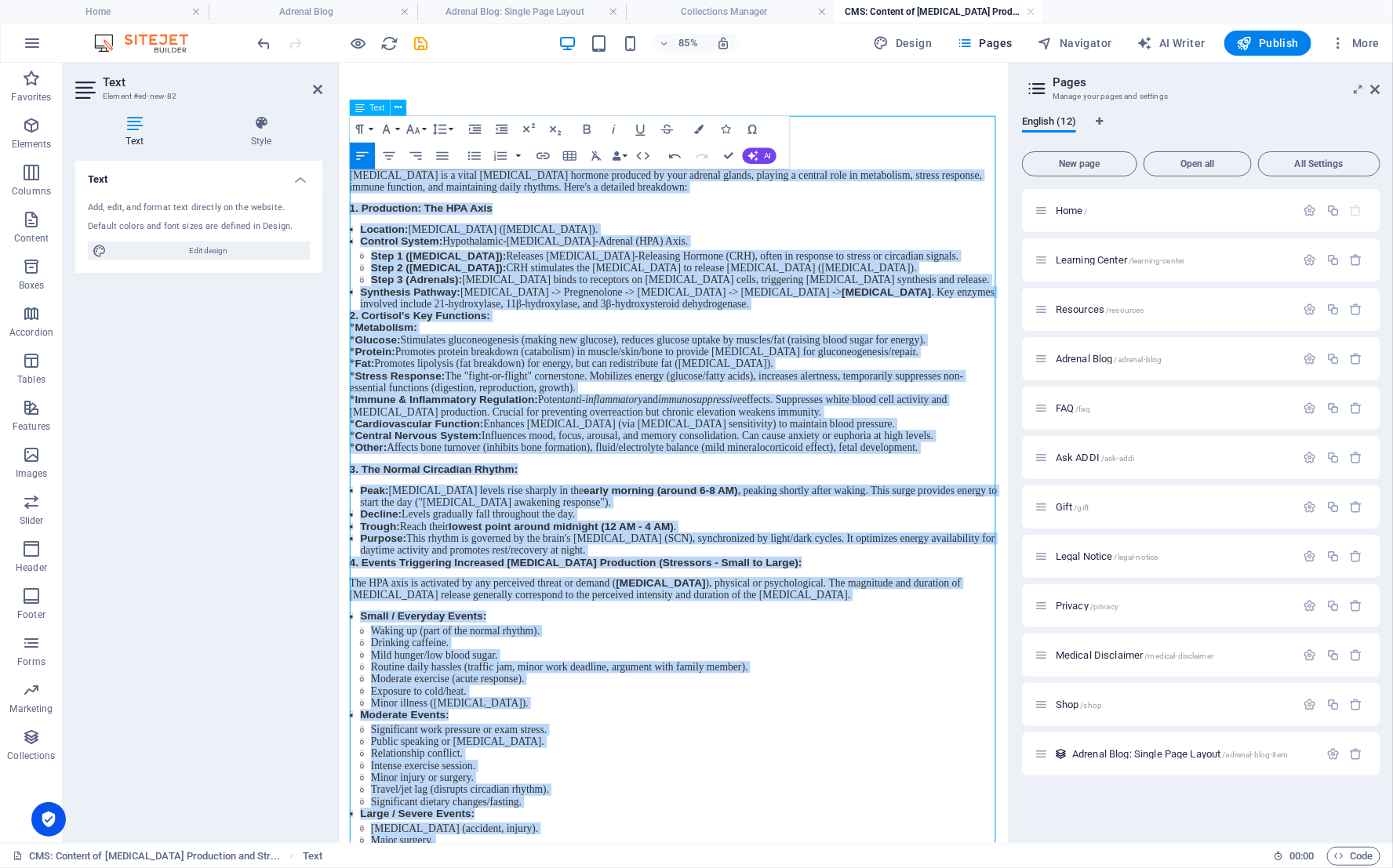 click on "Control System:  Hypothalamic-Pituitary-Adrenal (HPA) Axis." at bounding box center (738, 273) 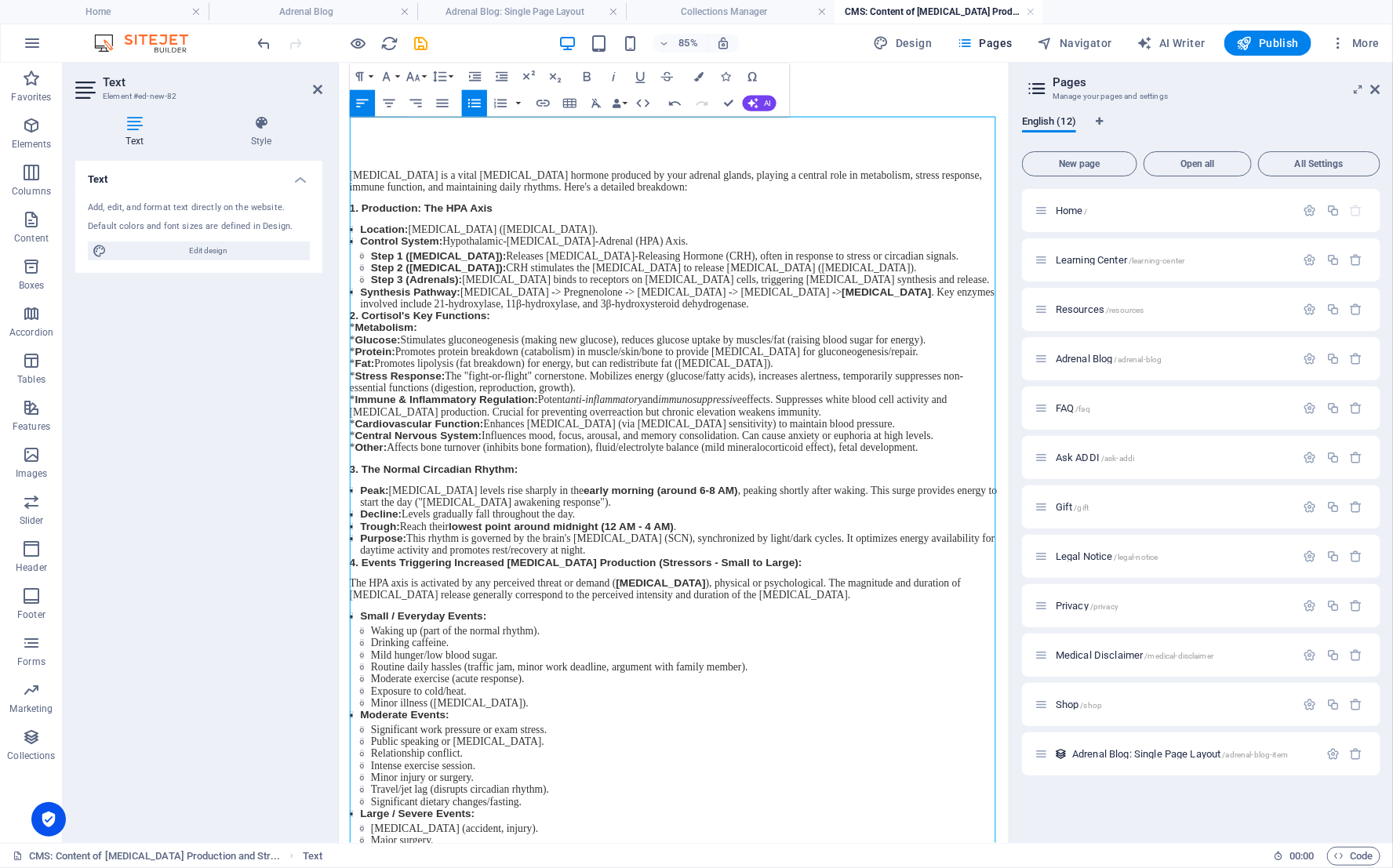 scroll, scrollTop: 0, scrollLeft: 0, axis: both 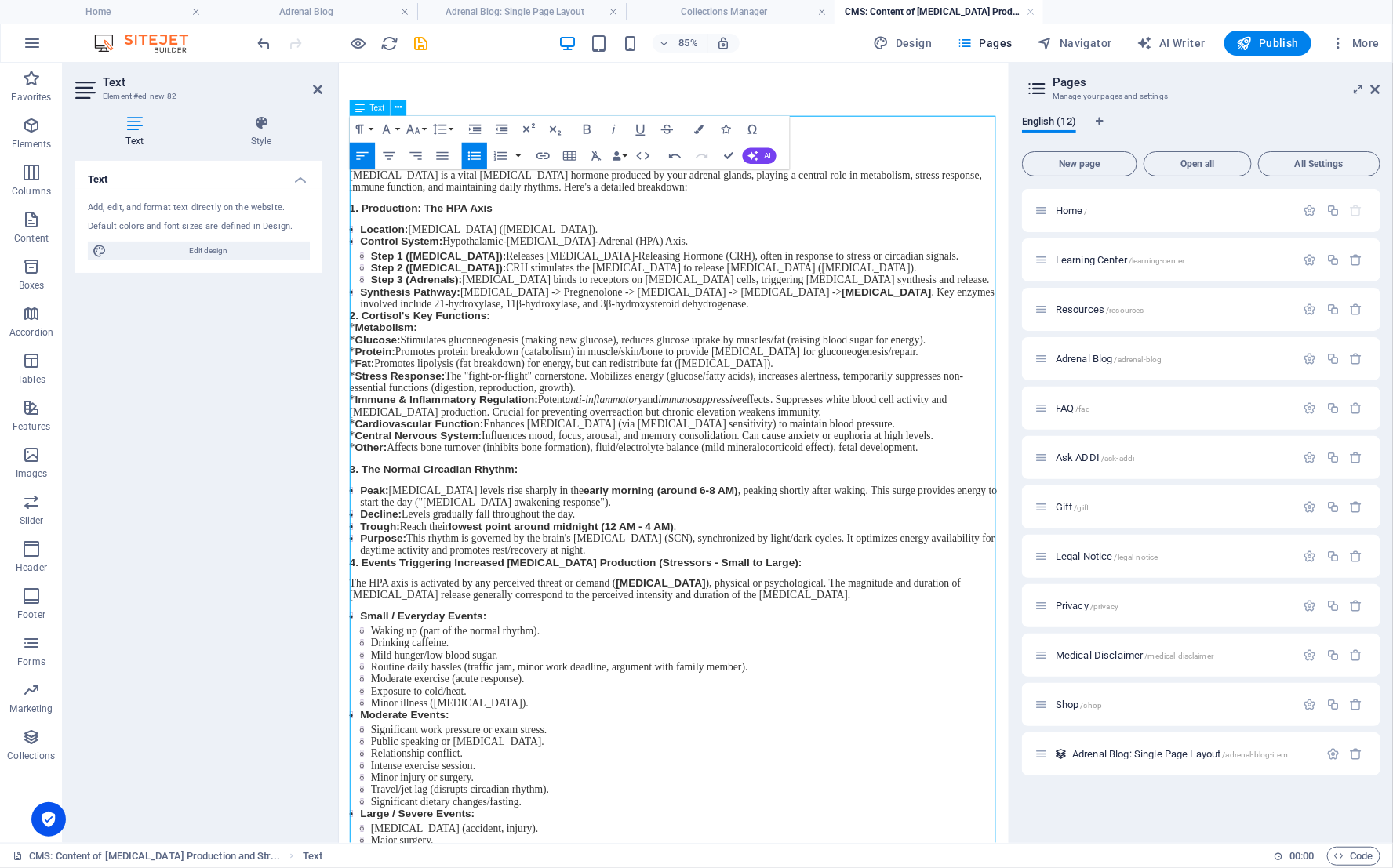 click on "2. Cortisol's Key Functions:" at bounding box center (433, 360) 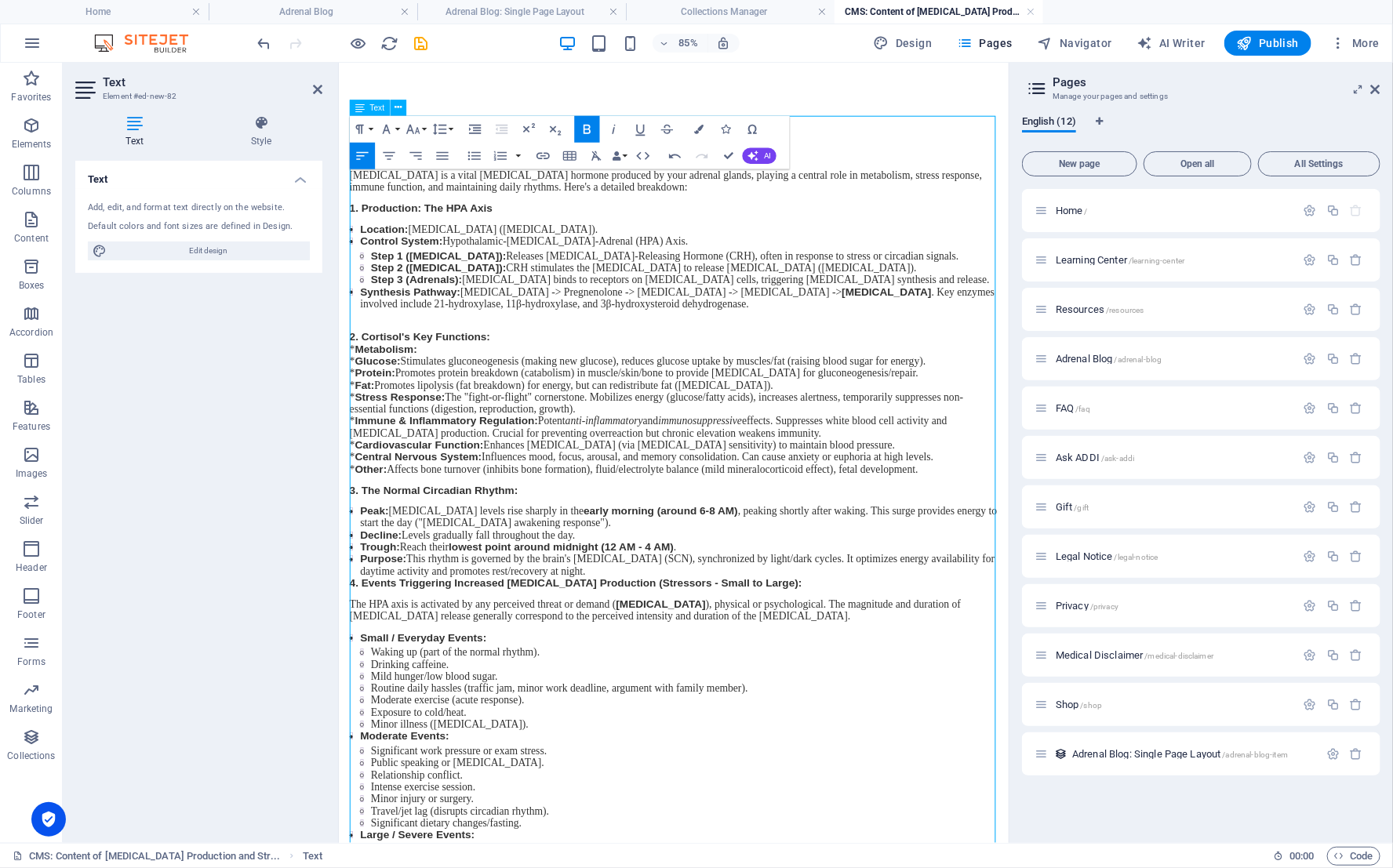 click on "2. Cortisol's Key Functions: *  Metabolism: *  Glucose:  Stimulates gluconeogenesis (making new glucose), reduces glucose uptake by muscles/fat (raising blood sugar for energy). *  Protein:  Promotes protein breakdown (catabolism) in muscle/skin/bone to provide amino acids for gluconeogenesis/repair. *  Fat:  Promotes lipolysis (fat breakdown) for energy, but can redistribute fat (central obesity). *  Stress Response:  The "fight-or-flight" cornerstone. Mobilizes energy (glucose/fatty acids), increases alertness, temporarily suppresses non-essential functions (digestion, reproduction, growth). *  Immune & Inflammatory Regulation:  Potent  anti-inflammatory  and  immunosuppressive  effects. Suppresses white blood cell activity and inflammatory cytokine production. Crucial for preventing overreaction but chronic elevation weakens immunity. *  Cardiovascular Function:  Enhances vasoconstriction (via catecholamine sensitivity) to maintain blood pressure. *  Central Nervous System: *  Other:" at bounding box center [732, 463] 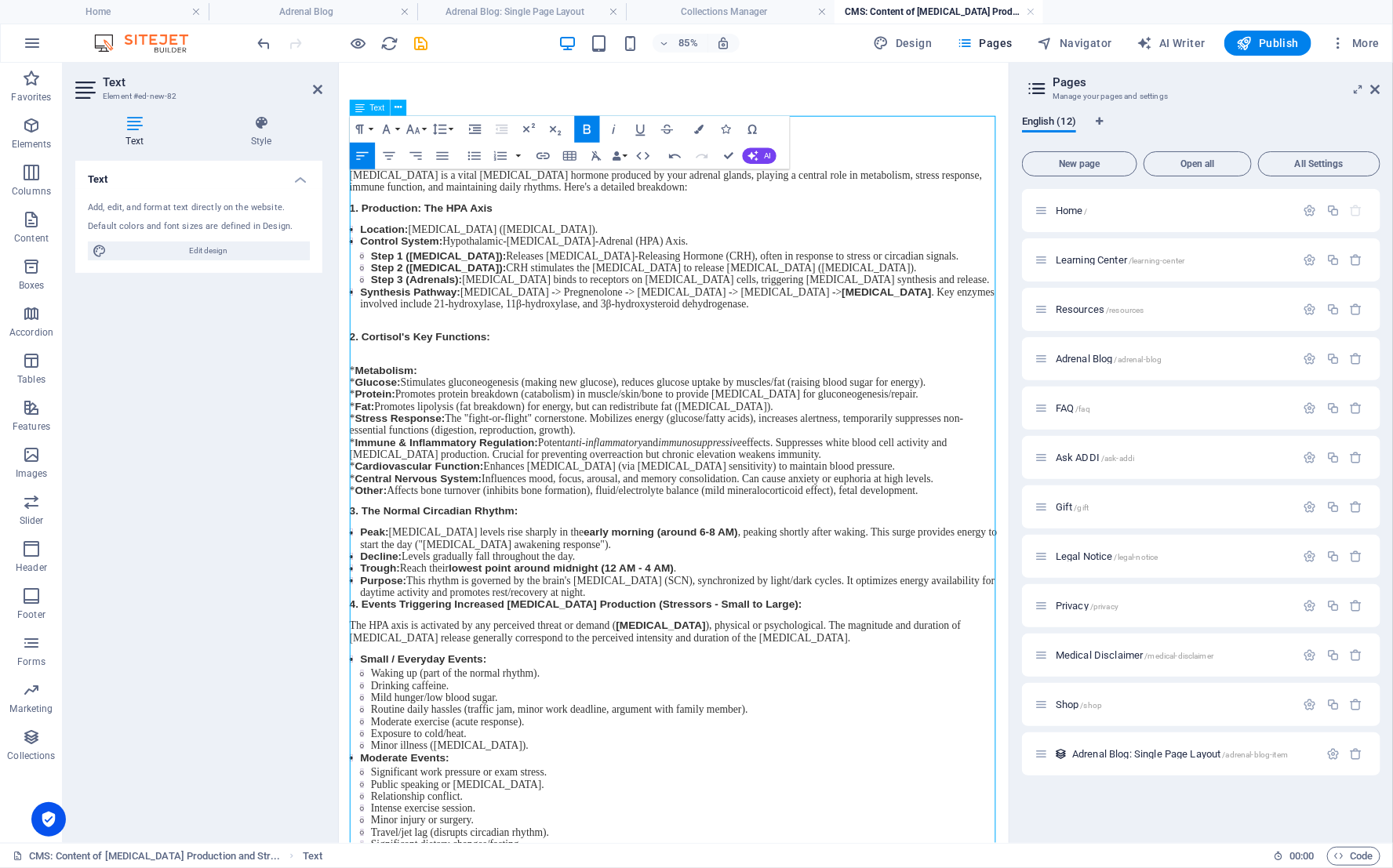 click on "​ *  Metabolism: *  Glucose:  Stimulates gluconeogenesis (making new glucose), reduces glucose uptake by muscles/fat (raising blood sugar for energy). *  Protein:  Promotes protein breakdown (catabolism) in muscle/skin/bone to provide amino acids for gluconeogenesis/repair. *  Fat:  Promotes lipolysis (fat breakdown) for energy, but can redistribute fat (central obesity). *  Stress Response:  The "fight-or-flight" cornerstone. Mobilizes energy (glucose/fatty acids), increases alertness, temporarily suppresses non-essential functions (digestion, reproduction, growth). *  Immune & Inflammatory Regulation:  Potent  anti-inflammatory  and  immunosuppressive  effects. Suppresses white blood cell activity and inflammatory cytokine production. Crucial for preventing overreaction but chronic elevation weakens immunity. *  Cardiovascular Function:  Enhances vasoconstriction (via catecholamine sensitivity) to maintain blood pressure. *  Central Nervous System: *  Other:" at bounding box center [732, 488] 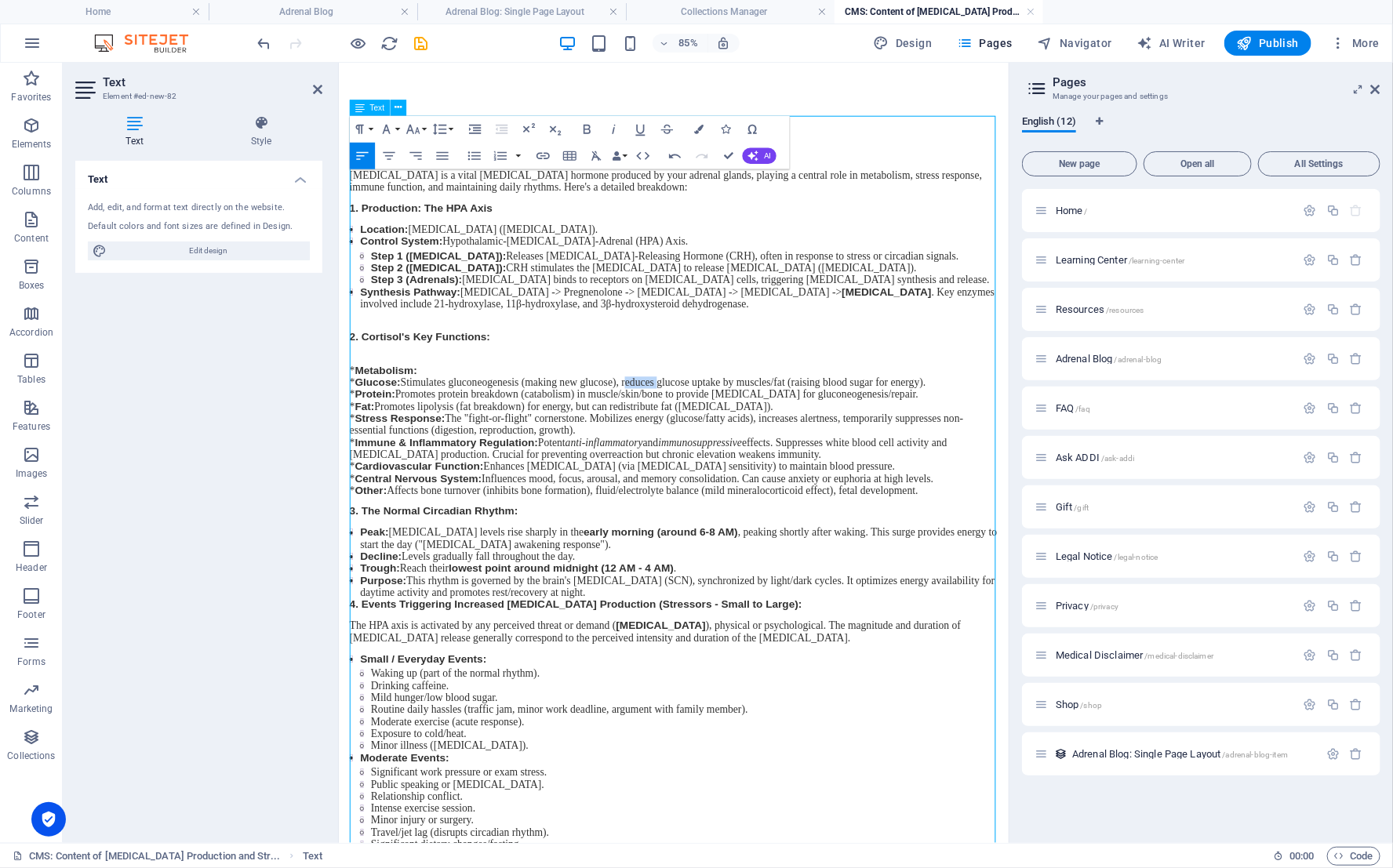 click on "​ *  Metabolism: *  Glucose:  Stimulates gluconeogenesis (making new glucose), reduces glucose uptake by muscles/fat (raising blood sugar for energy). *  Protein:  Promotes protein breakdown (catabolism) in muscle/skin/bone to provide amino acids for gluconeogenesis/repair. *  Fat:  Promotes lipolysis (fat breakdown) for energy, but can redistribute fat (central obesity). *  Stress Response:  The "fight-or-flight" cornerstone. Mobilizes energy (glucose/fatty acids), increases alertness, temporarily suppresses non-essential functions (digestion, reproduction, growth). *  Immune & Inflammatory Regulation:  Potent  anti-inflammatory  and  immunosuppressive  effects. Suppresses white blood cell activity and inflammatory cytokine production. Crucial for preventing overreaction but chronic elevation weakens immunity. *  Cardiovascular Function:  Enhances vasoconstriction (via catecholamine sensitivity) to maintain blood pressure. *  Central Nervous System: *  Other:" at bounding box center [732, 488] 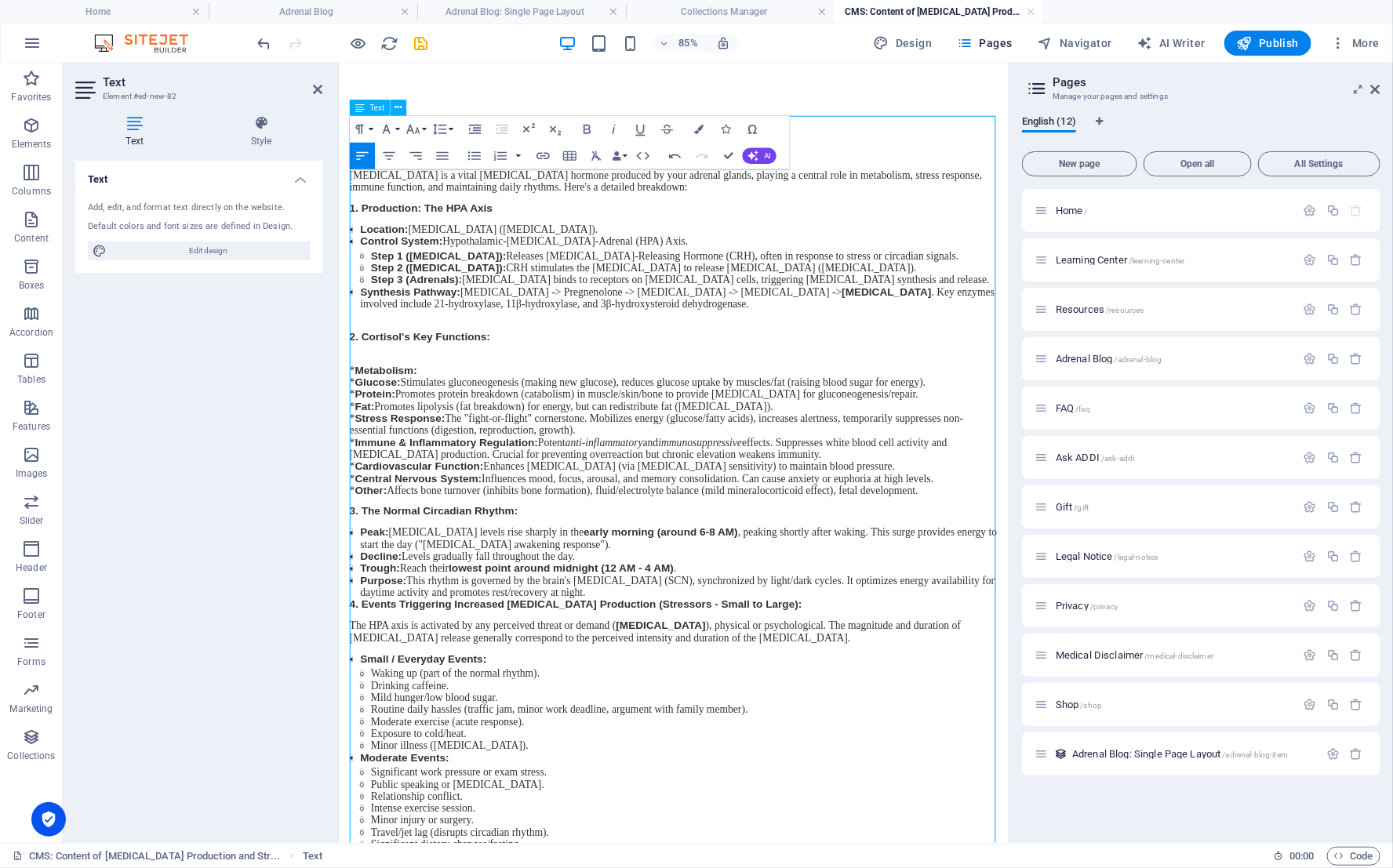 click on "2. Cortisol's Key Functions:" at bounding box center [732, 386] 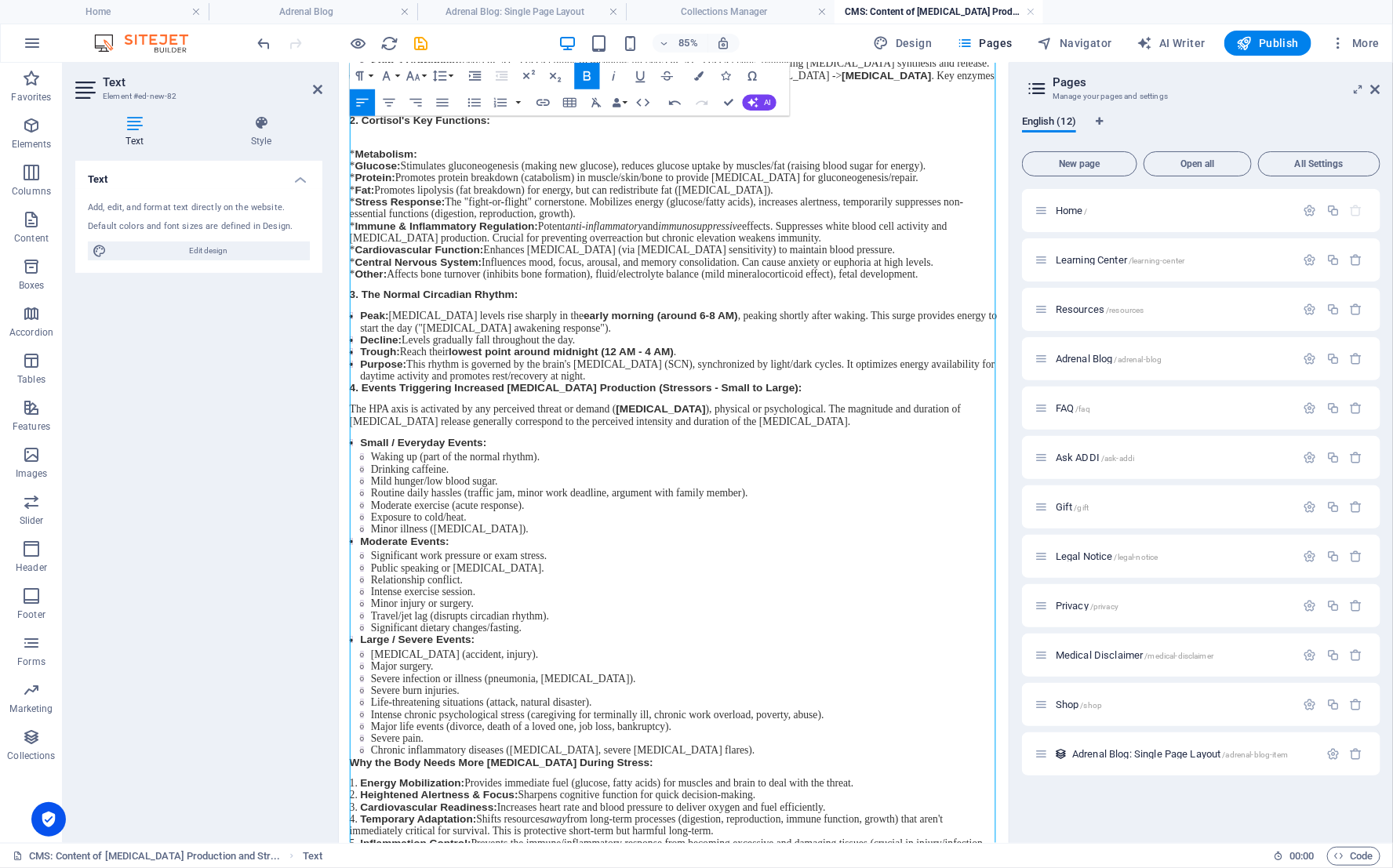 scroll, scrollTop: 257, scrollLeft: 0, axis: vertical 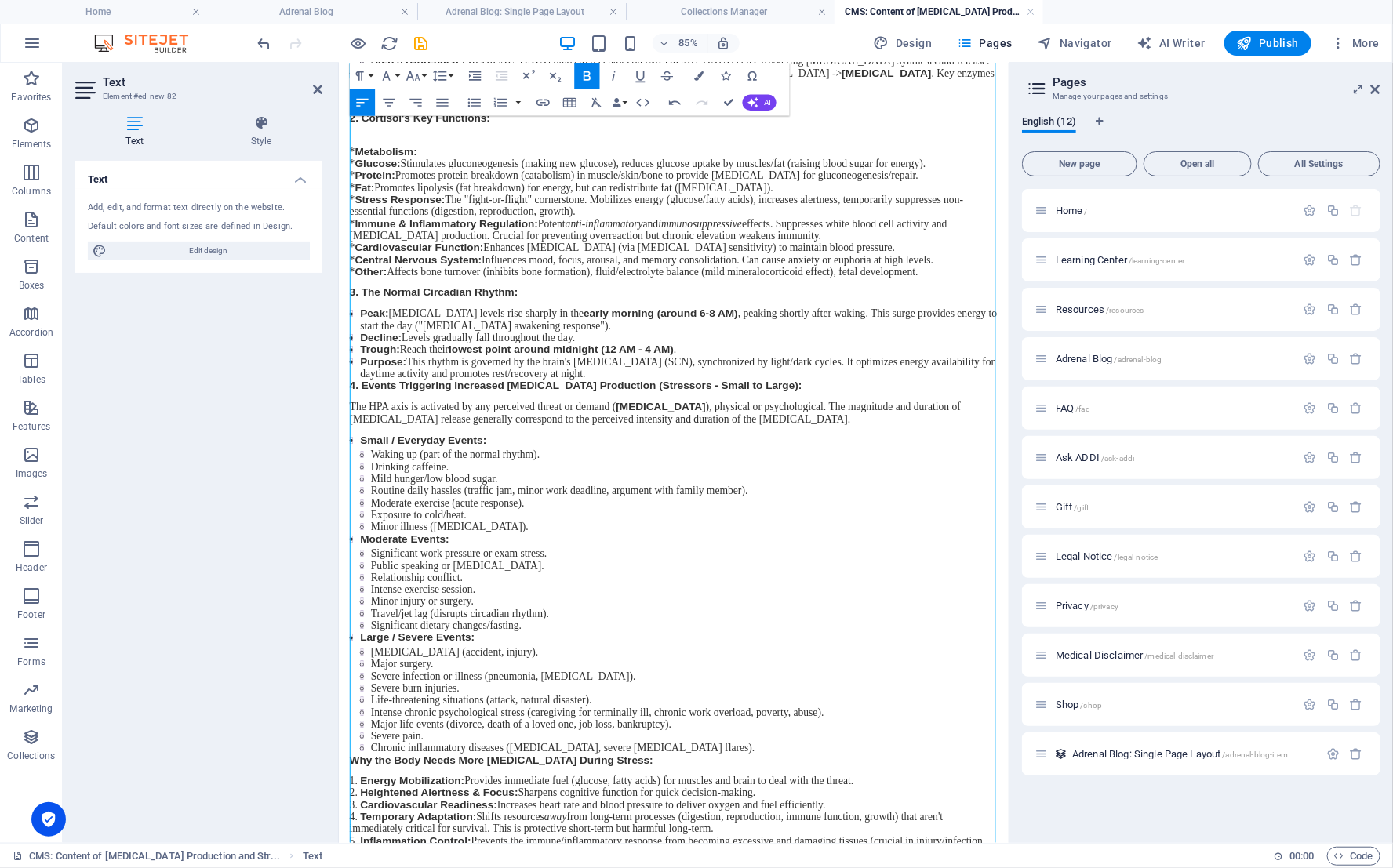 click on "4. Events Triggering Increased Cortisol Production (Stressors - Small to Large):" at bounding box center (616, 442) 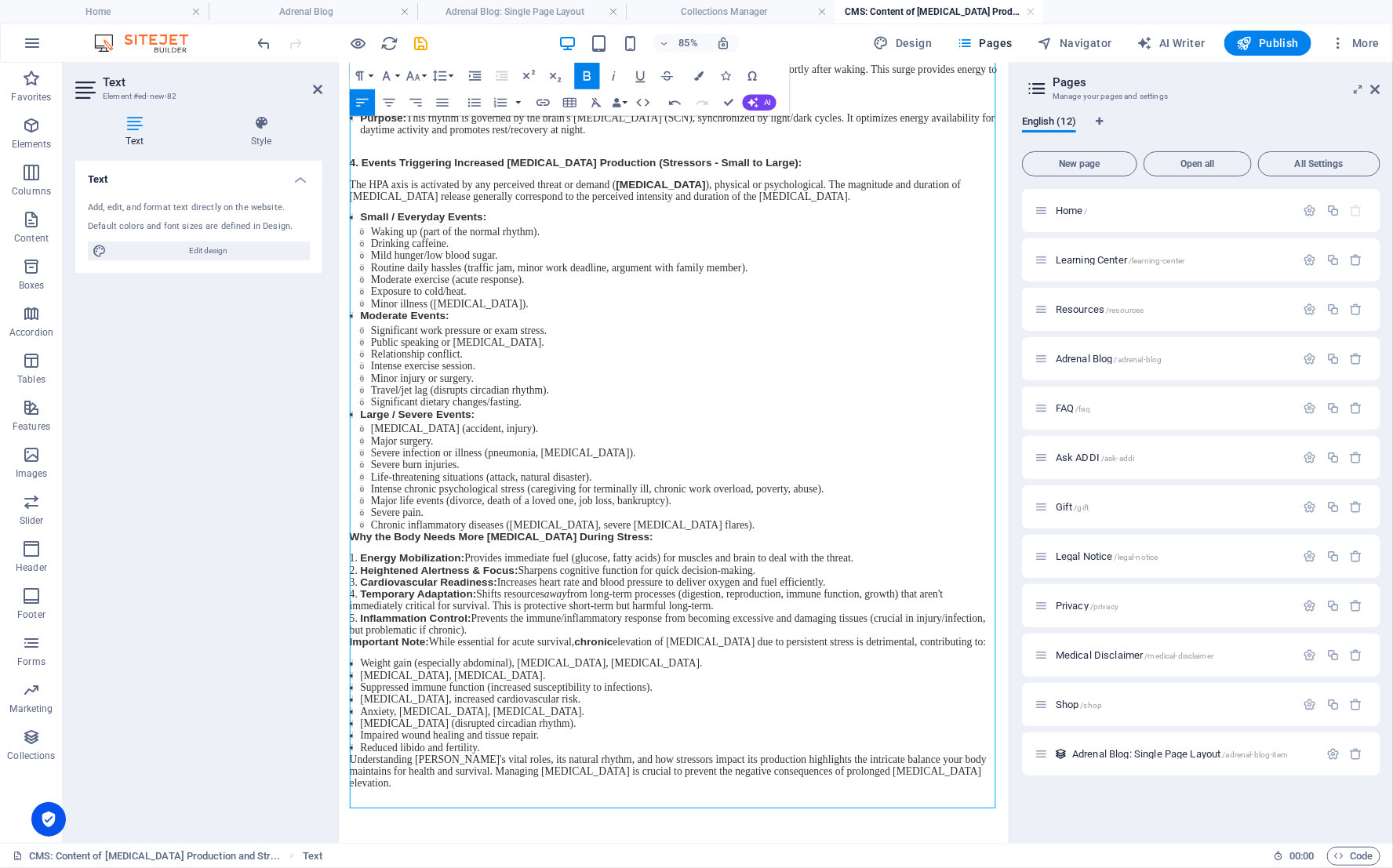 scroll, scrollTop: 583, scrollLeft: 0, axis: vertical 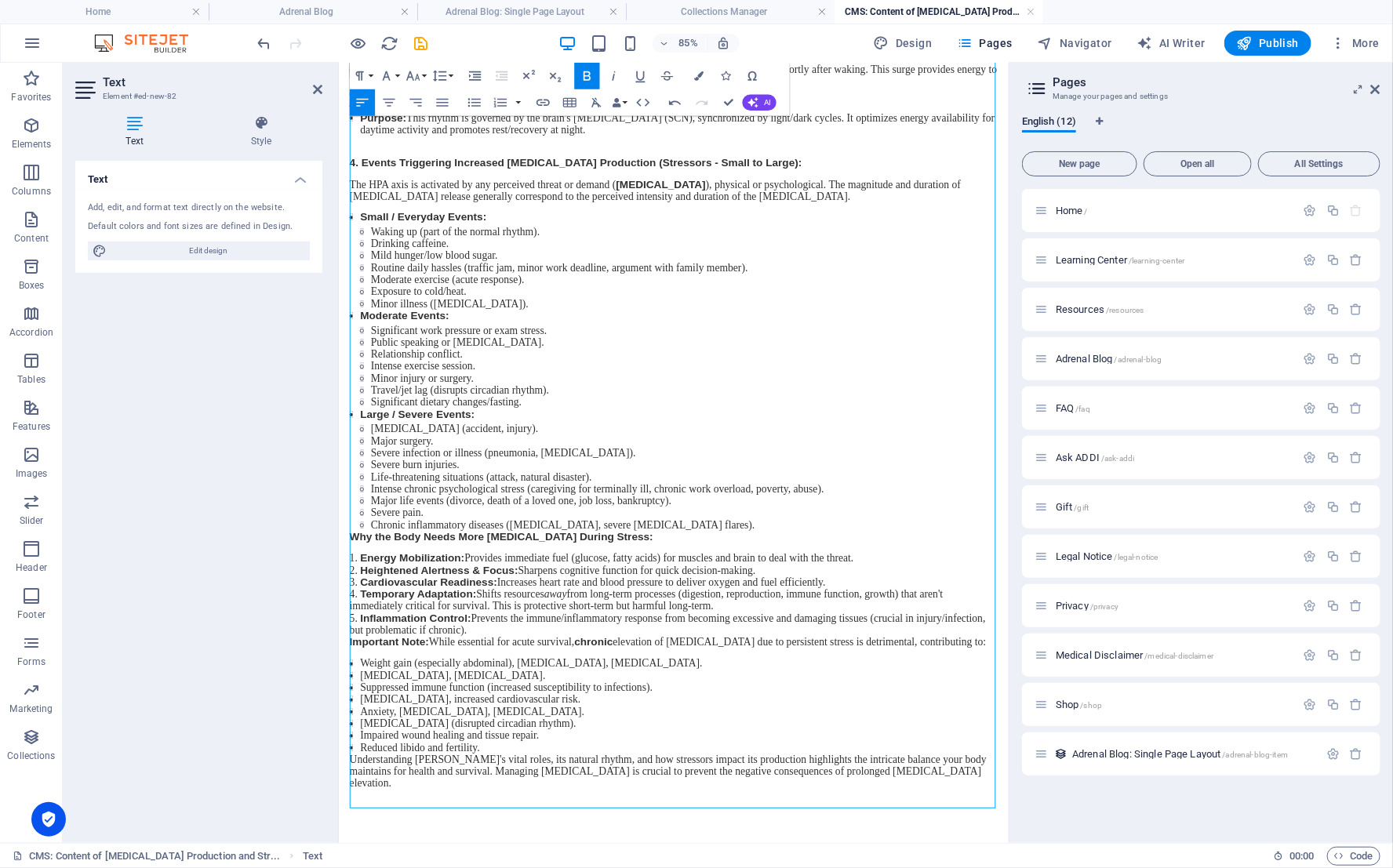 click on "Why the Body Needs More Cortisol During Stress:" at bounding box center [529, 620] 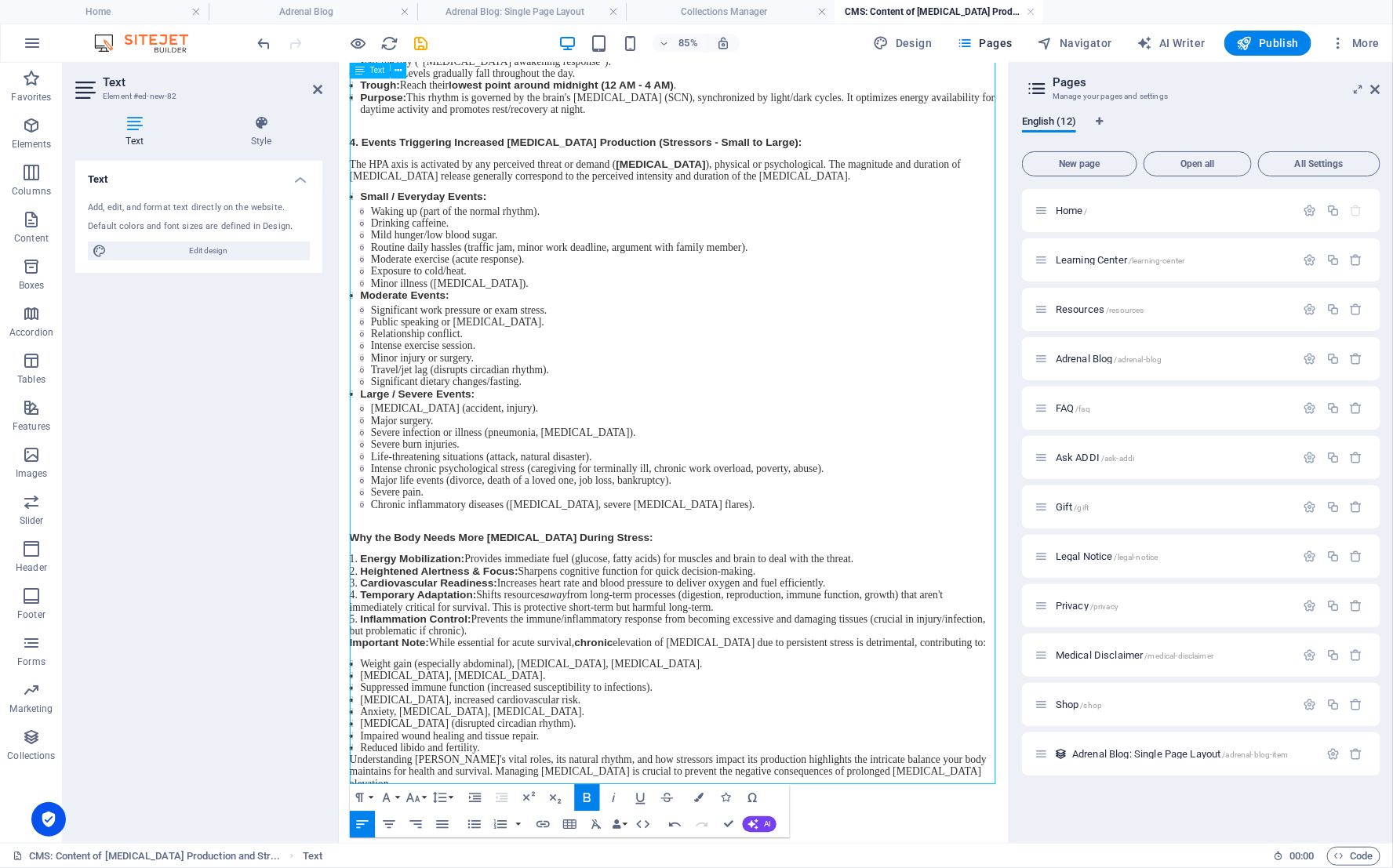 scroll, scrollTop: 630, scrollLeft: 0, axis: vertical 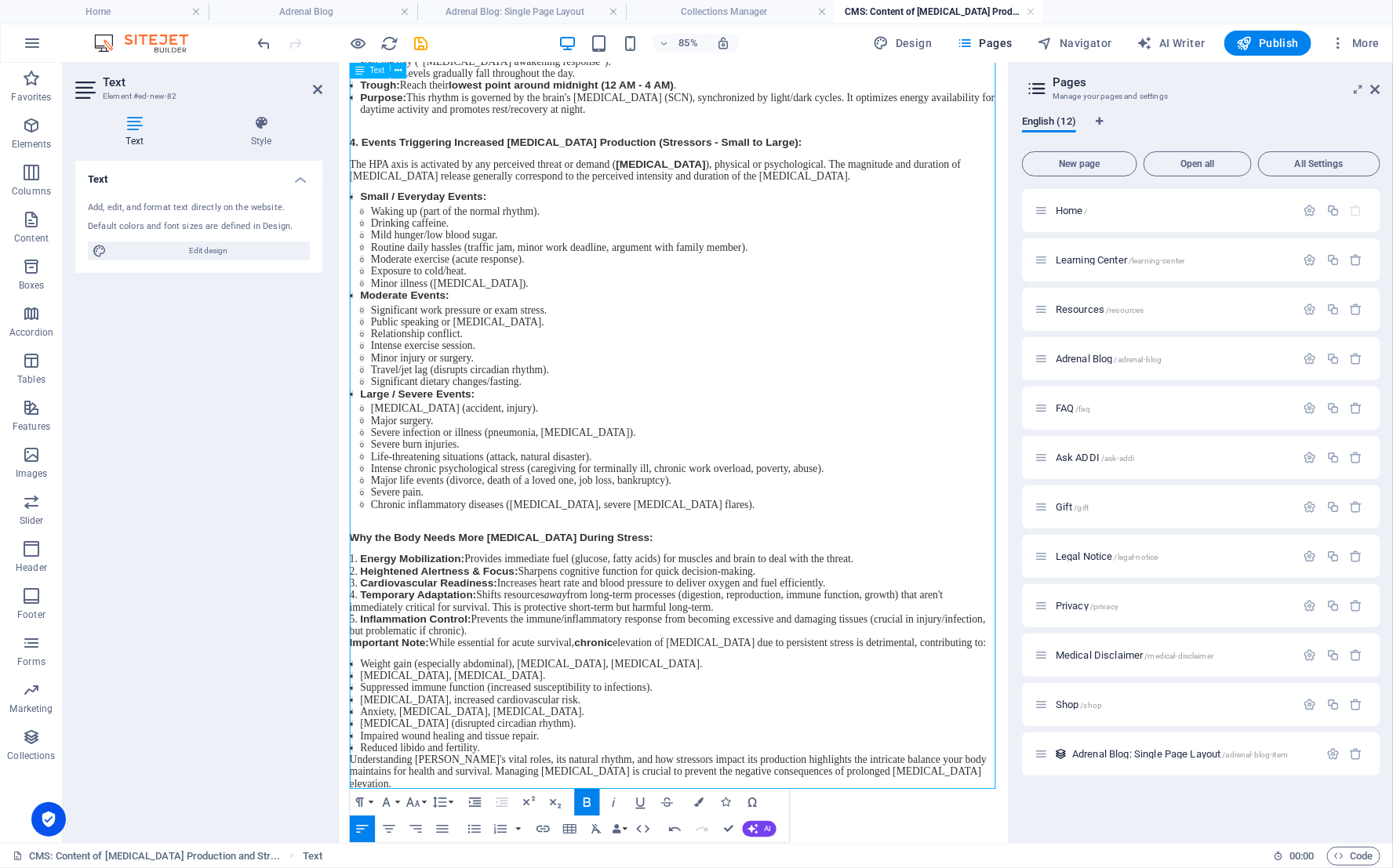 click on "Understanding cortisol's vital roles, its natural rhythm, and how stressors impact its production highlights the intricate balance your body maintains for health and survival. Managing chronic stress is crucial to prevent the negative consequences of prolonged cortisol elevation." at bounding box center (732, 897) 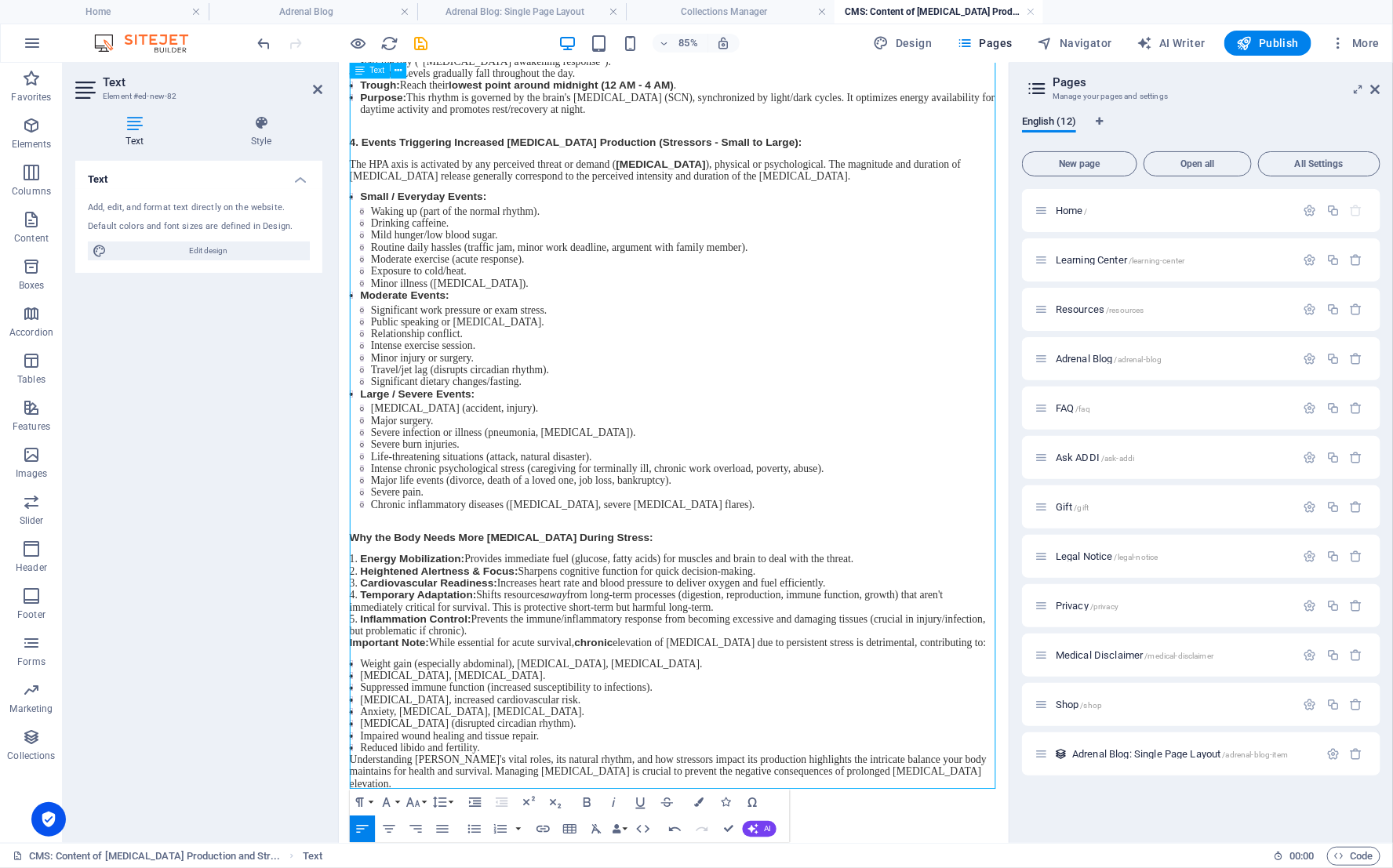 click on "Understanding cortisol's vital roles, its natural rhythm, and how stressors impact its production highlights the intricate balance your body maintains for health and survival. Managing chronic stress is crucial to prevent the negative consequences of prolonged cortisol elevation." at bounding box center (732, 897) 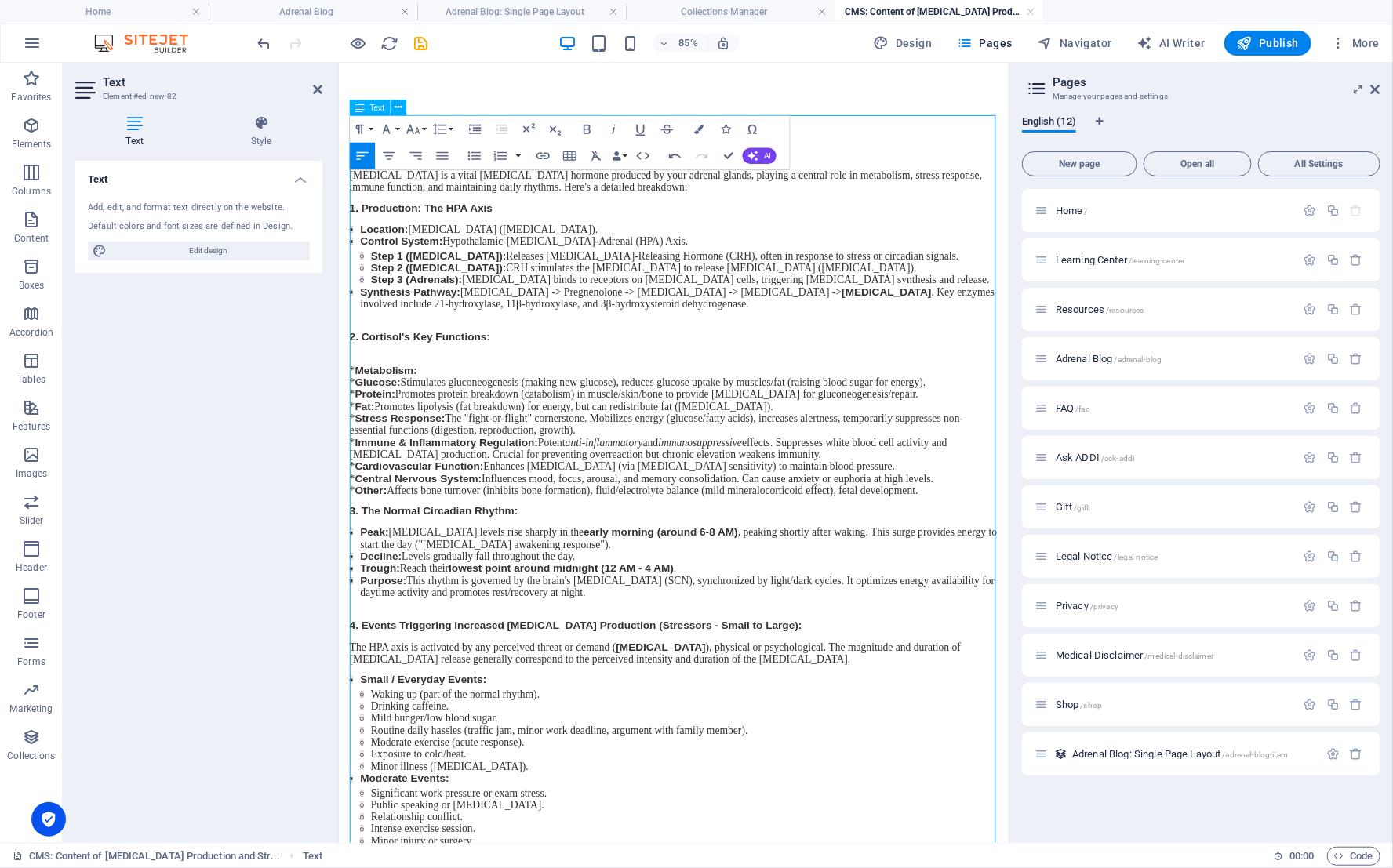 scroll, scrollTop: 0, scrollLeft: 0, axis: both 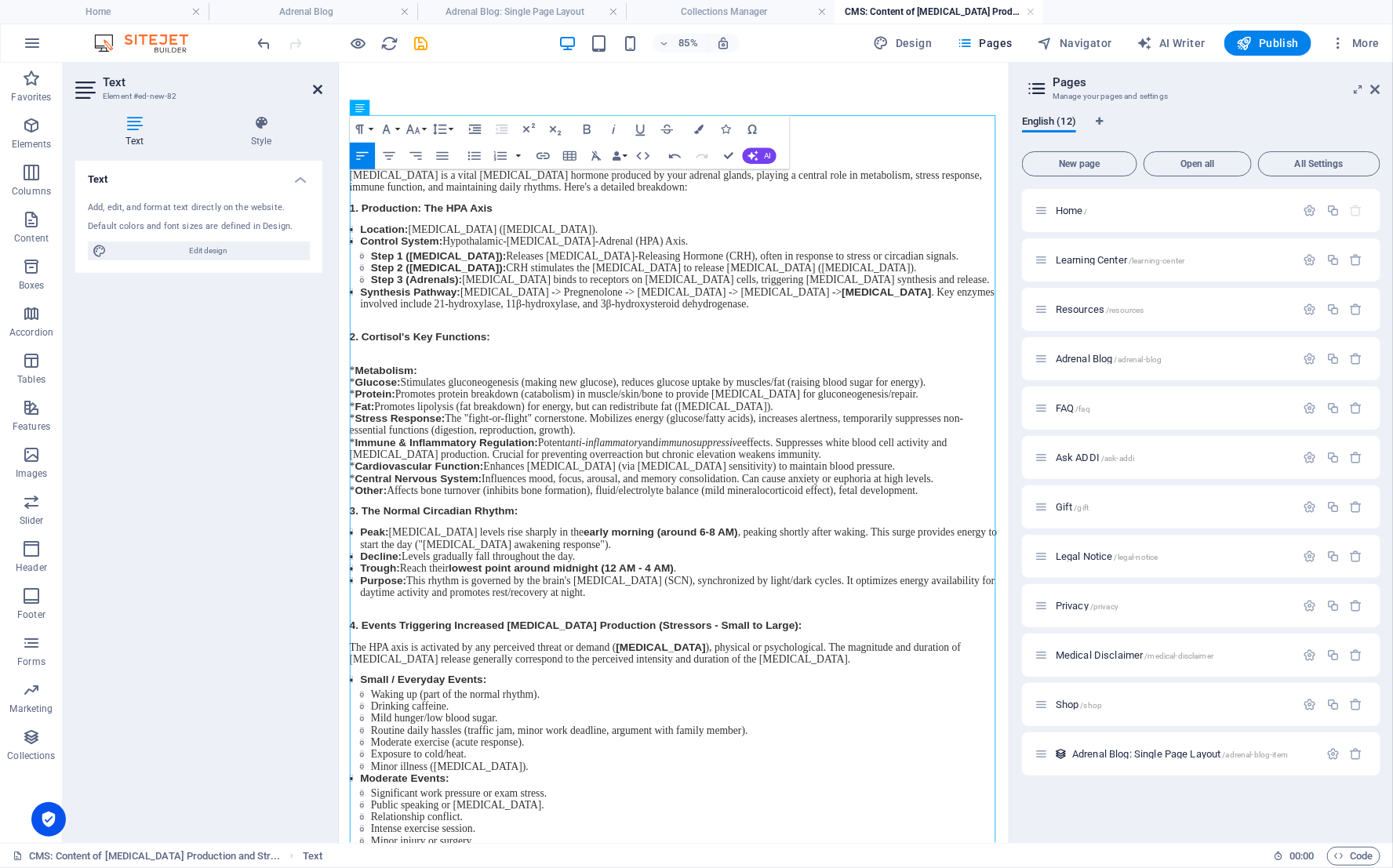 click at bounding box center (318, 89) 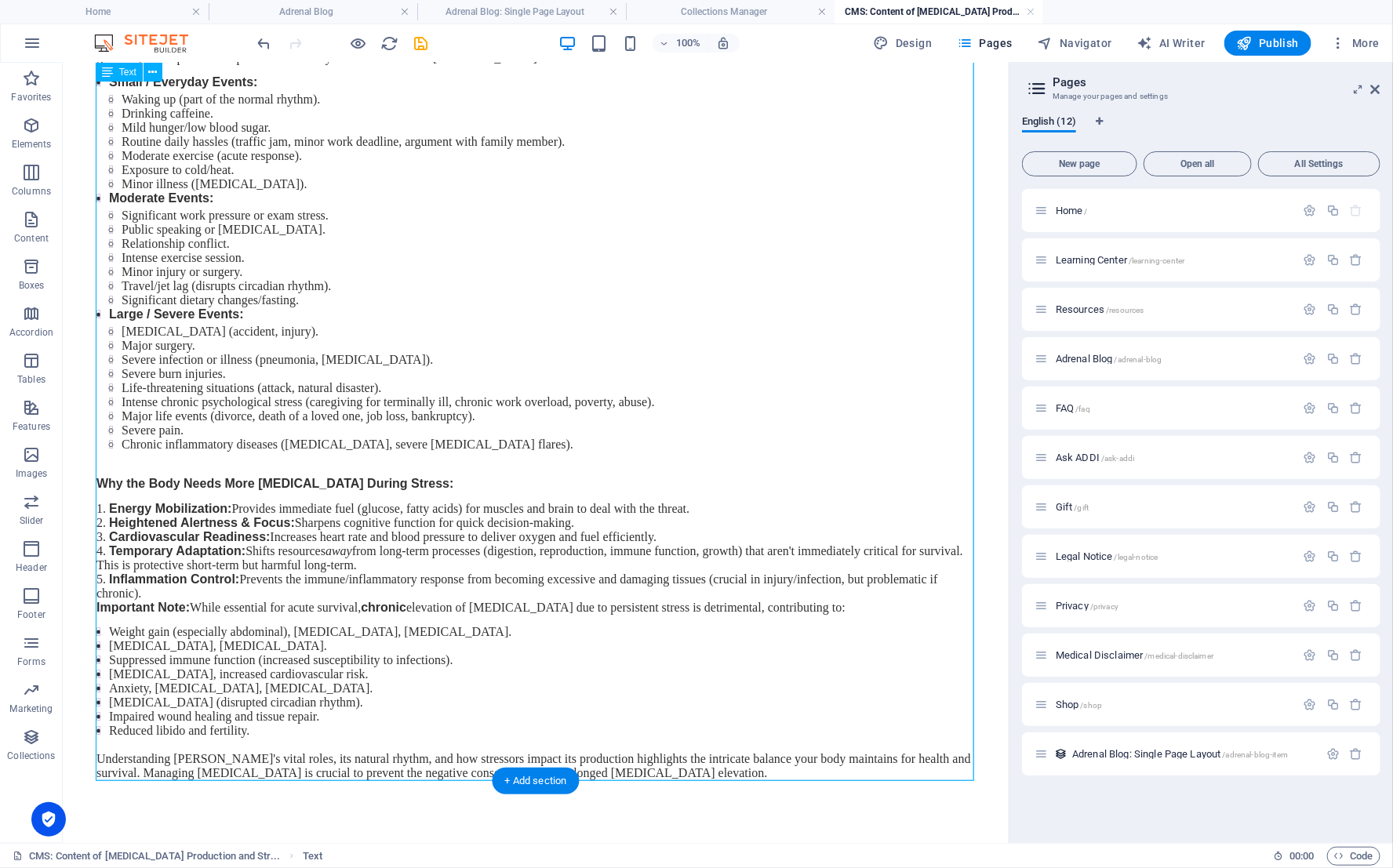 scroll, scrollTop: 704, scrollLeft: 0, axis: vertical 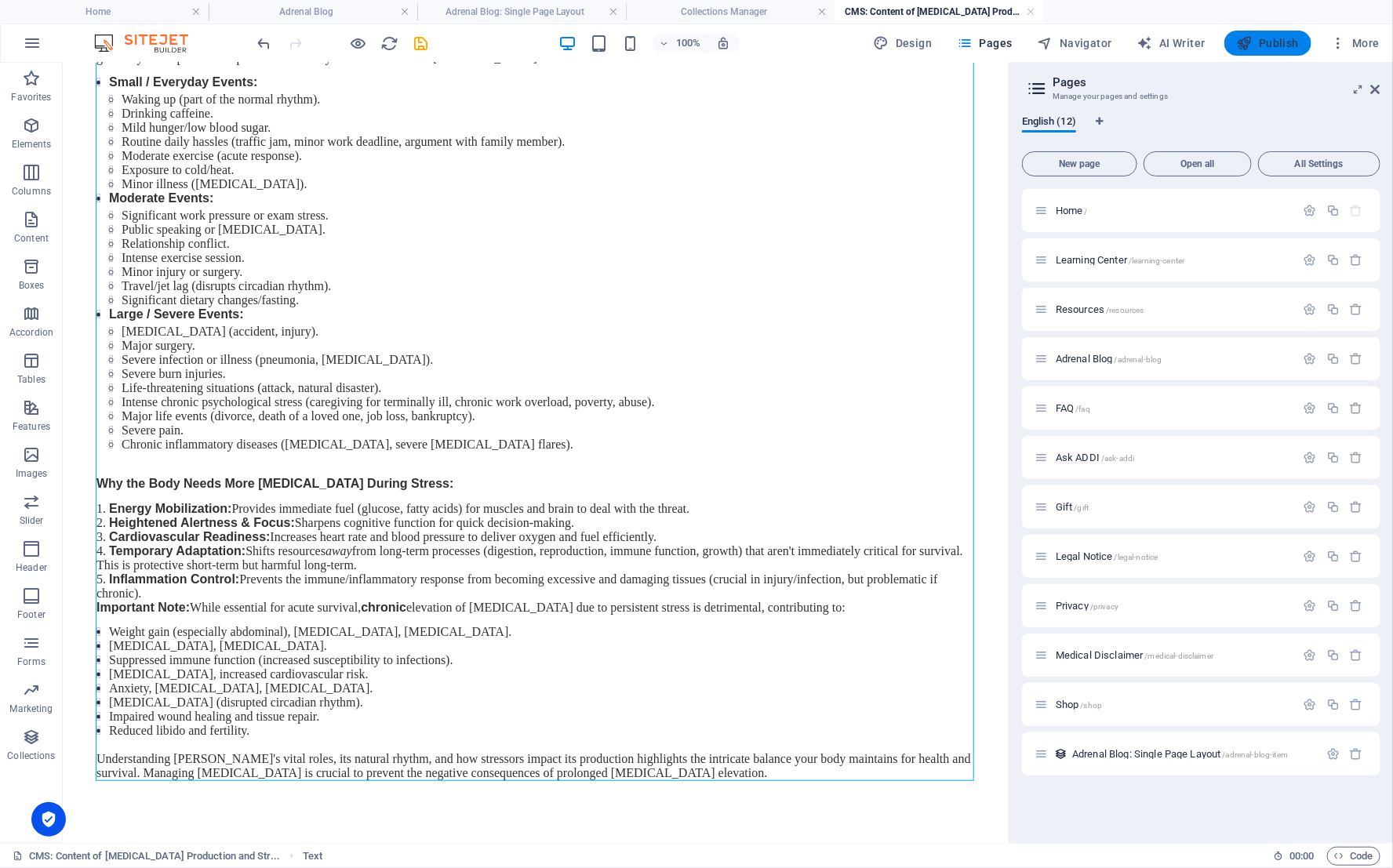 click on "Publish" at bounding box center (1268, 43) 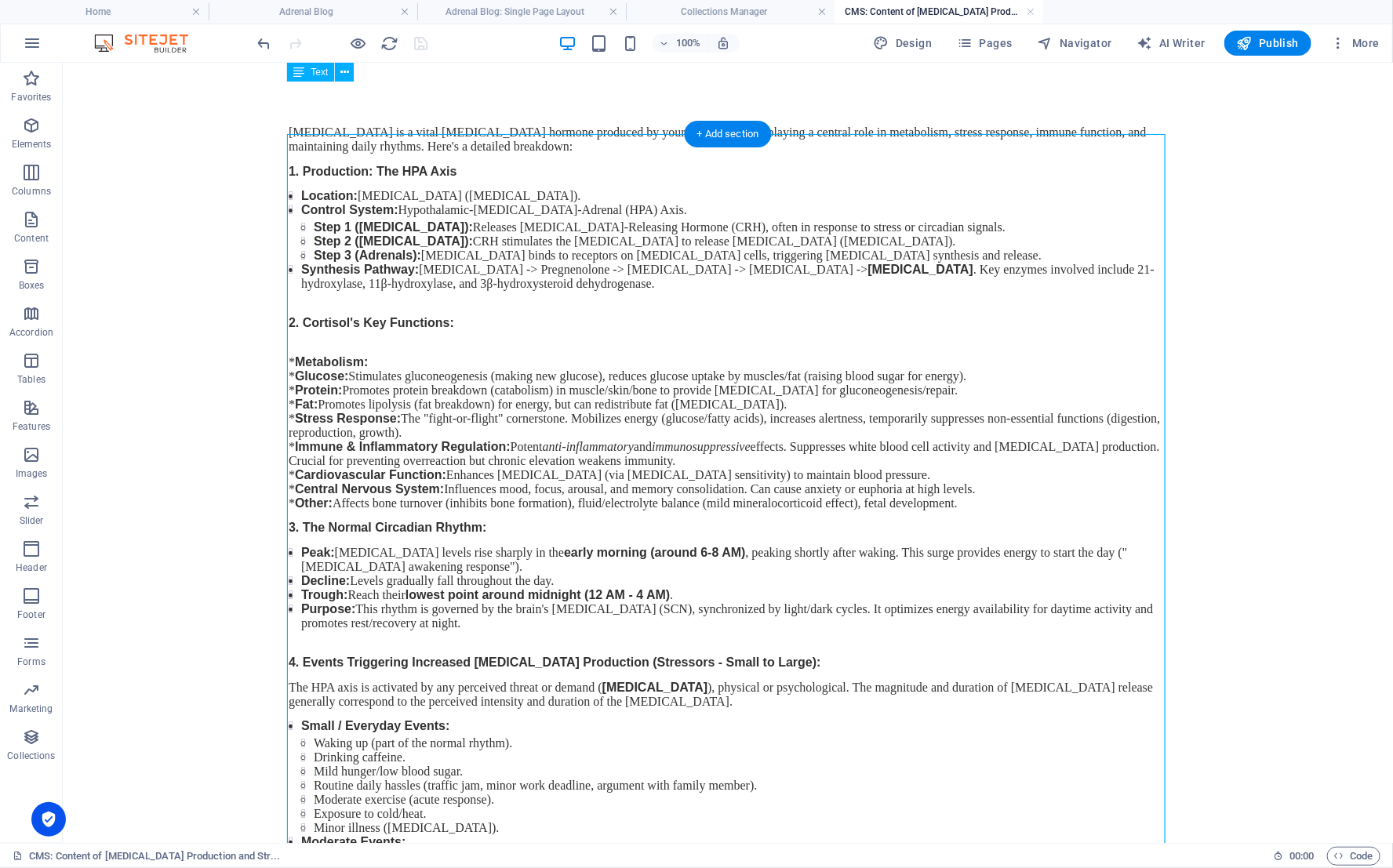 scroll, scrollTop: 0, scrollLeft: 0, axis: both 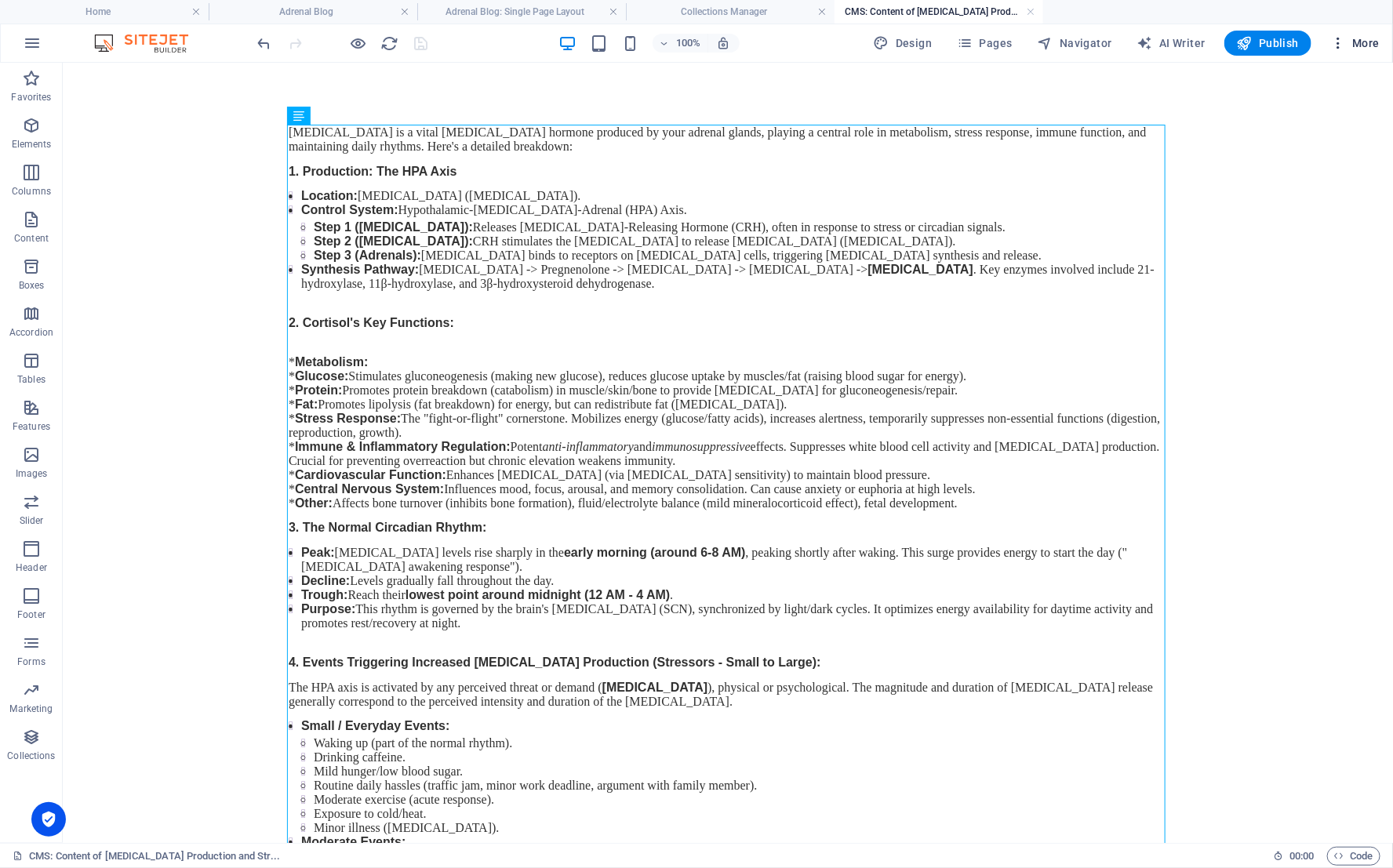 click on "More" at bounding box center [1355, 43] 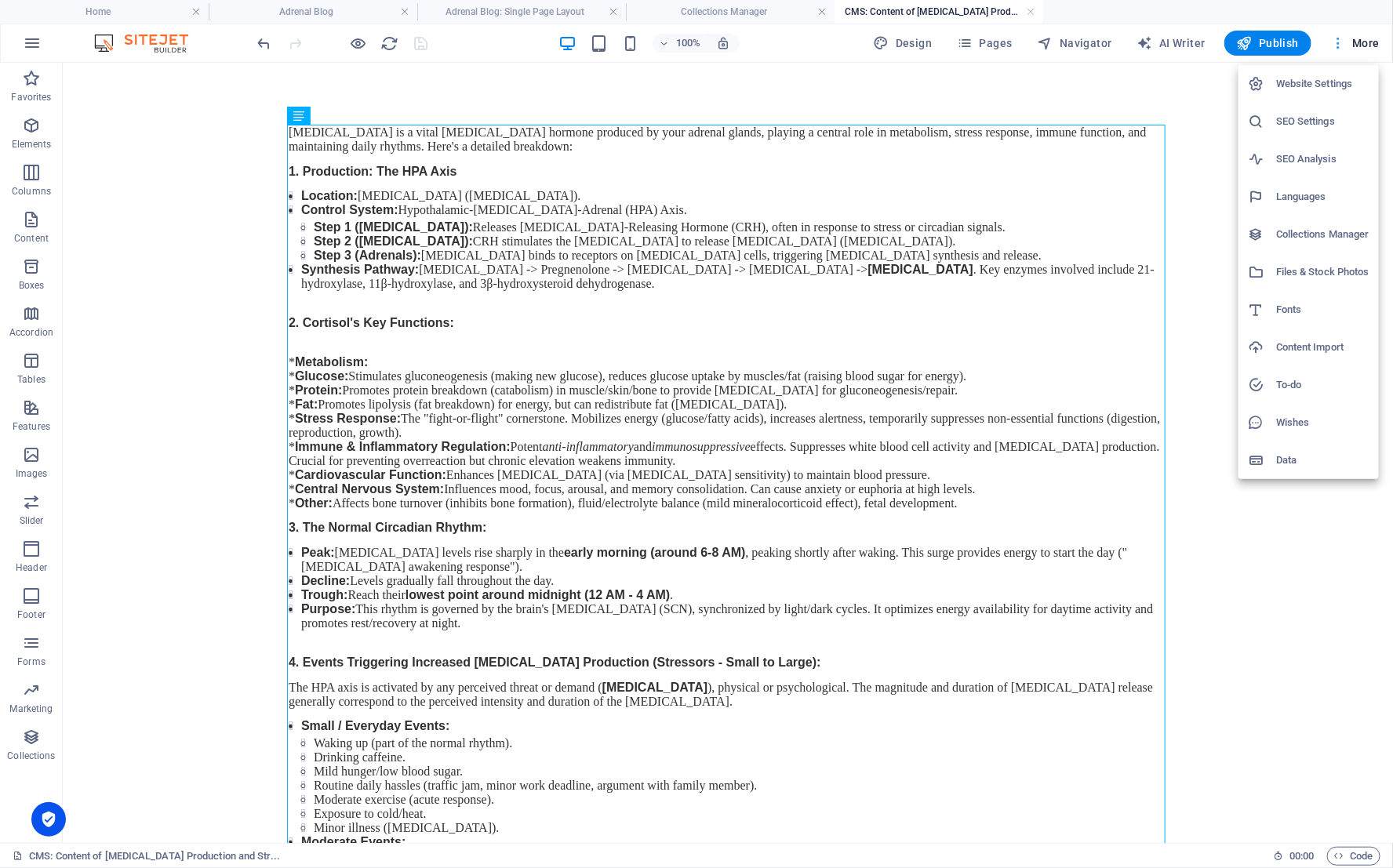 click at bounding box center (696, 434) 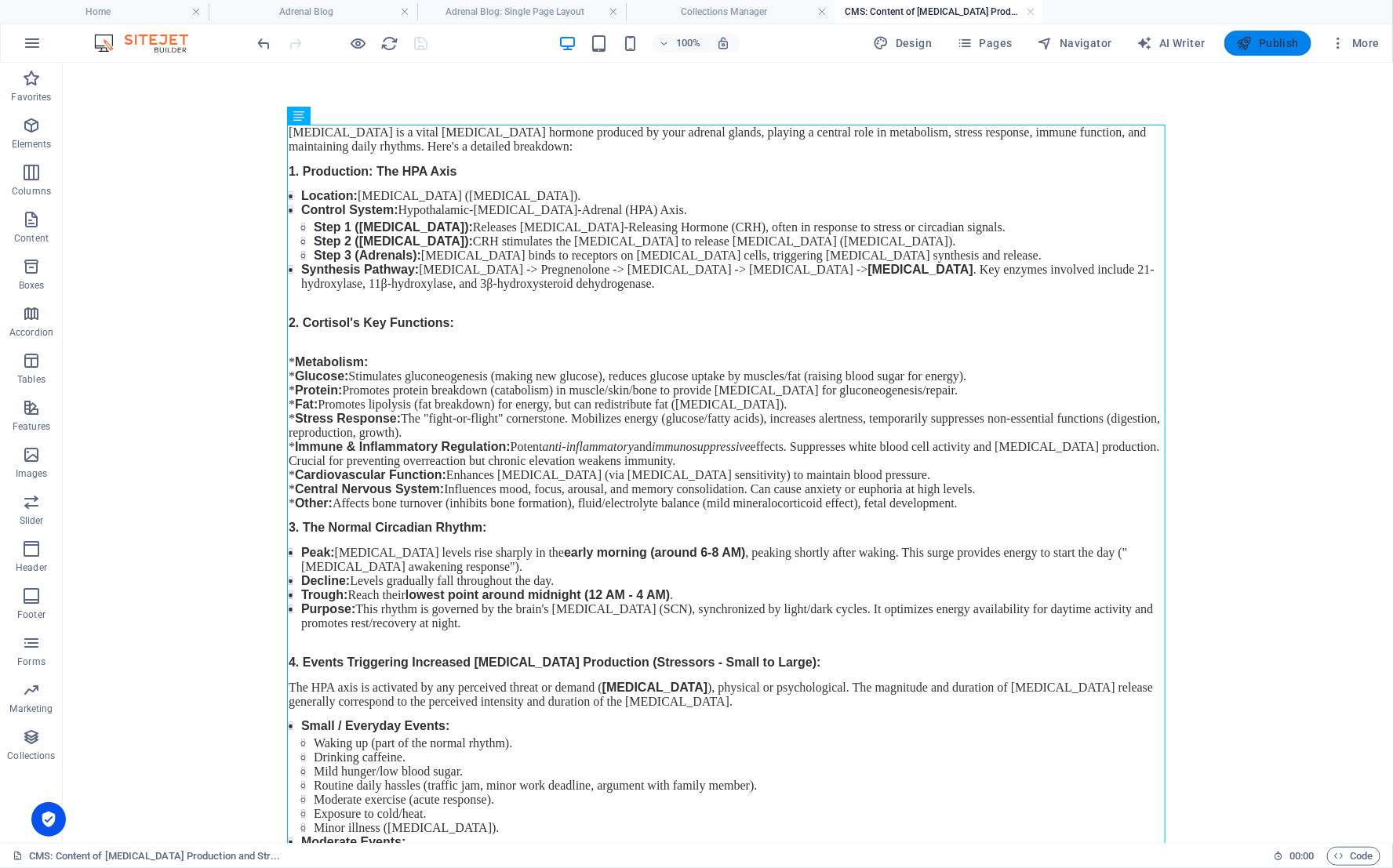 click on "Publish" at bounding box center (1268, 43) 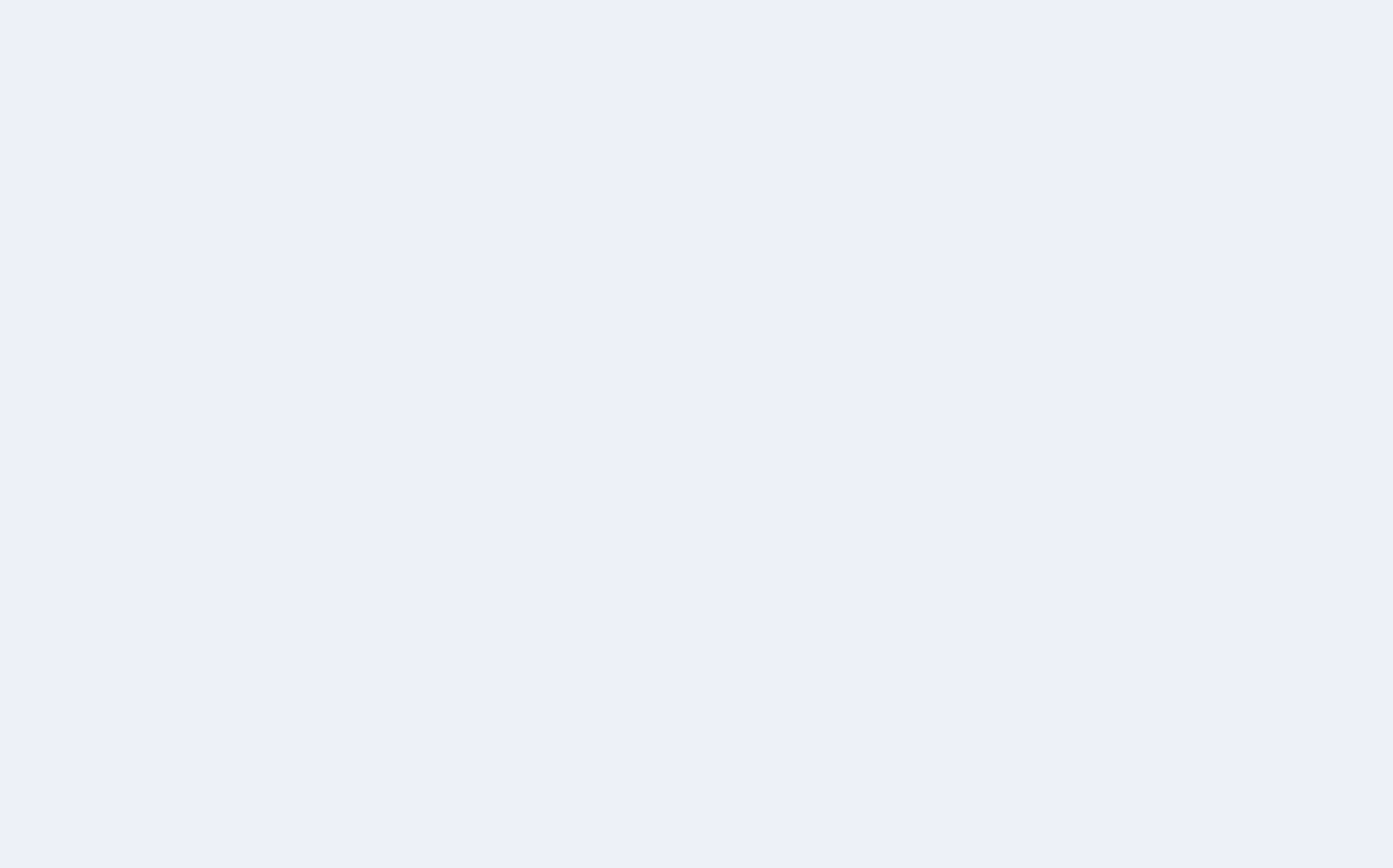scroll, scrollTop: 0, scrollLeft: 0, axis: both 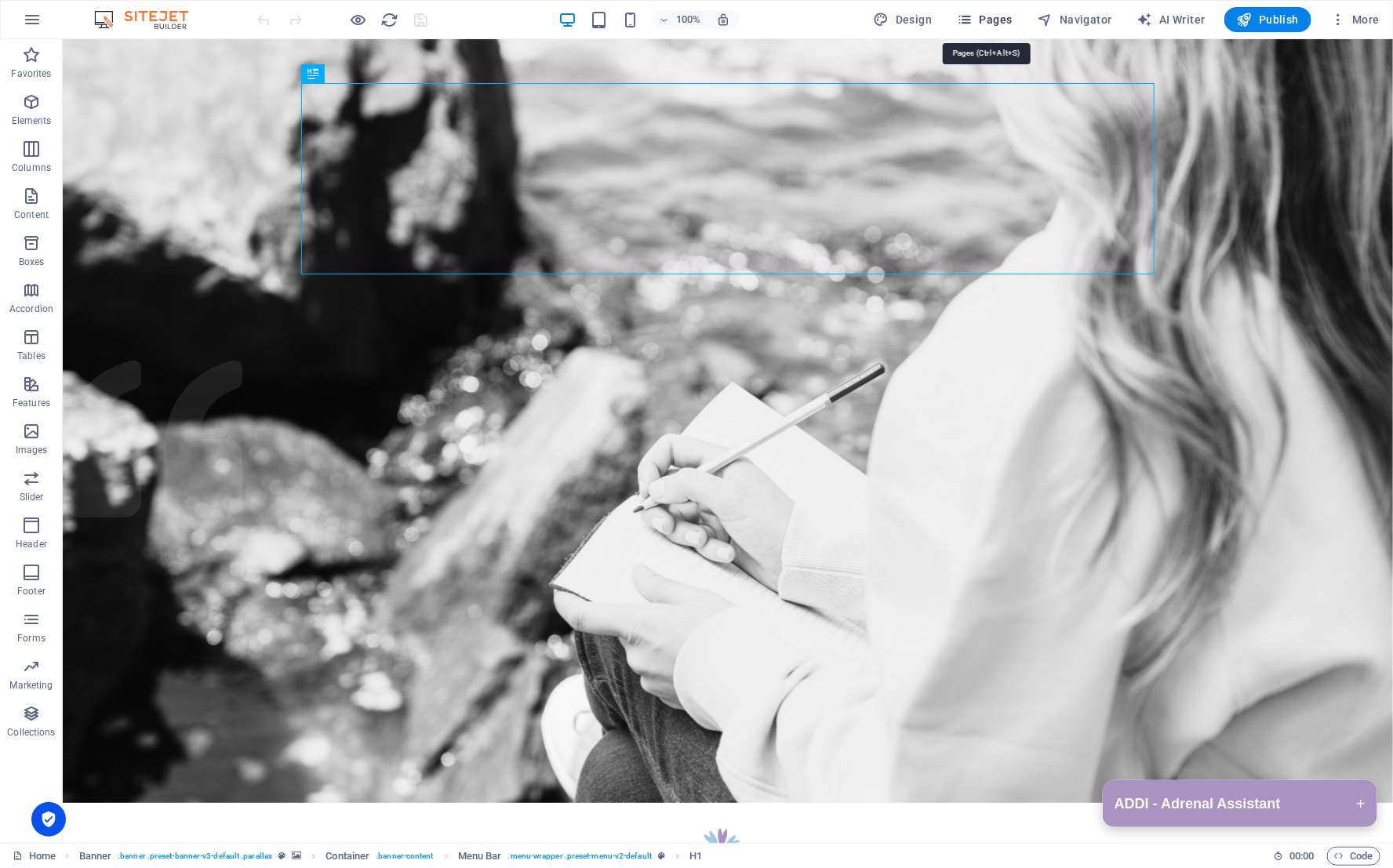click on "Pages" at bounding box center [984, 20] 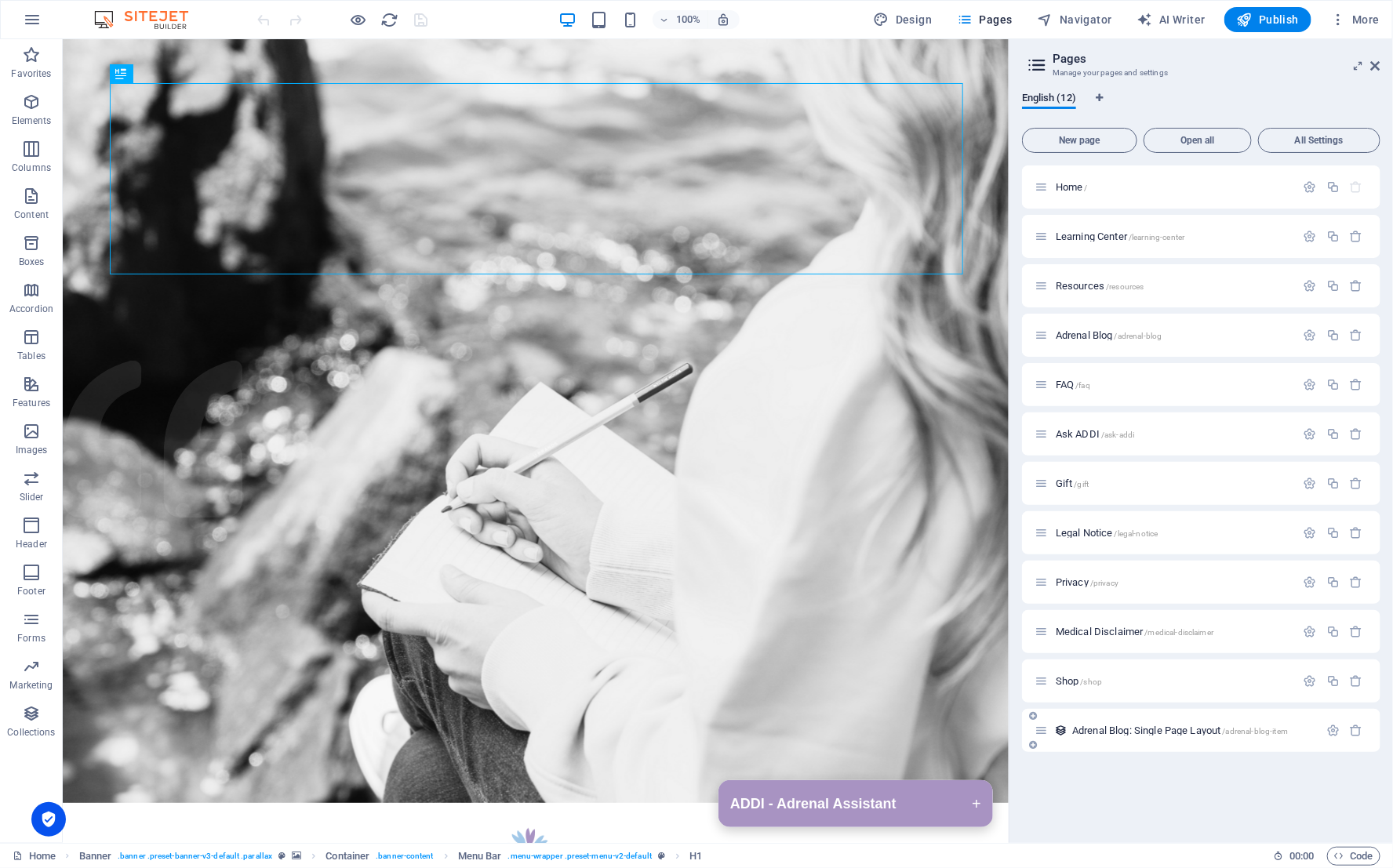 click on "Adrenal Blog: Single Page Layout /adrenal-blog-item" at bounding box center (1177, 730) 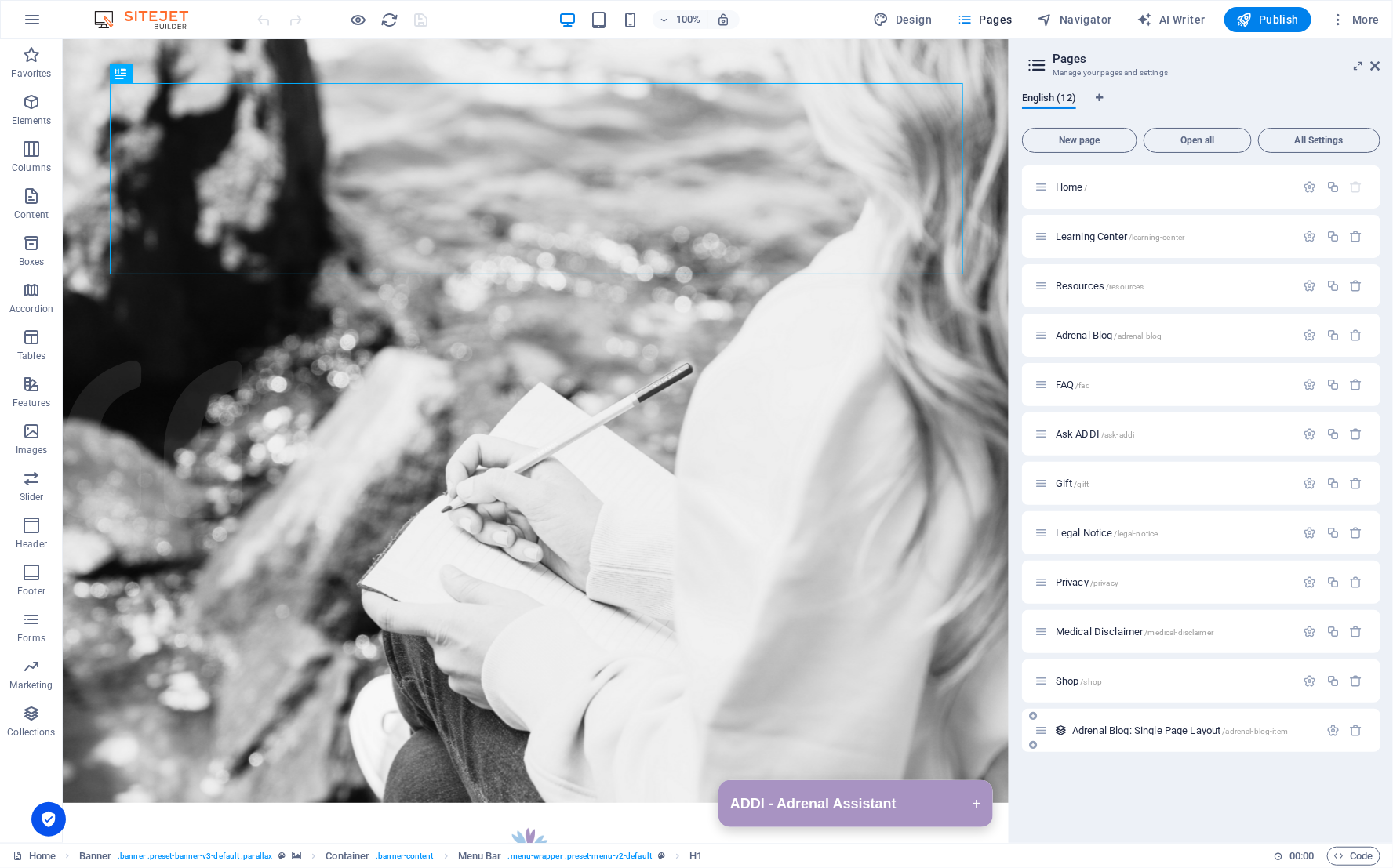 click on "Adrenal Blog: Single Page Layout /adrenal-blog-item" at bounding box center (1180, 730) 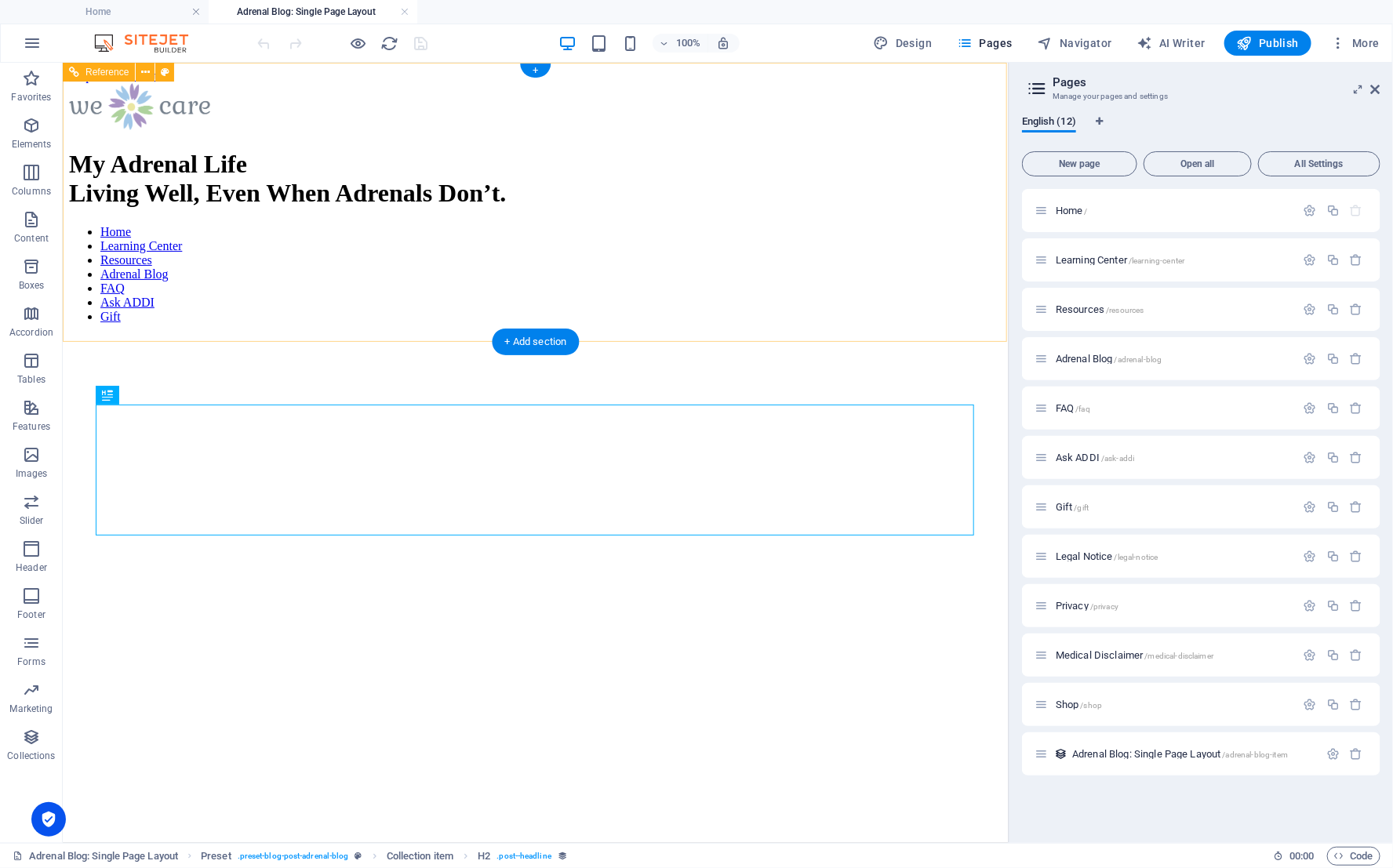 scroll, scrollTop: 0, scrollLeft: 0, axis: both 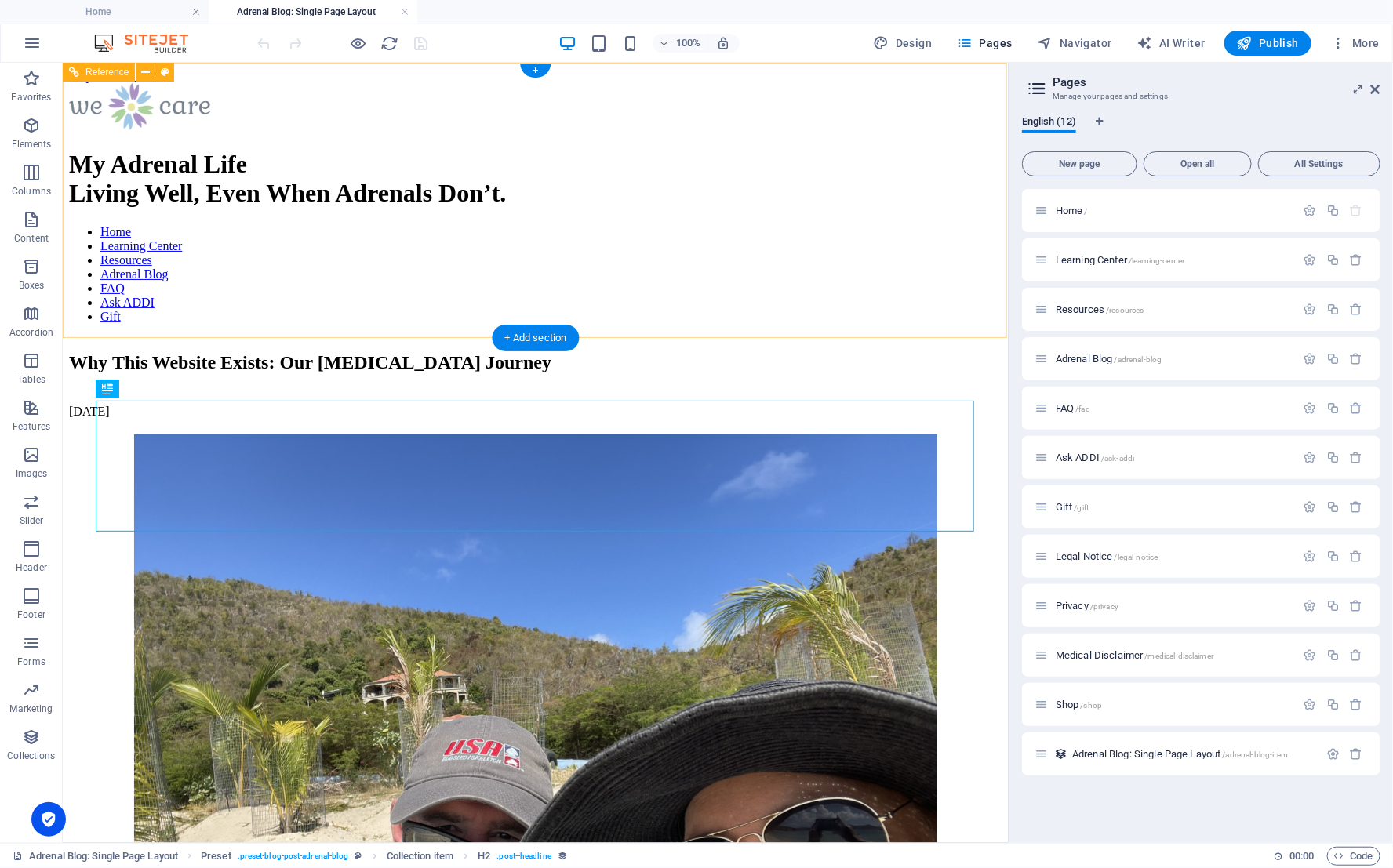 click on "My Adrenal Life Living Well, Even When Adrenals Don’t." at bounding box center [535, 178] 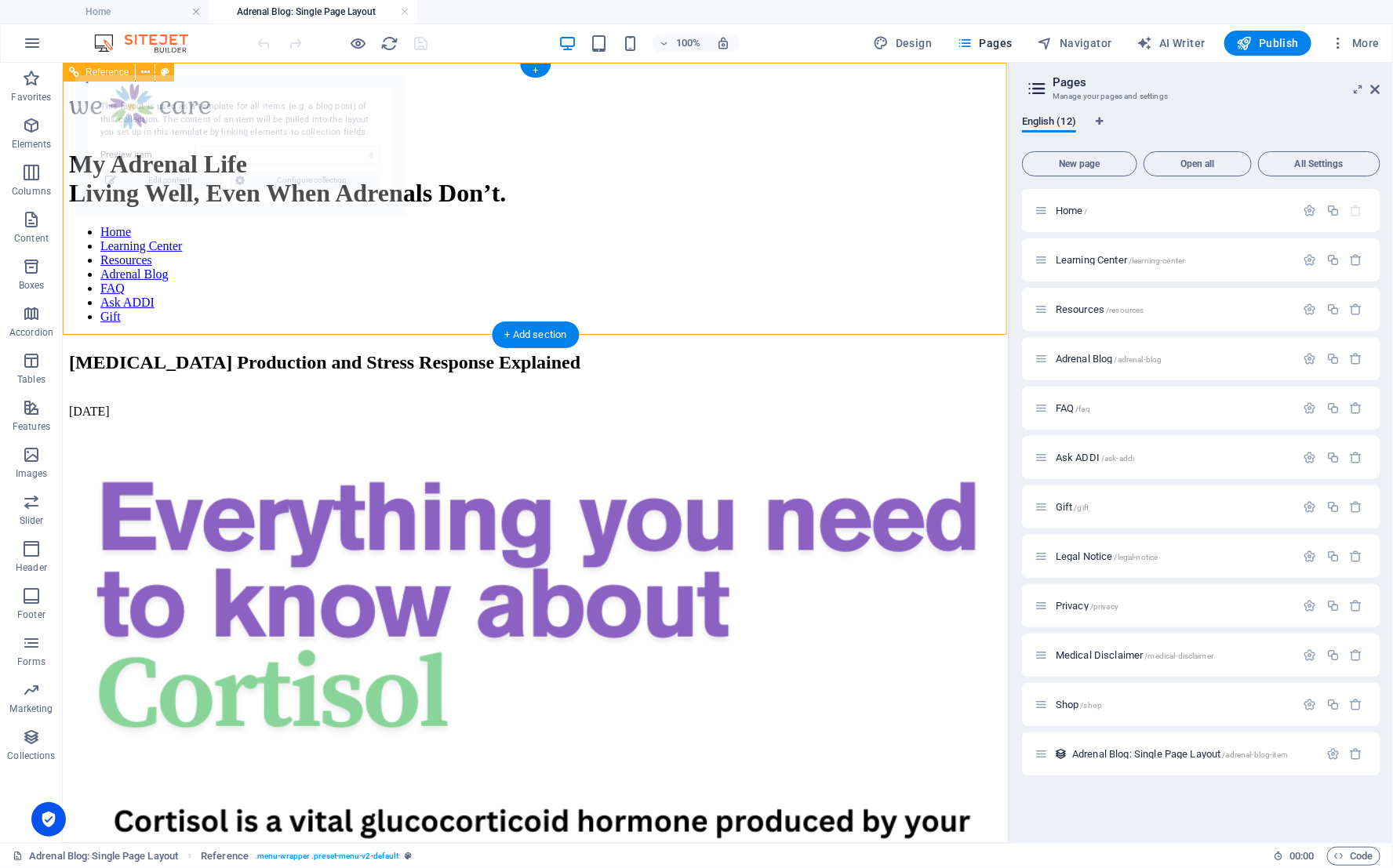 select on "686f042b55eb0bd4a00443e3" 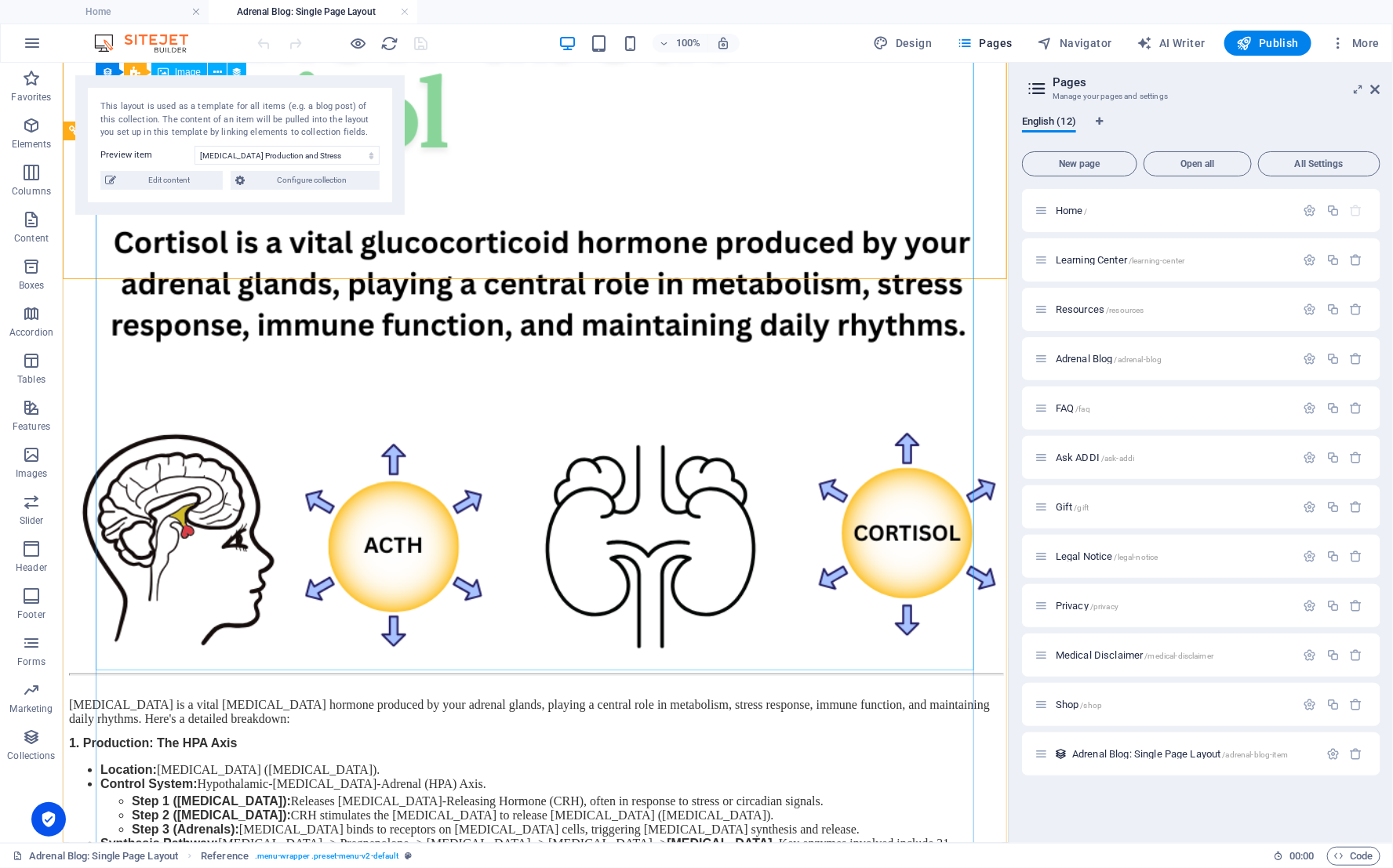 scroll, scrollTop: 576, scrollLeft: 0, axis: vertical 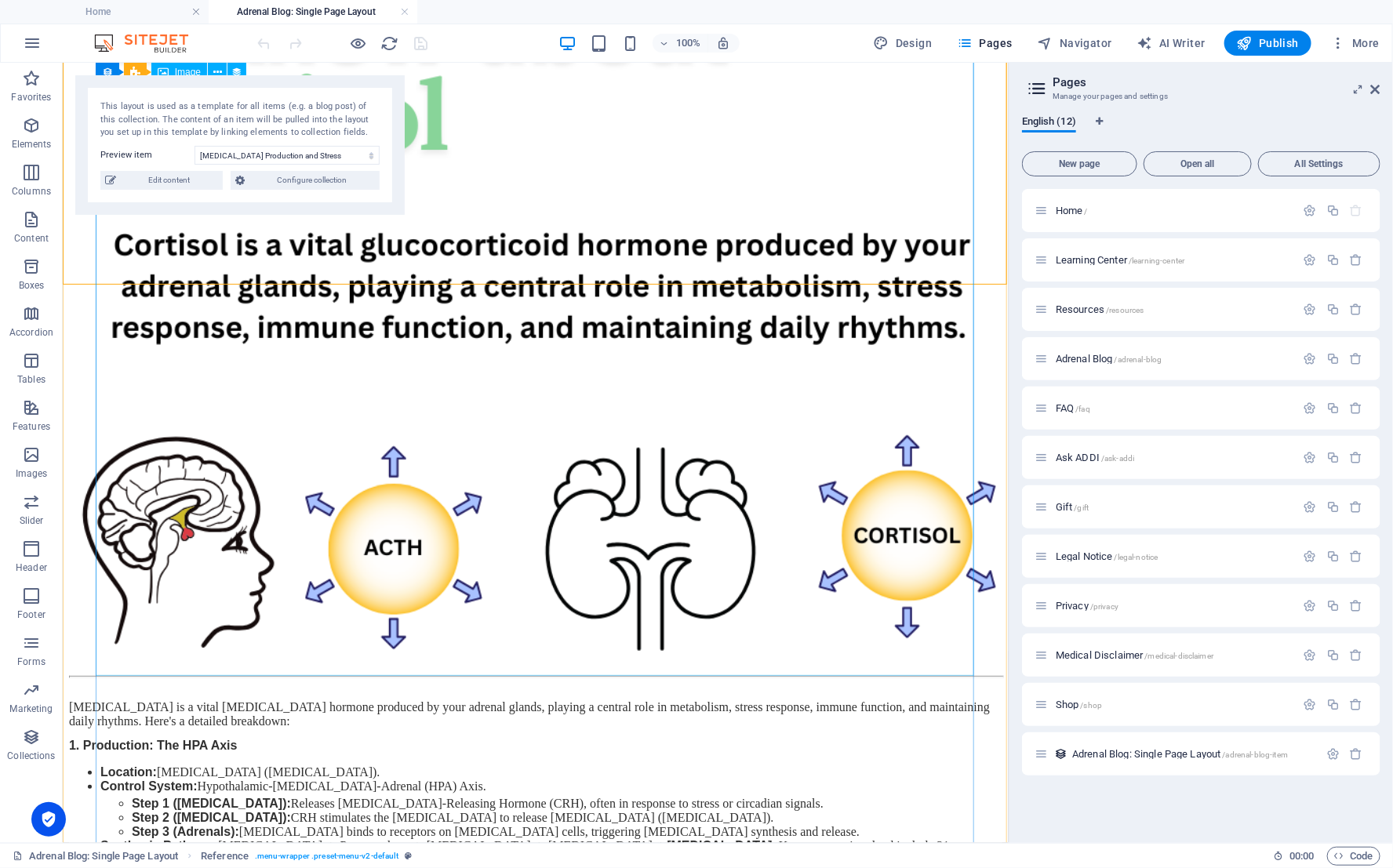 click at bounding box center (535, 255) 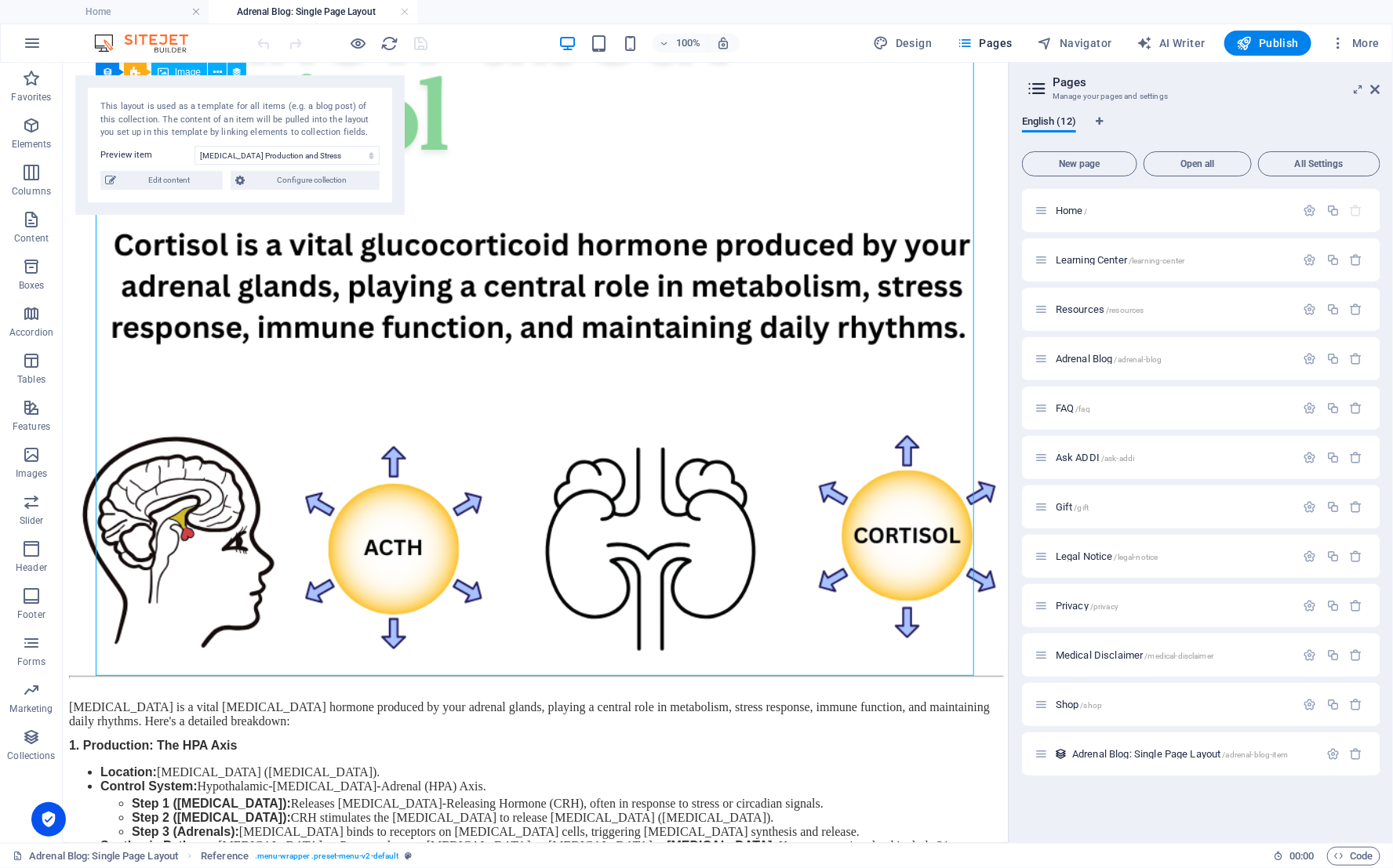 click at bounding box center [535, 255] 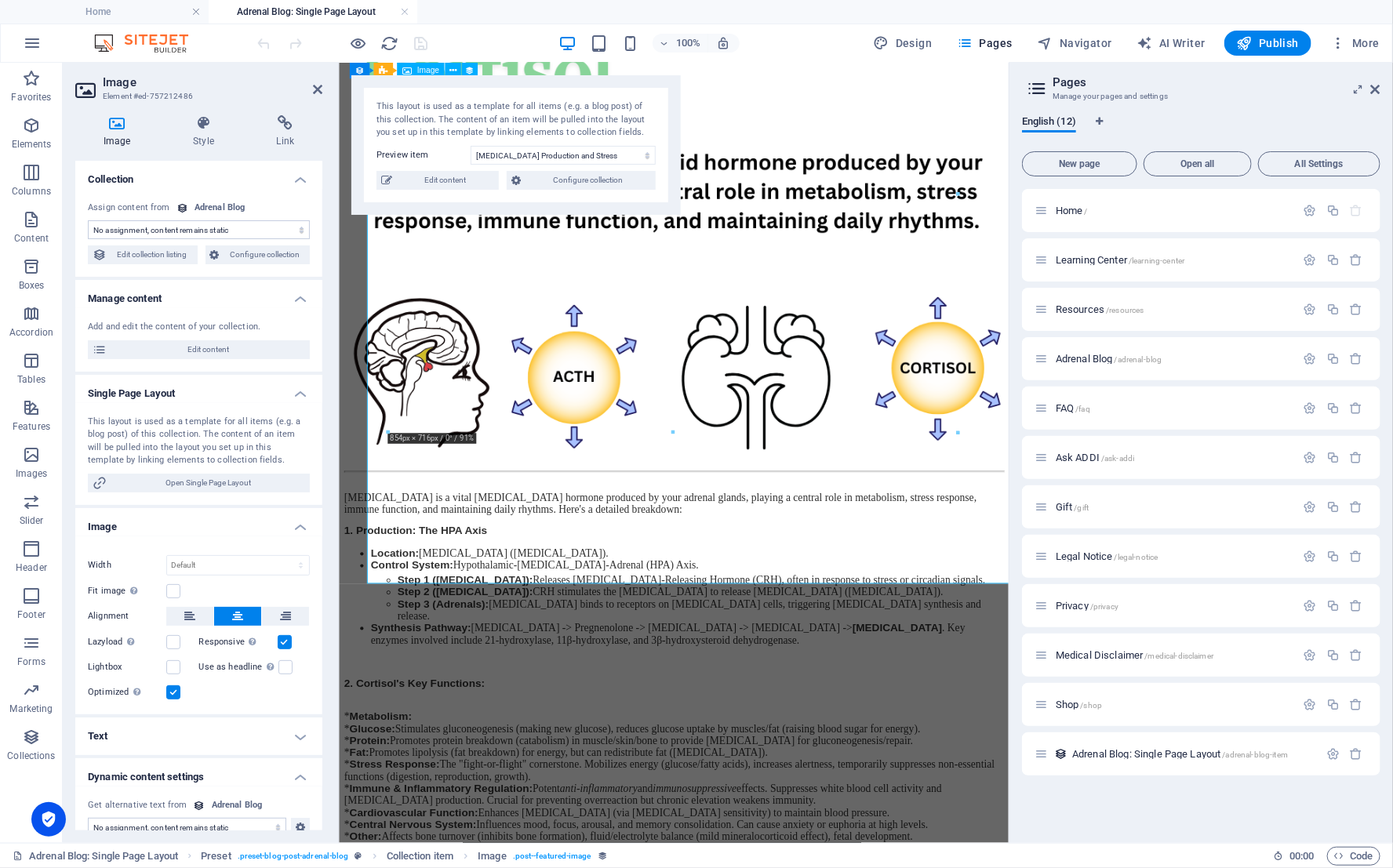 select on "image" 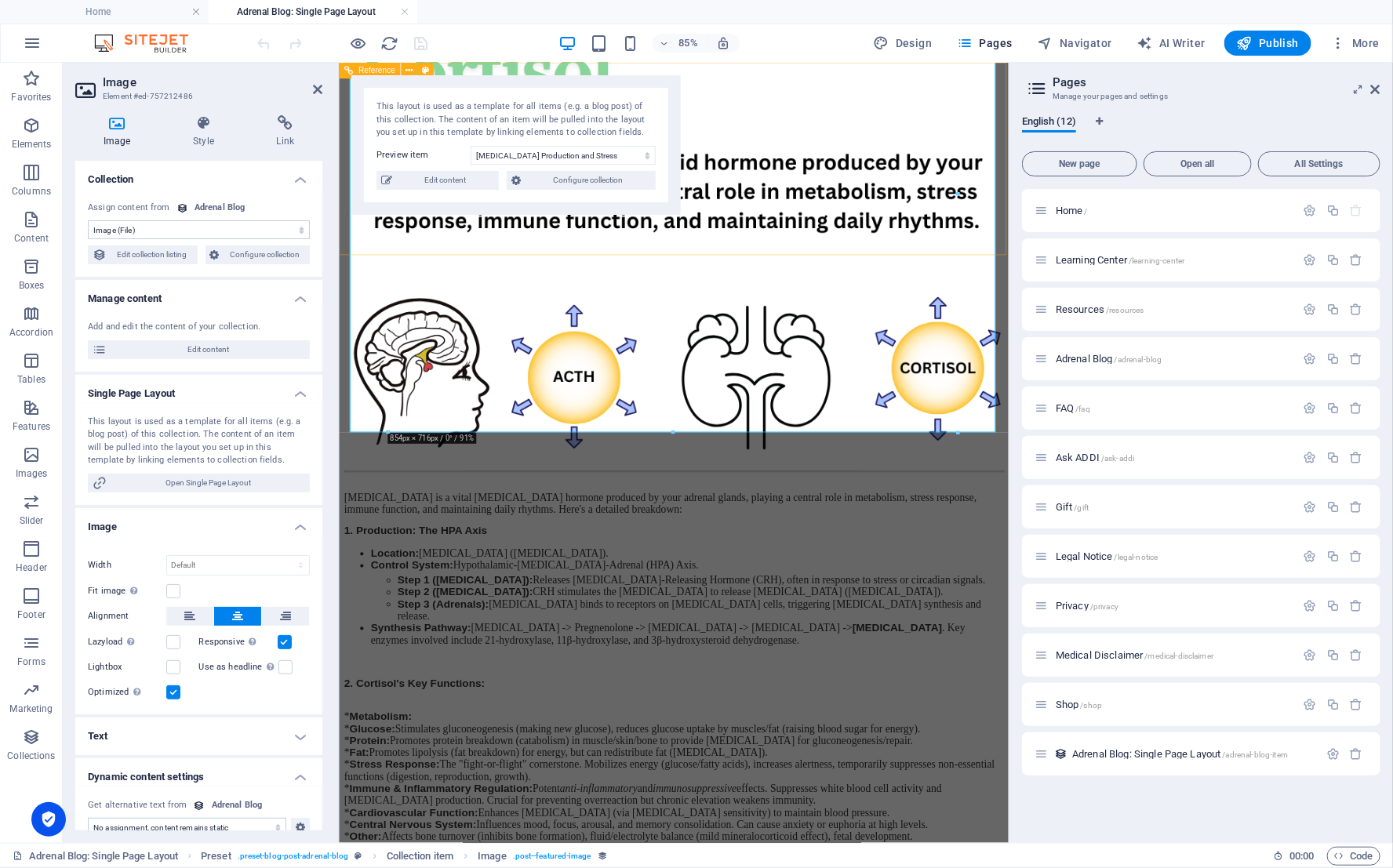 scroll, scrollTop: 60, scrollLeft: 0, axis: vertical 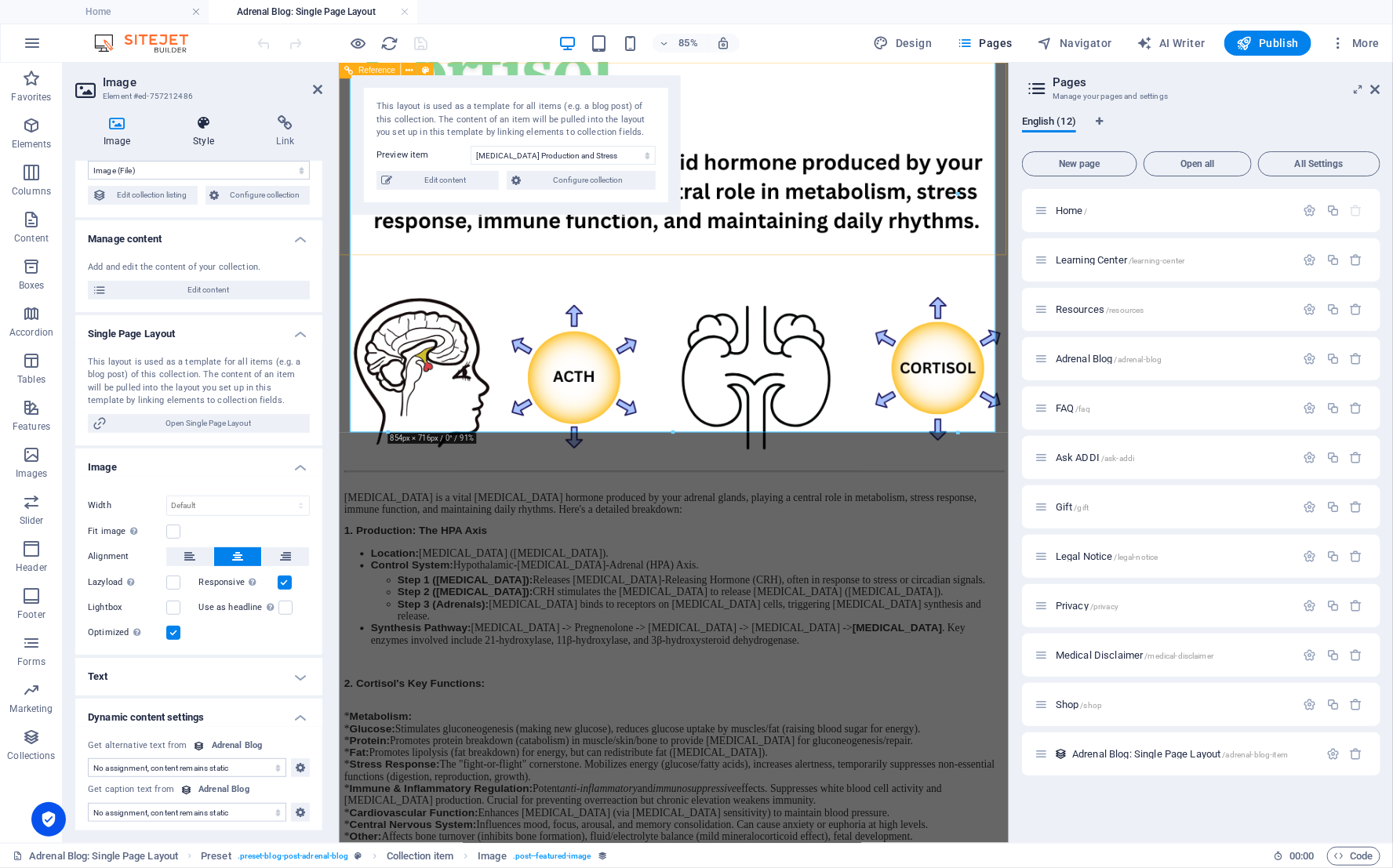 click at bounding box center [203, 123] 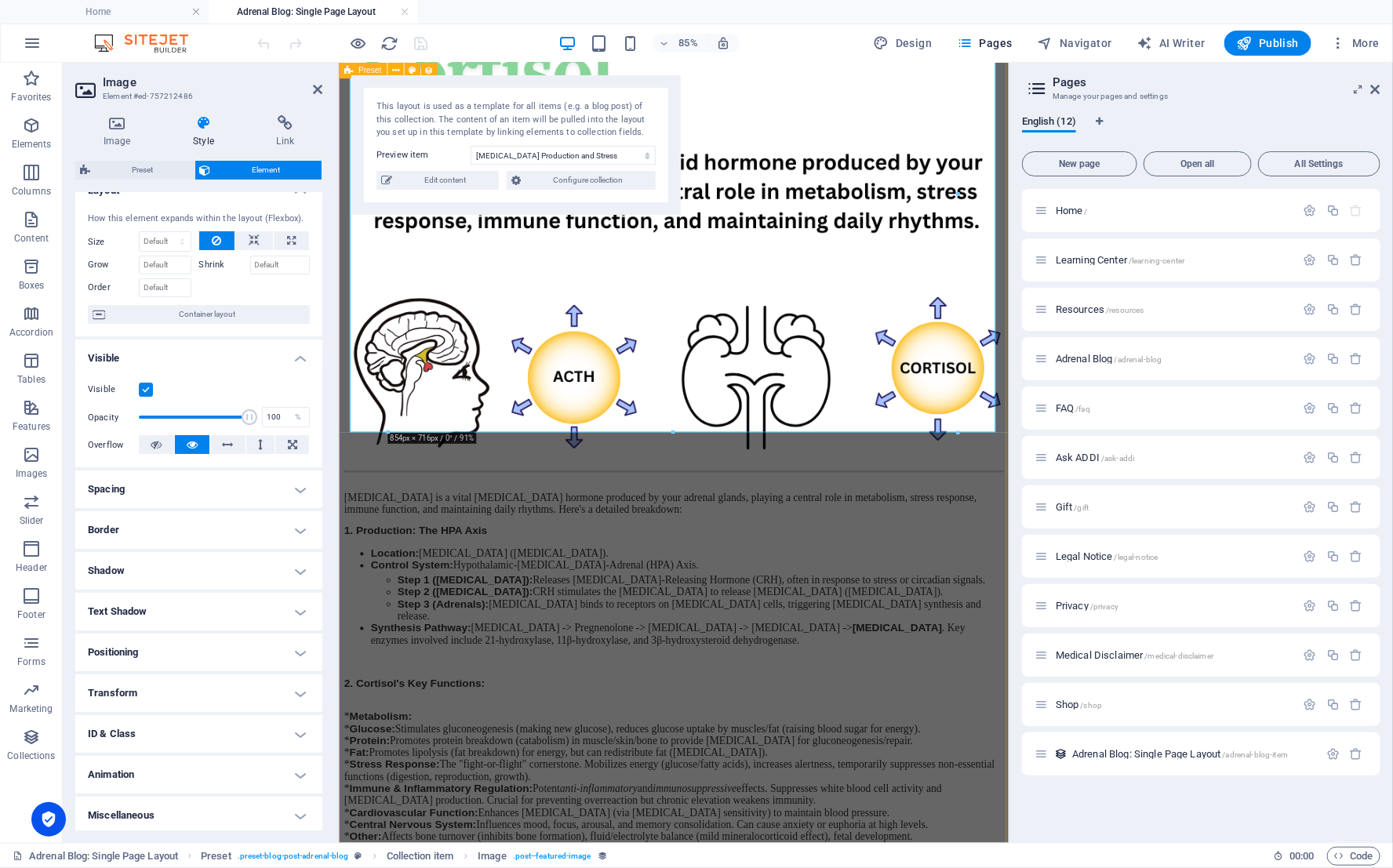 scroll, scrollTop: 20, scrollLeft: 0, axis: vertical 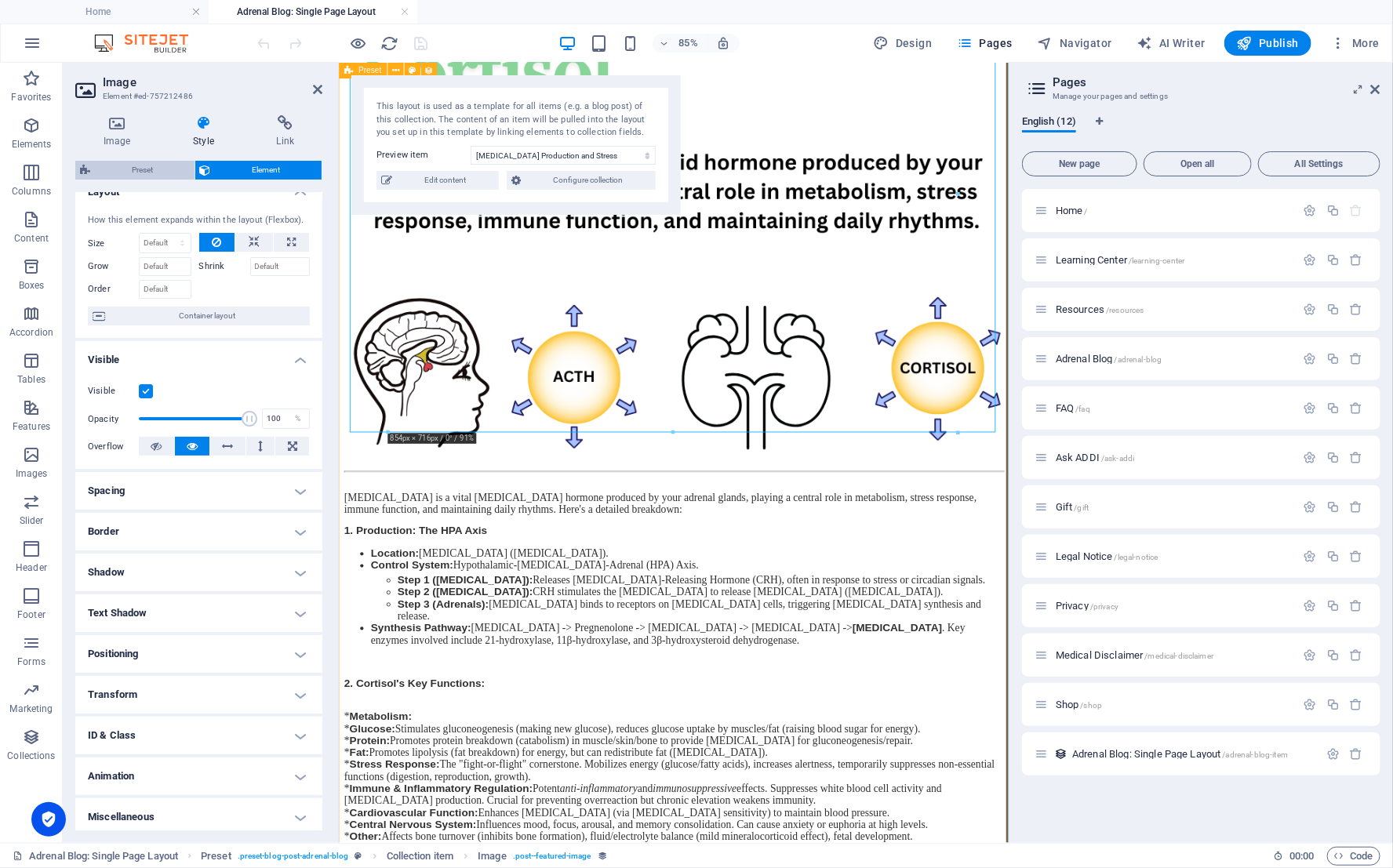 click on "Preset" at bounding box center [142, 170] 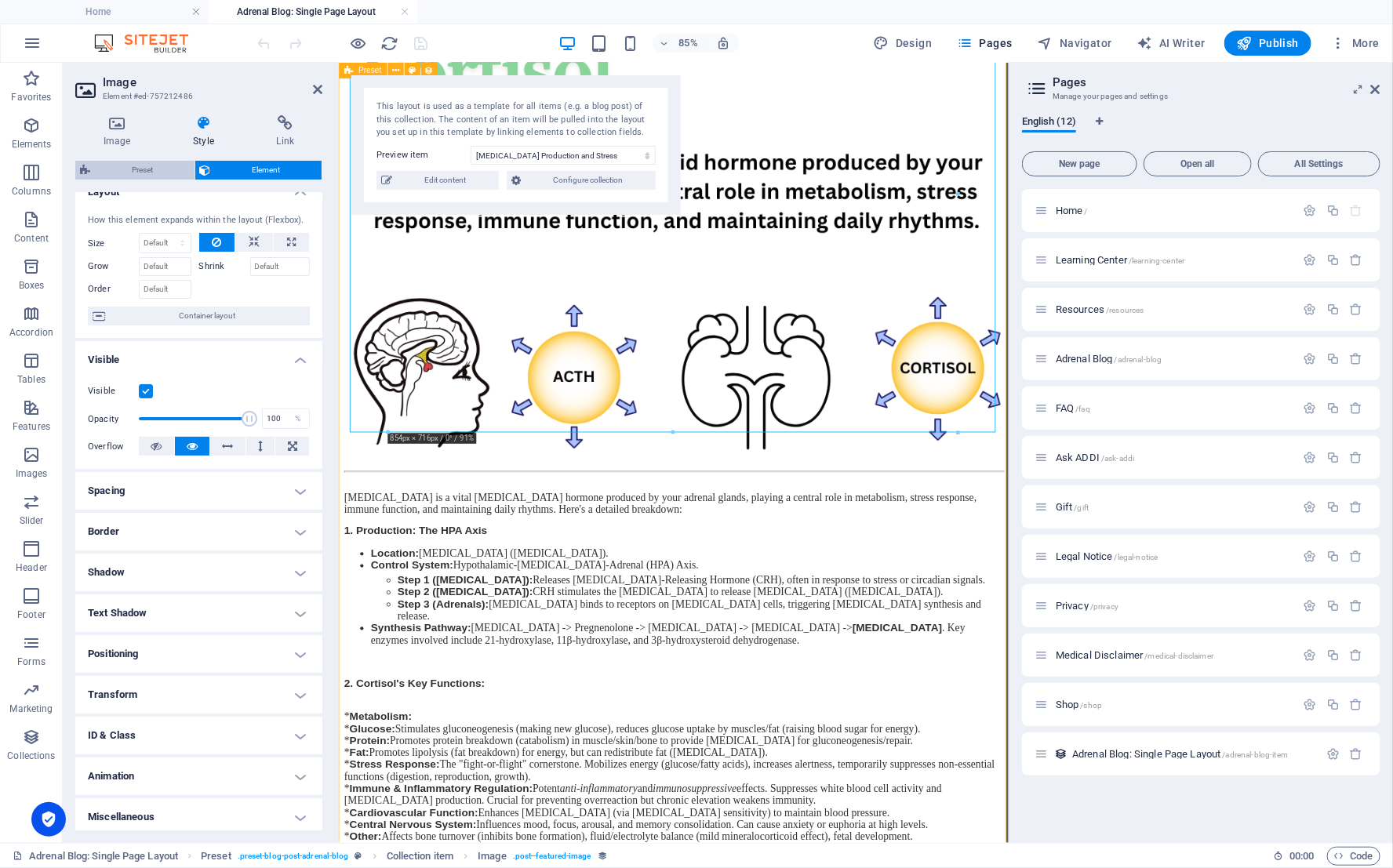 select on "preset-blog-post-adrenal-blog" 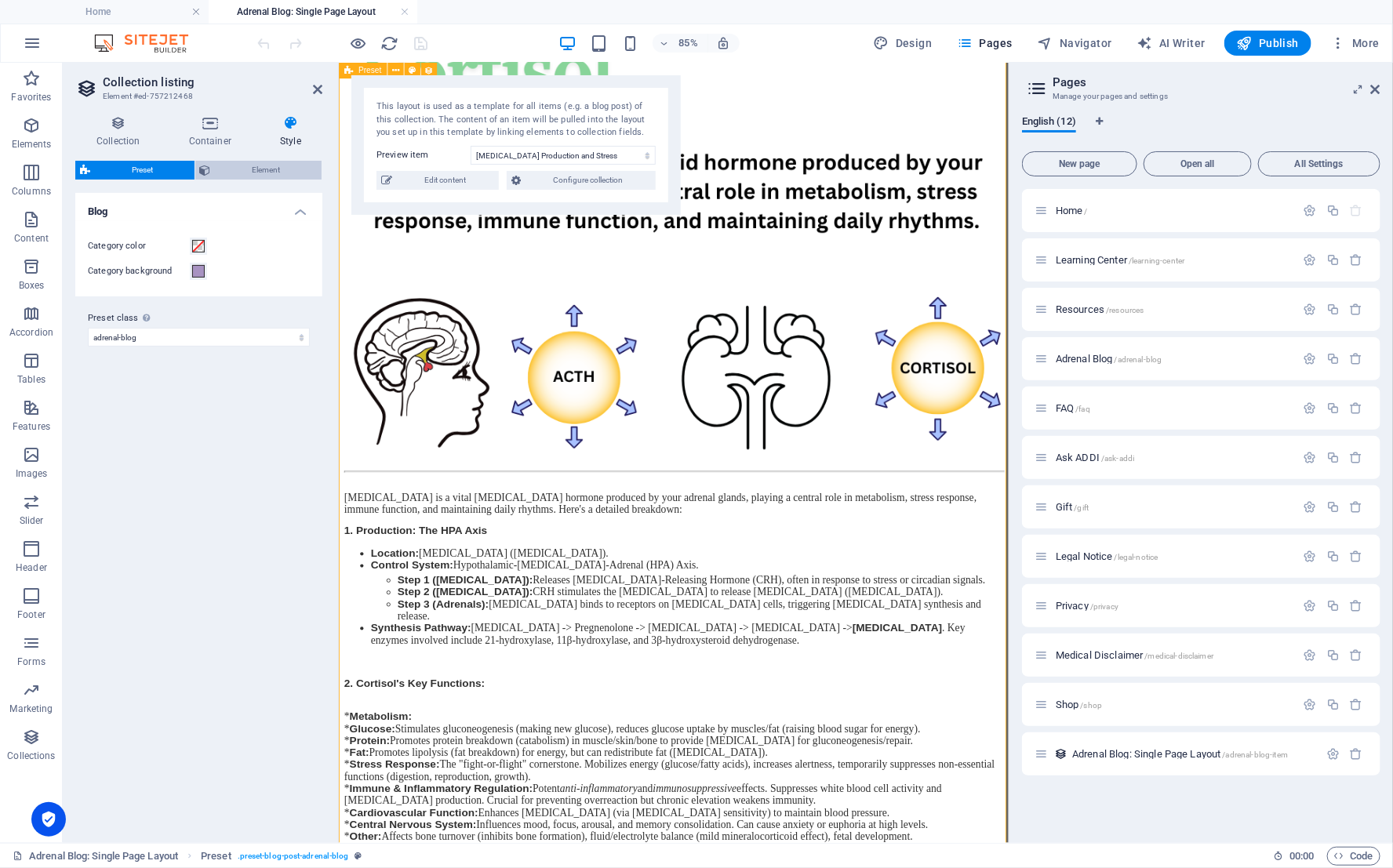 click on "Element" at bounding box center [267, 170] 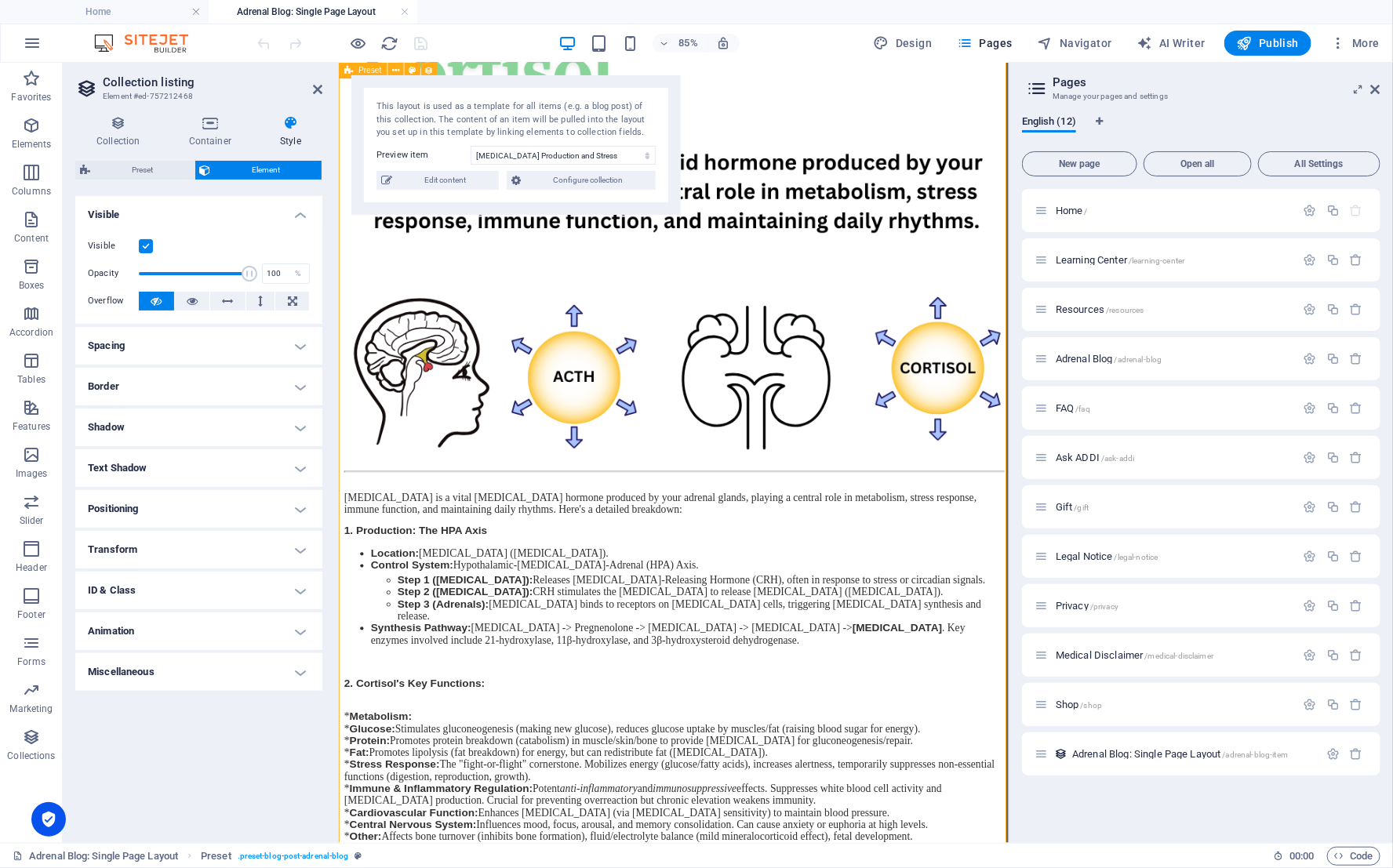 click on "Positioning" at bounding box center [198, 509] 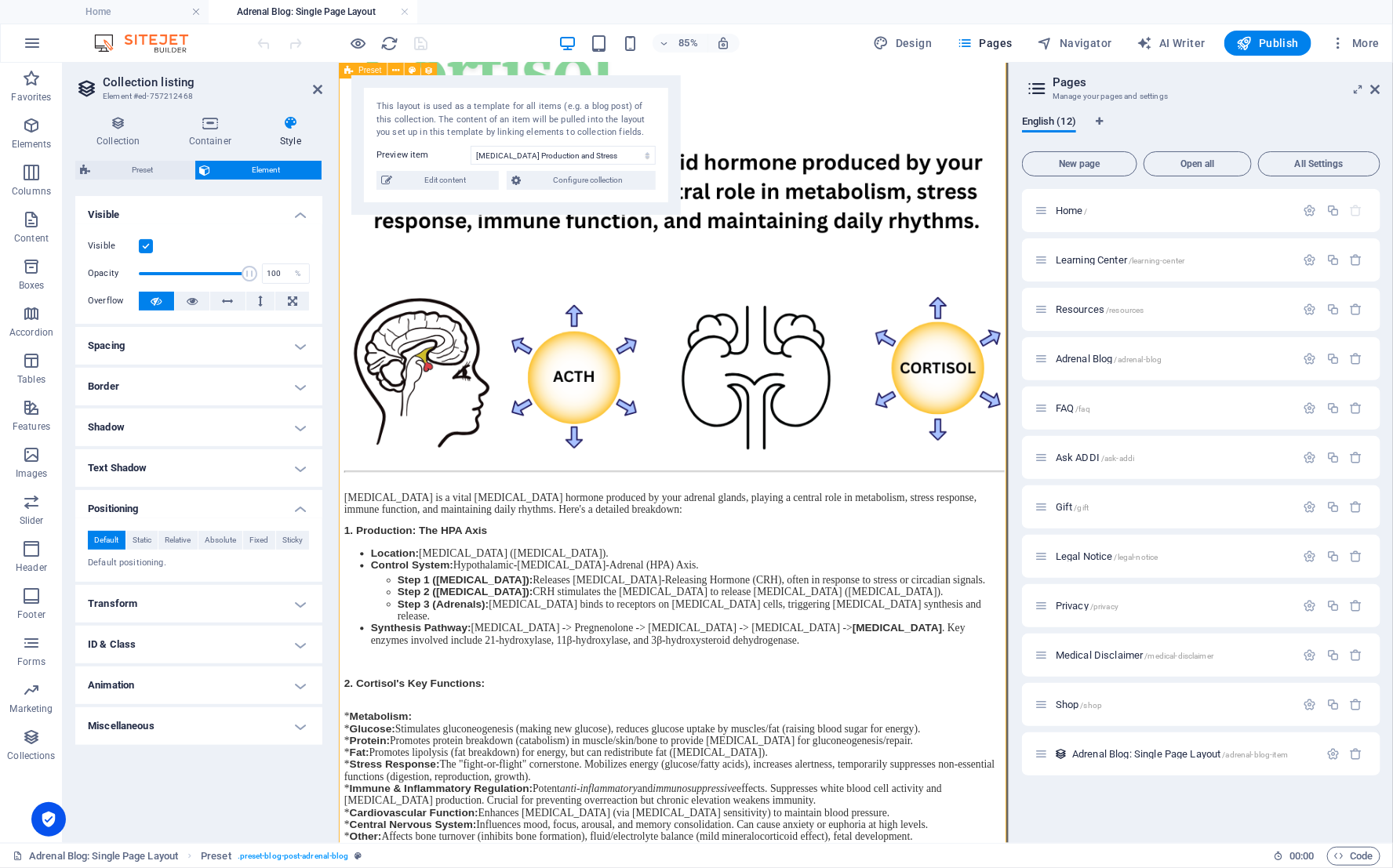 click on "Transform" at bounding box center (198, 604) 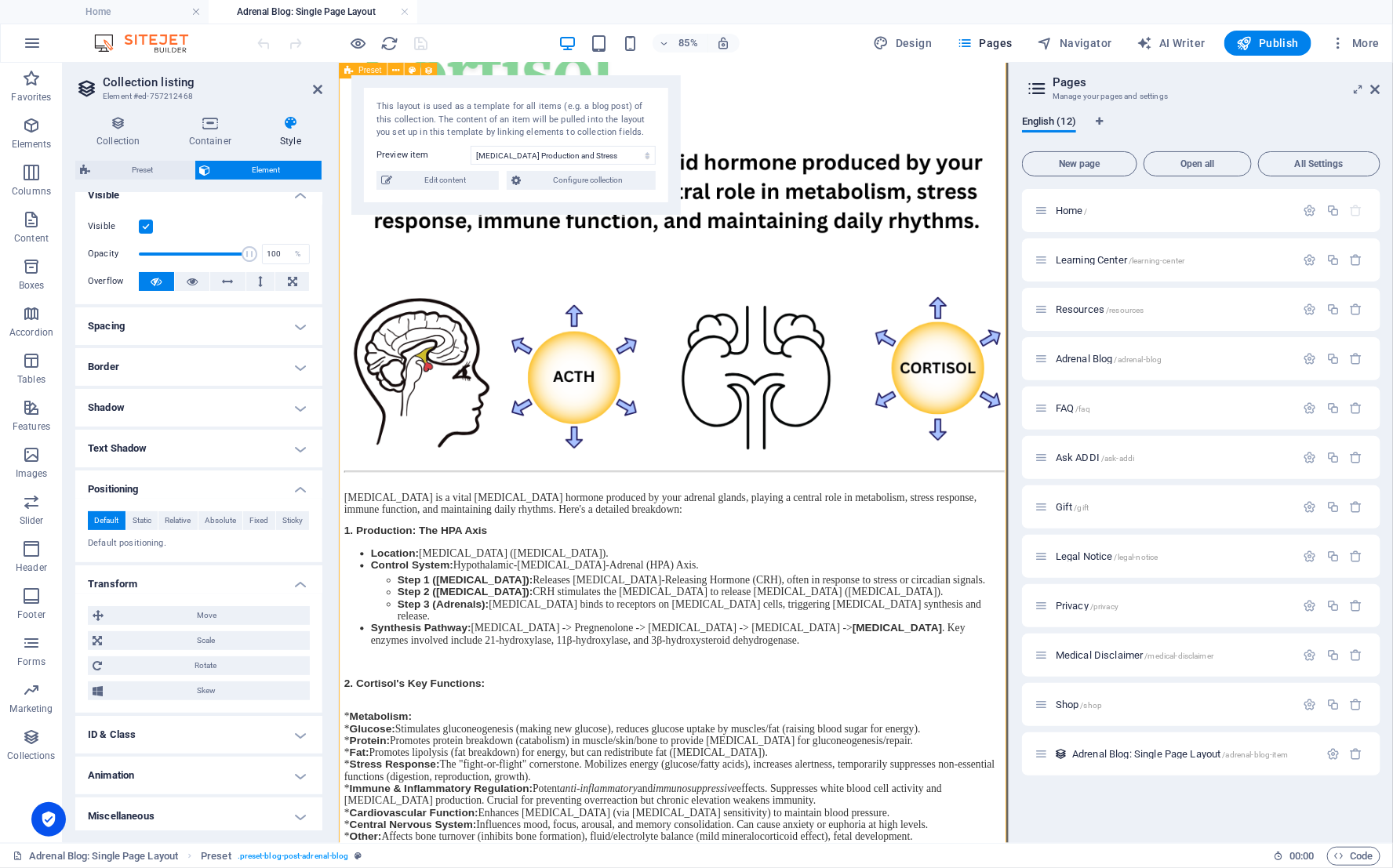 scroll, scrollTop: 19, scrollLeft: 0, axis: vertical 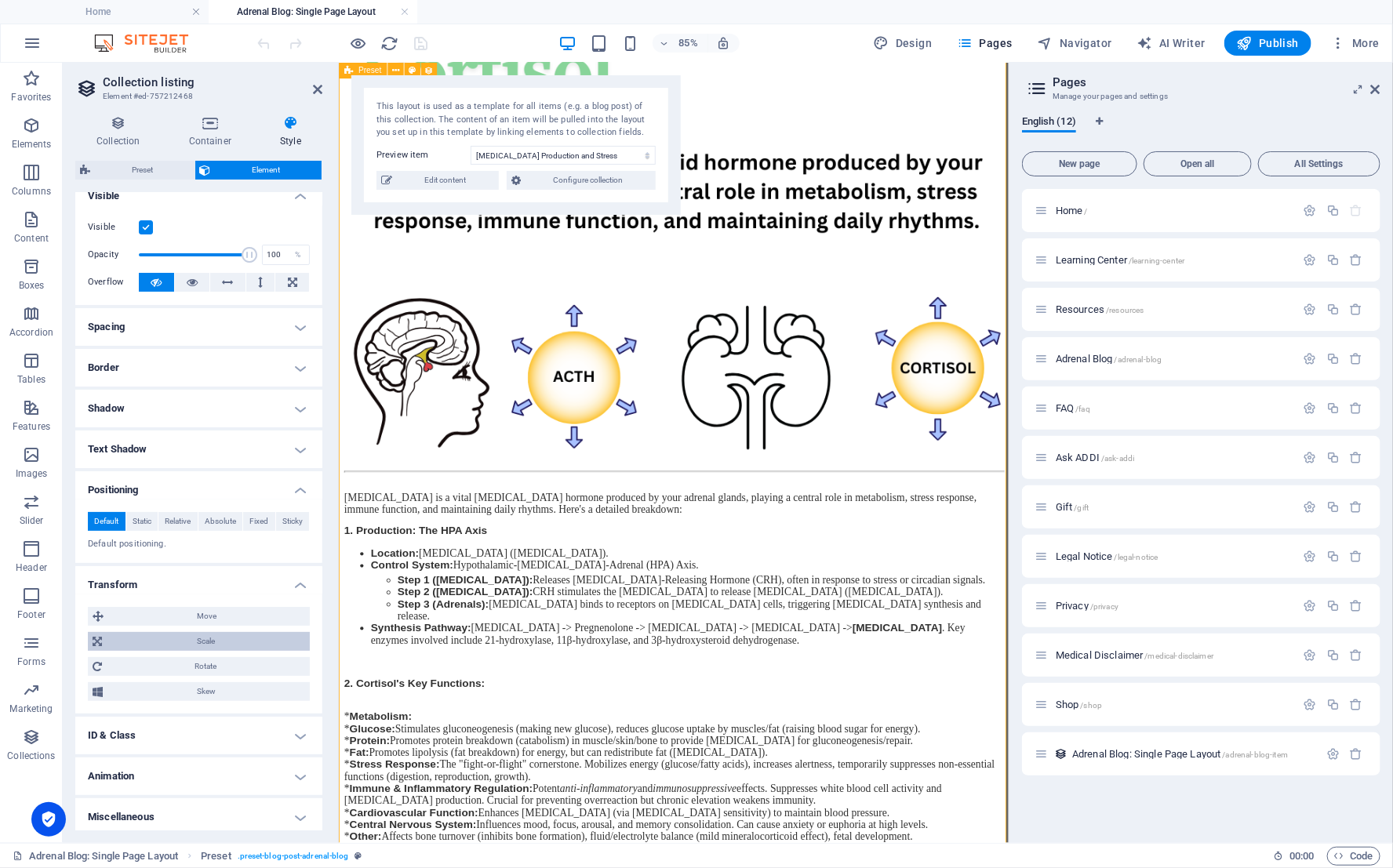 click on "Scale" at bounding box center (205, 641) 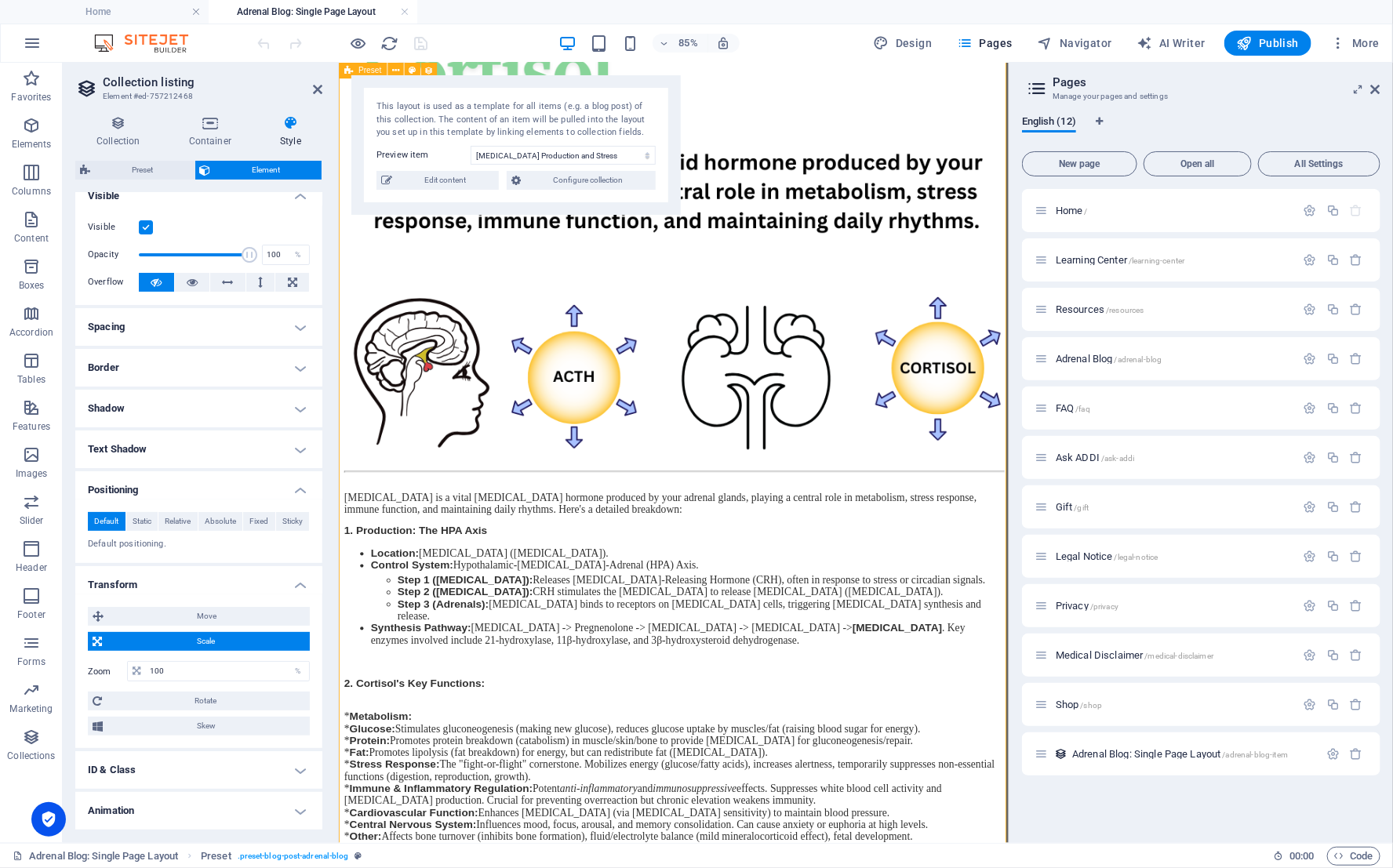click on "Scale" at bounding box center [205, 641] 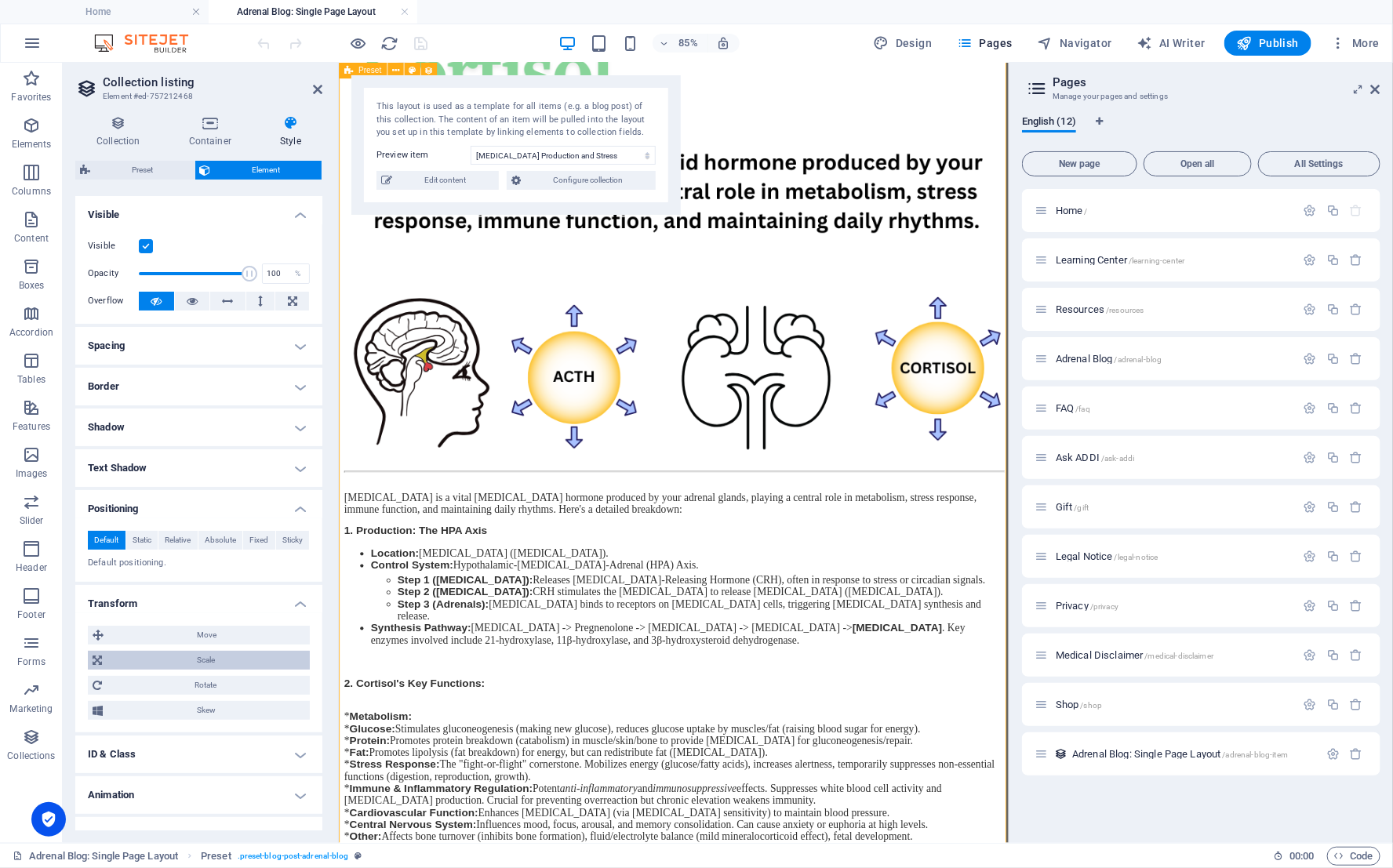 scroll, scrollTop: 0, scrollLeft: 0, axis: both 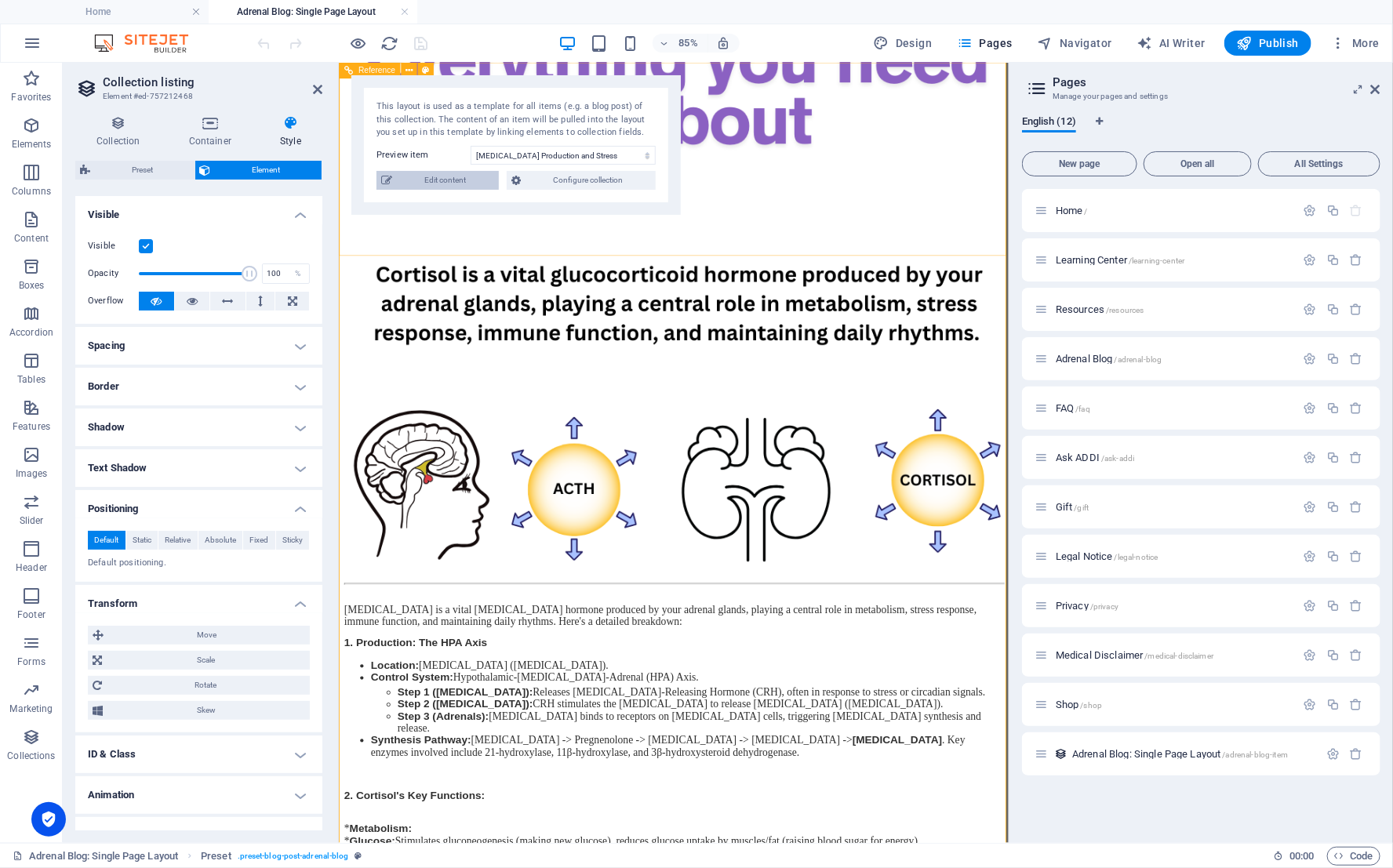click on "Edit content" at bounding box center [446, 180] 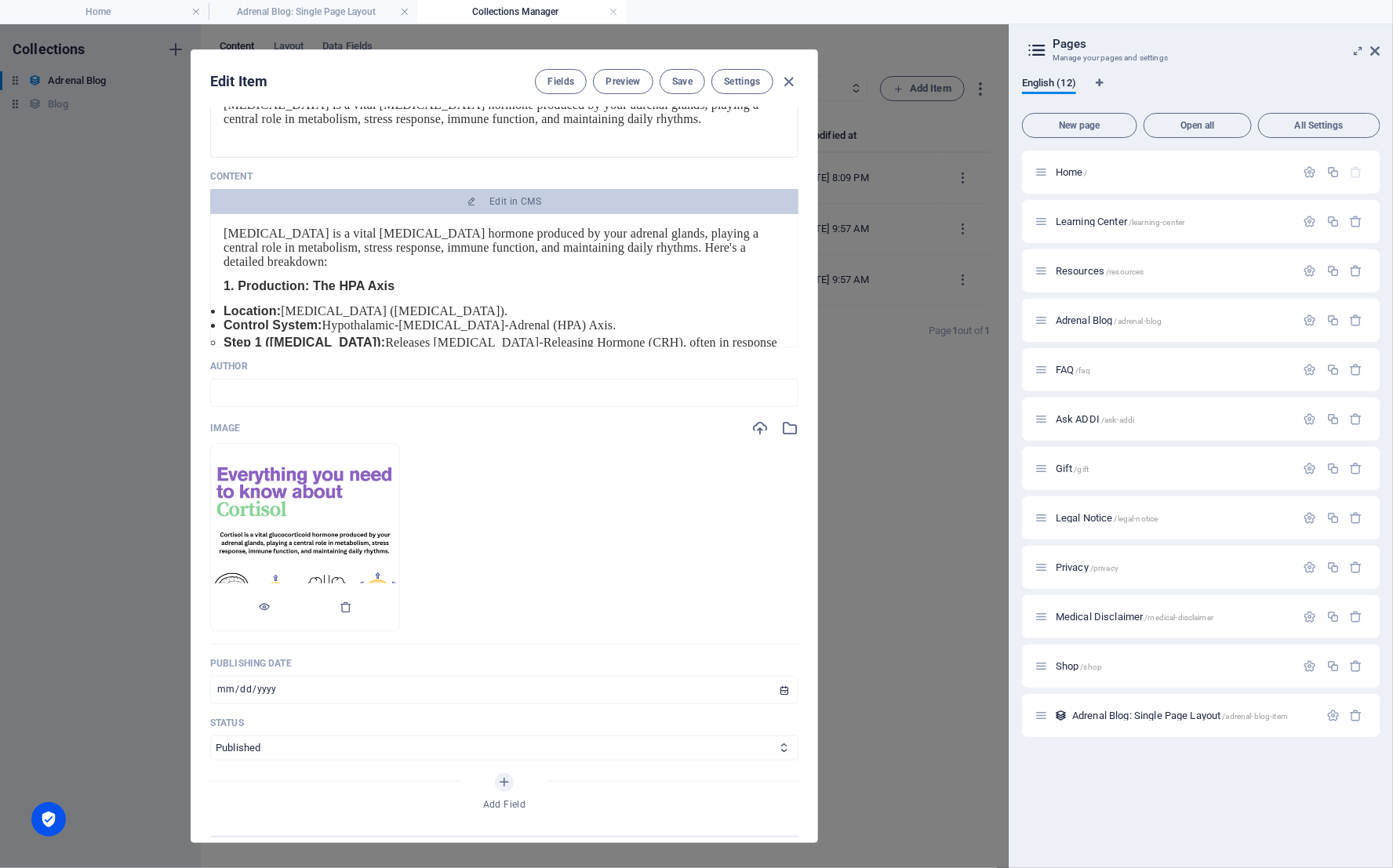 scroll, scrollTop: 275, scrollLeft: 0, axis: vertical 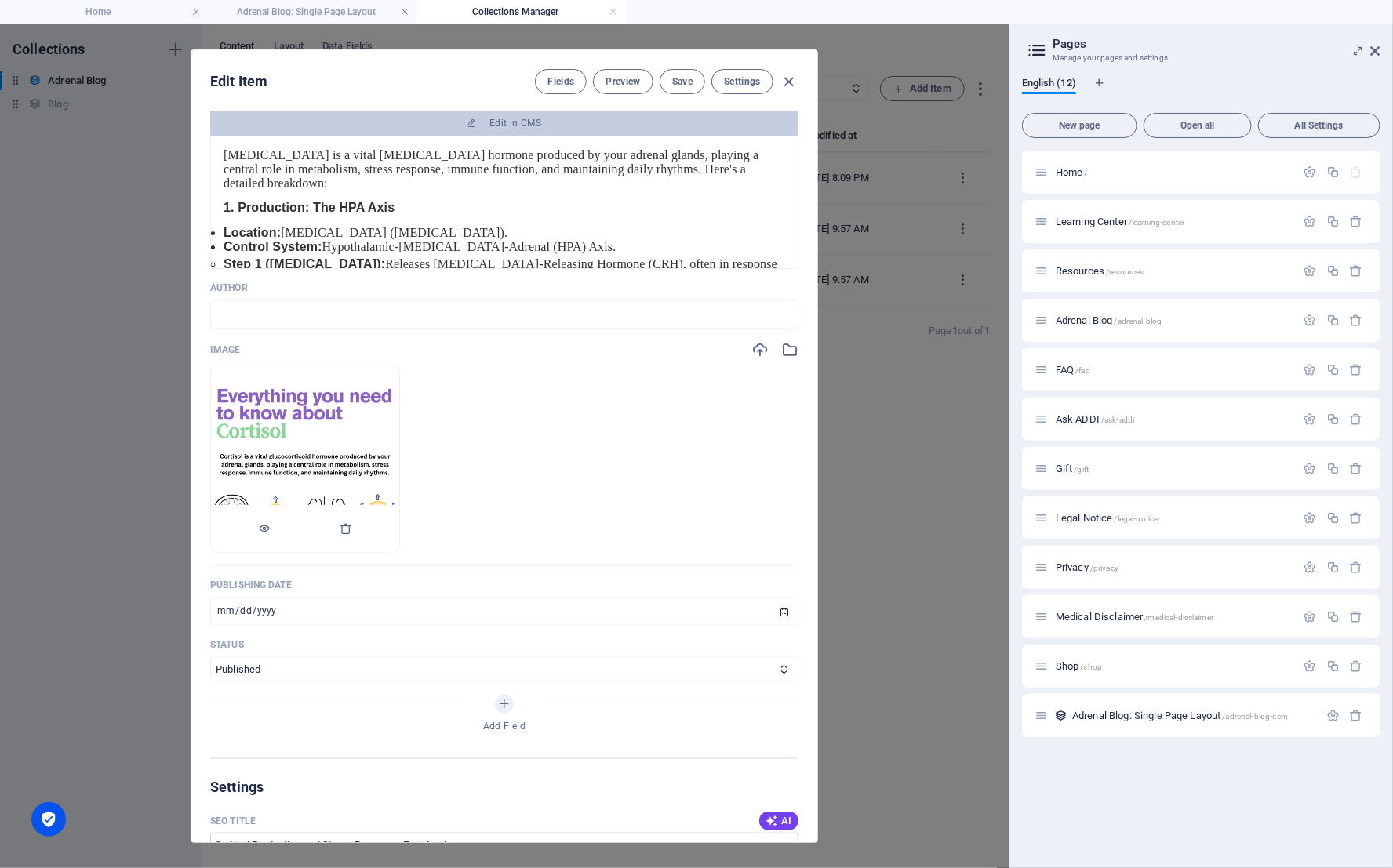 click at bounding box center [305, 458] 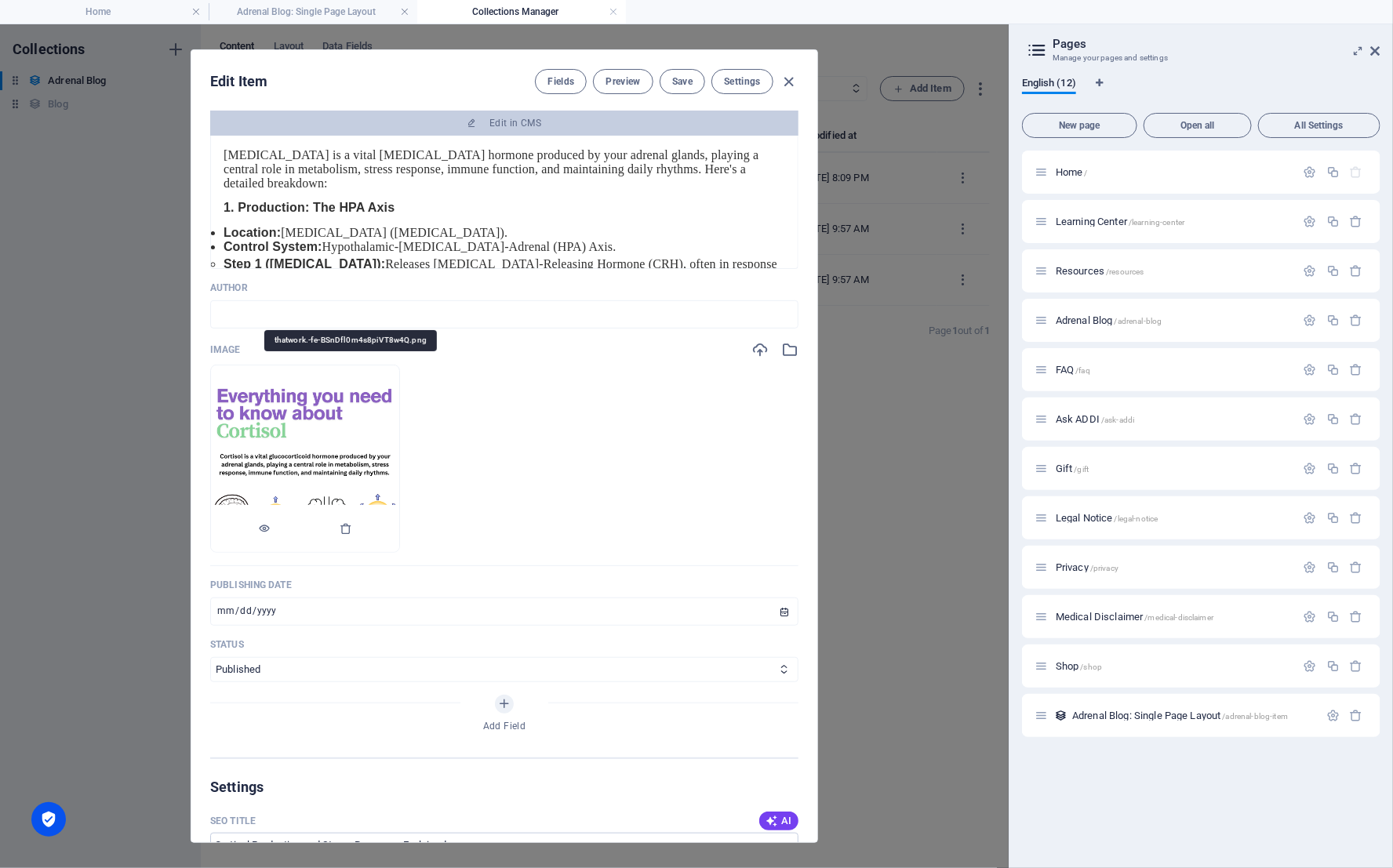 click at bounding box center (305, 458) 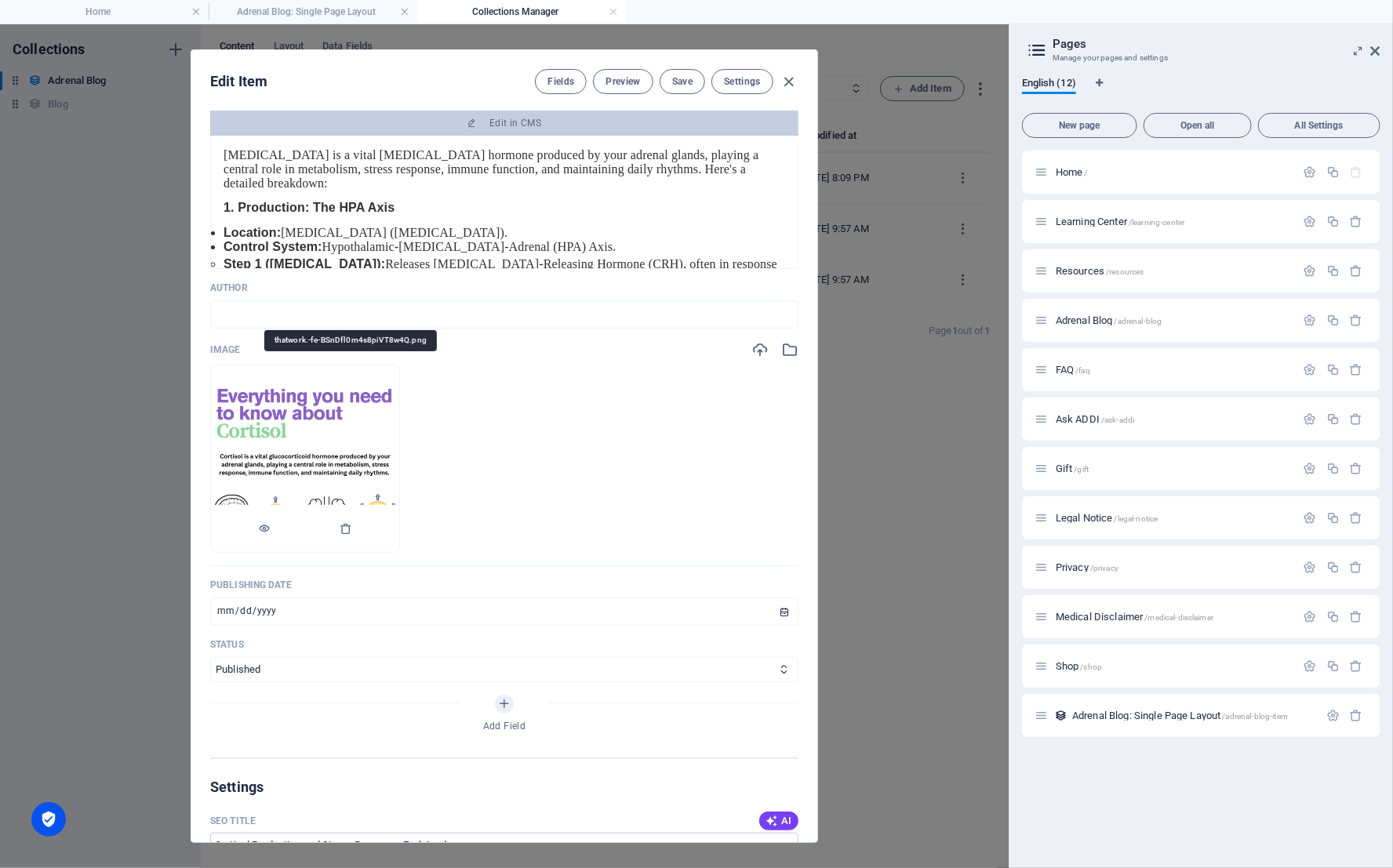 click at bounding box center [305, 458] 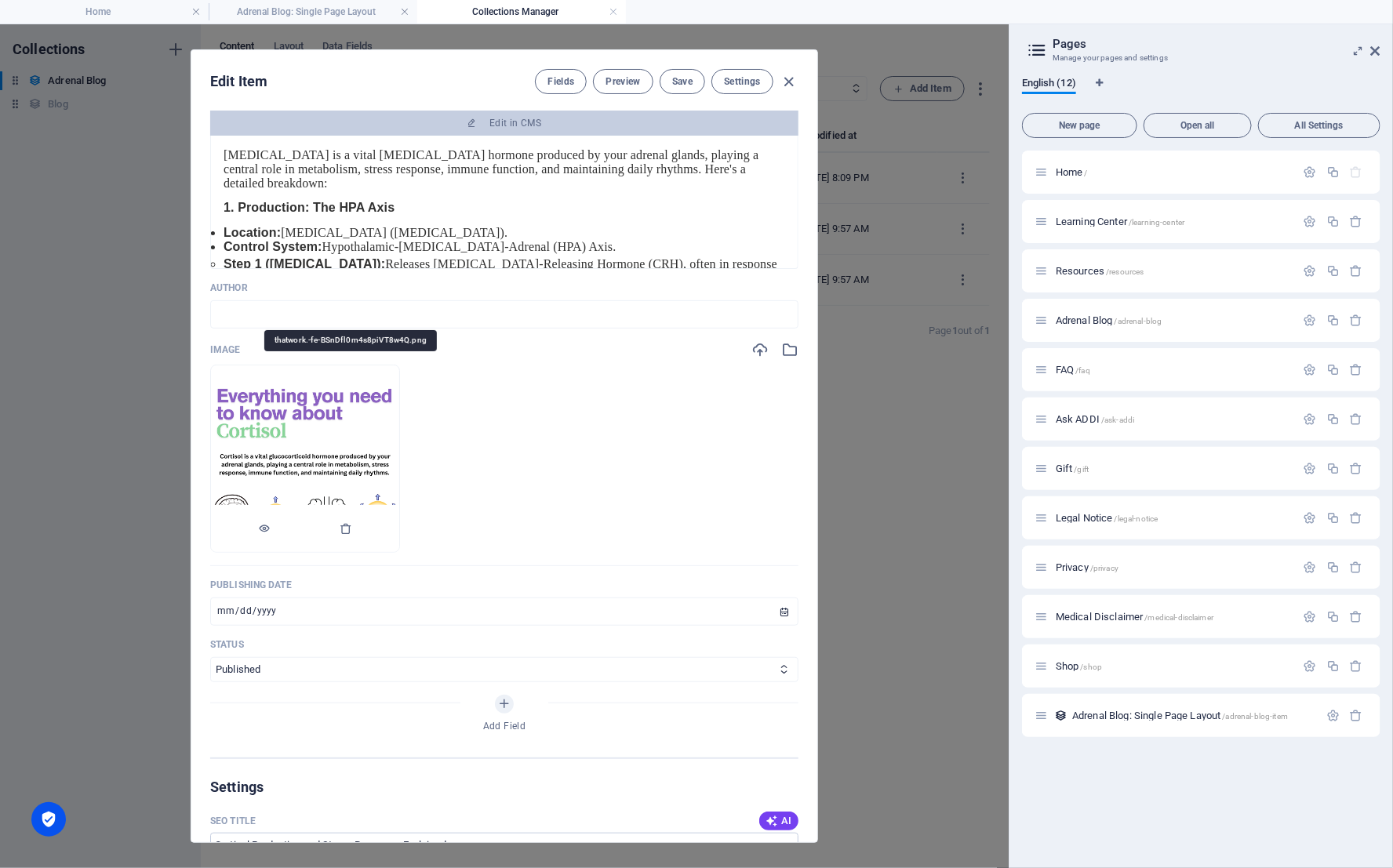 click at bounding box center (305, 458) 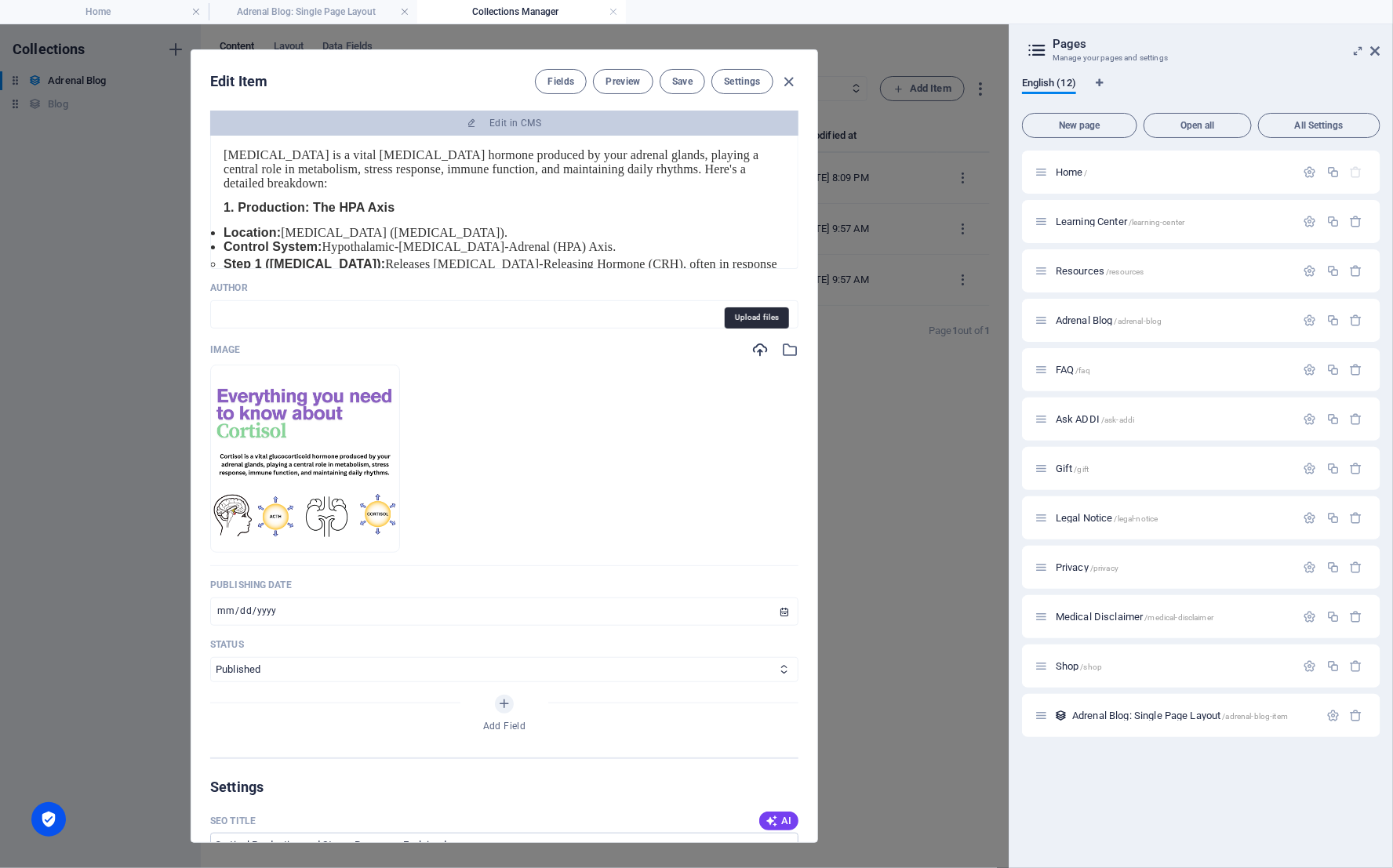 click at bounding box center [760, 350] 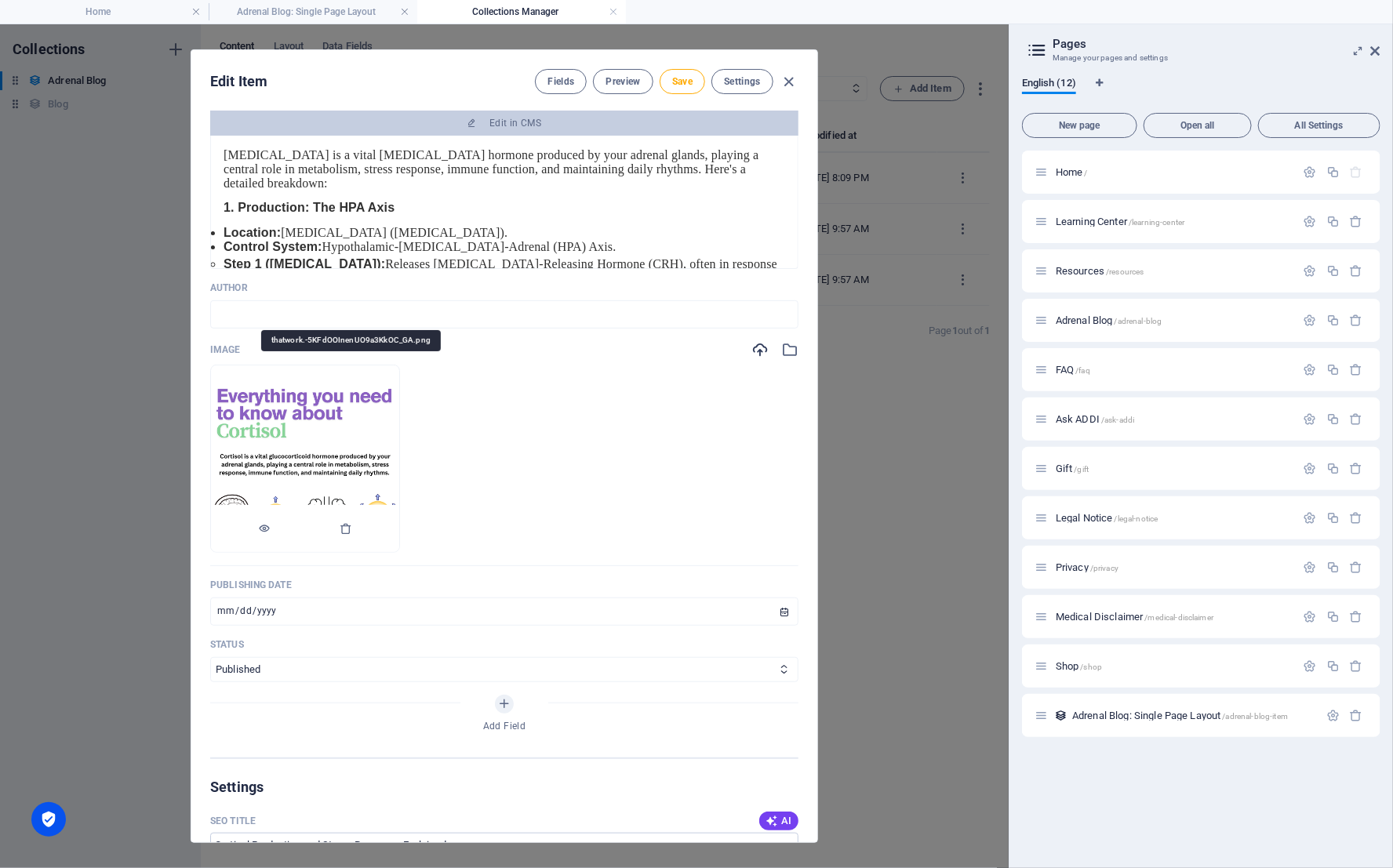 click at bounding box center (305, 458) 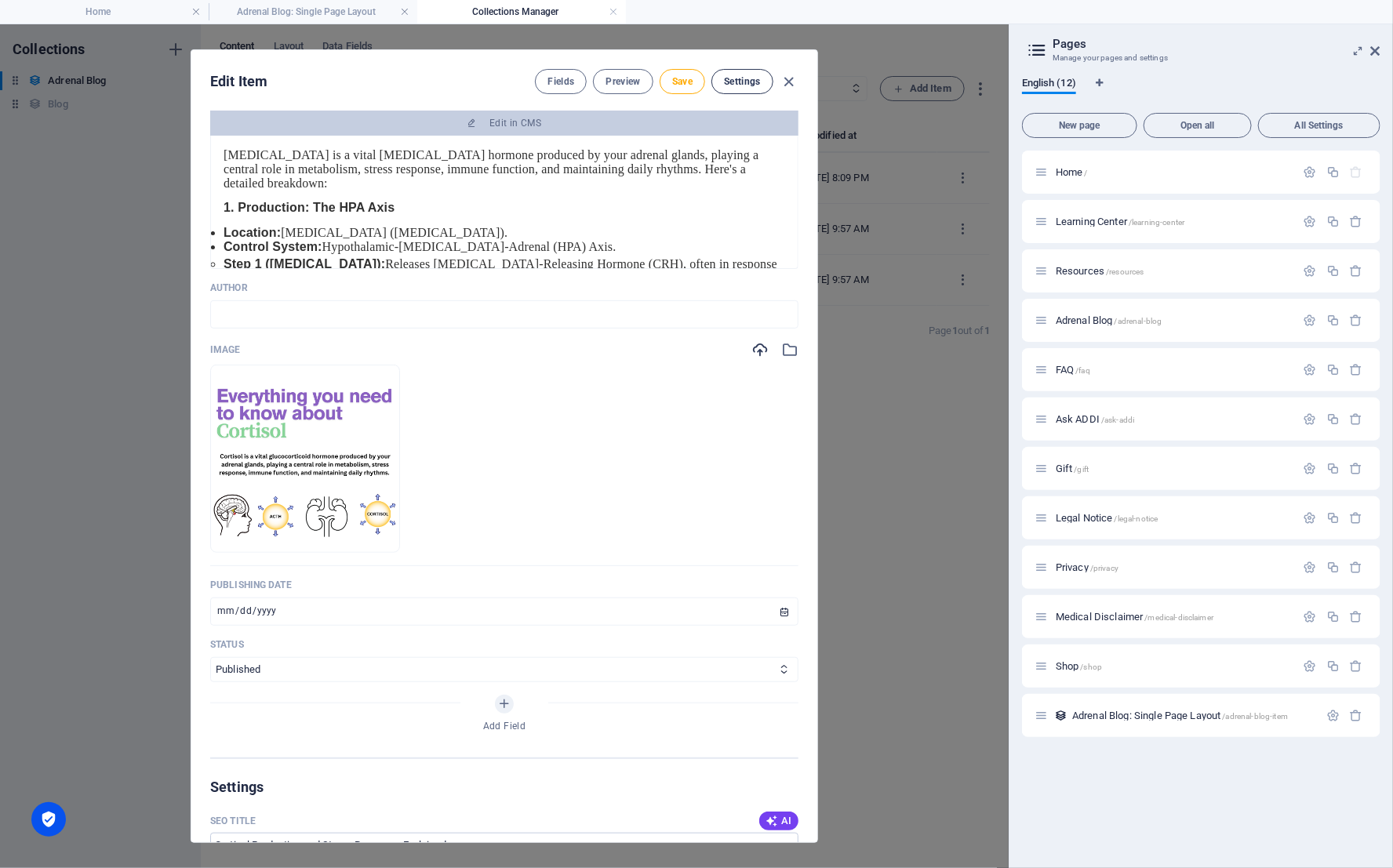 click on "Settings" at bounding box center [742, 82] 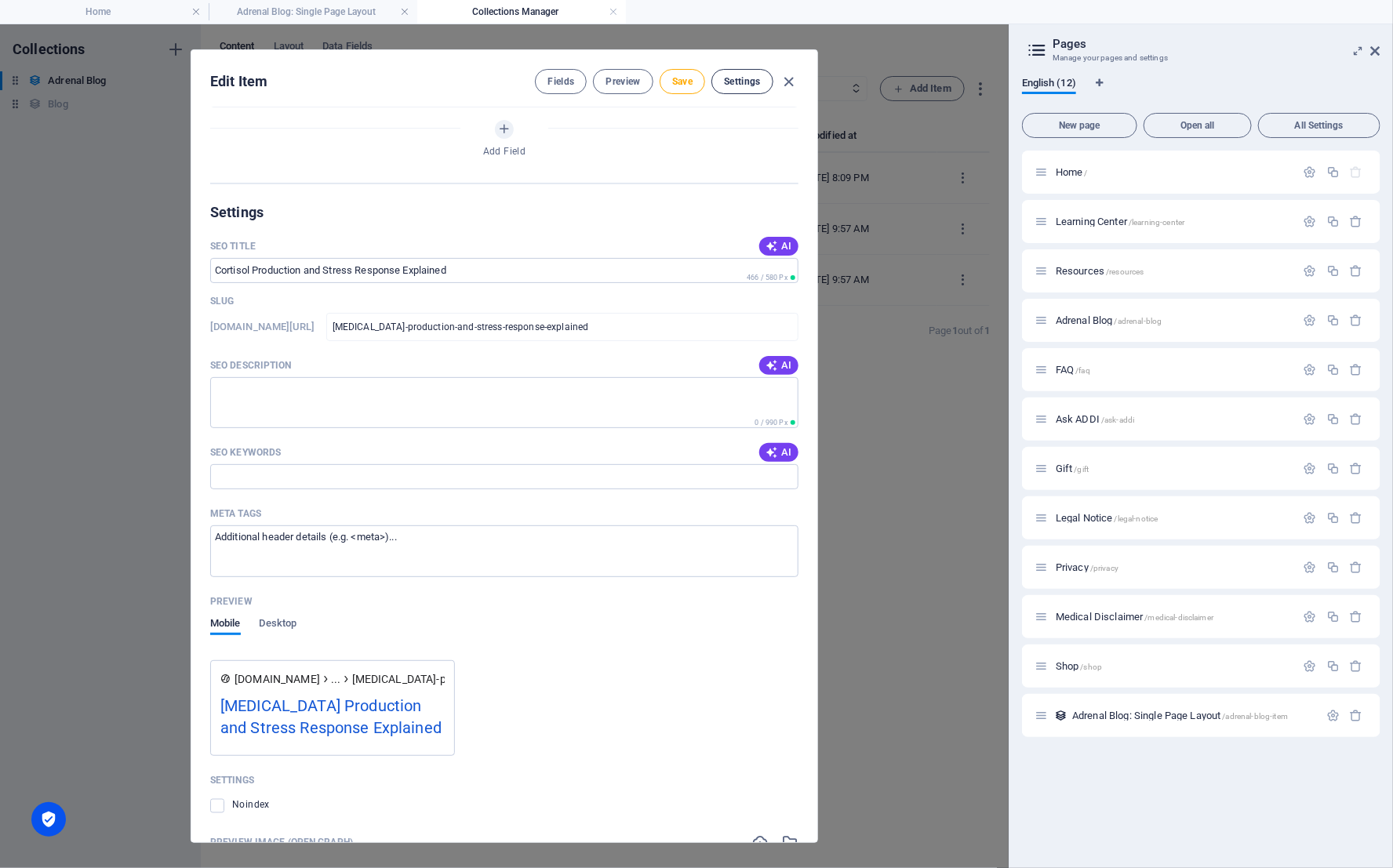 scroll, scrollTop: 942, scrollLeft: 0, axis: vertical 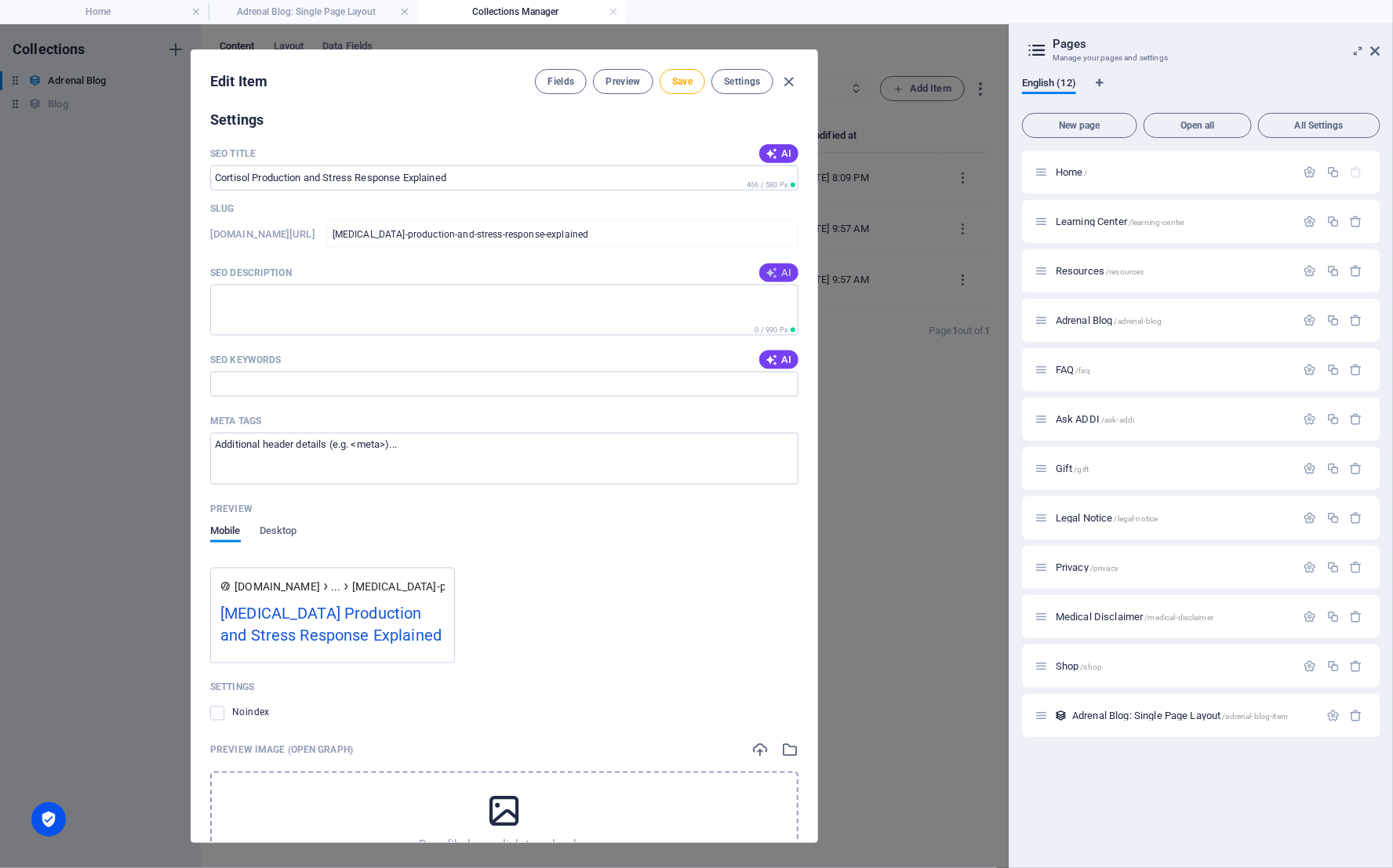 click on "AI" at bounding box center (779, 273) 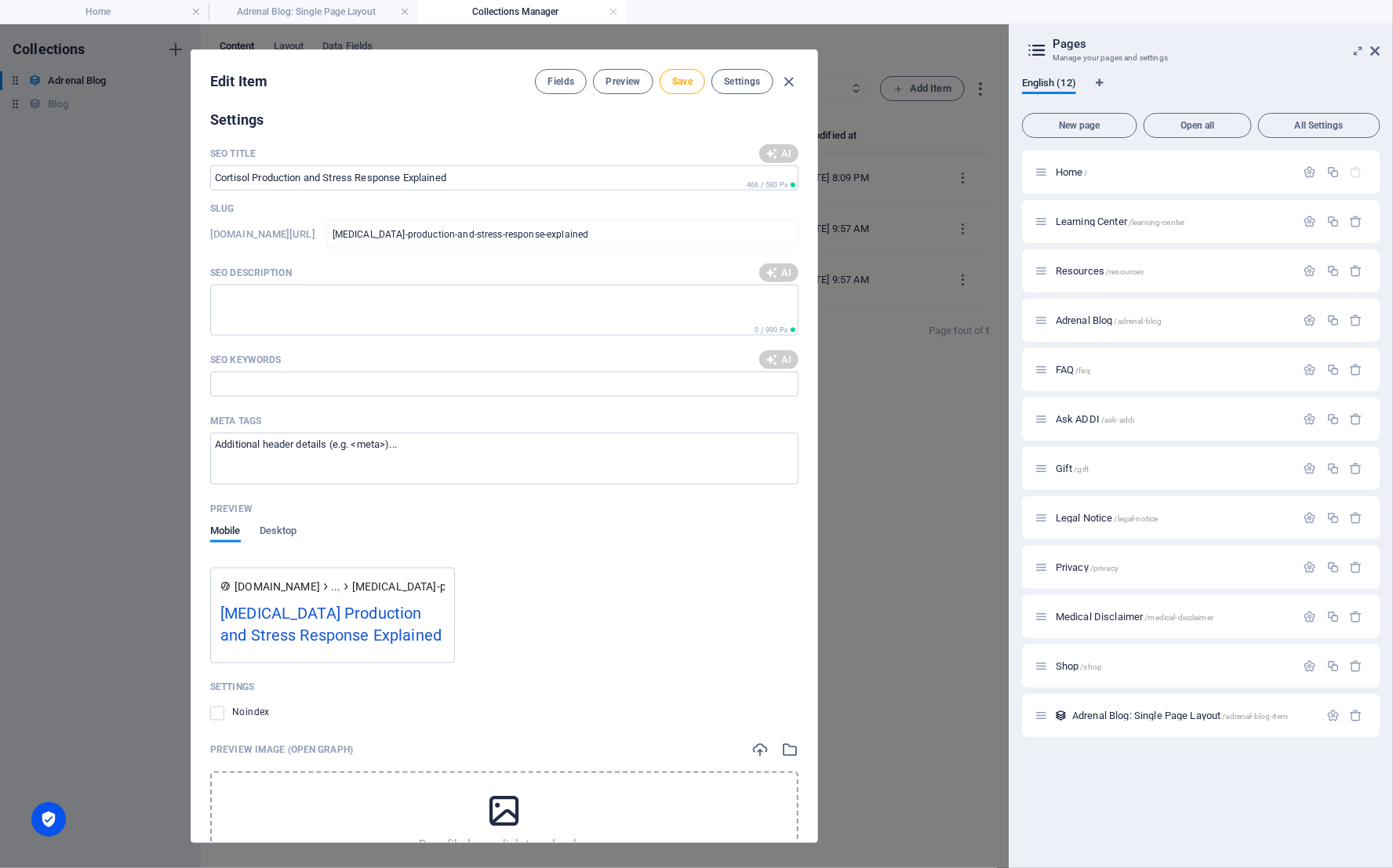 type on "Discover how cortisol impacts metabolism, stress response, and health. Learn about its production and effects on daily rhythms." 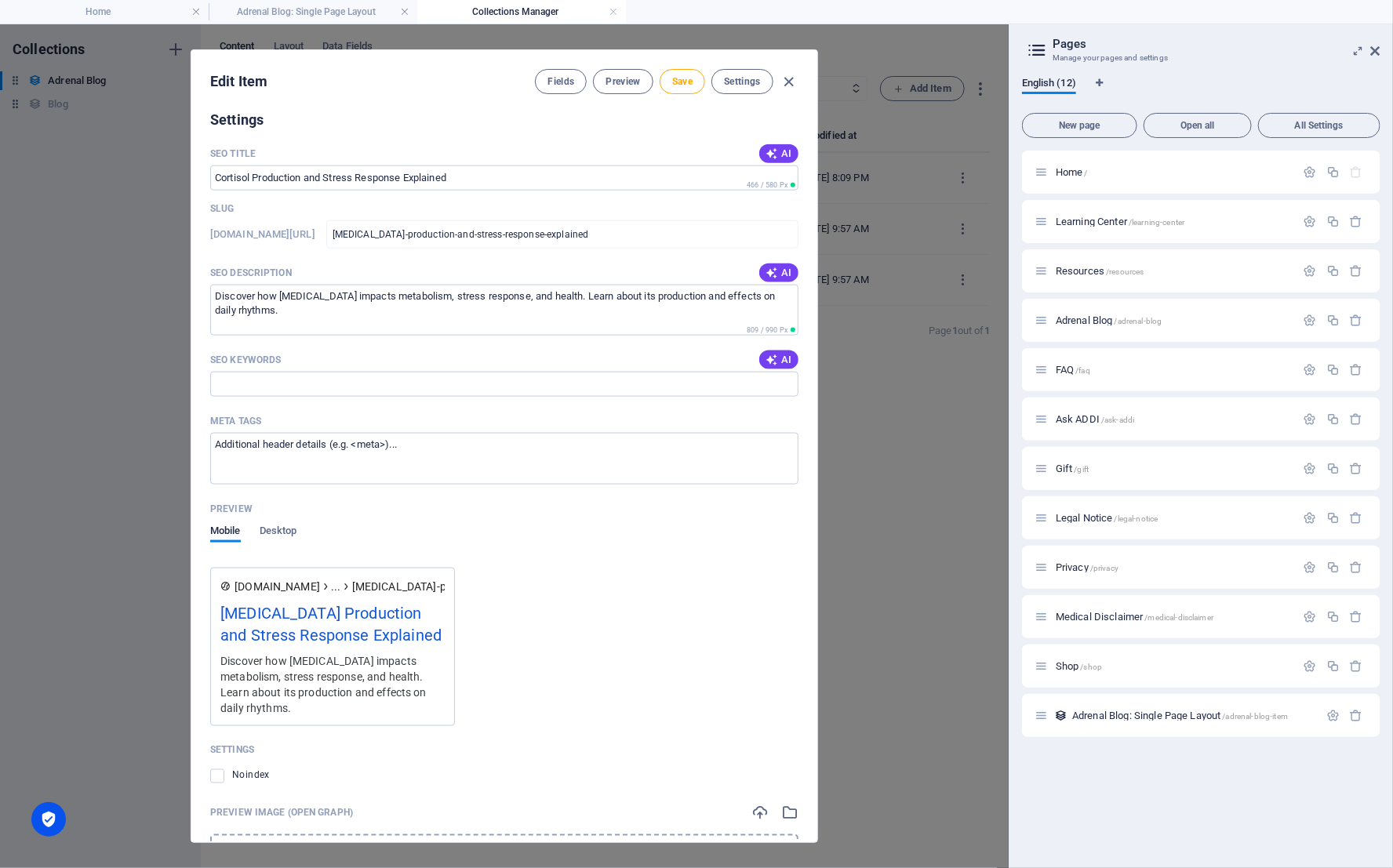 click at bounding box center (772, 360) 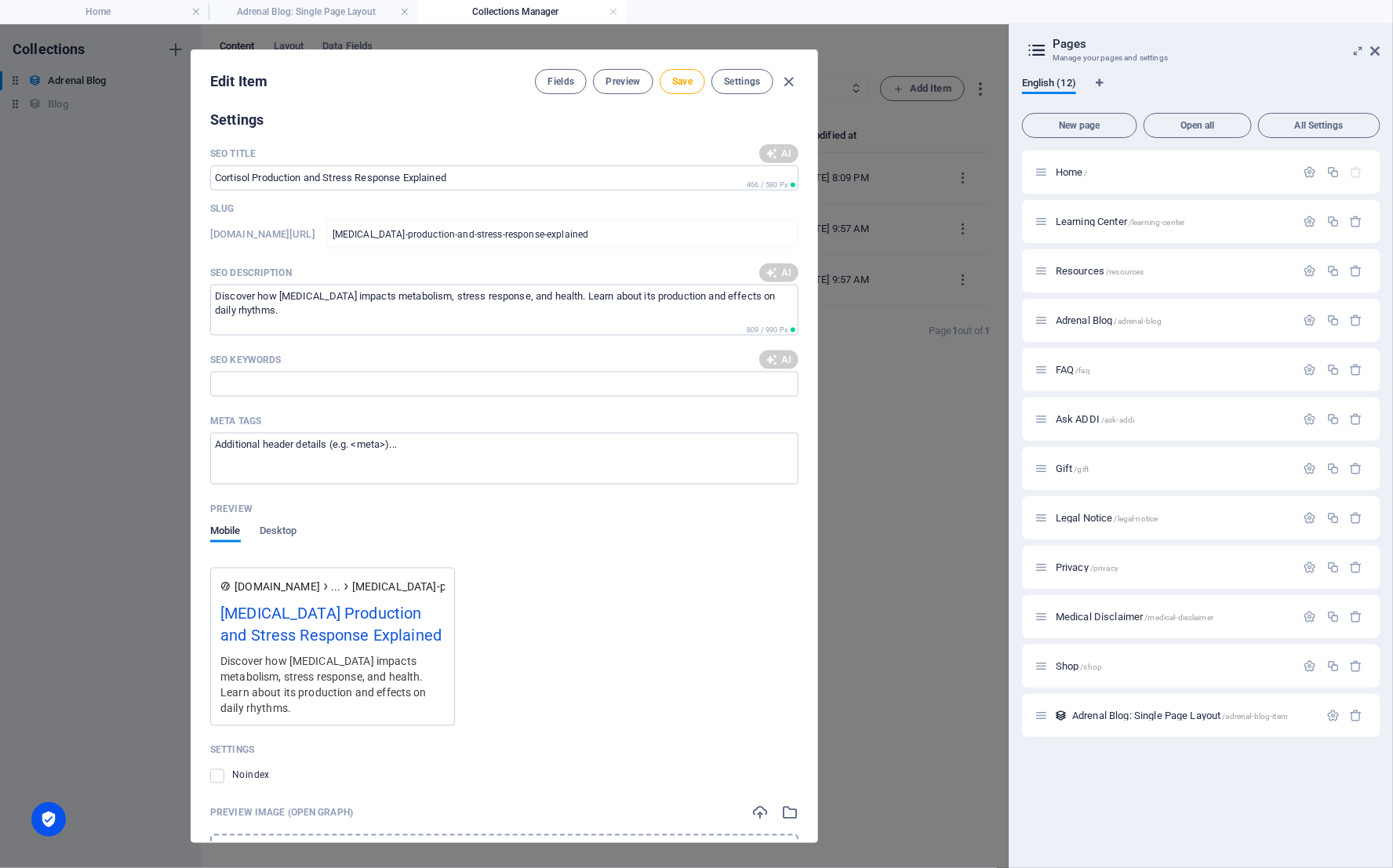 type on "cortisol production, stress response, adrenal glands, HPA axis, immune function, metabolism" 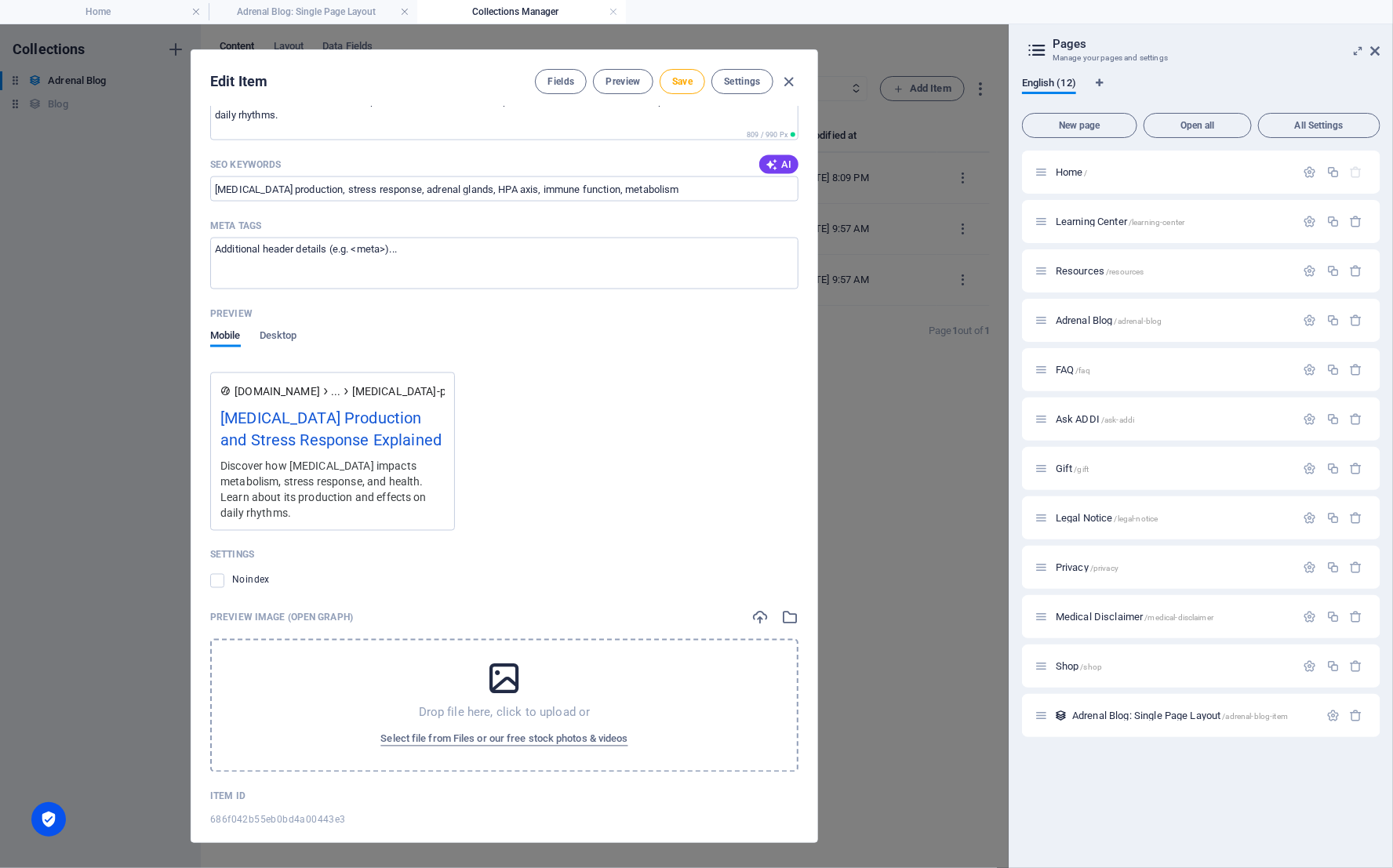 scroll, scrollTop: 1137, scrollLeft: 0, axis: vertical 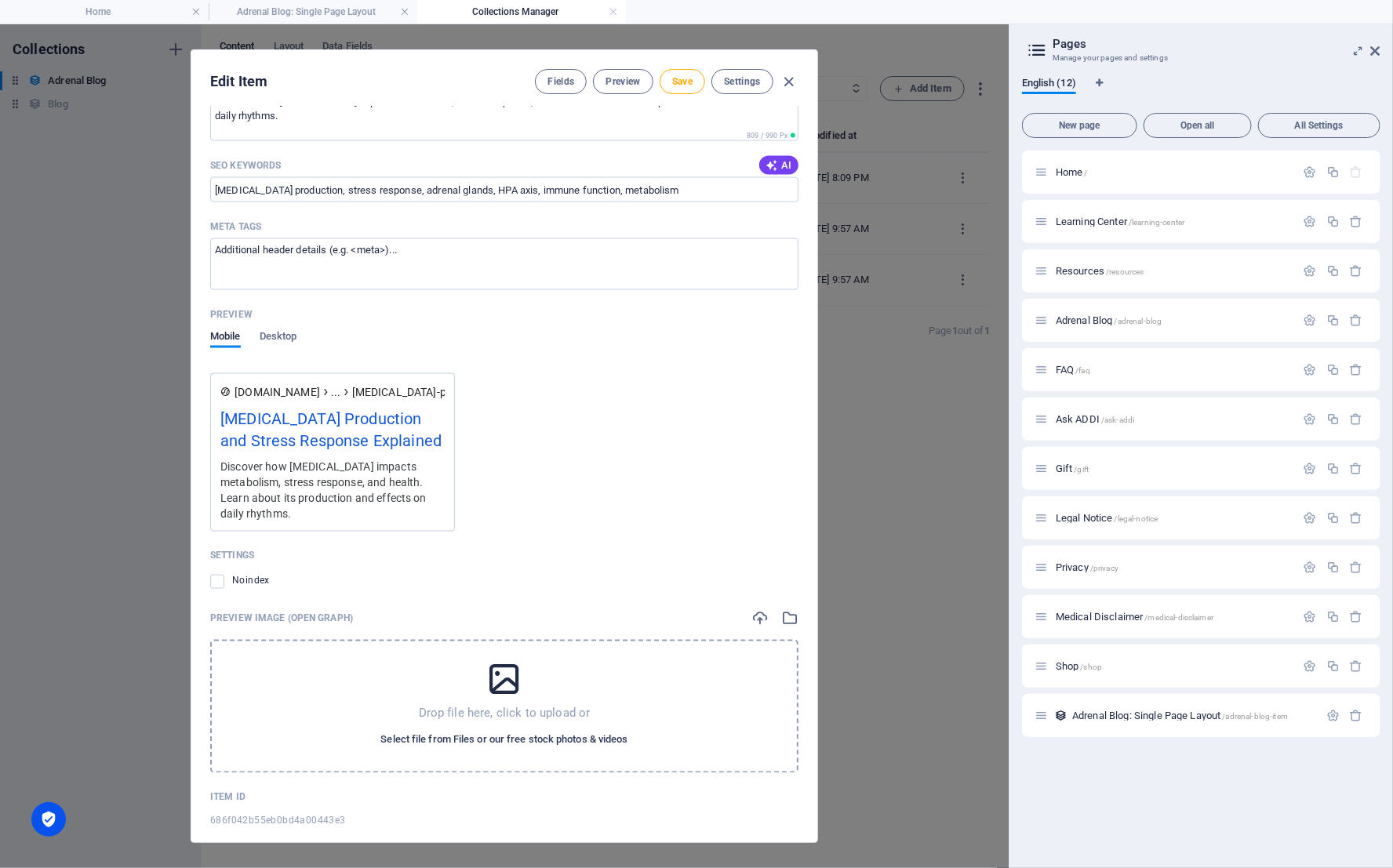 click on "Select file from Files or our free stock photos & videos" at bounding box center [504, 740] 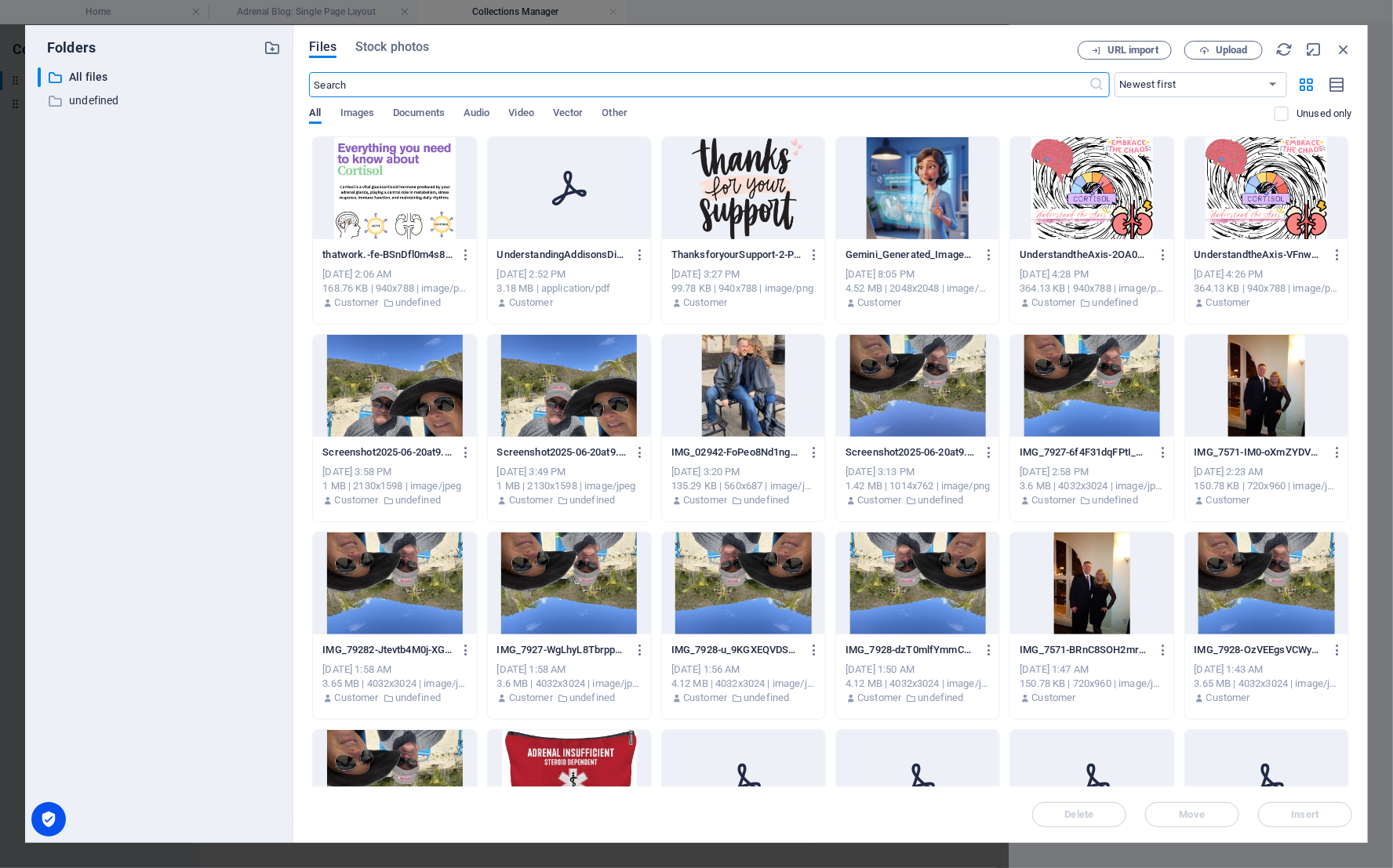click at bounding box center [395, 188] 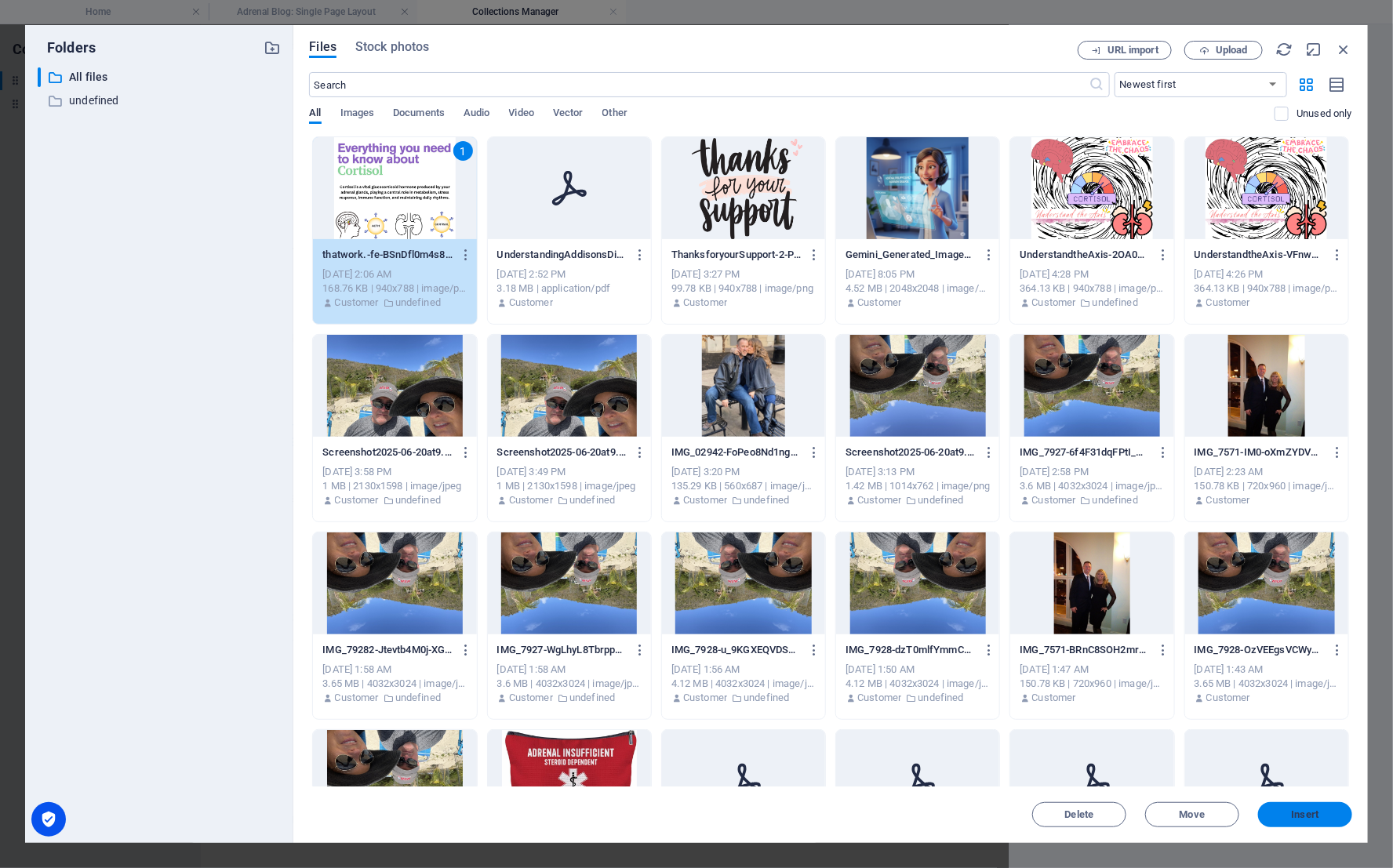 click on "Insert" at bounding box center (1305, 815) 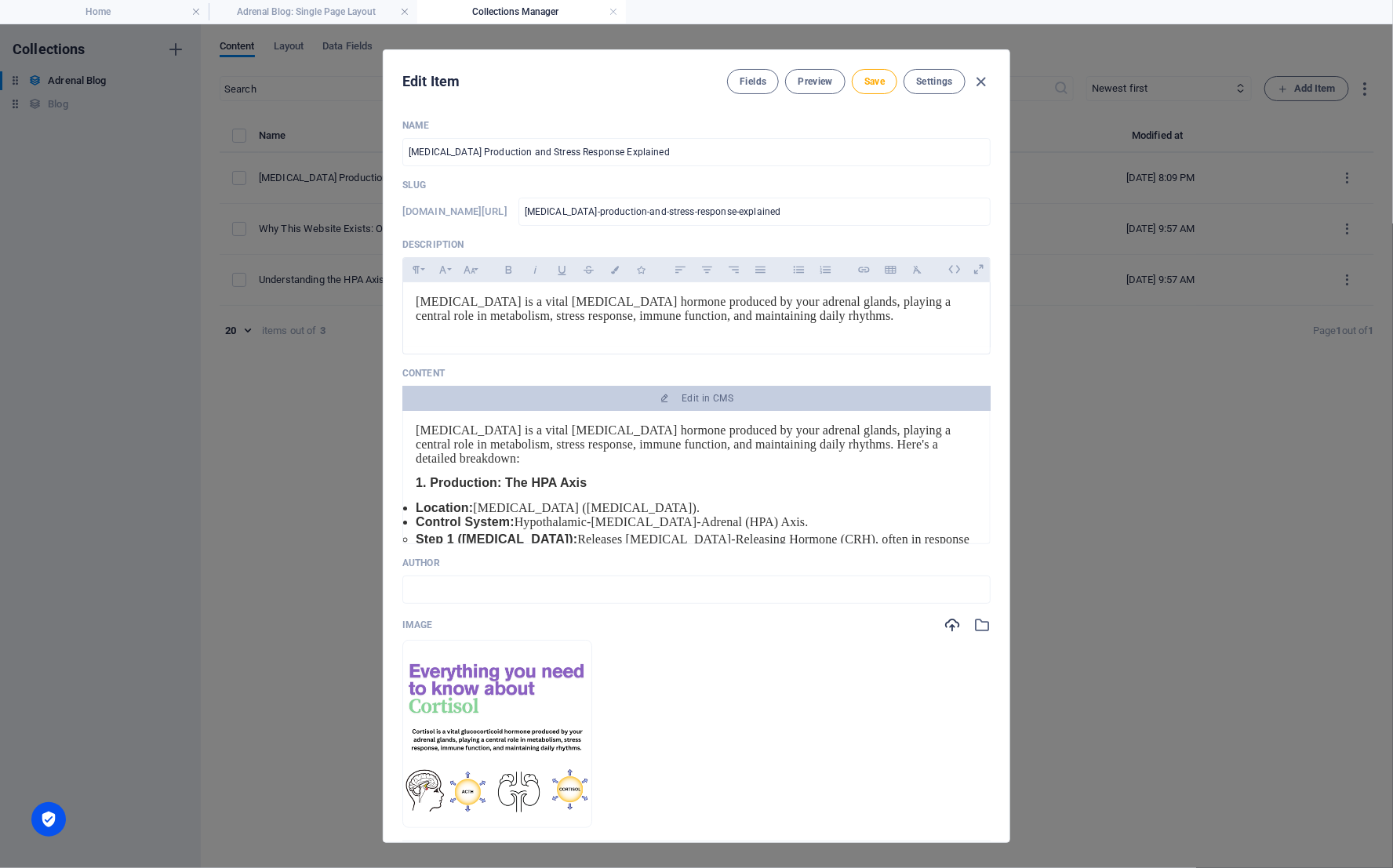 scroll, scrollTop: 0, scrollLeft: 0, axis: both 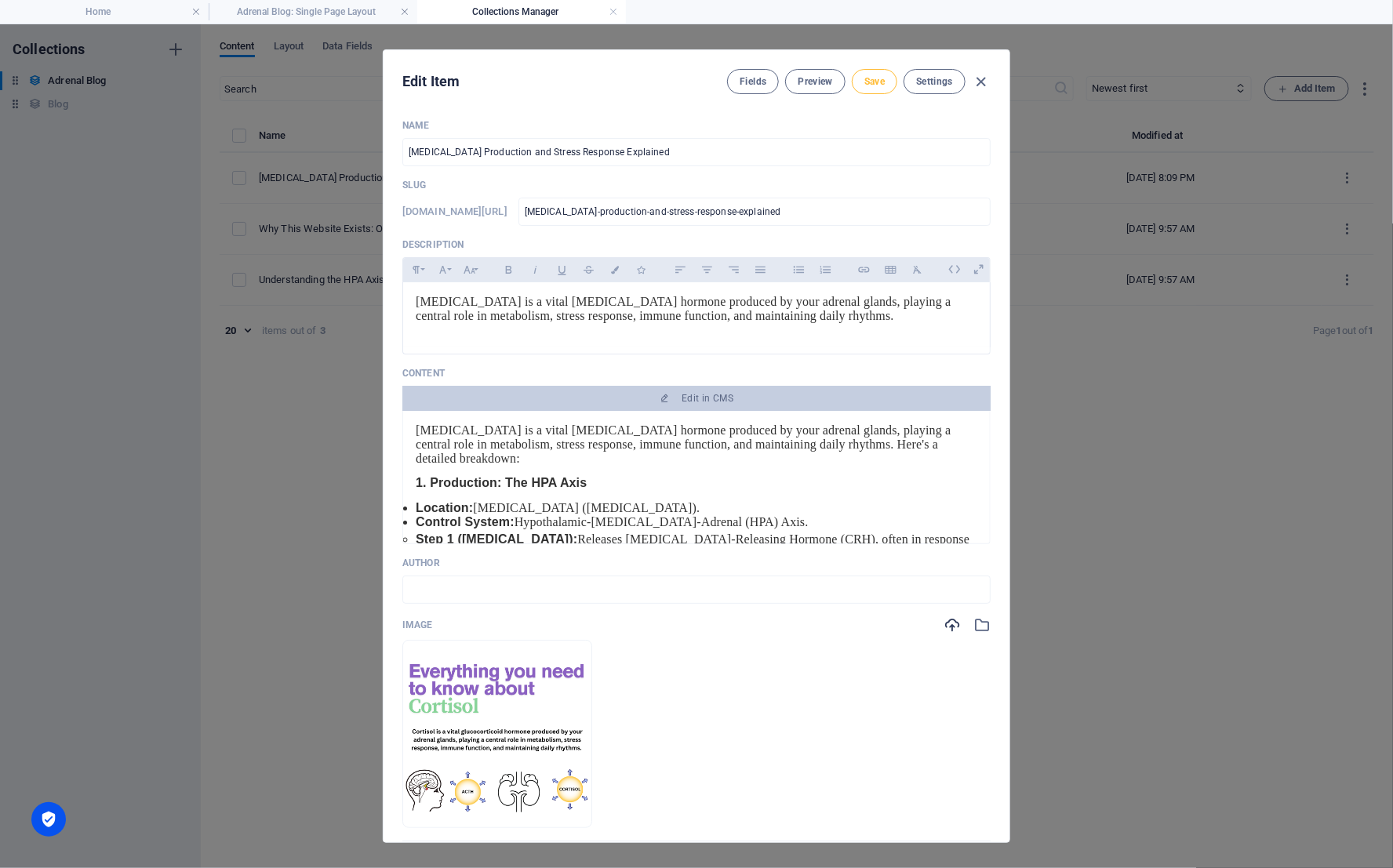 click on "Save" at bounding box center [875, 82] 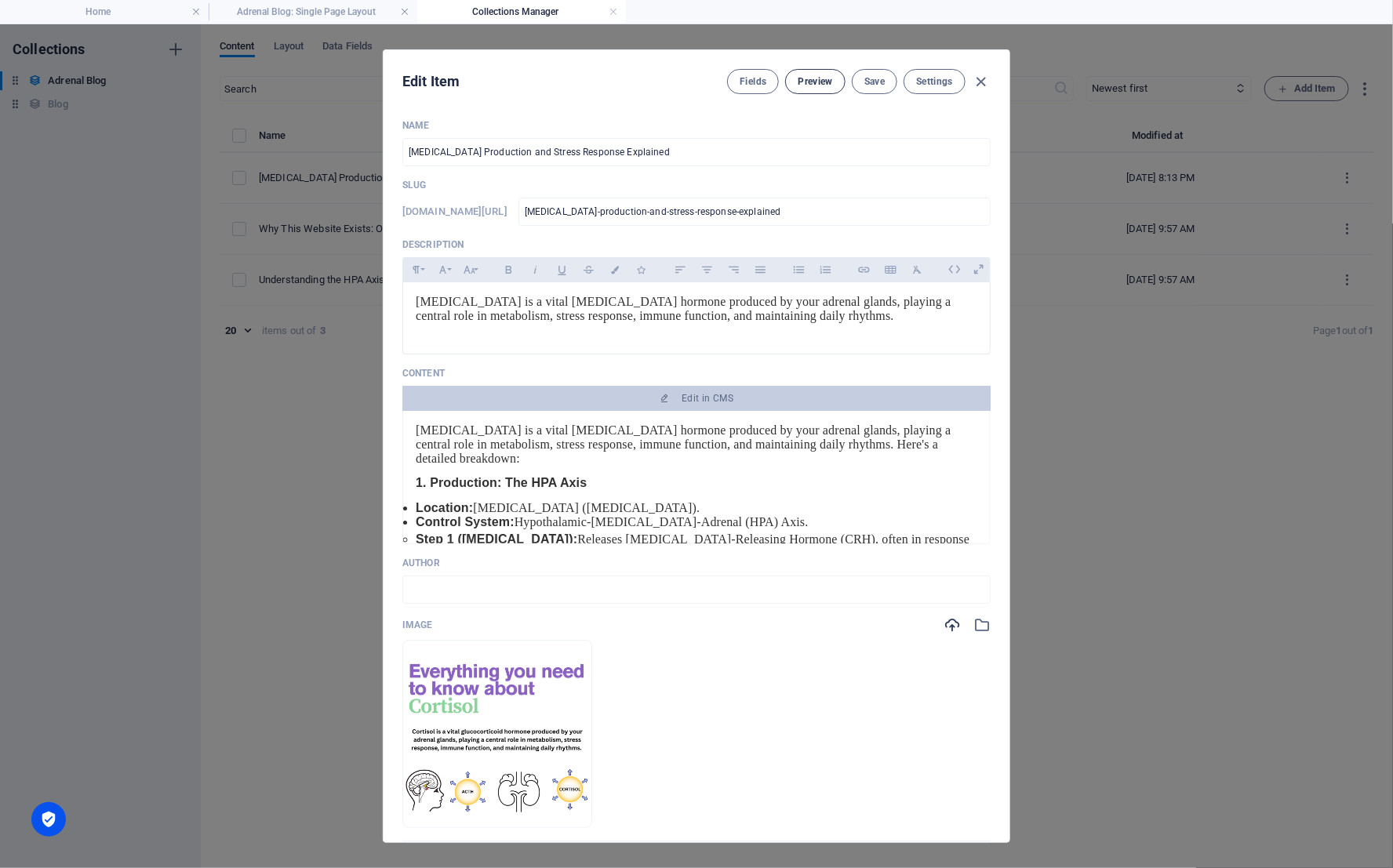 click on "Preview" at bounding box center [815, 82] 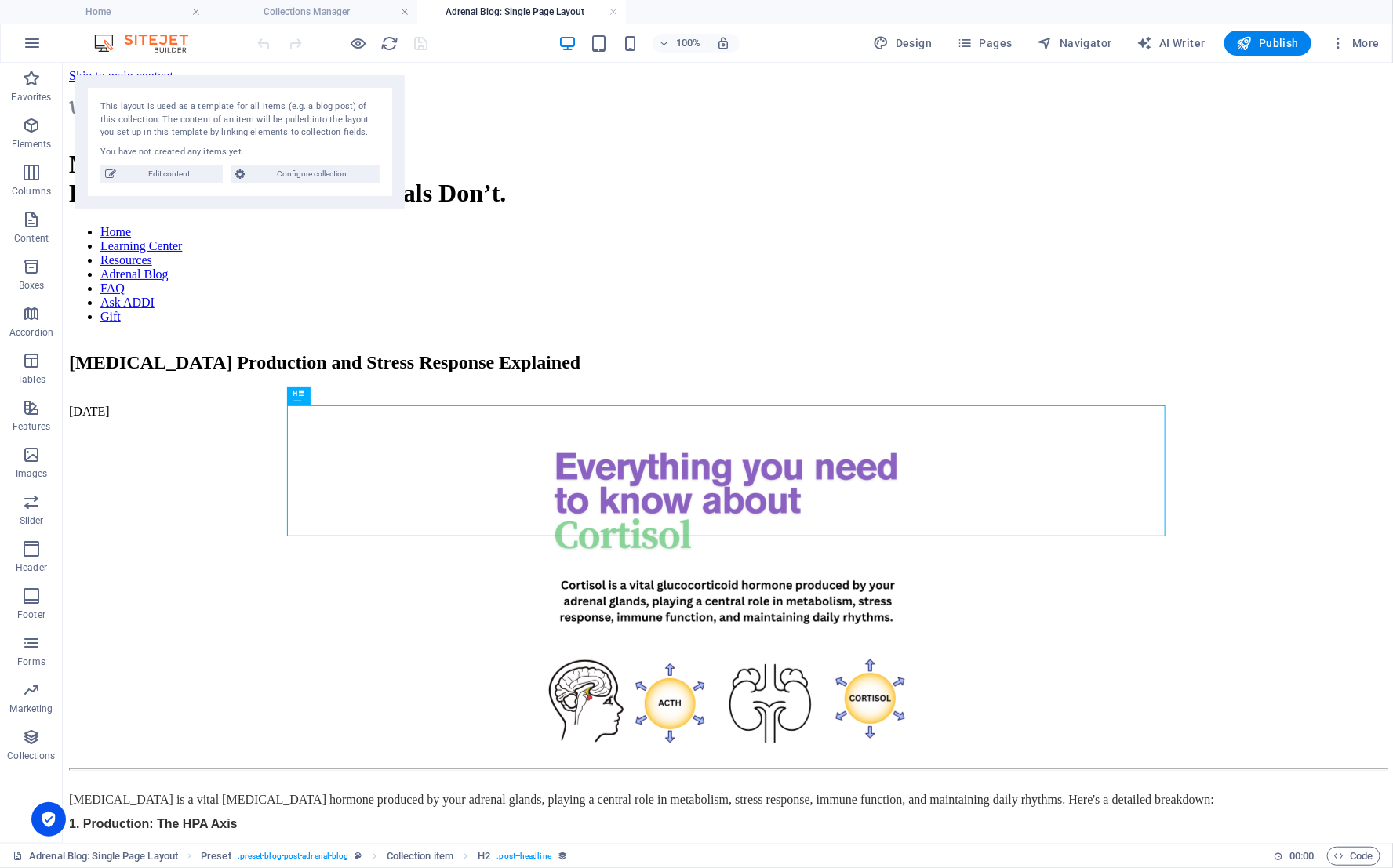 scroll, scrollTop: 0, scrollLeft: 0, axis: both 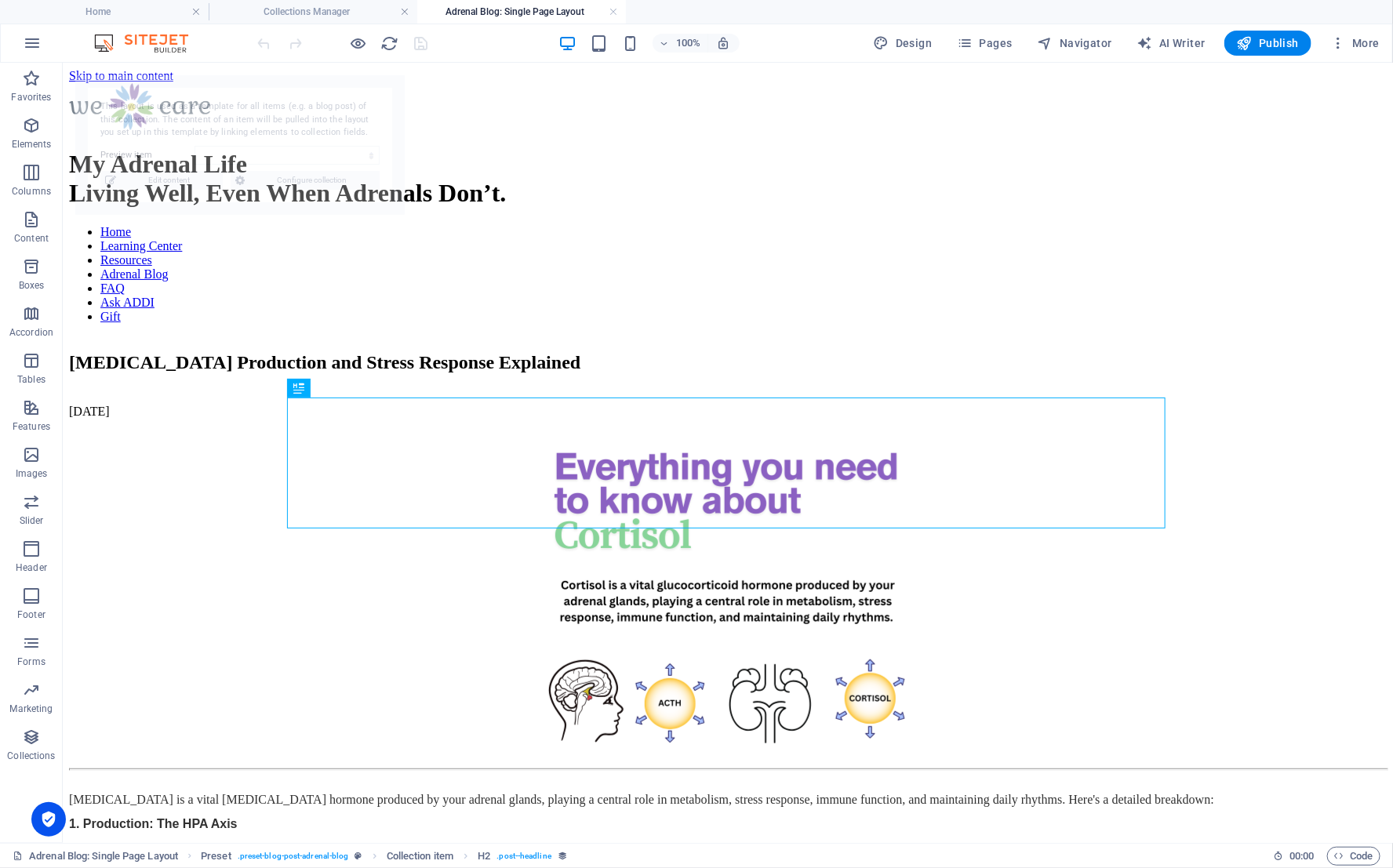 select on "686f042b55eb0bd4a00443e3" 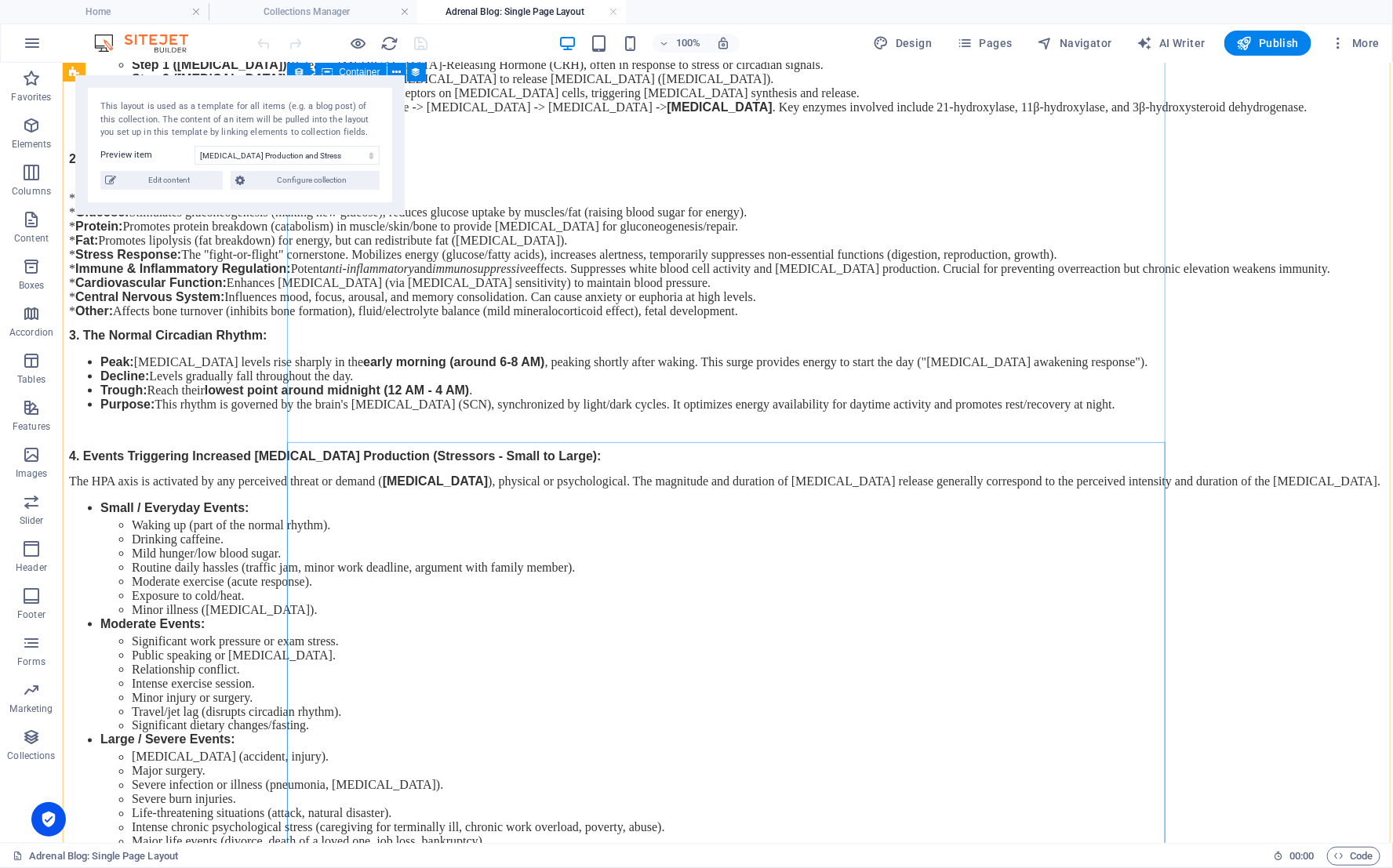 scroll, scrollTop: 798, scrollLeft: 0, axis: vertical 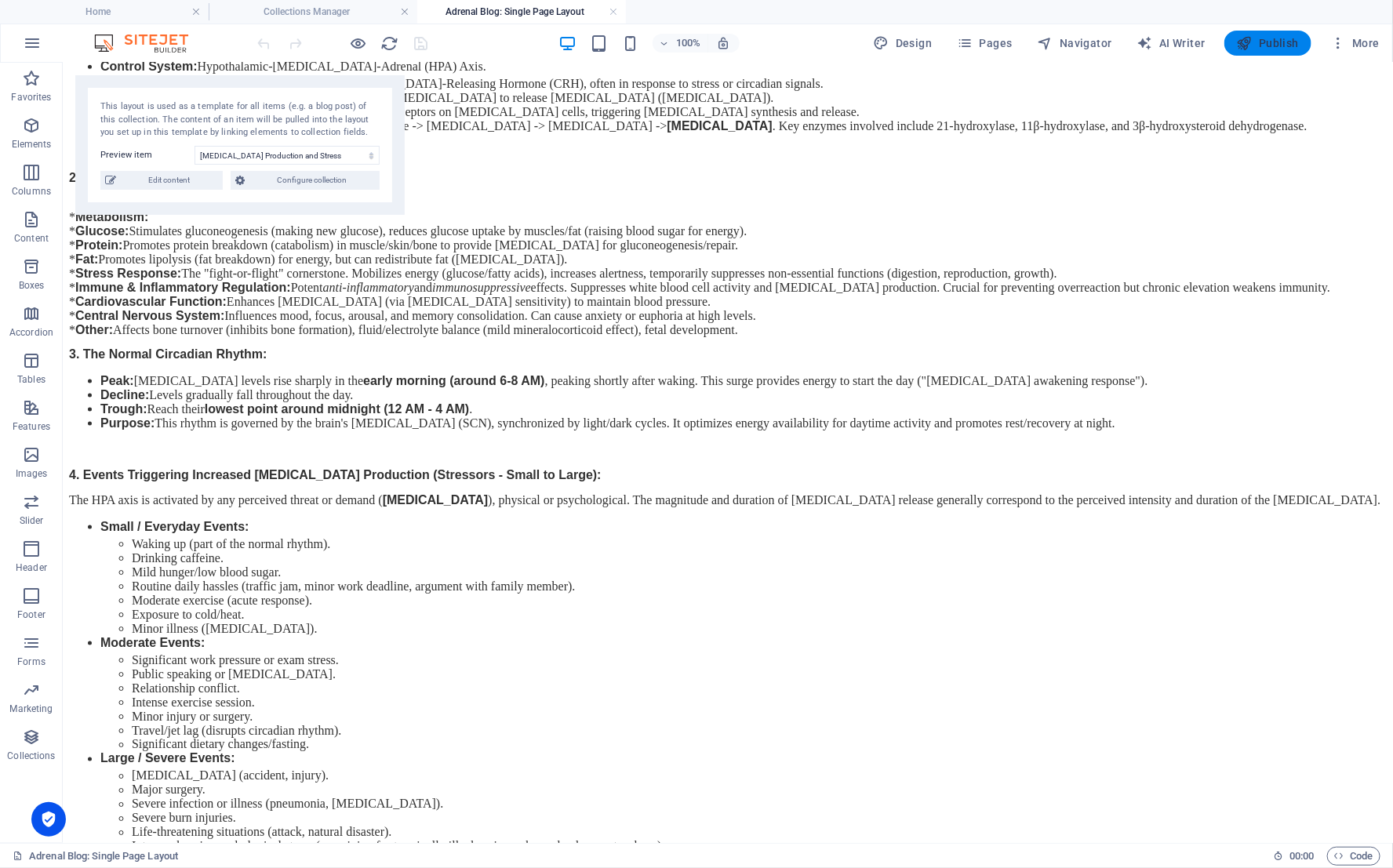 click on "Publish" at bounding box center (1268, 43) 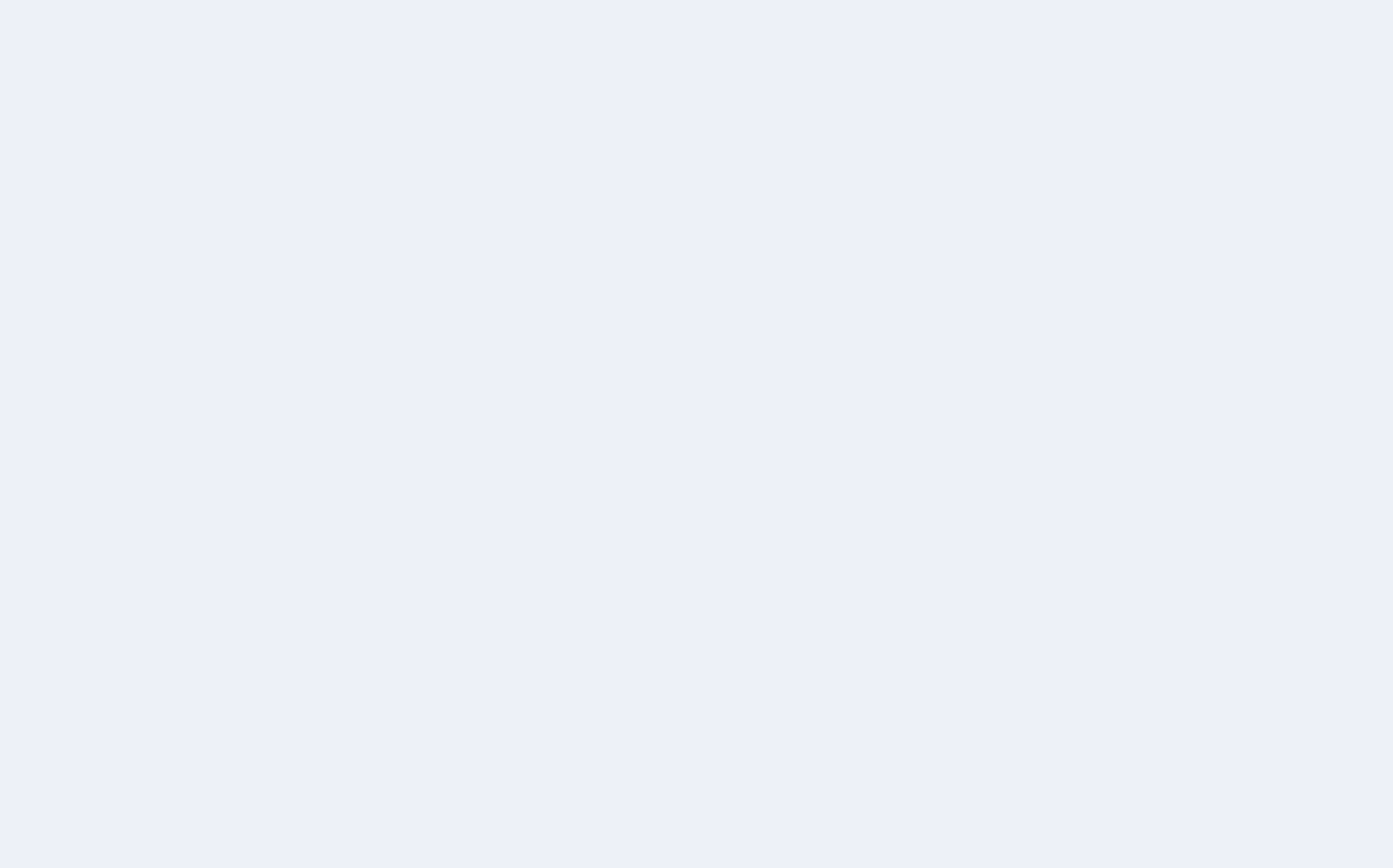 scroll, scrollTop: 0, scrollLeft: 0, axis: both 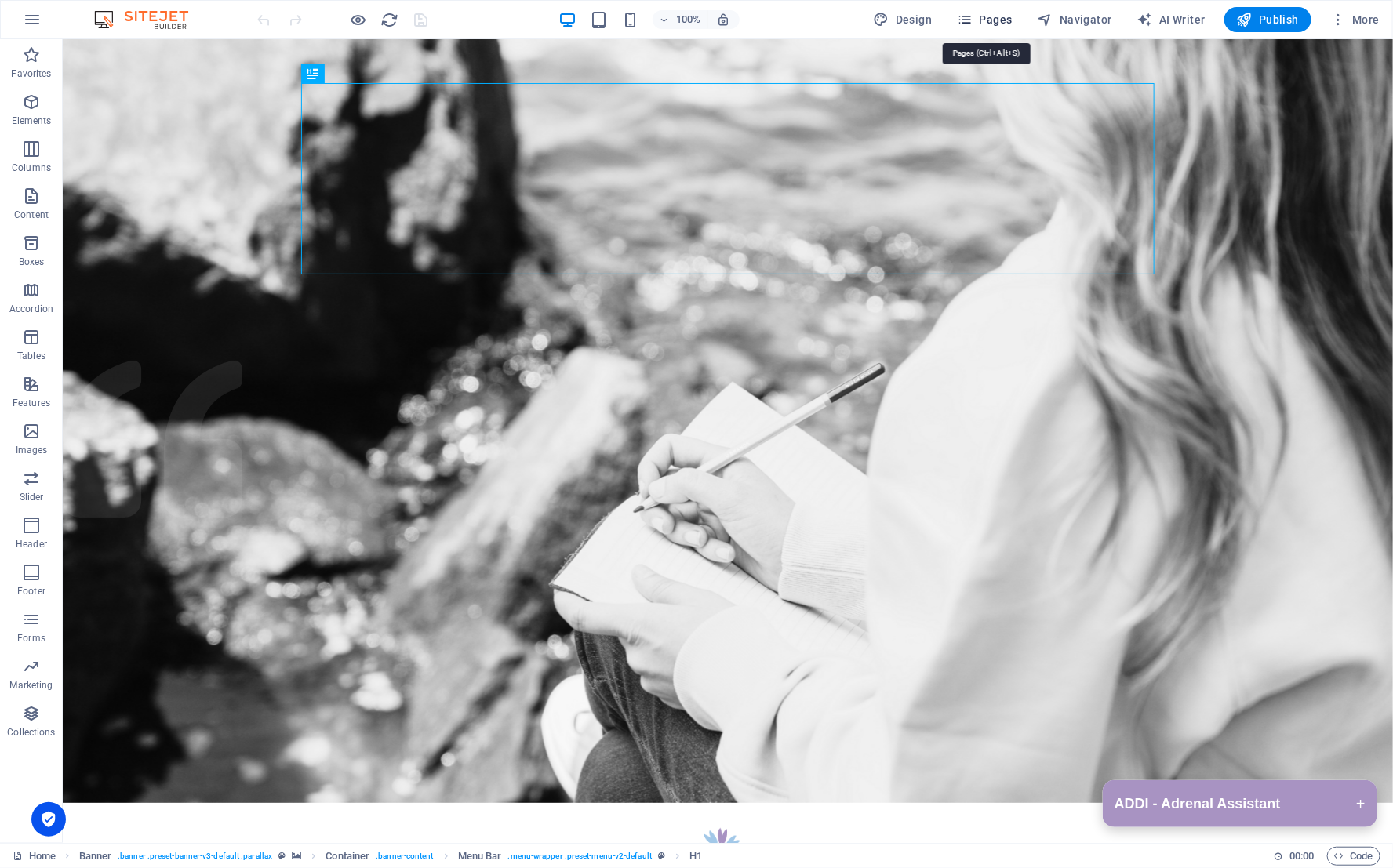 click on "Pages" at bounding box center (984, 20) 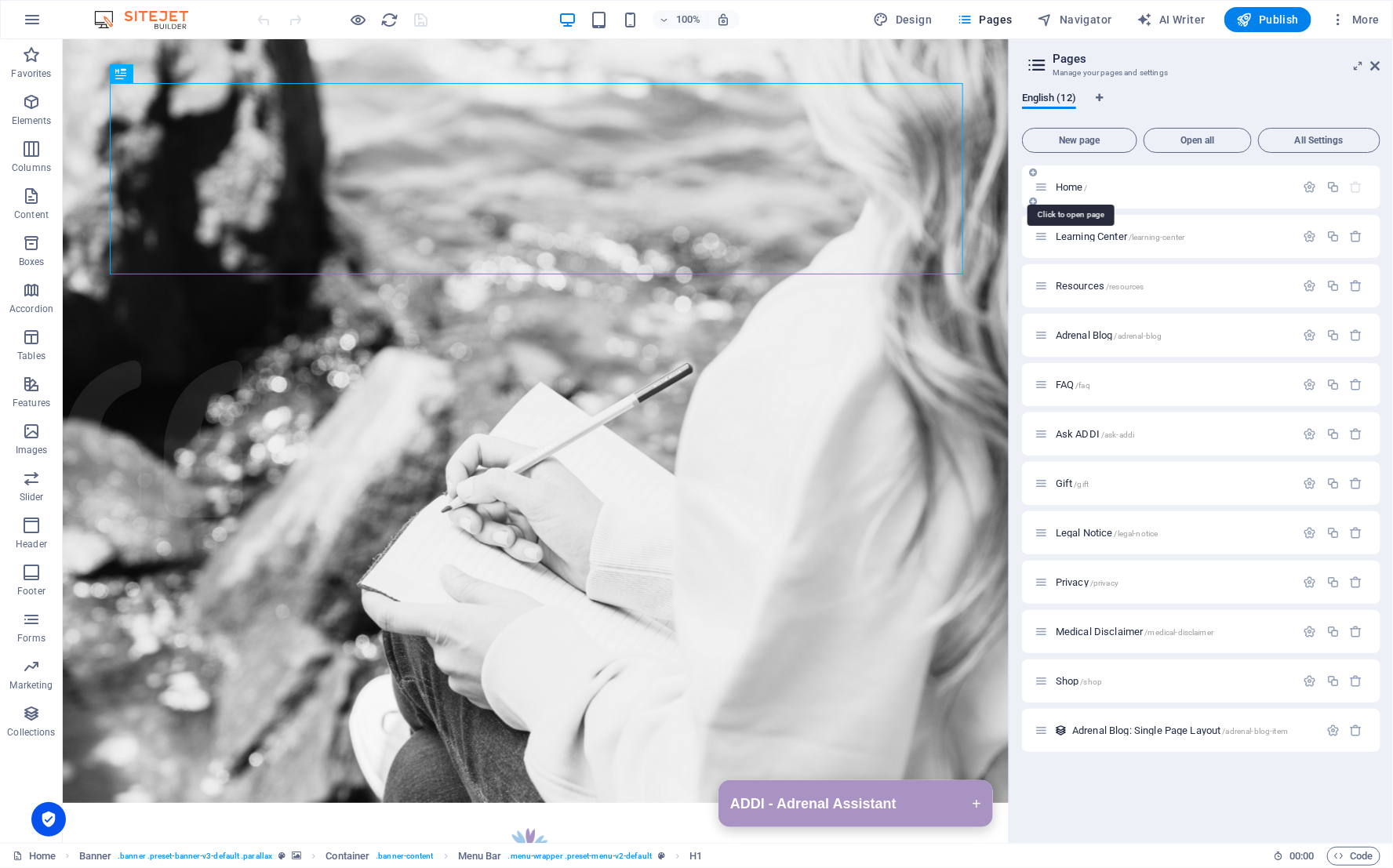 click on "Home /" at bounding box center (1071, 187) 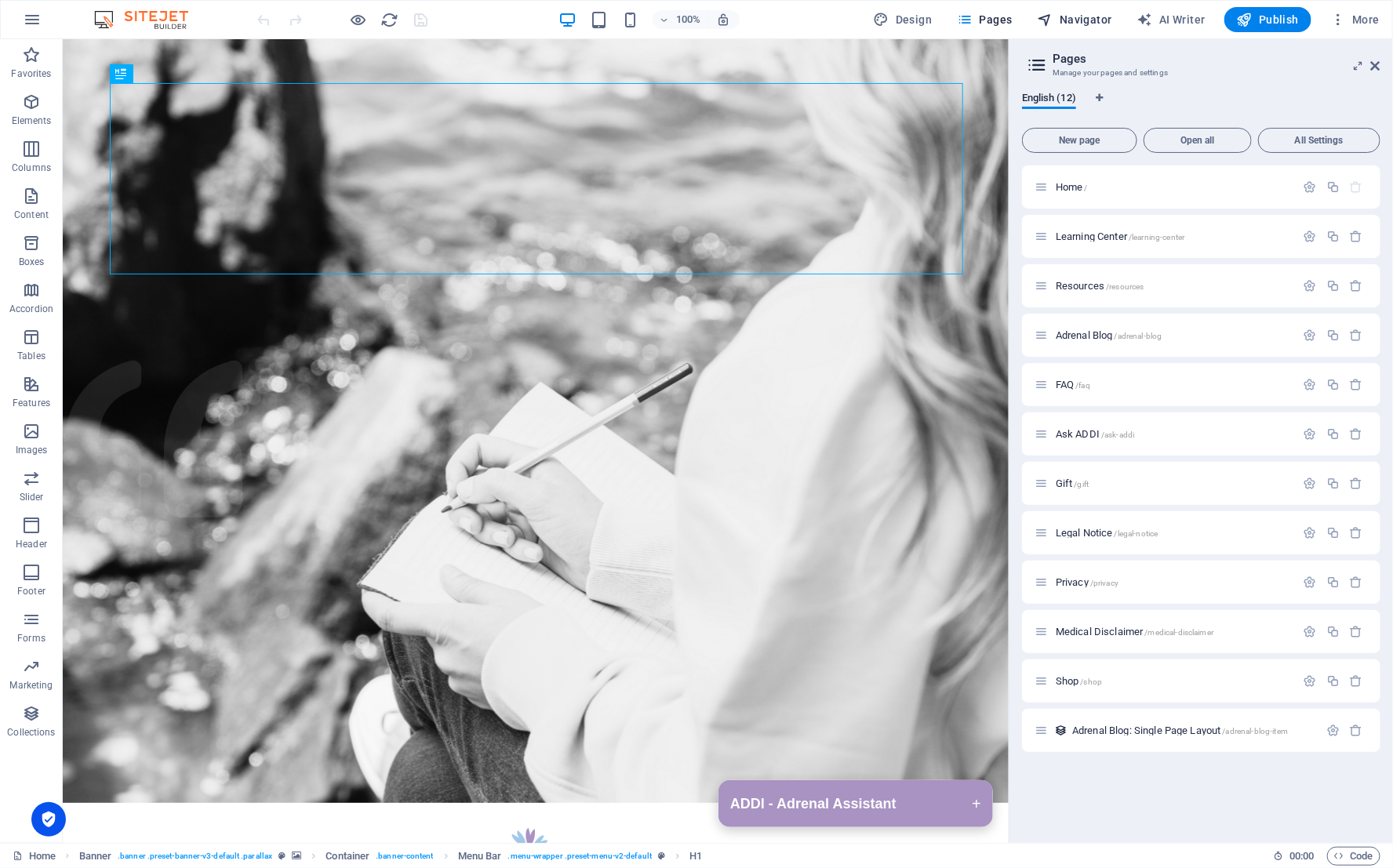 click on "Navigator" at bounding box center [1075, 20] 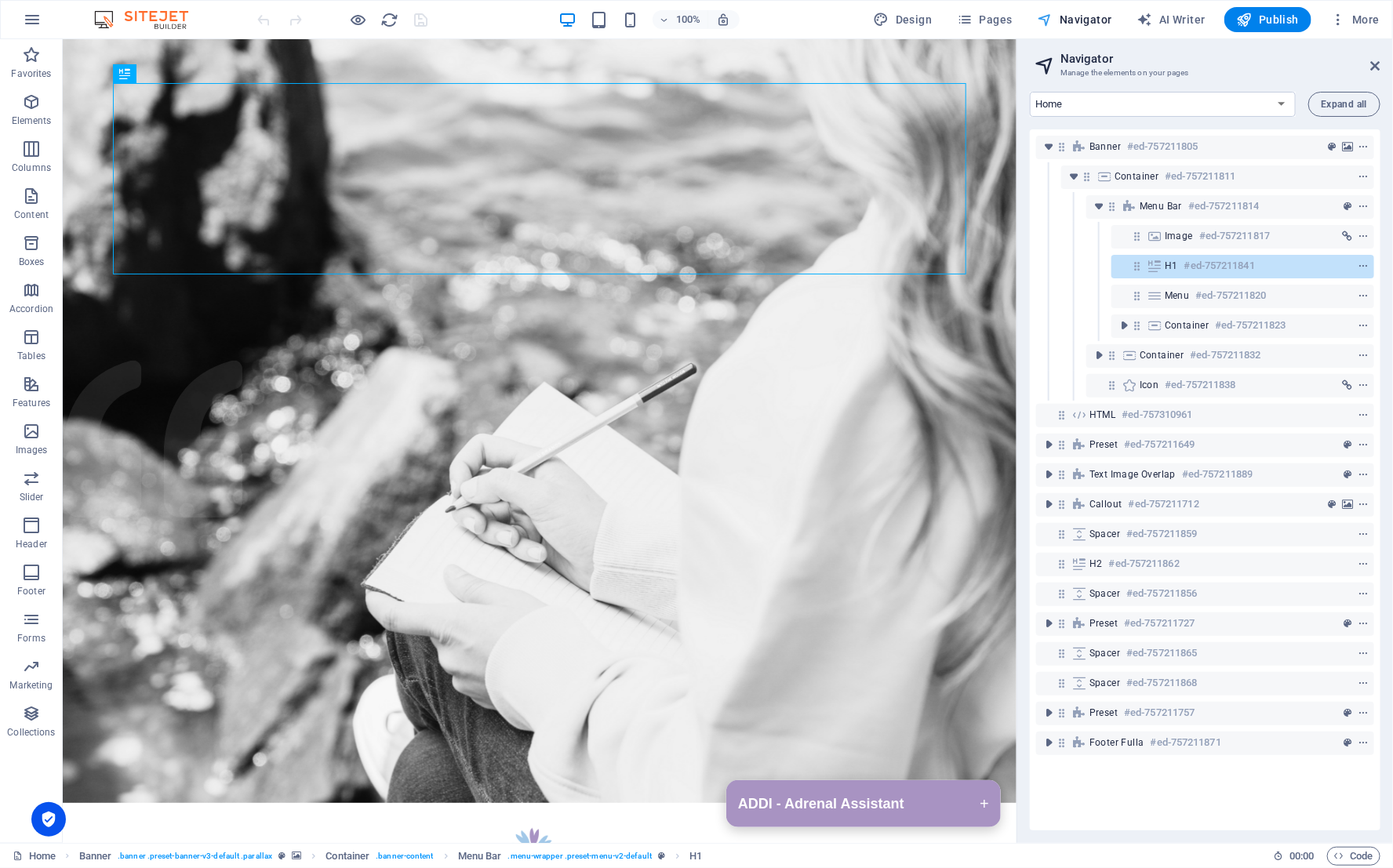 click on "Navigator" at bounding box center (1075, 20) 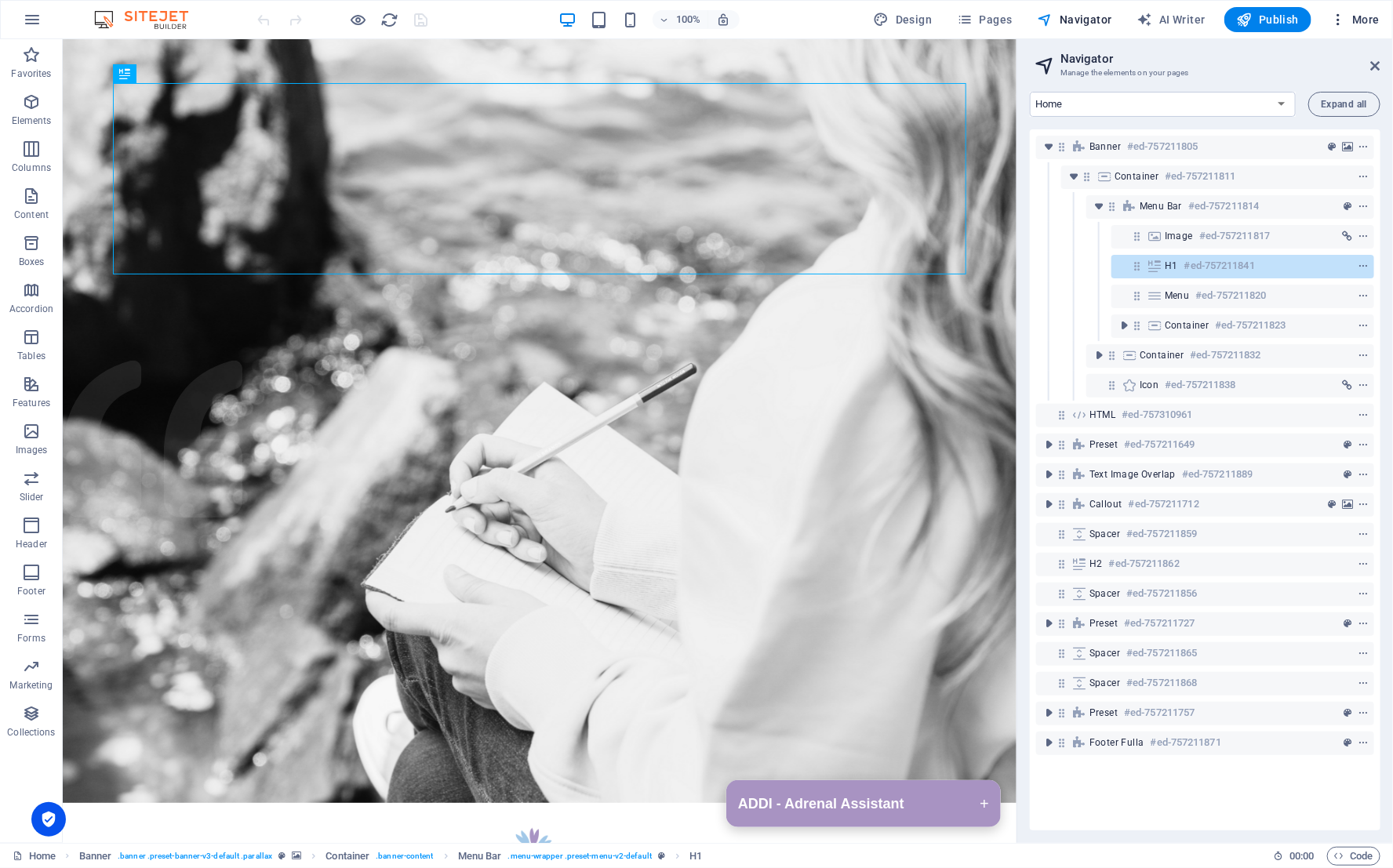 click on "More" at bounding box center [1355, 20] 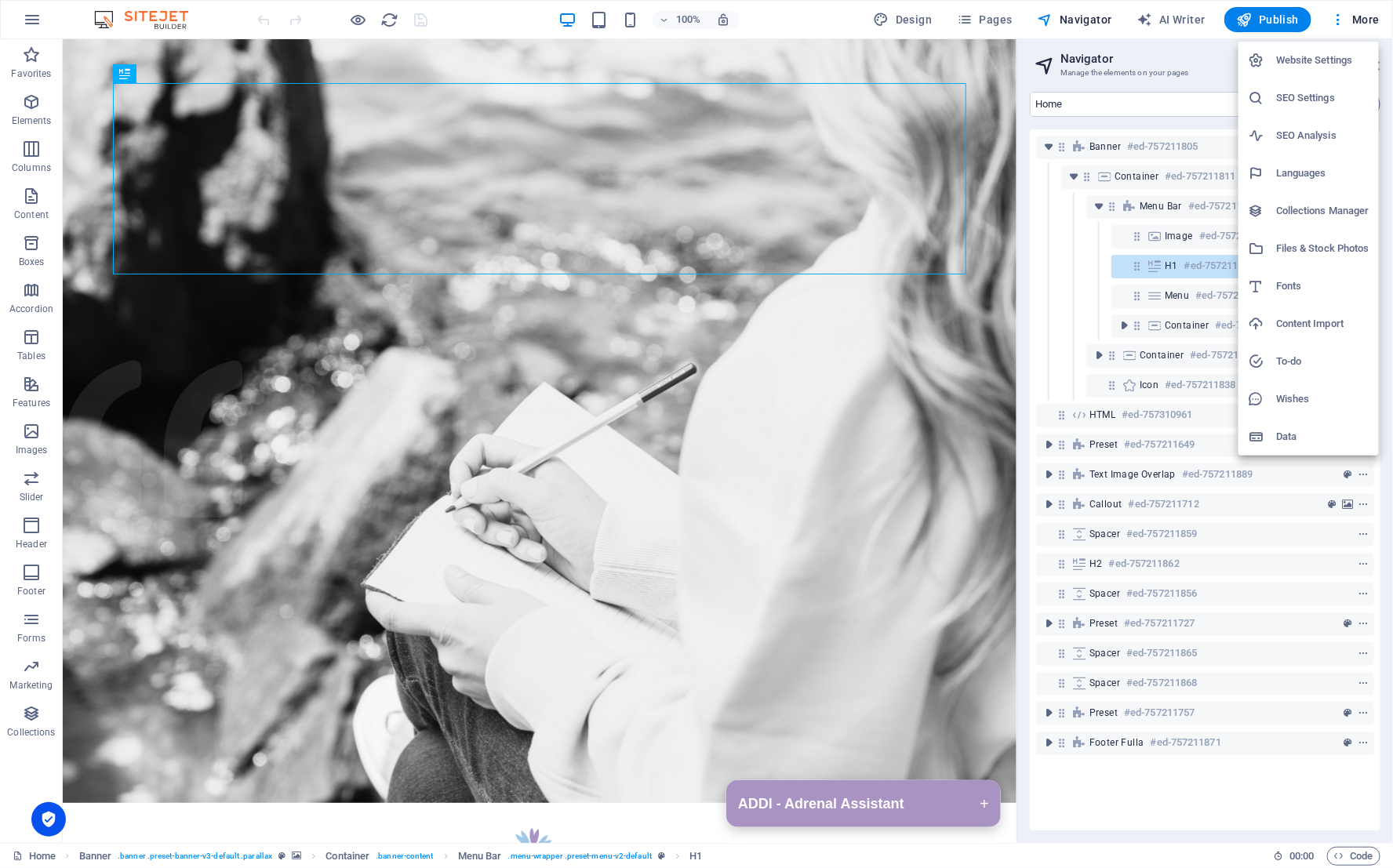 click on "Website Settings" at bounding box center [1322, 60] 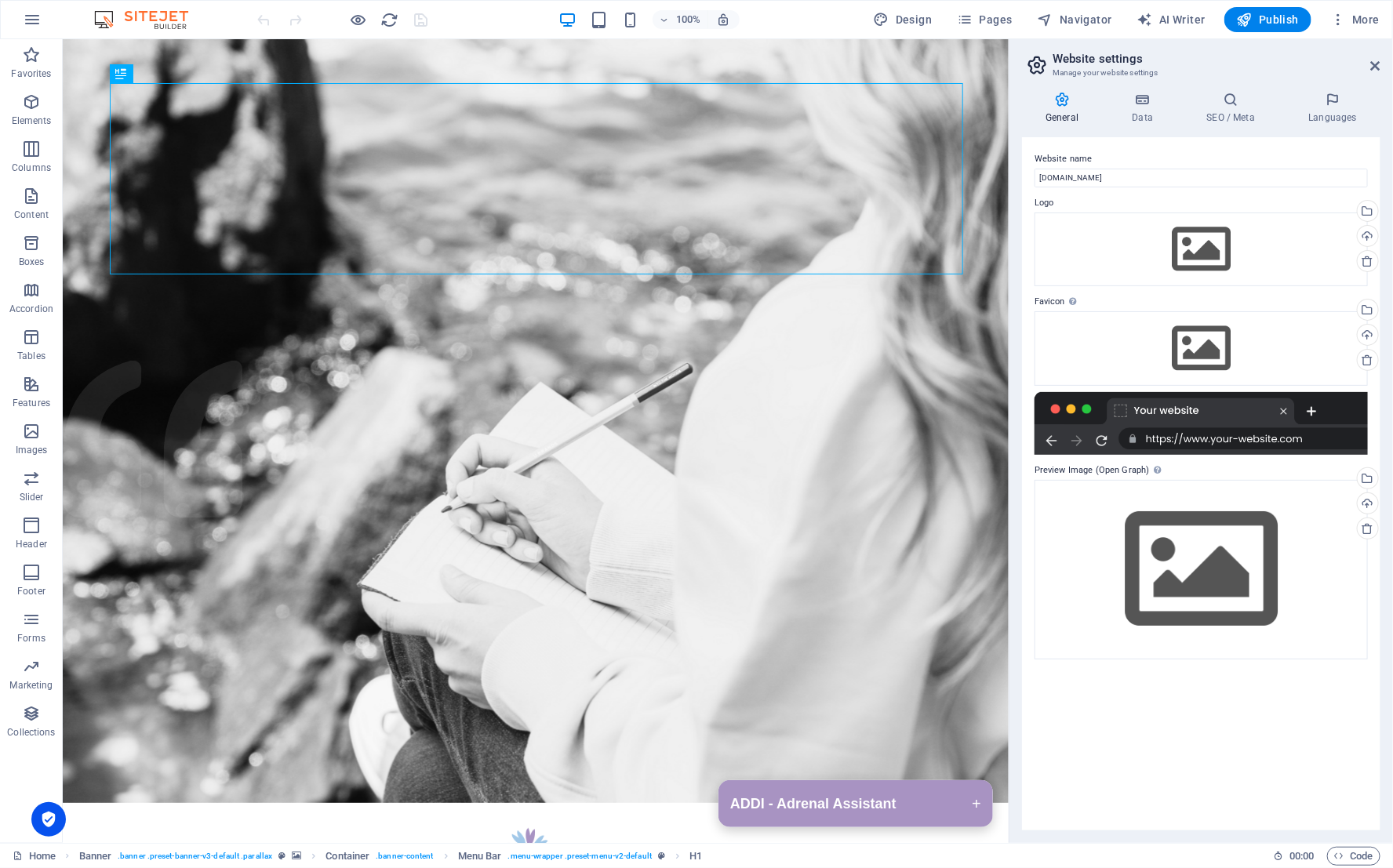 click on "Website name" at bounding box center [1201, 159] 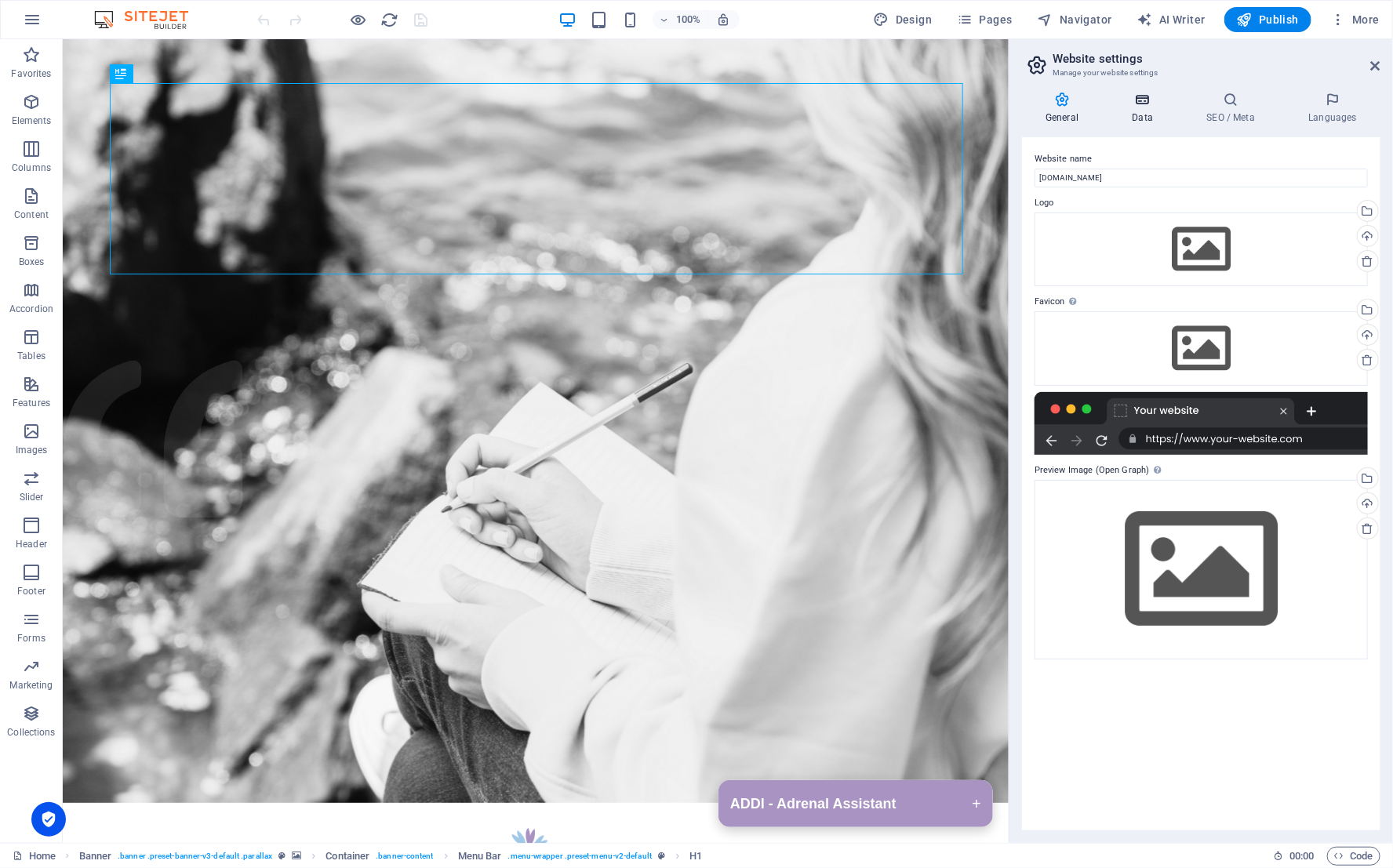 click on "Data" at bounding box center (1145, 108) 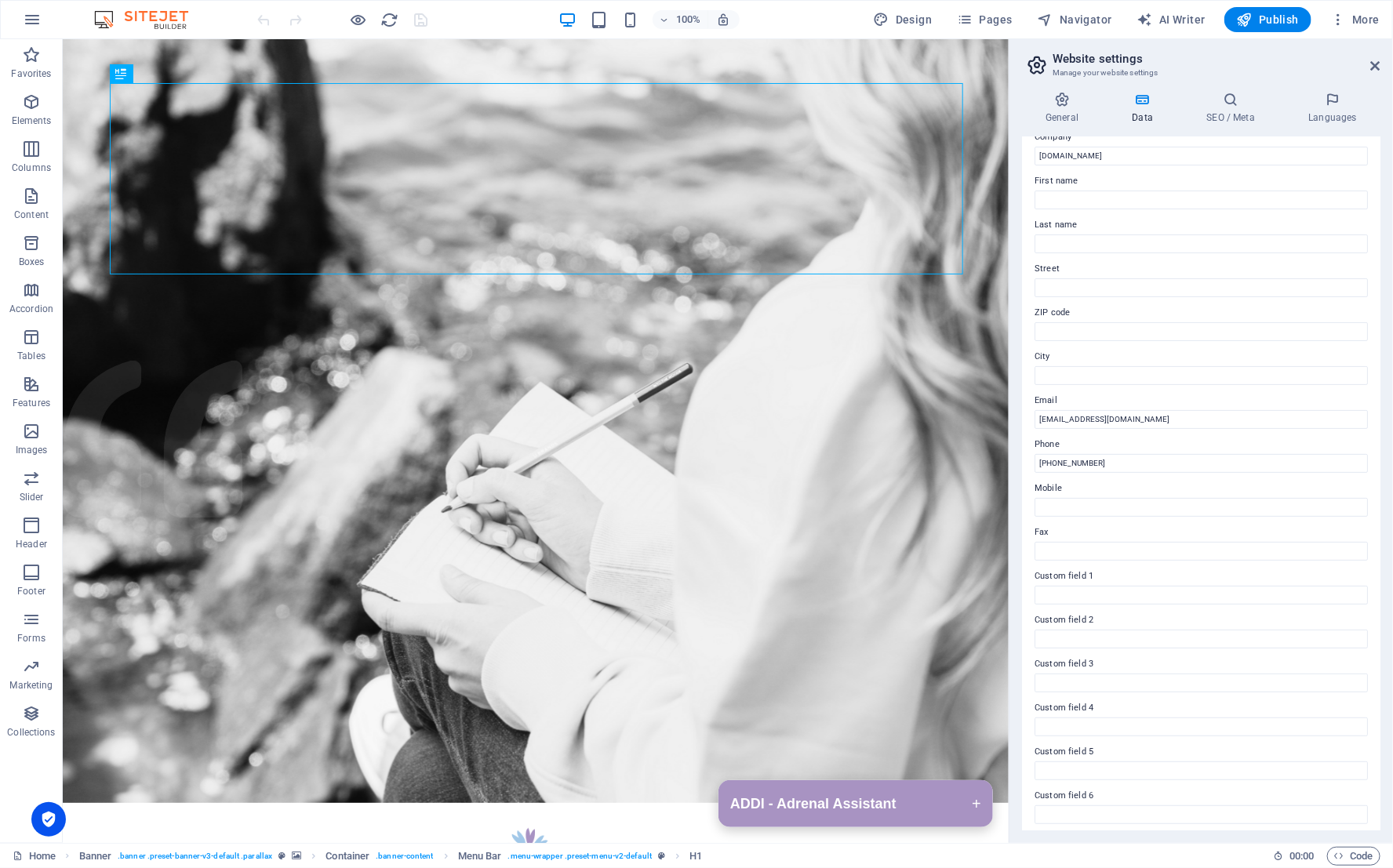 scroll, scrollTop: 53, scrollLeft: 0, axis: vertical 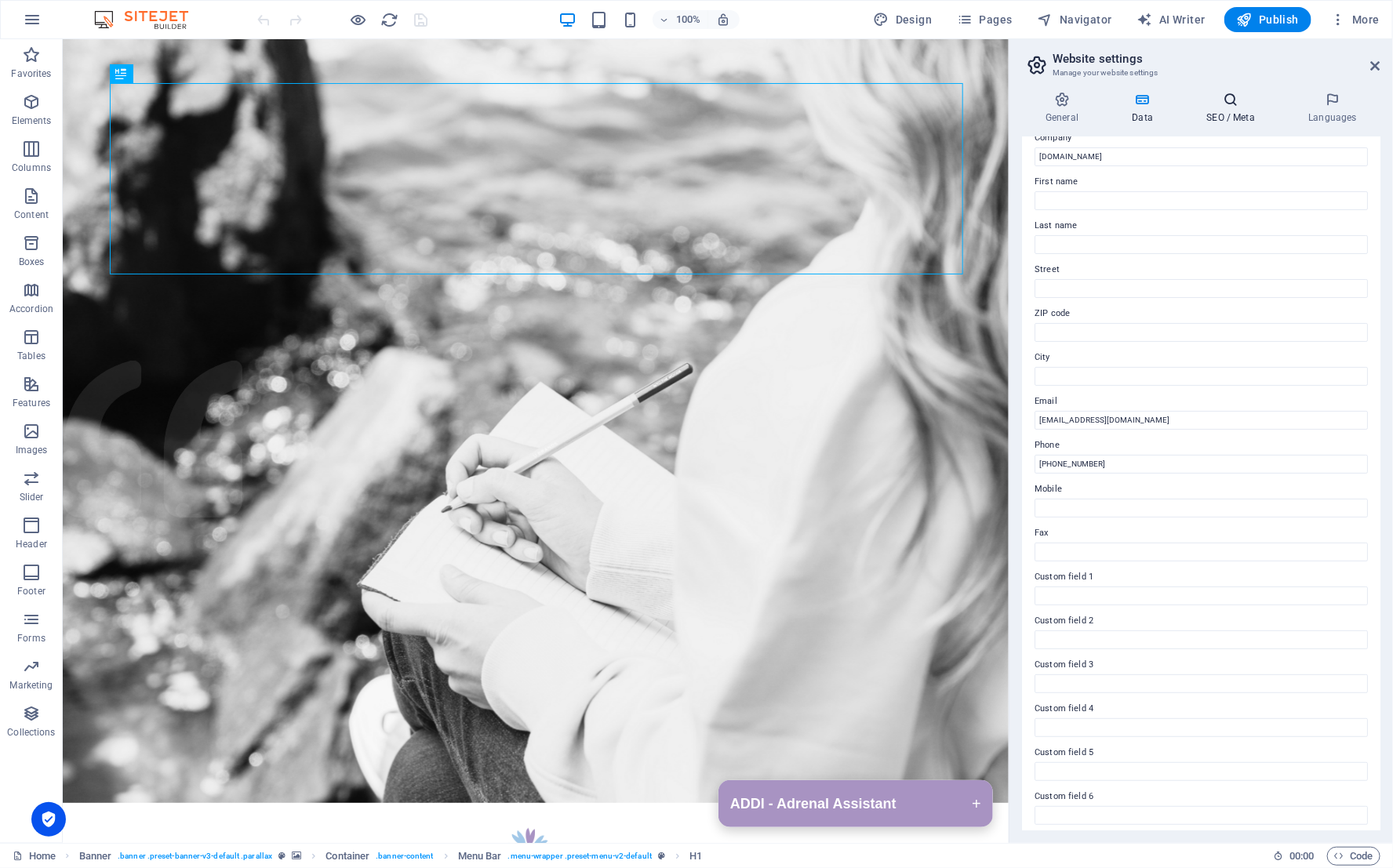 click at bounding box center [1231, 100] 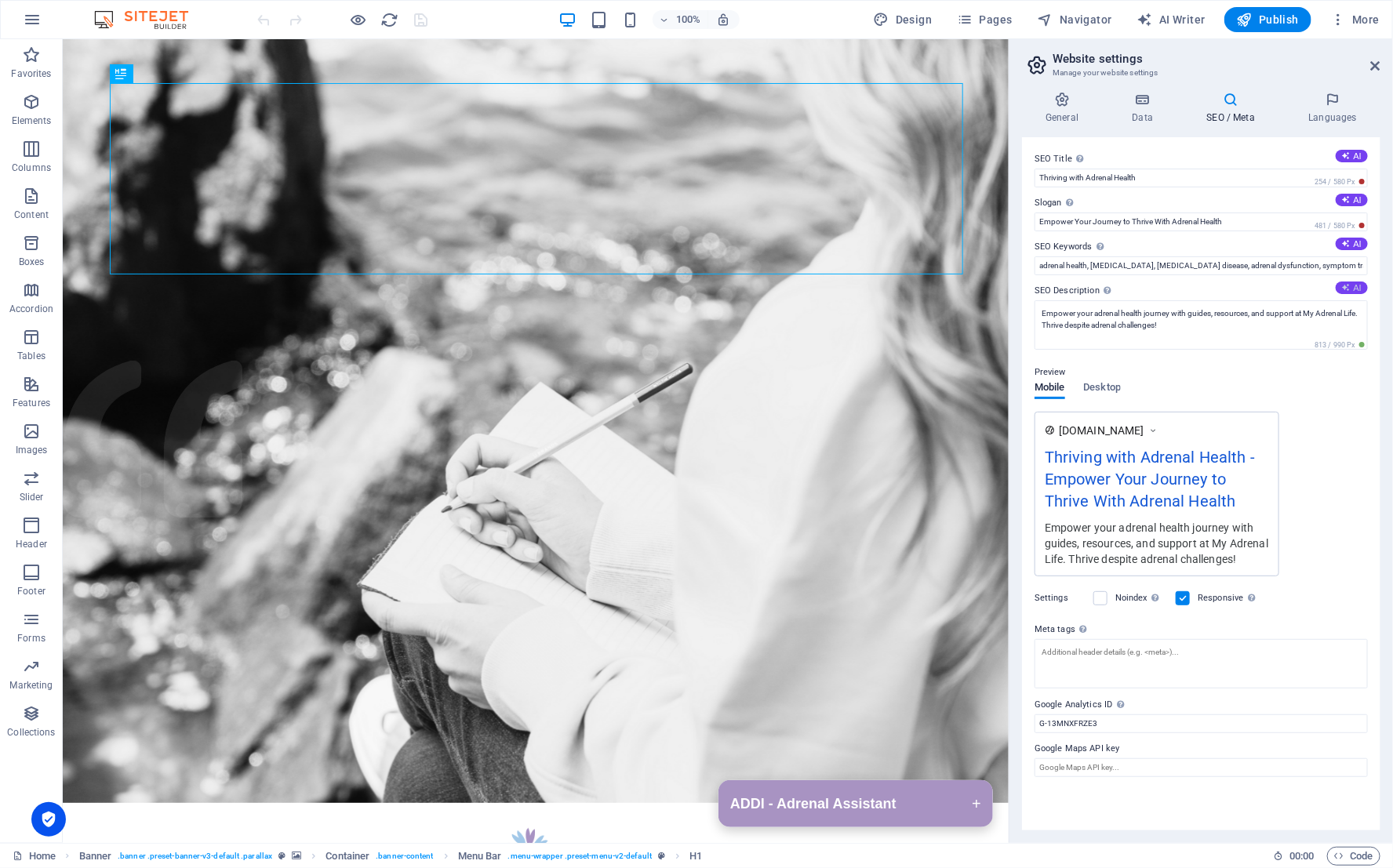click on "AI" at bounding box center (1351, 288) 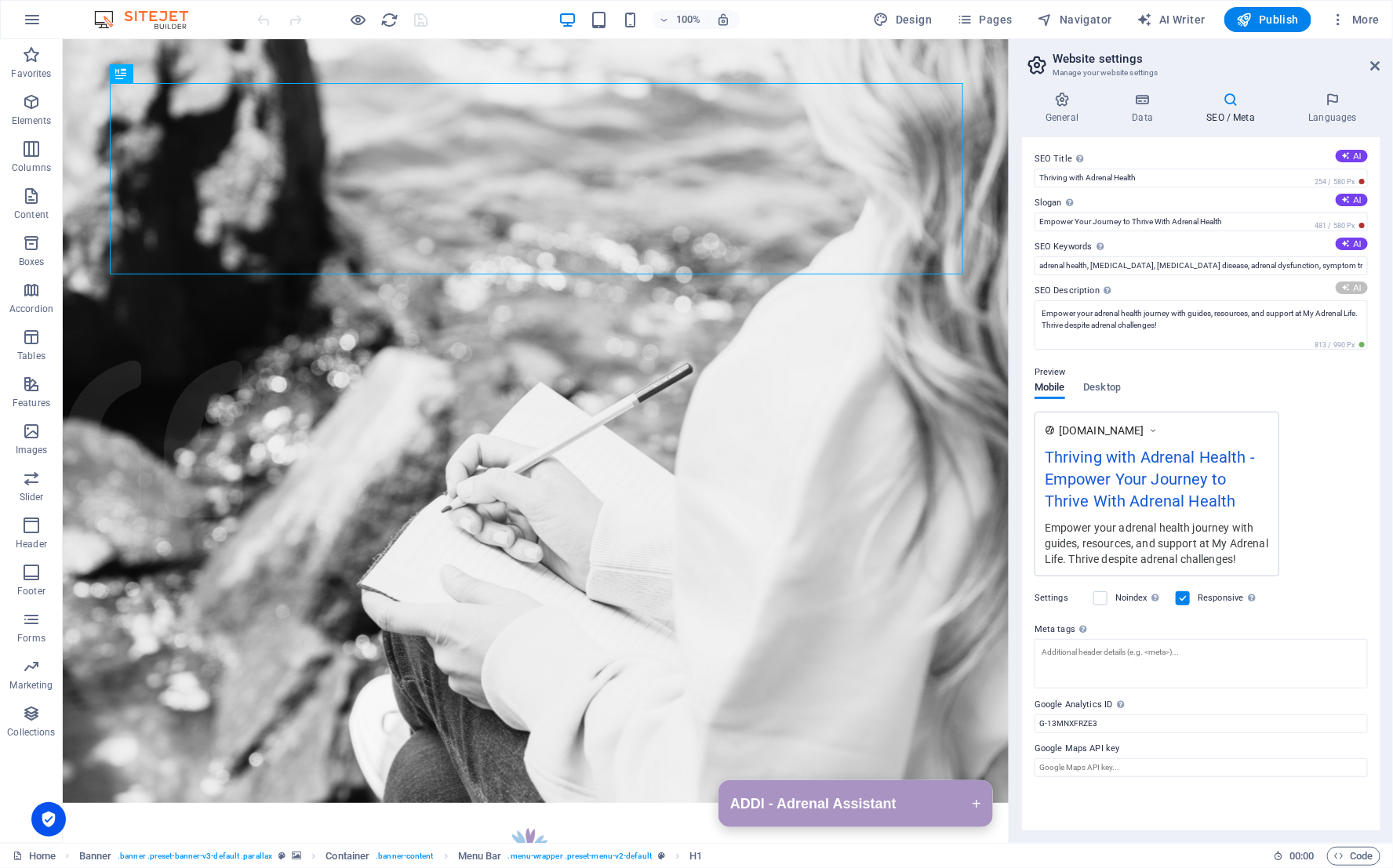 type on "Navigate adrenal health with confidence! Explore resources, tips, and support to thrive, even when adrenals dont." 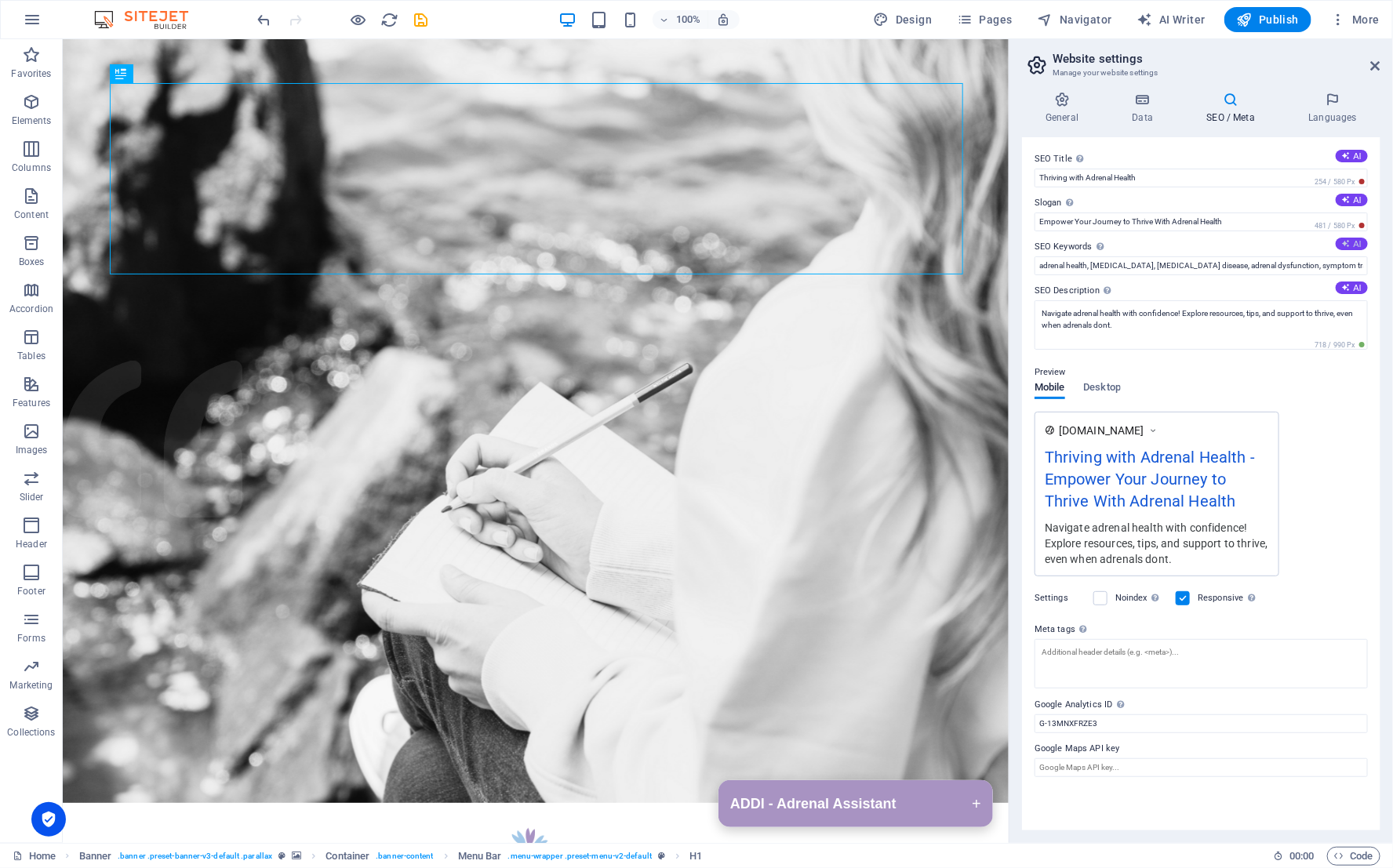 click on "AI" at bounding box center [1351, 244] 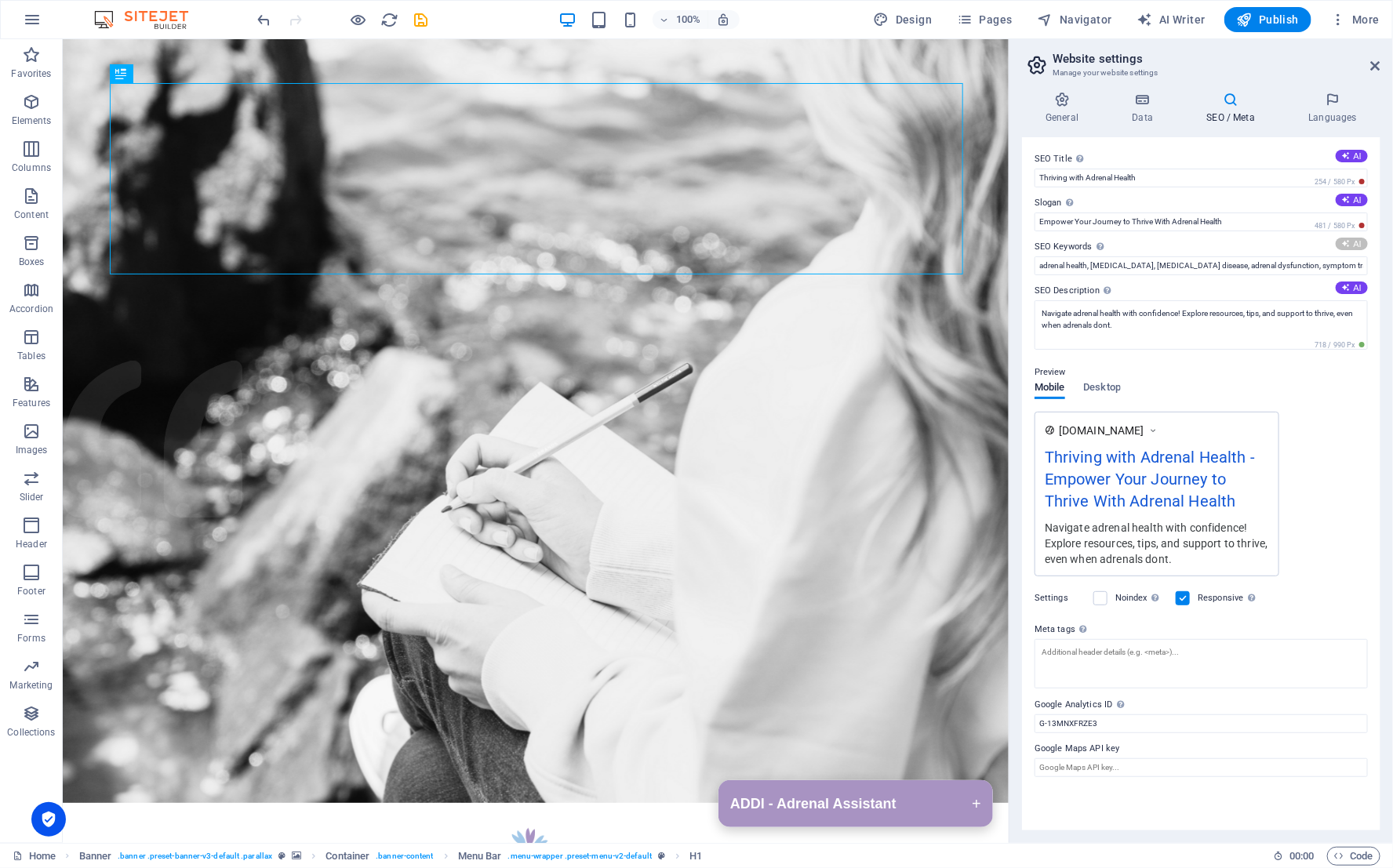 type on "adrenal health, Addison’s Disease, adrenal dysfunction, symptom tracking, health resources, AI-generated health information" 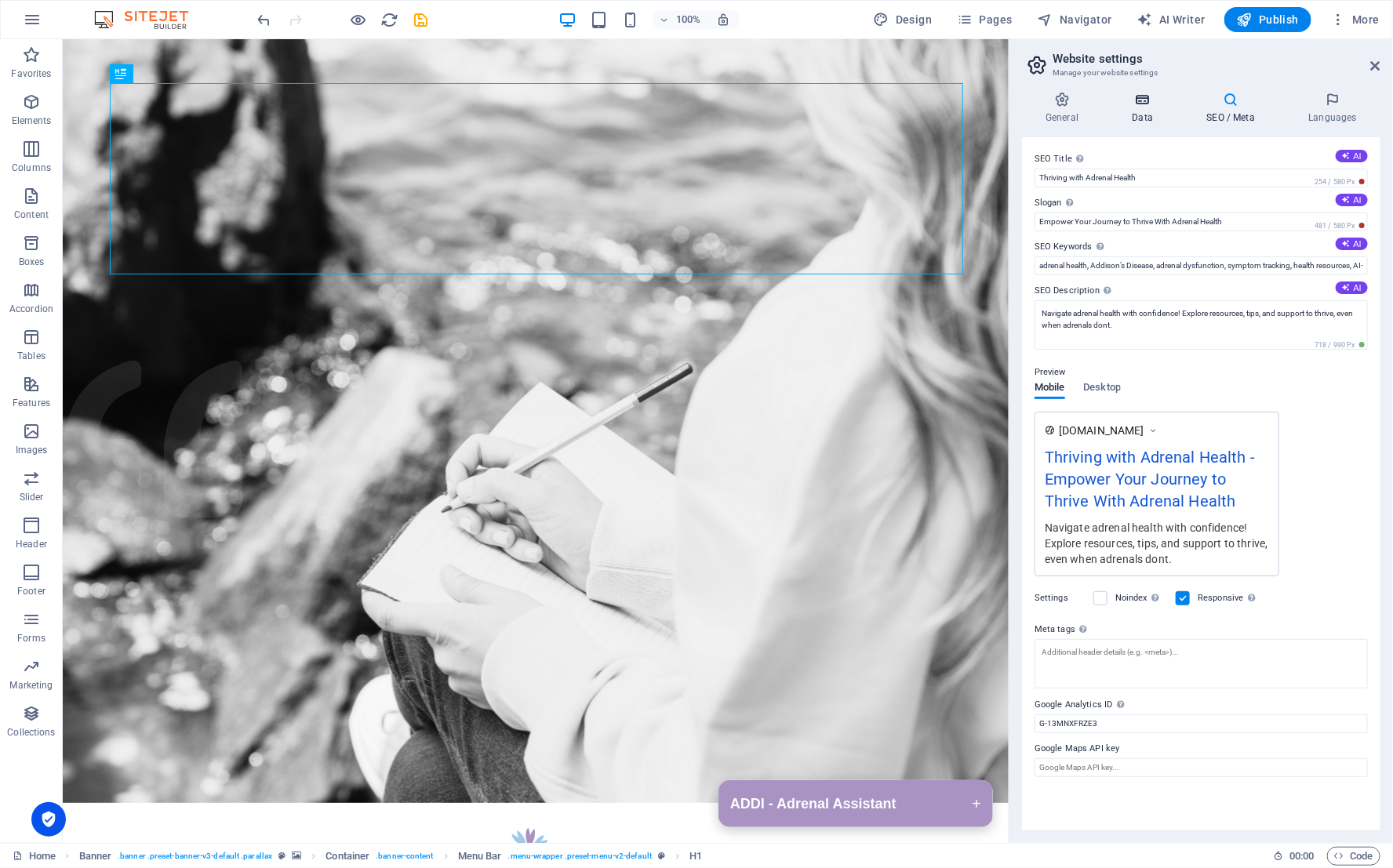 click on "Data" at bounding box center (1145, 108) 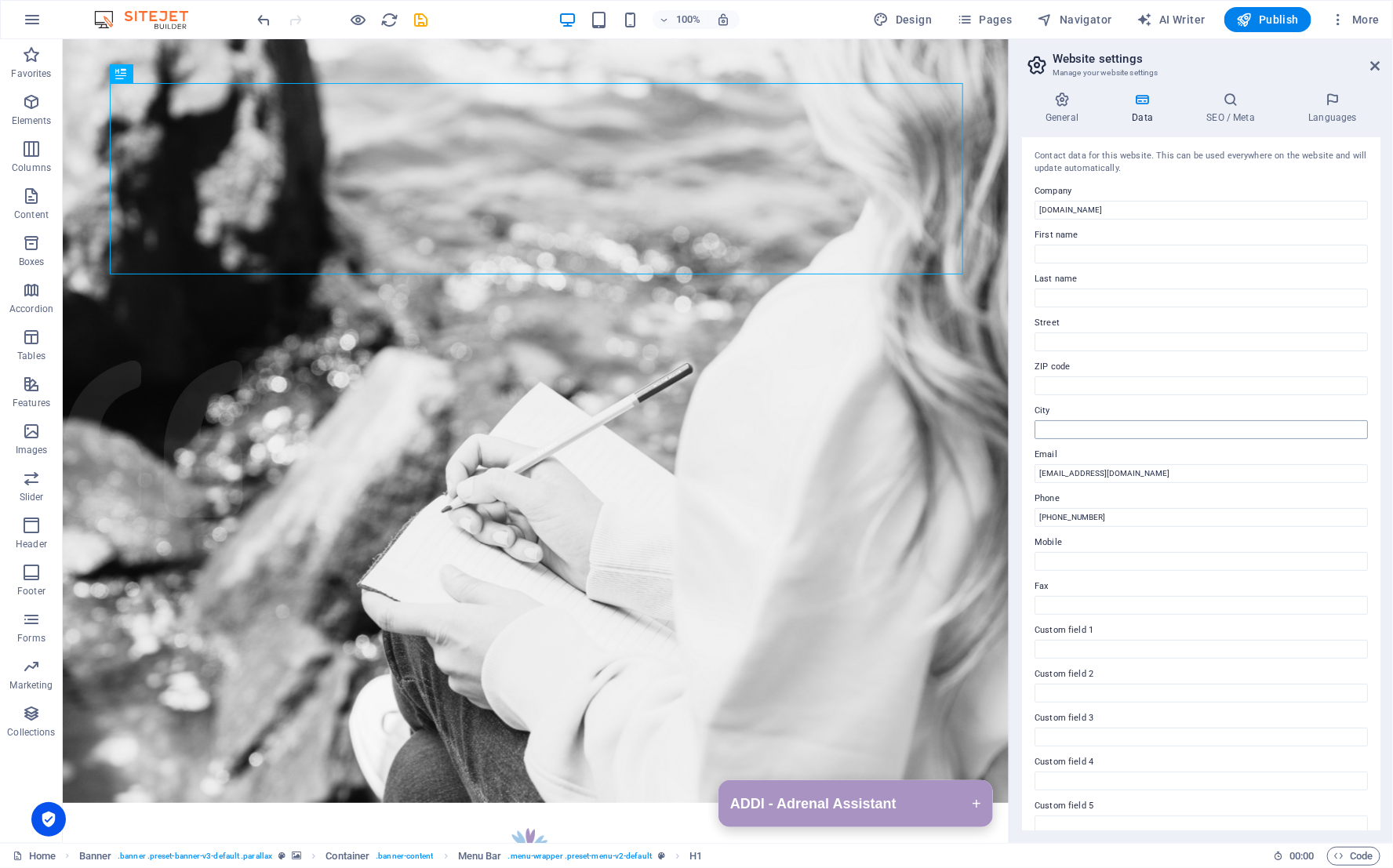 scroll, scrollTop: 0, scrollLeft: 0, axis: both 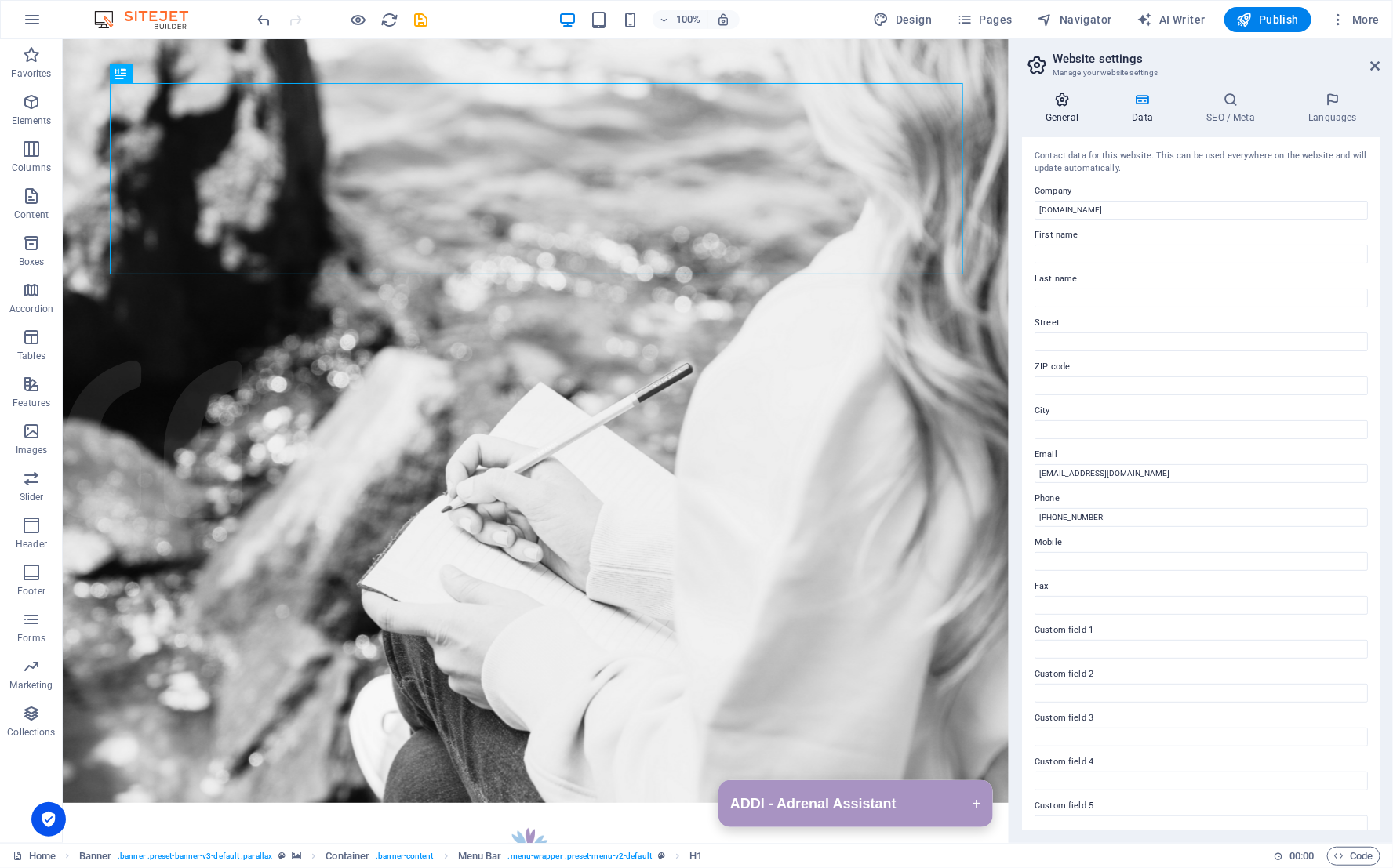 click on "General" at bounding box center [1065, 108] 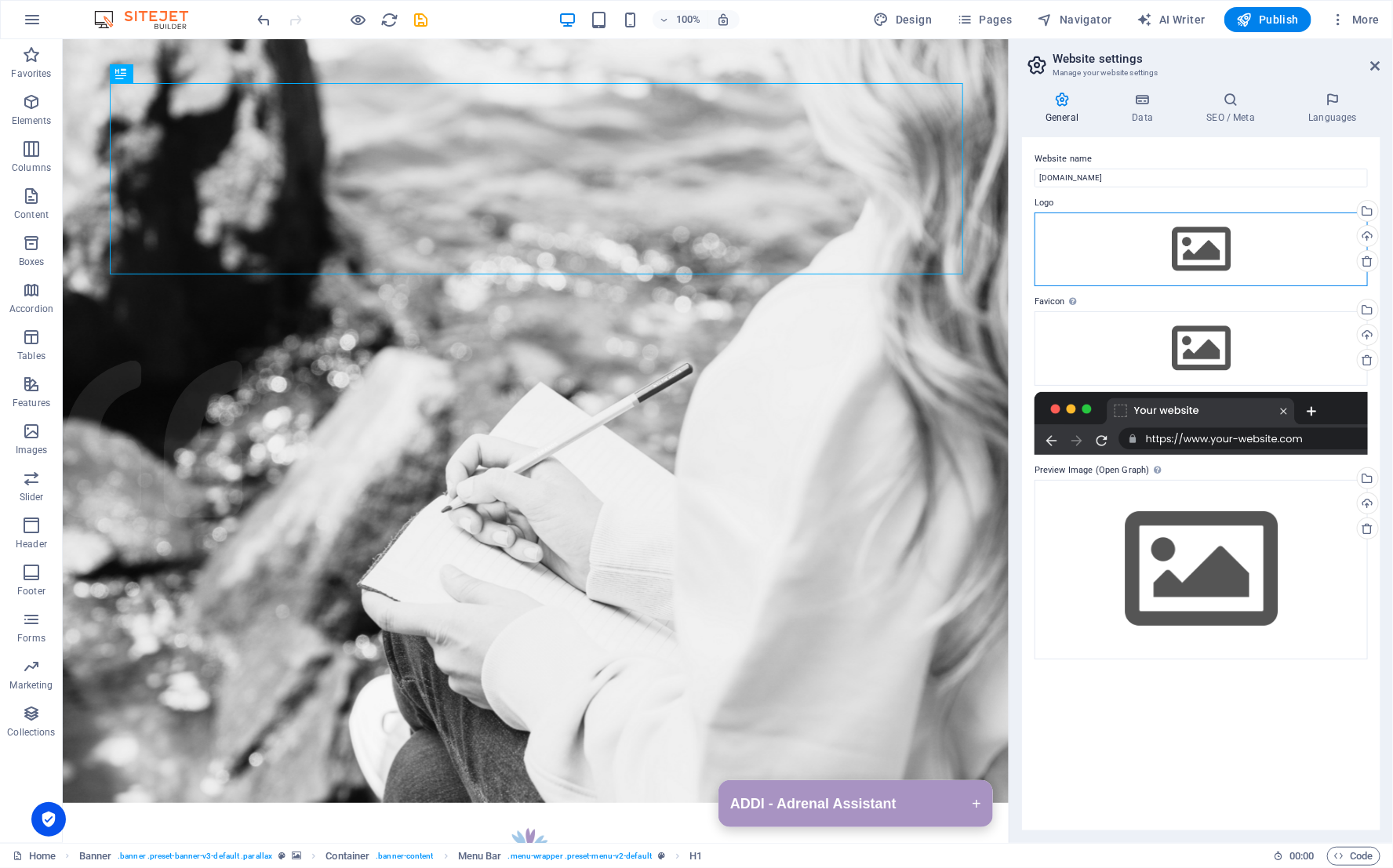 click on "Drag files here, click to choose files or select files from Files or our free stock photos & videos" at bounding box center [1201, 249] 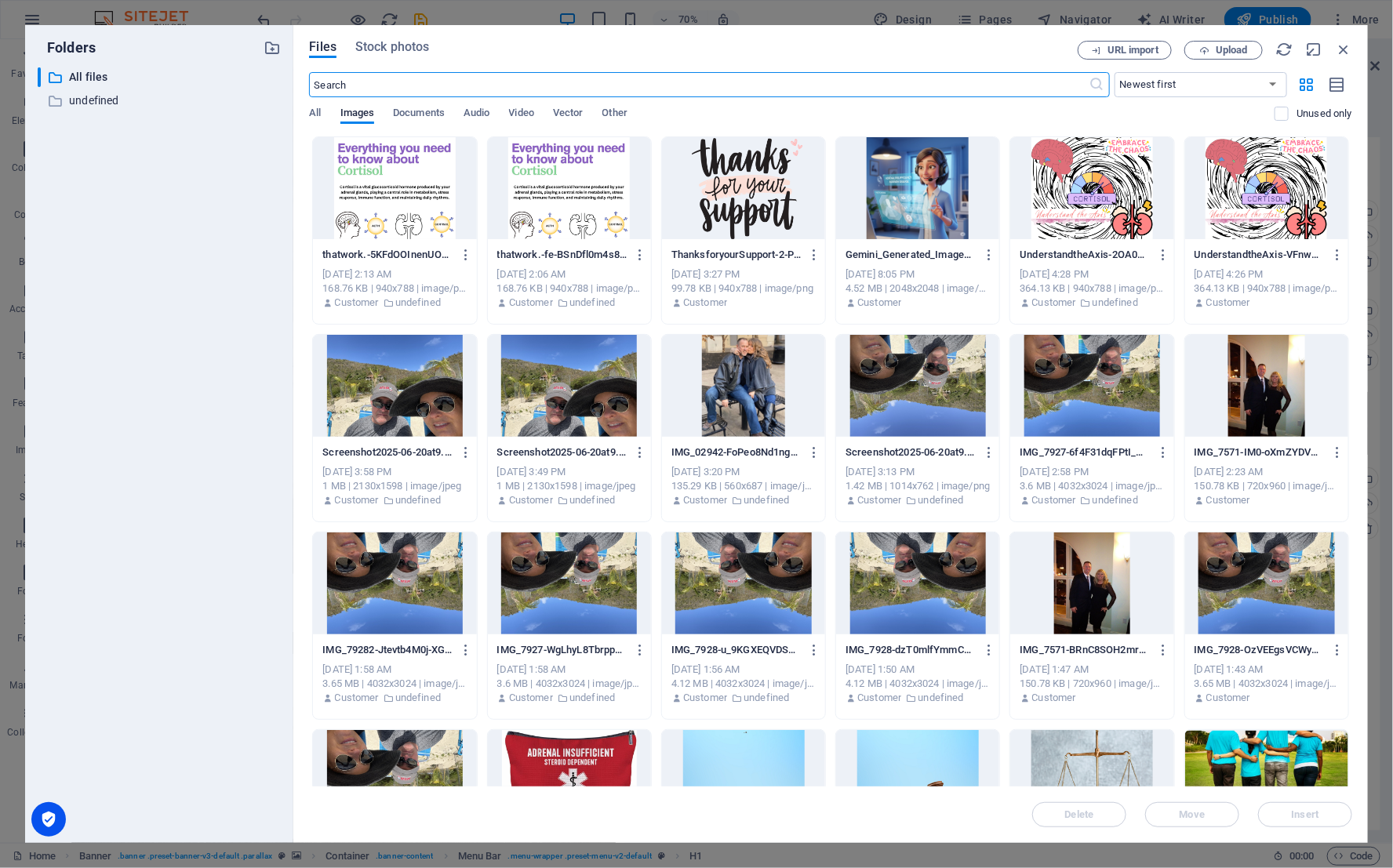 scroll, scrollTop: 0, scrollLeft: 0, axis: both 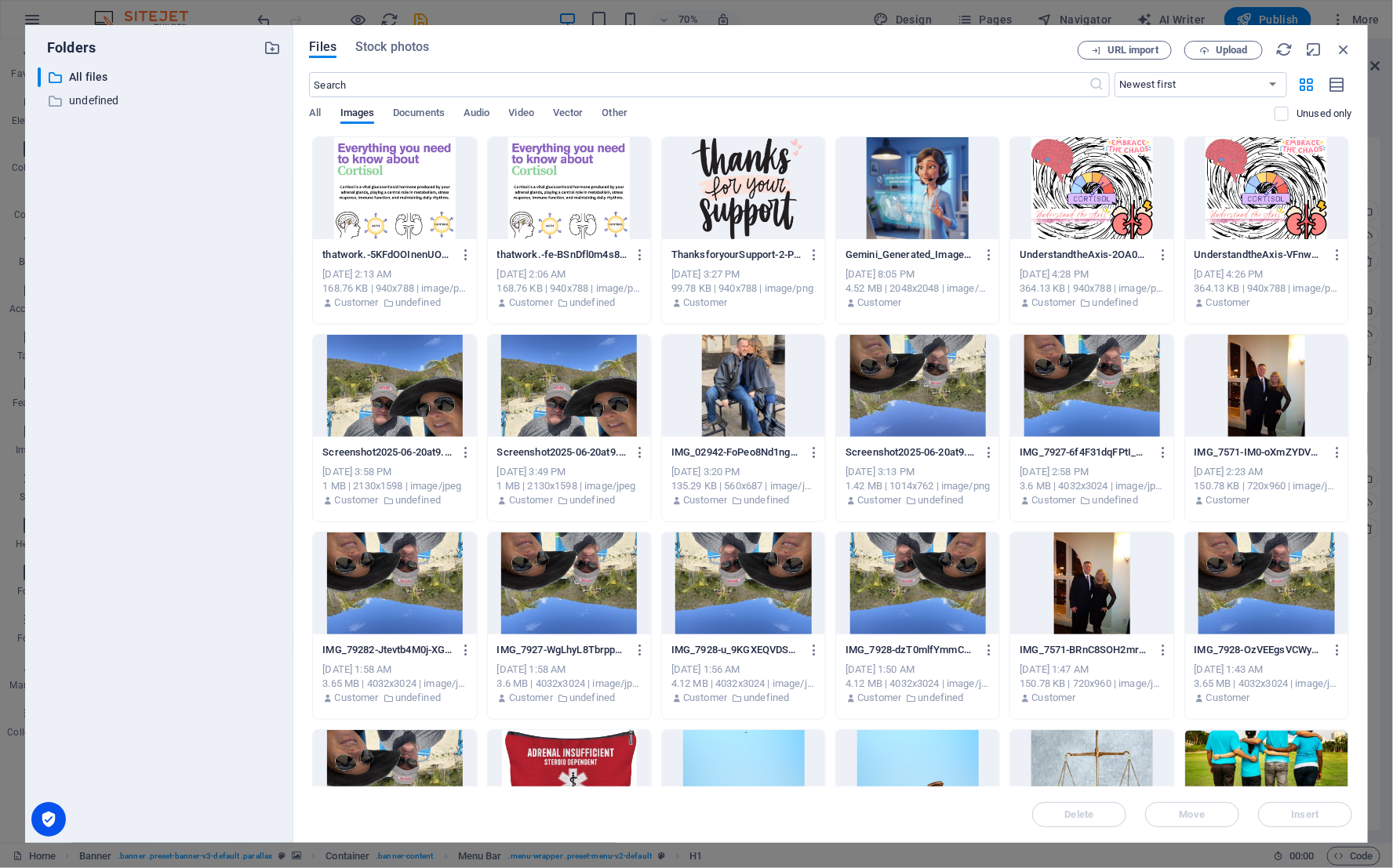 click on "All Images Documents Audio Video Vector Other" at bounding box center (791, 122) 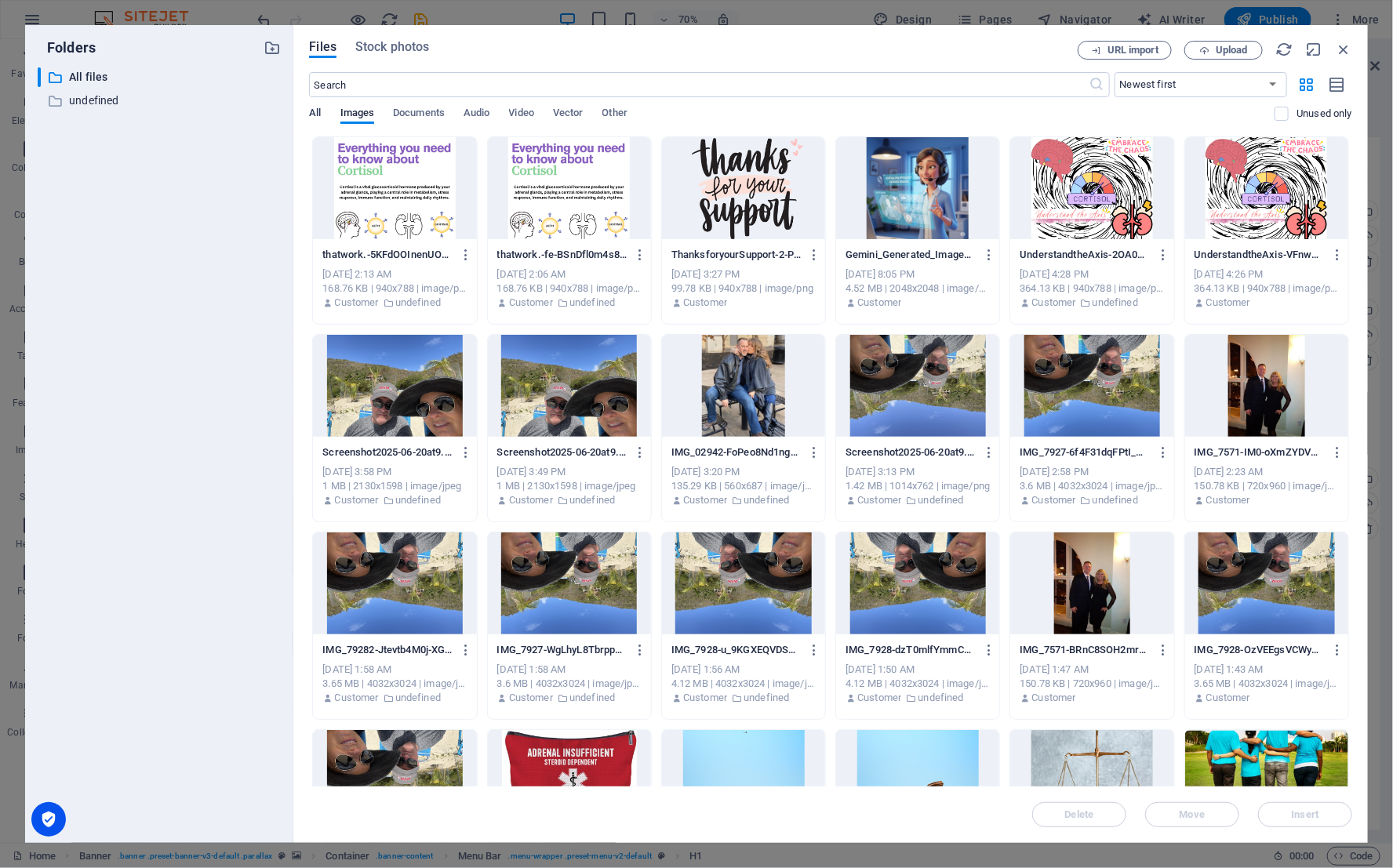 click on "All" at bounding box center (315, 114) 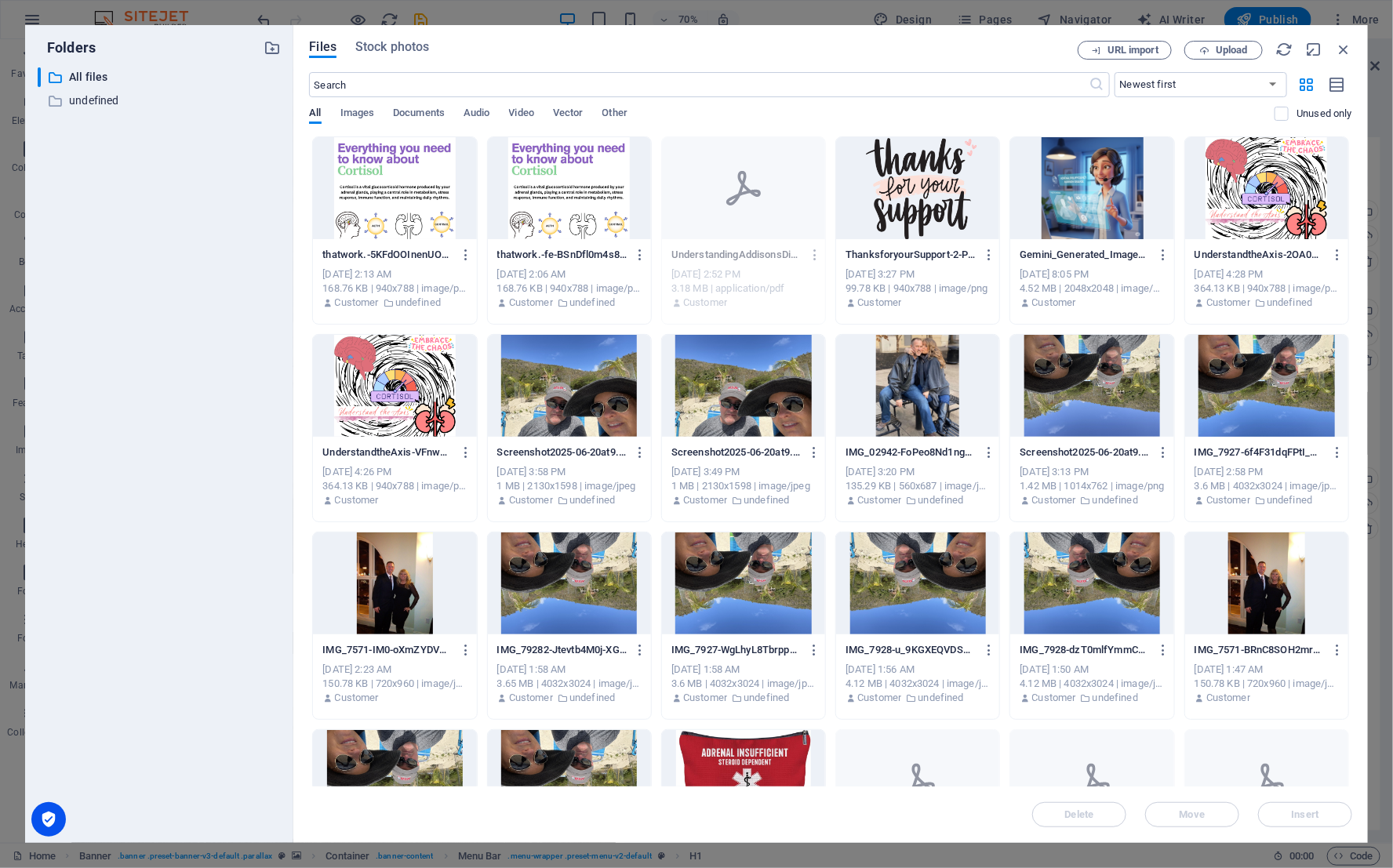 scroll, scrollTop: 2, scrollLeft: 0, axis: vertical 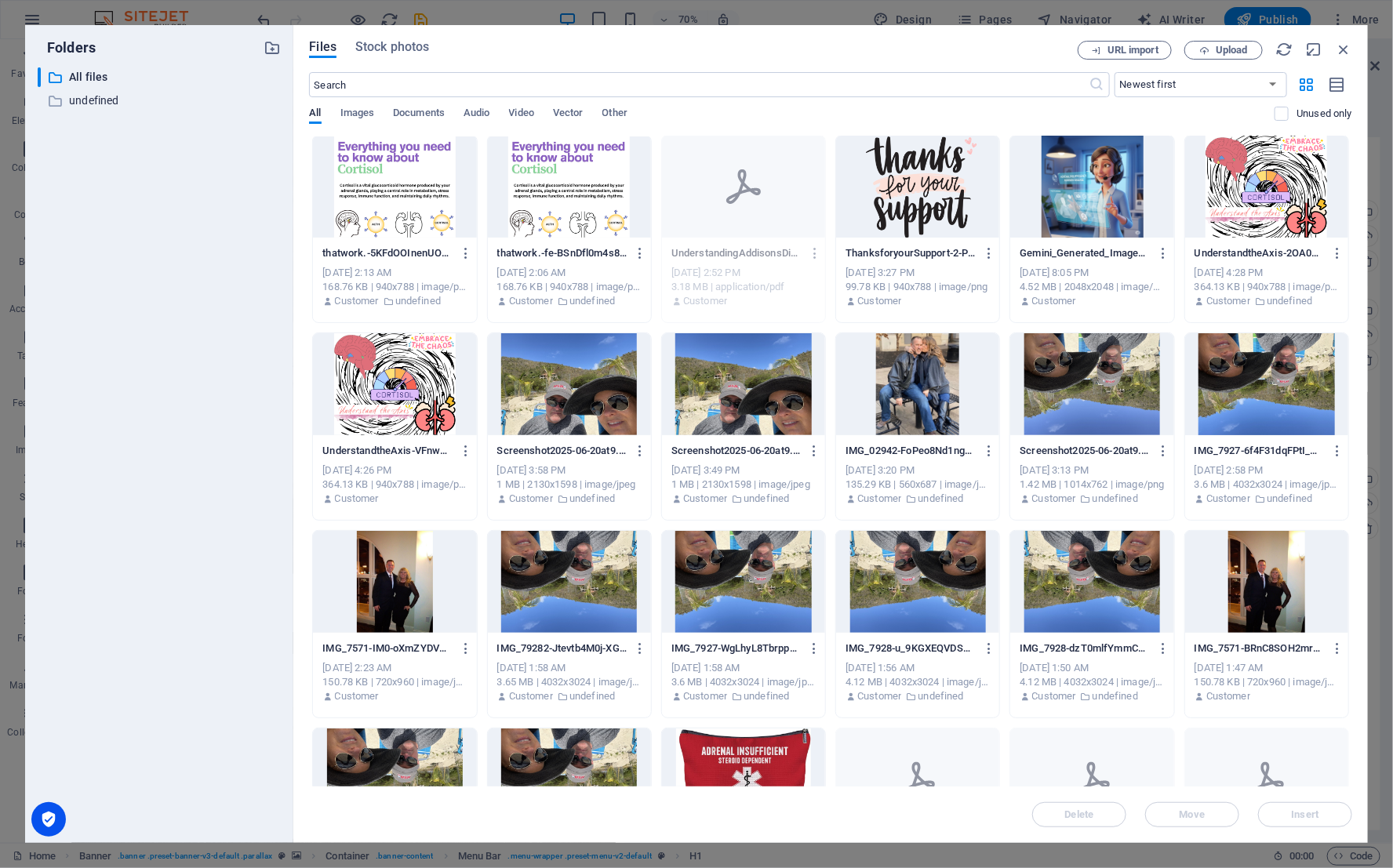 click on "Files Stock photos URL import Upload ​ Newest first Oldest first Name (A-Z) Name (Z-A) Size (0-9) Size (9-0) Resolution (0-9) Resolution (9-0) All Images Documents Audio Video Vector Other Unused only Drop files here to upload them instantly thatwork.-5KFdOOInenUO9a3KkOC_GA.png thatwork.-5KFdOOInenUO9a3KkOC_GA.png [DATE] 2:13 AM 168.76 KB | 940x788 | image/png Customer undefined thatwork.-fe-BSnDfl0m4s8piVT8w4Q.png thatwork.-fe-BSnDfl0m4s8piVT8w4Q.png [DATE] 2:06 AM 168.76 KB | 940x788 | image/png Customer undefined UnderstandingAddisonsDiseaseandAdrenalInsufficiencyintheUnitedStates-WJnSK0upVVArp5sZUdh48Q.pdf UnderstandingAddisonsDiseaseandAdrenalInsufficiencyintheUnitedStates-WJnSK0upVVArp5sZUdh48Q.pdf [DATE] 2:52 PM 3.18 MB | application/pdf Customer ThanksforyourSupport-2-PIFm3NYMZYkjMNtVM4bfdA.png ThanksforyourSupport-2-PIFm3NYMZYkjMNtVM4bfdA.png [DATE] 3:27 PM 99.78 KB | 940x788 | image/png Customer Gemini_Generated_Image_k2is0ek2is0ek2is-yzNo-Ra7SVpxf6FnwMzJIw.png Customer Move" at bounding box center [831, 434] 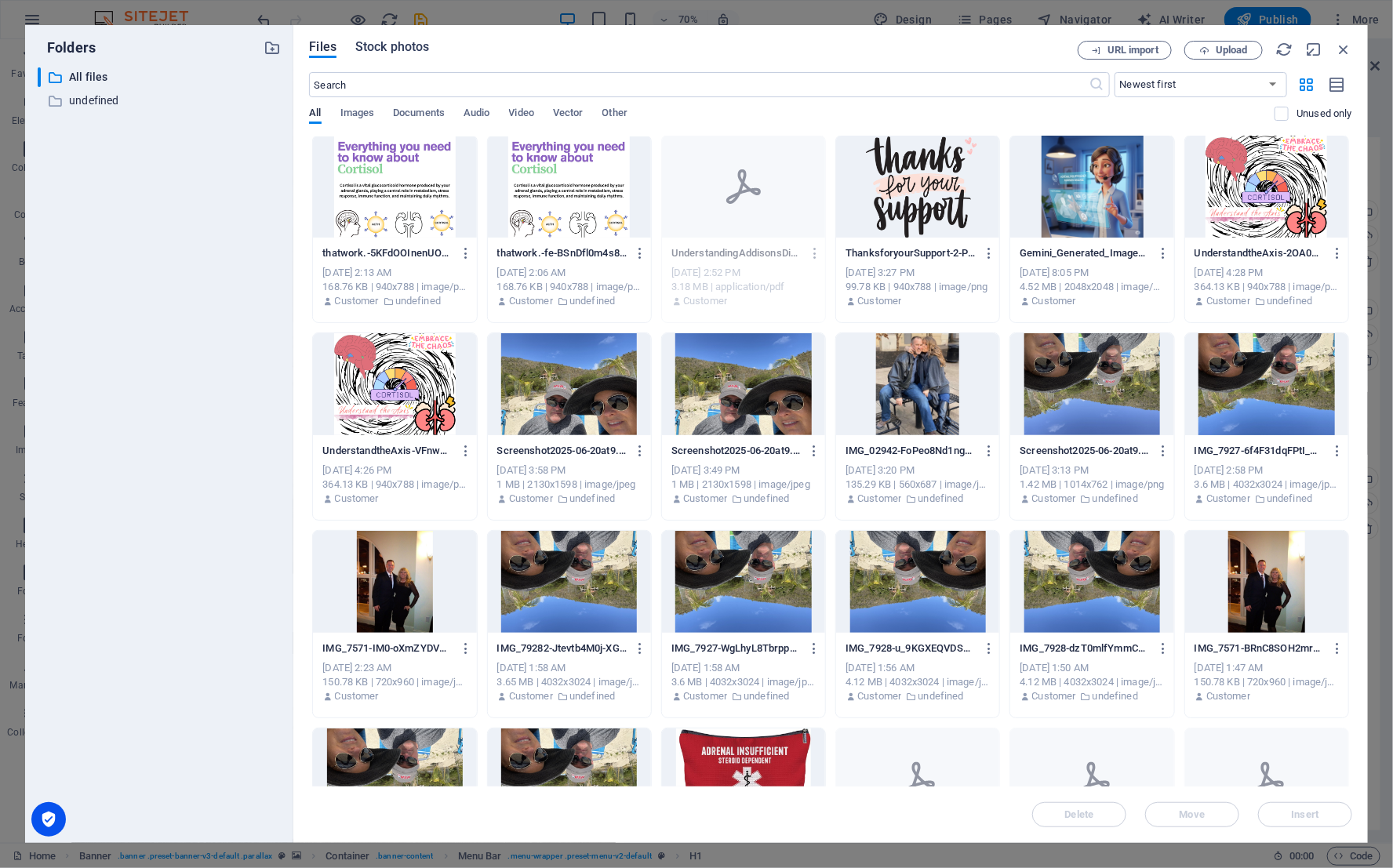 click on "Stock photos" at bounding box center [392, 47] 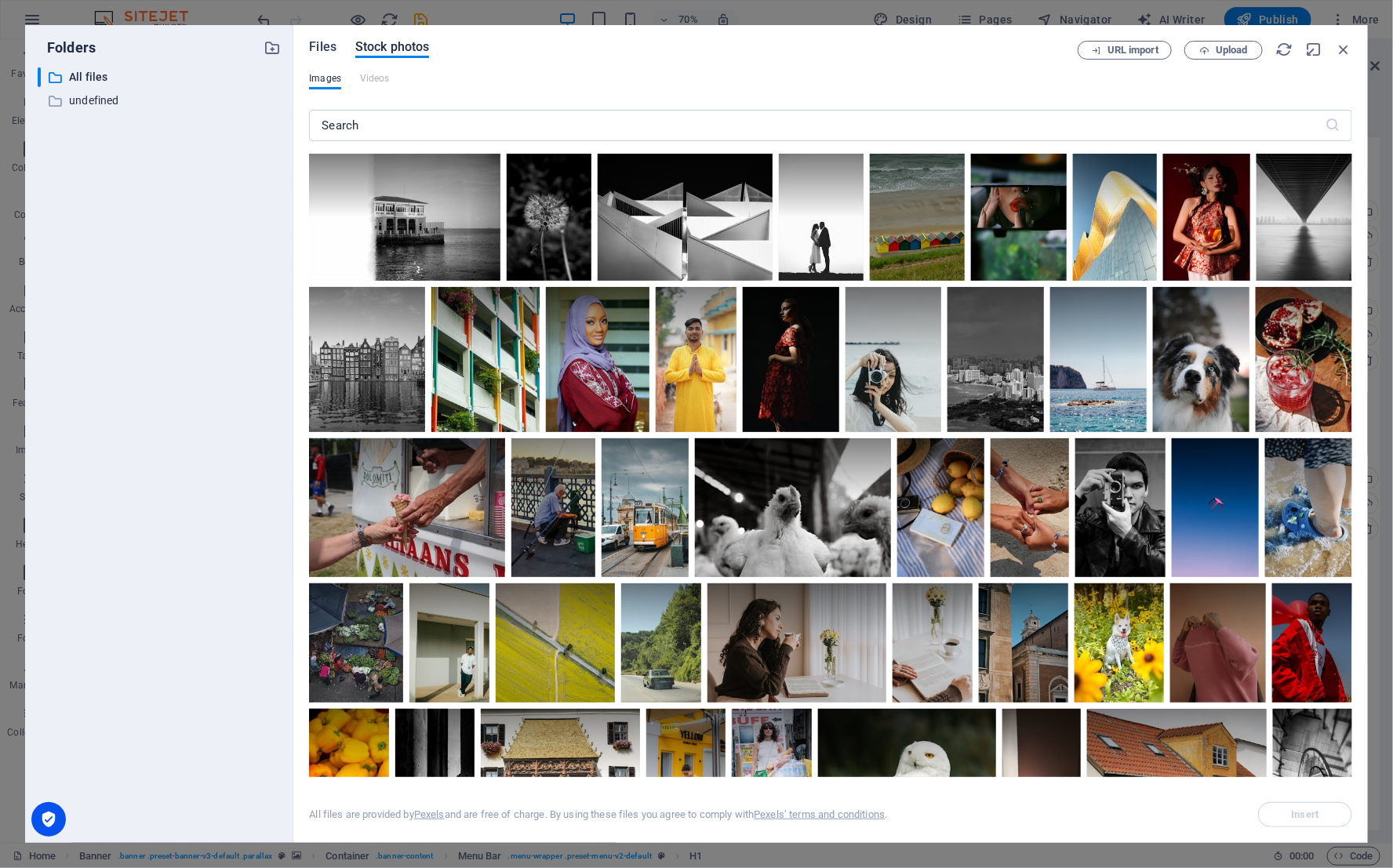 click on "Files" at bounding box center [322, 47] 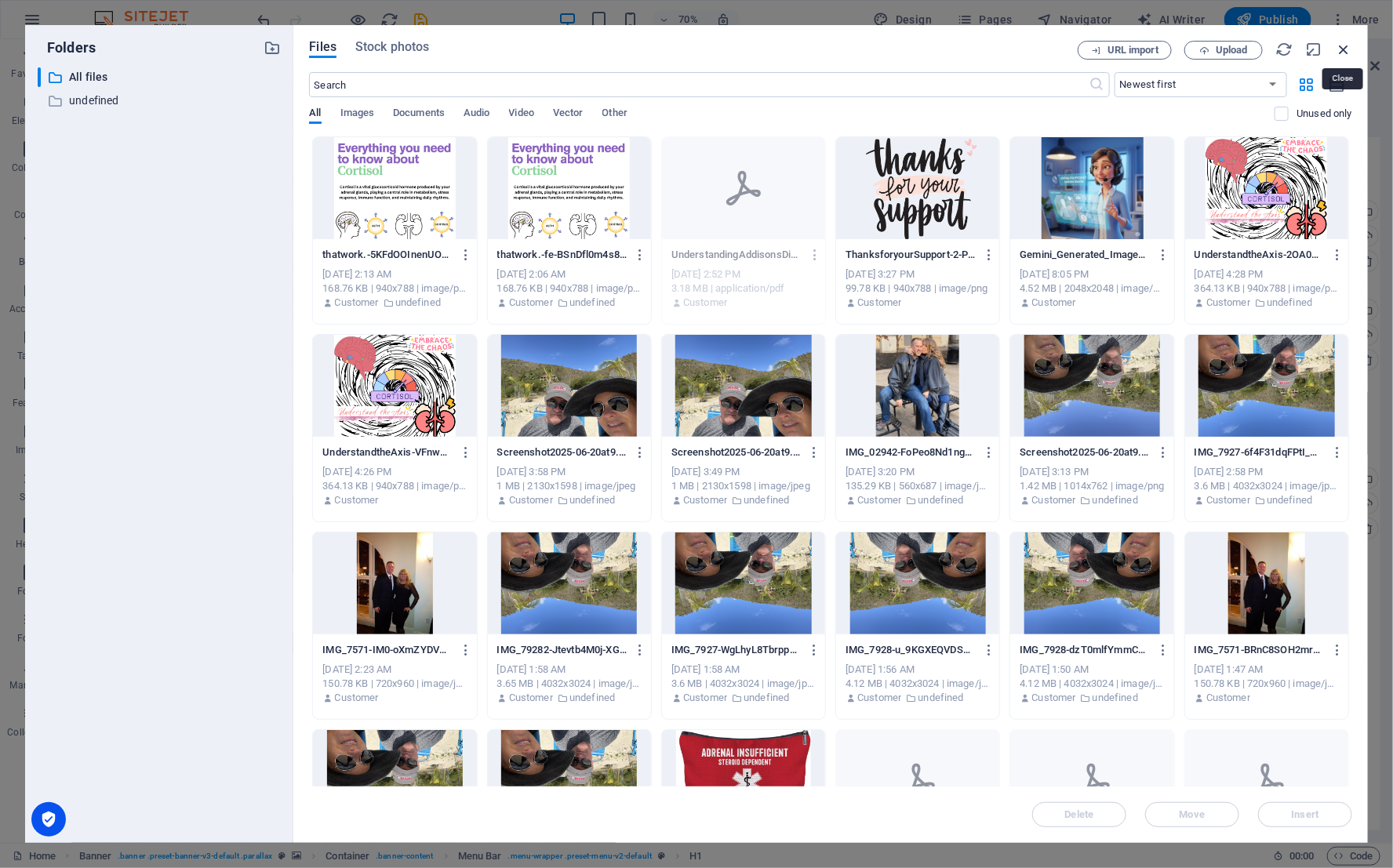 click at bounding box center [1344, 49] 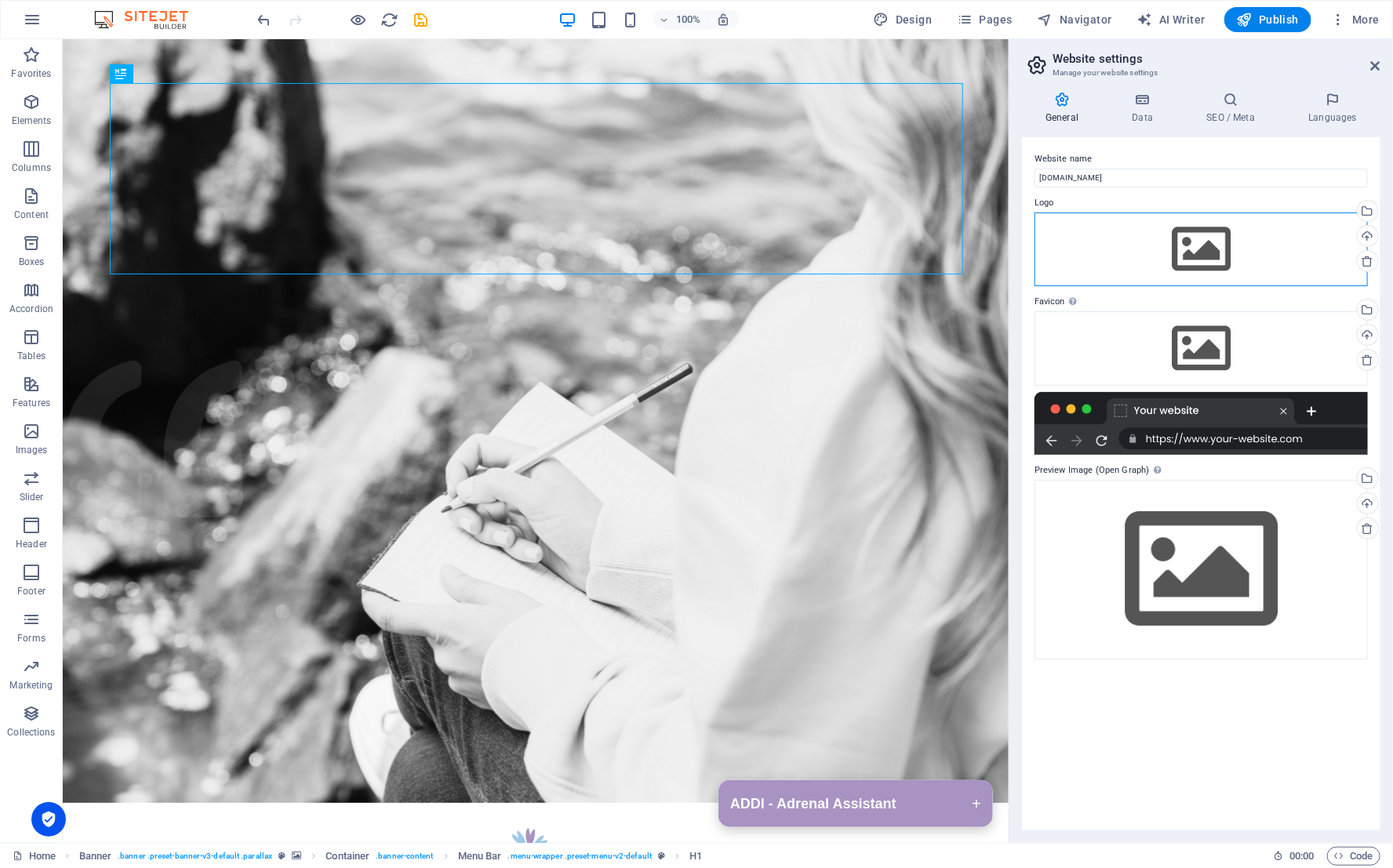 click on "Drag files here, click to choose files or select files from Files or our free stock photos & videos" at bounding box center (1201, 249) 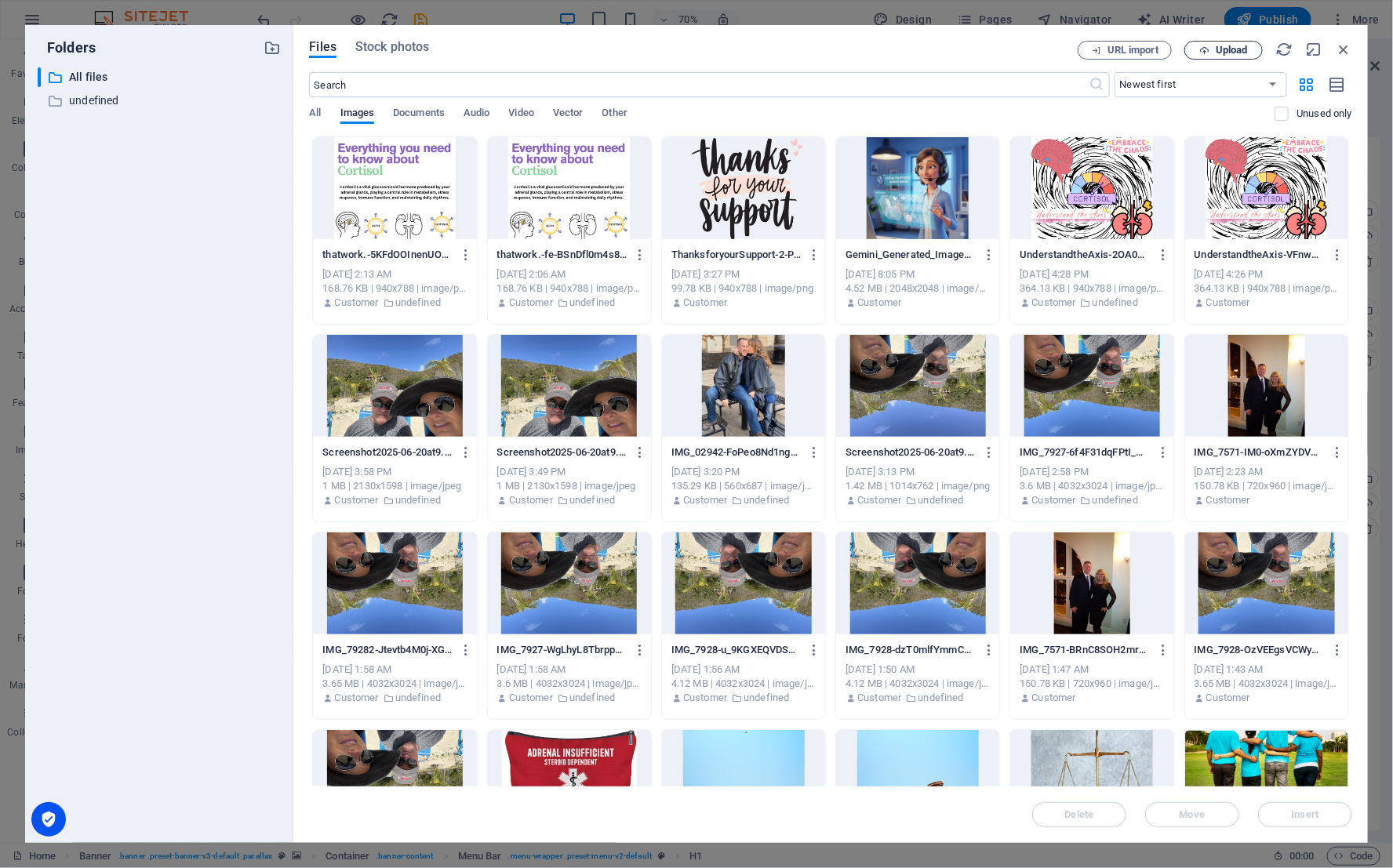 click on "Upload" at bounding box center [1231, 50] 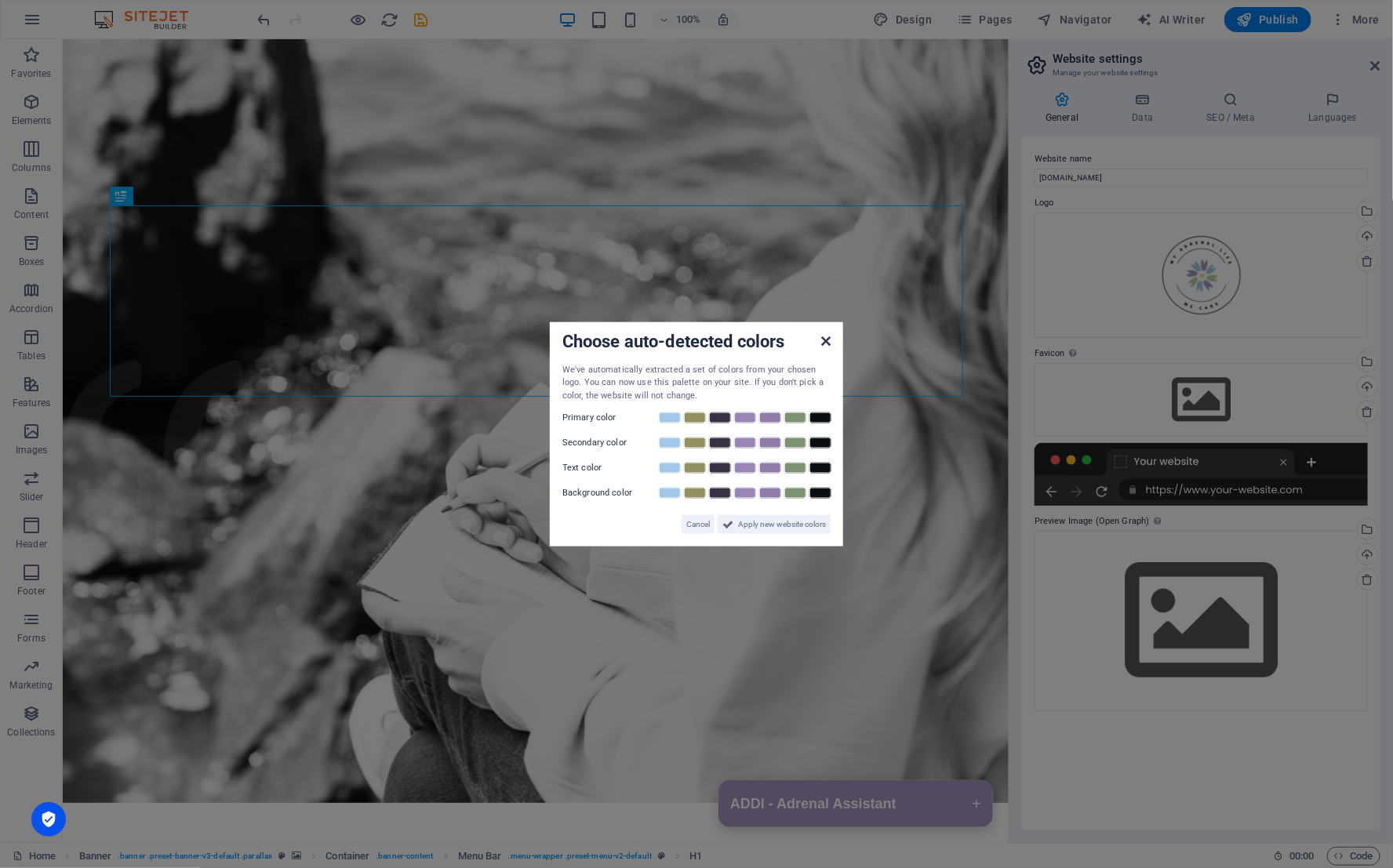 click at bounding box center [826, 340] 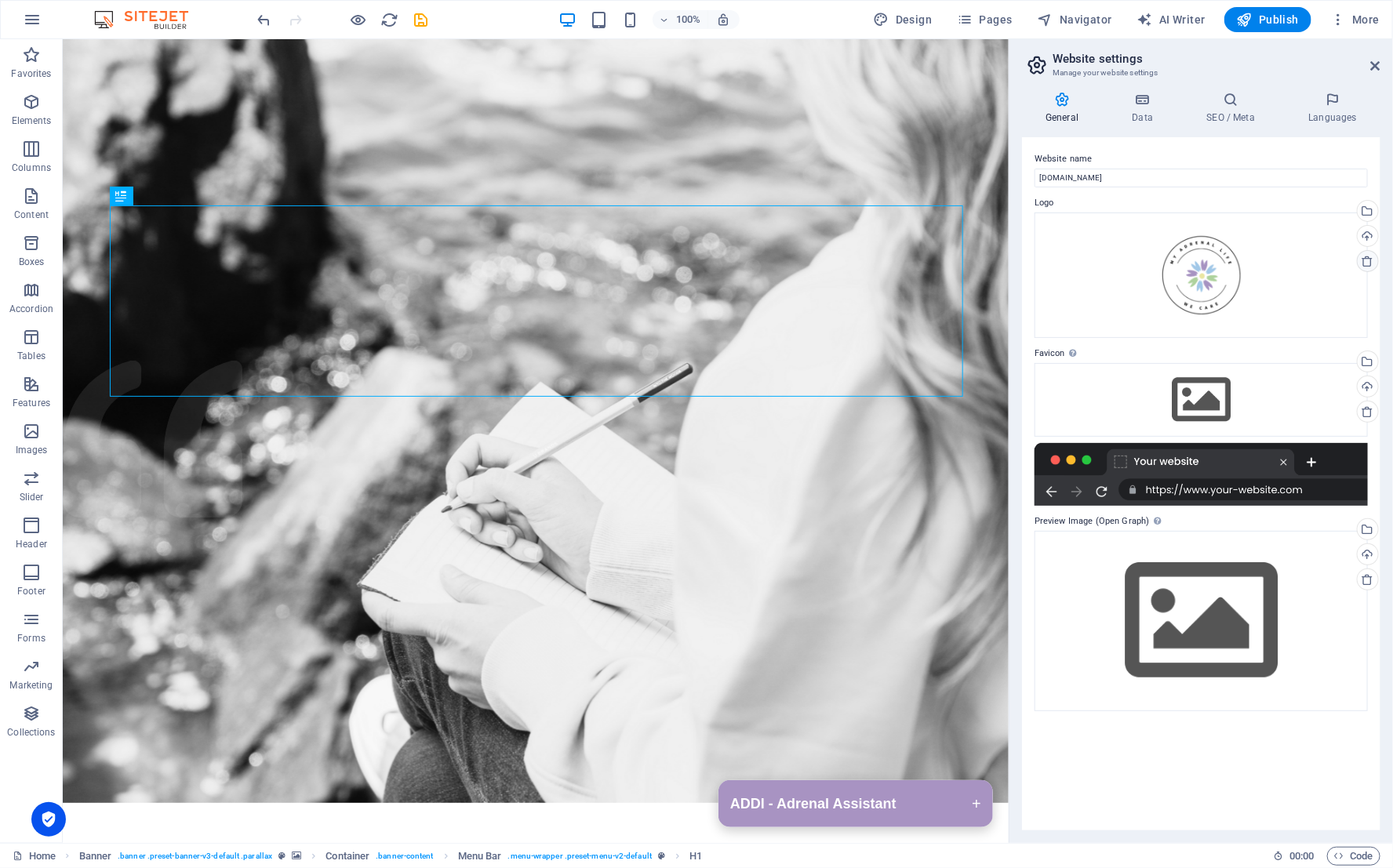 click at bounding box center (1368, 261) 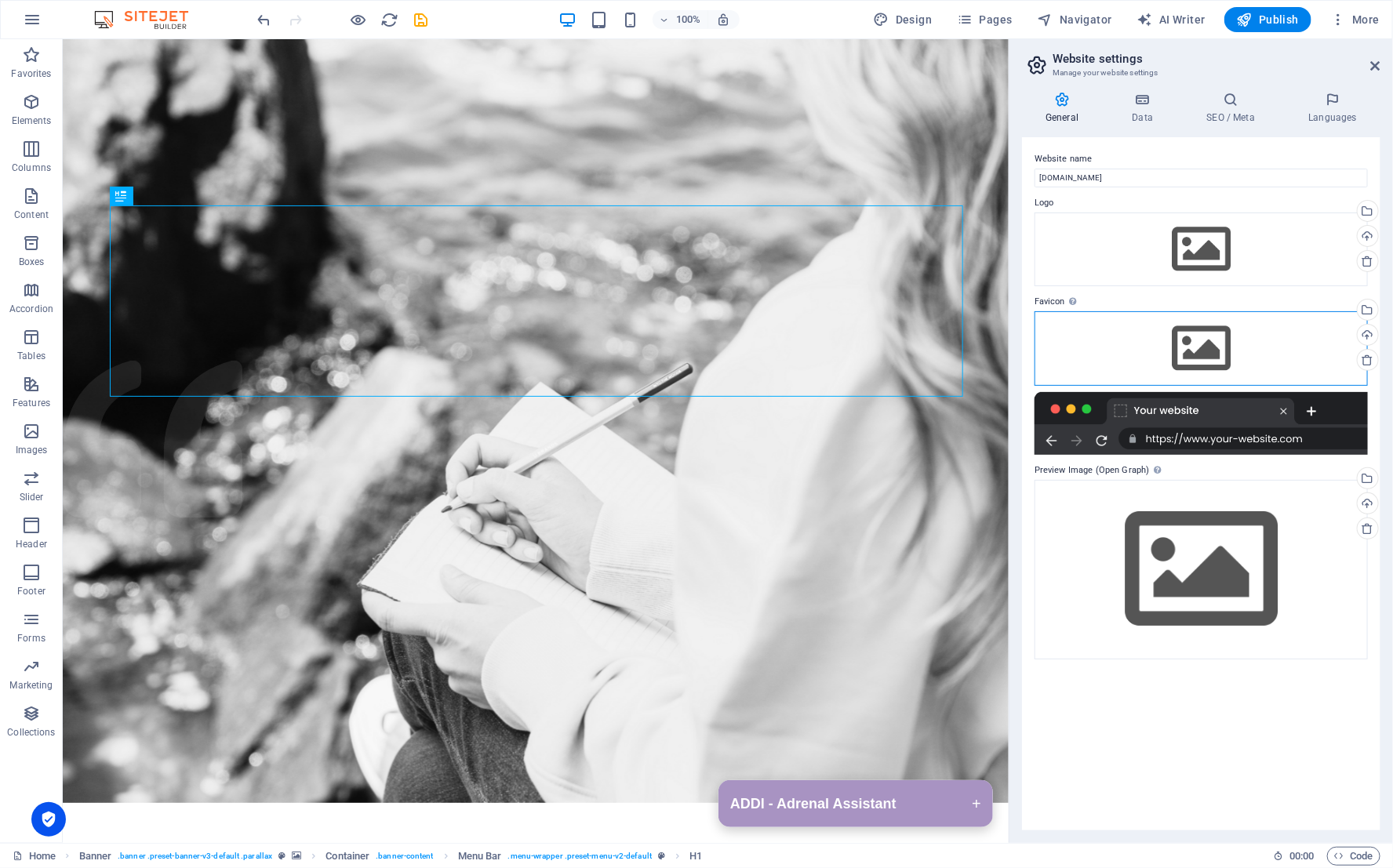 click on "Drag files here, click to choose files or select files from Files or our free stock photos & videos" at bounding box center (1201, 348) 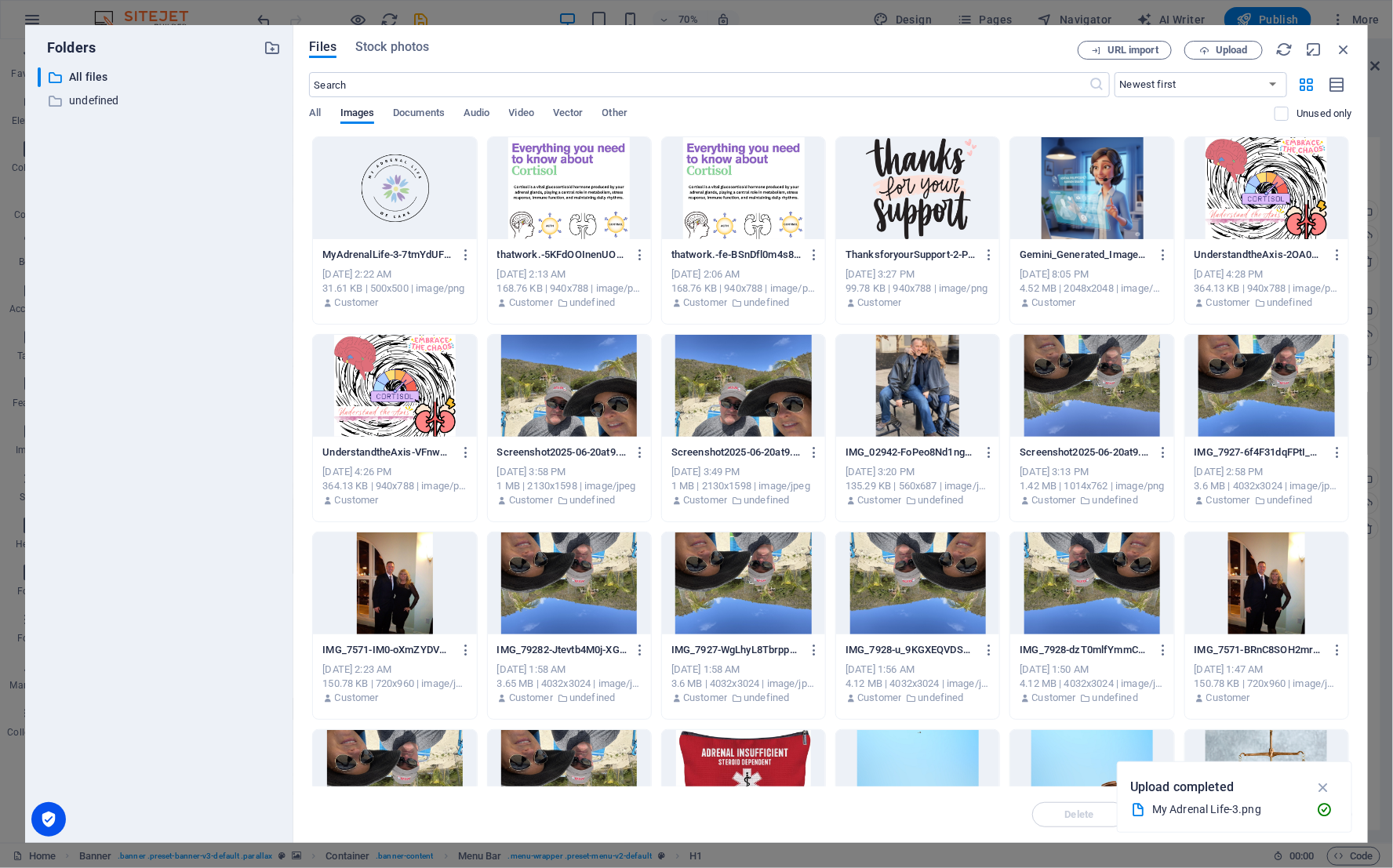 click at bounding box center [395, 188] 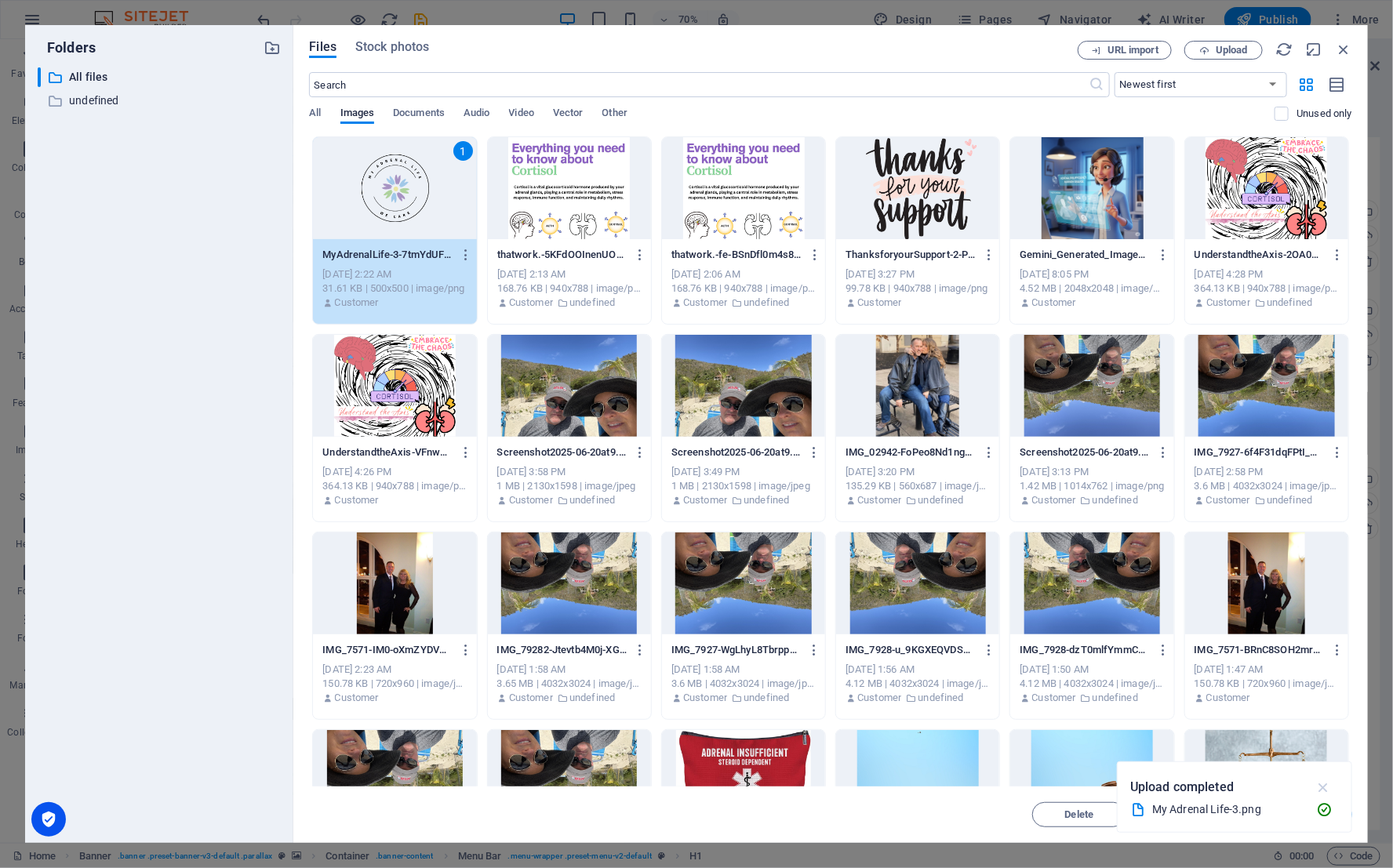 click at bounding box center [1323, 787] 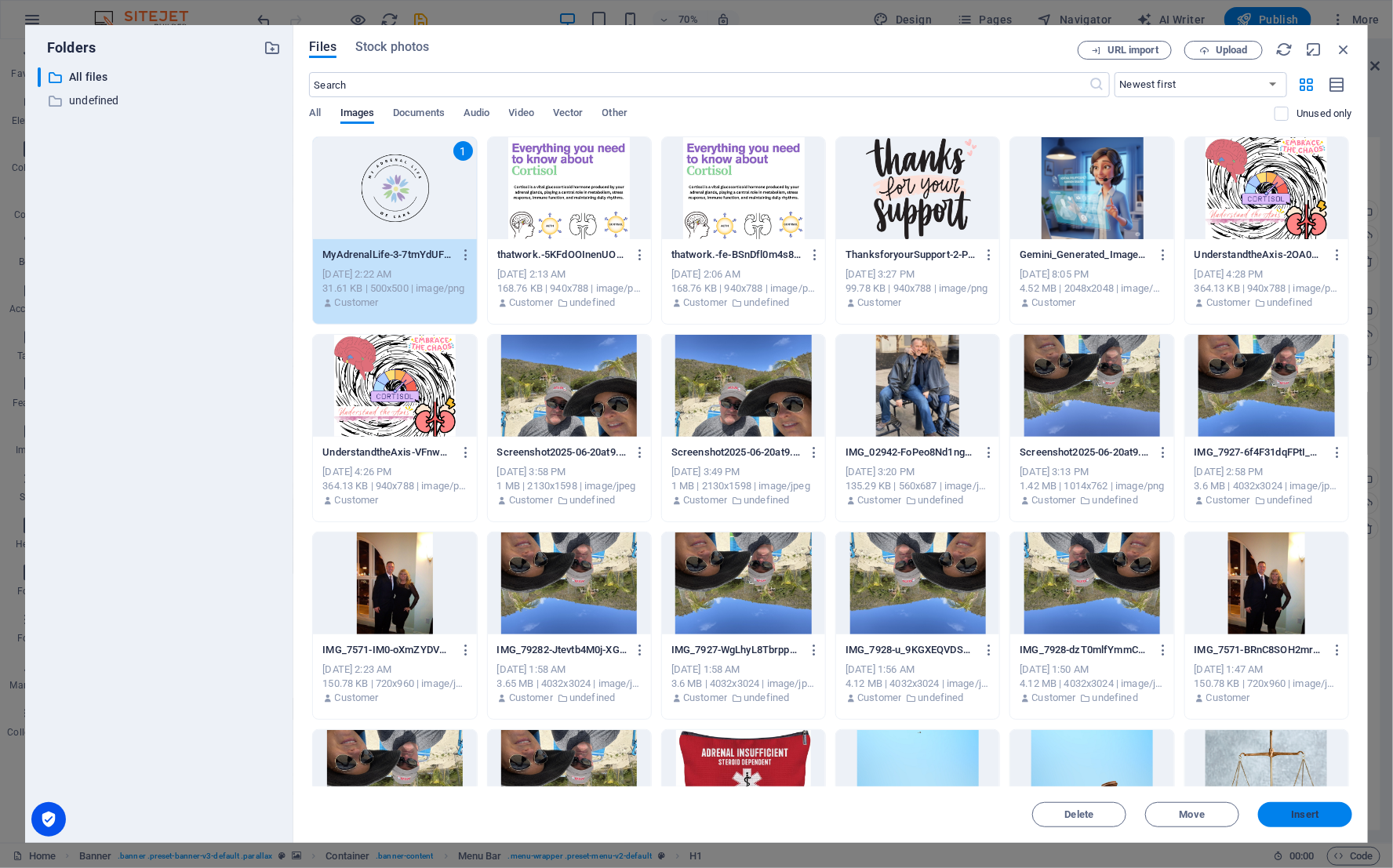 click on "Insert" at bounding box center (1305, 815) 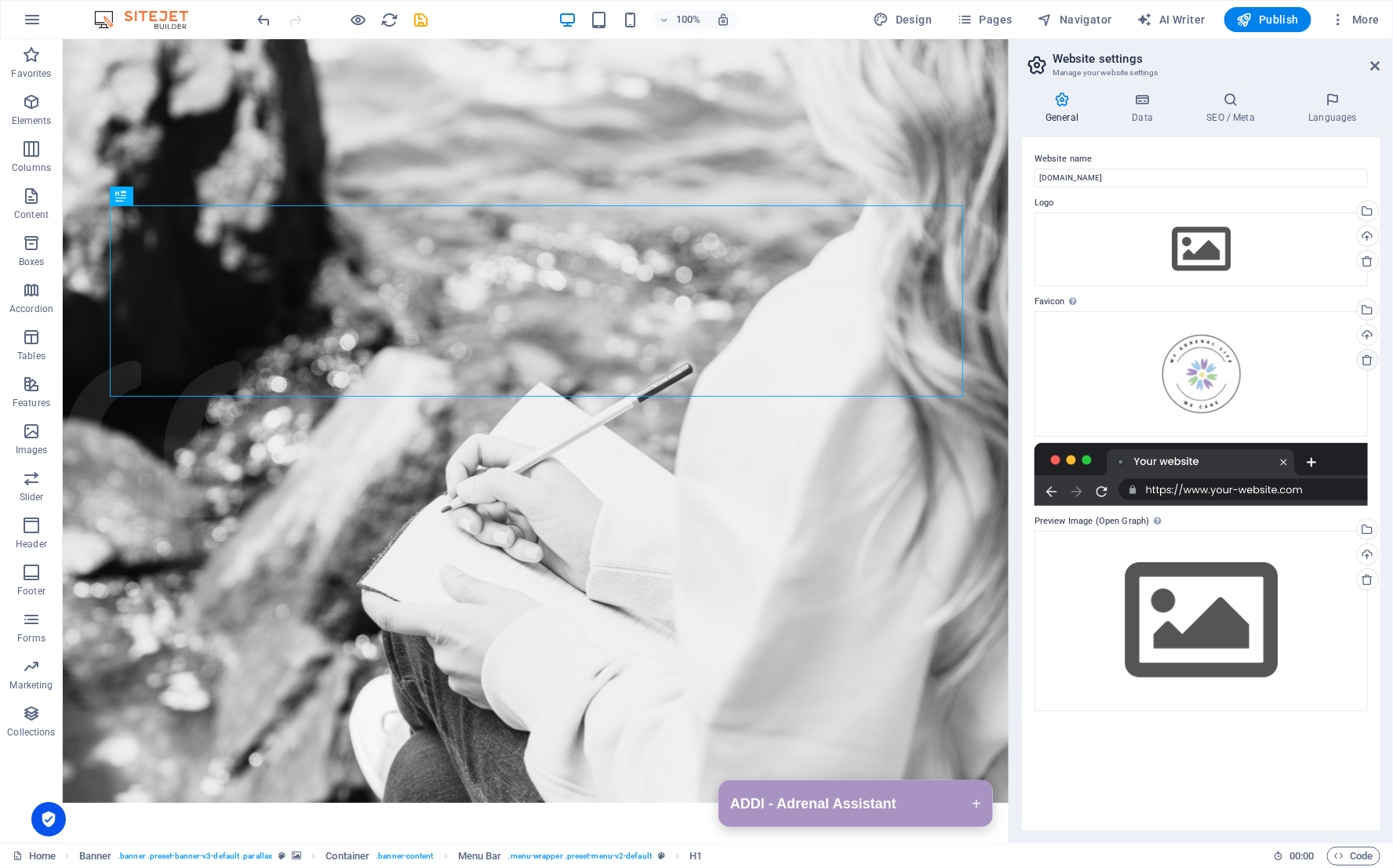 click at bounding box center (1368, 360) 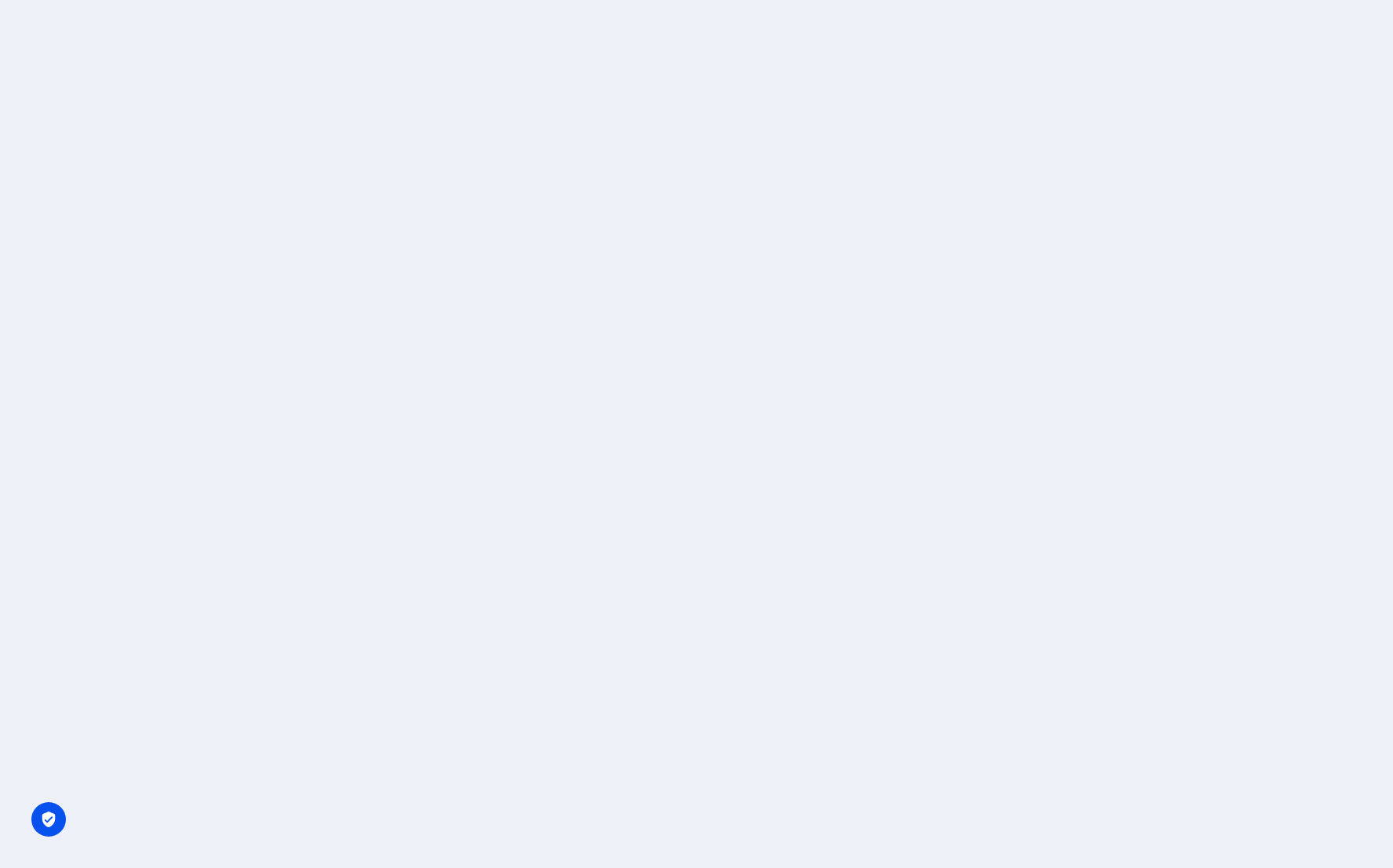 scroll, scrollTop: 0, scrollLeft: 0, axis: both 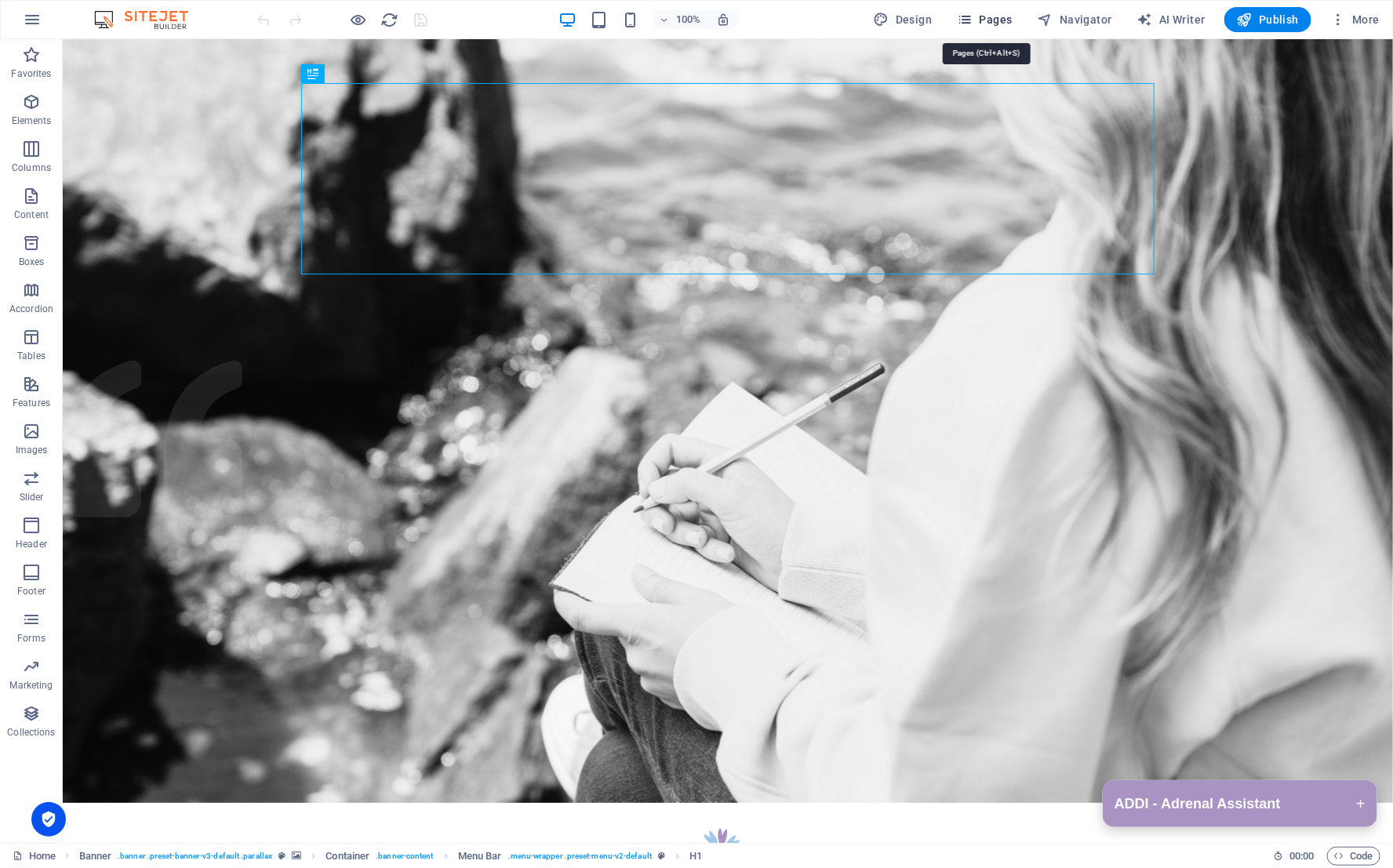 click on "Pages" at bounding box center (984, 20) 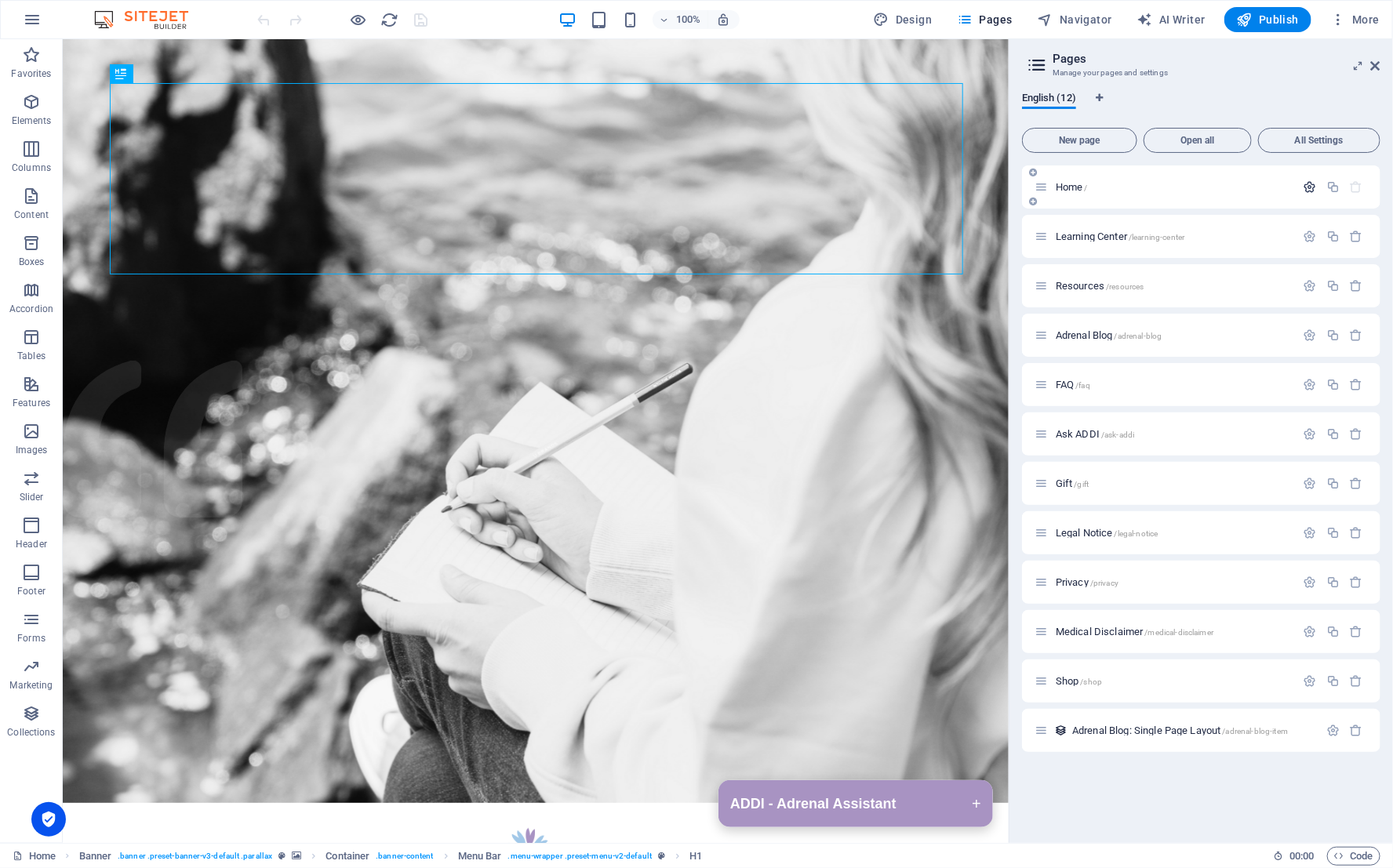 click at bounding box center (1310, 187) 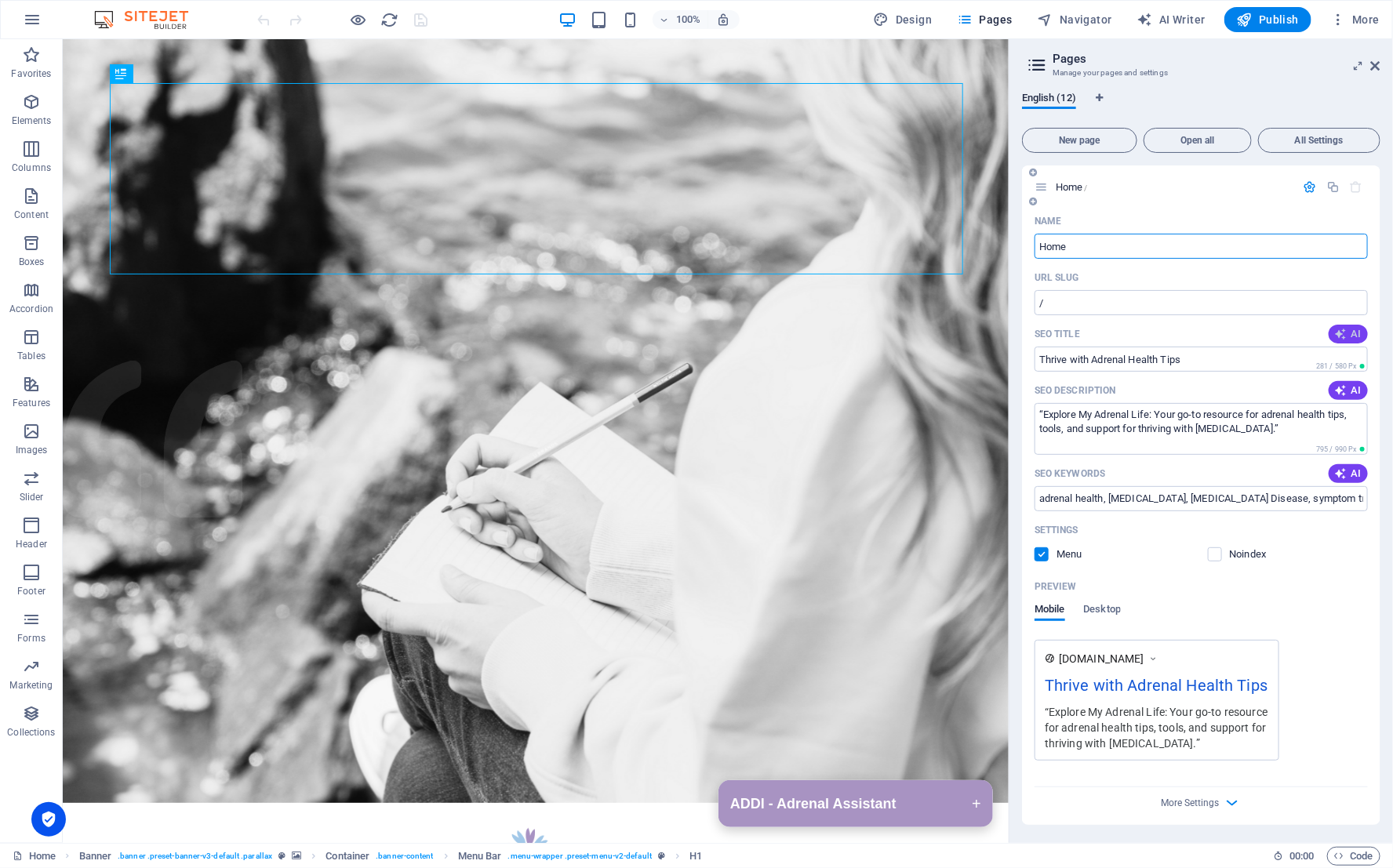 click on "AI" at bounding box center (1348, 334) 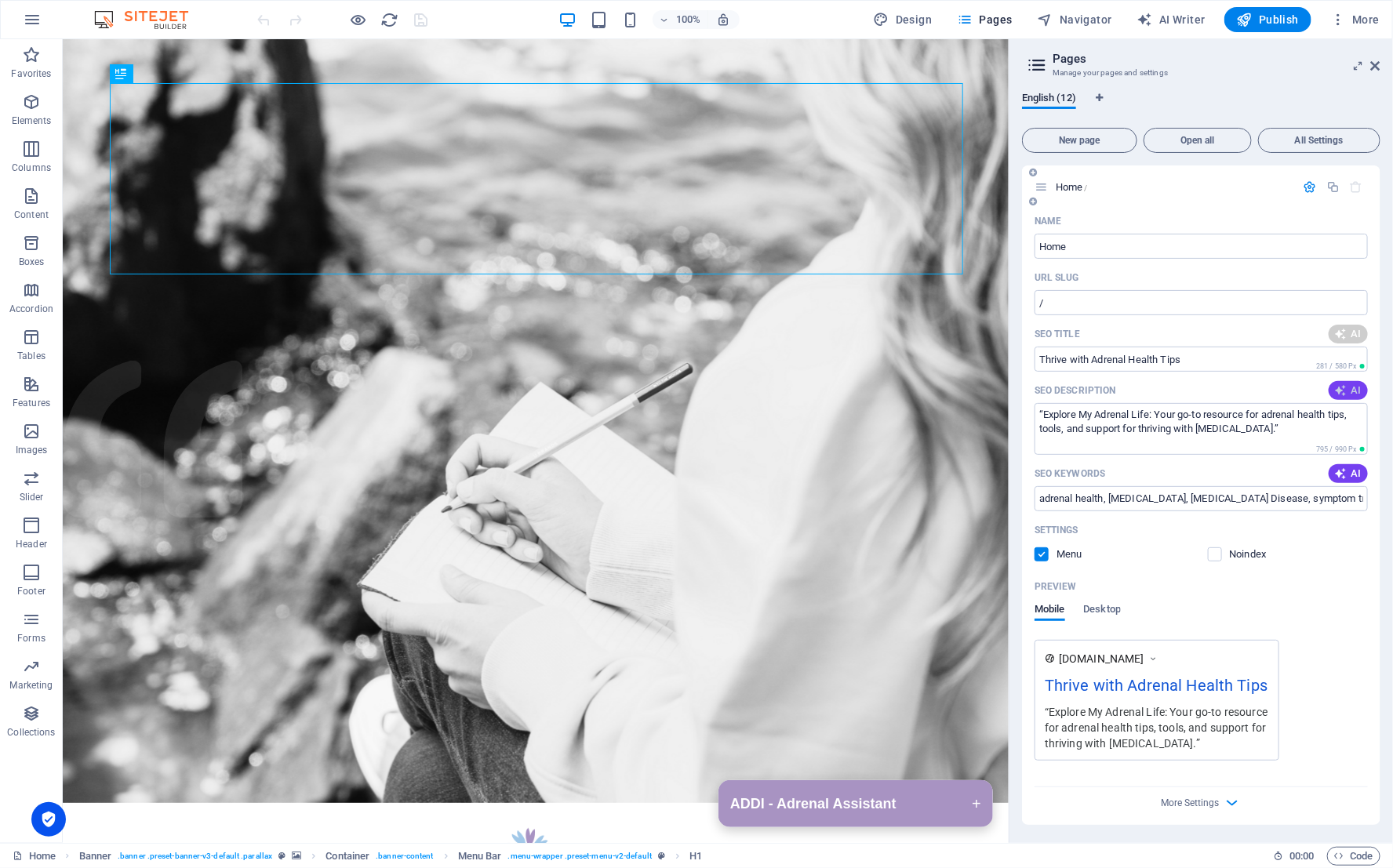 click on "AI" at bounding box center (1348, 390) 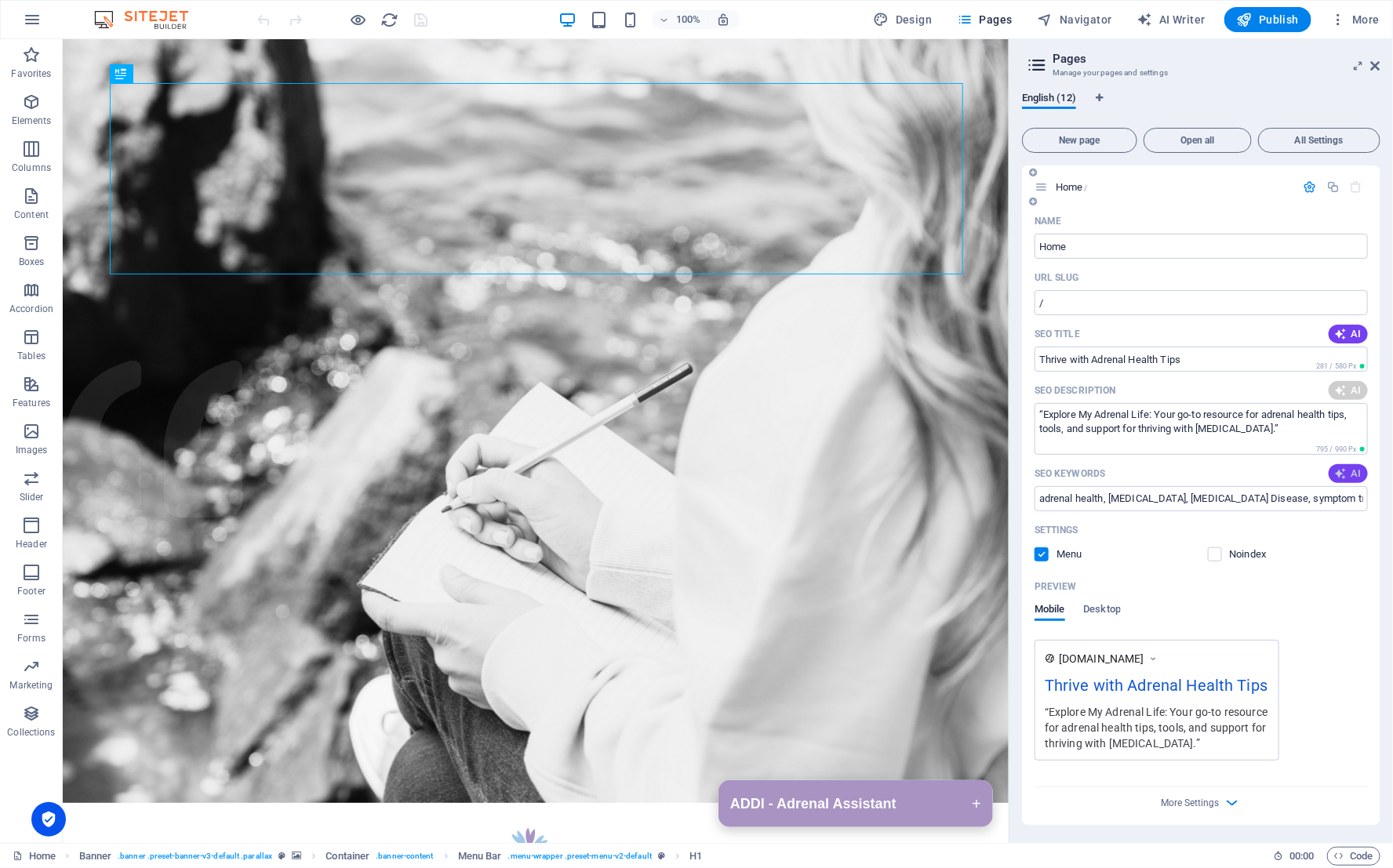 type on "Empower yourself with tools and insights for better adrenal health. Thrive with our resources, trackers, and personal stories!" 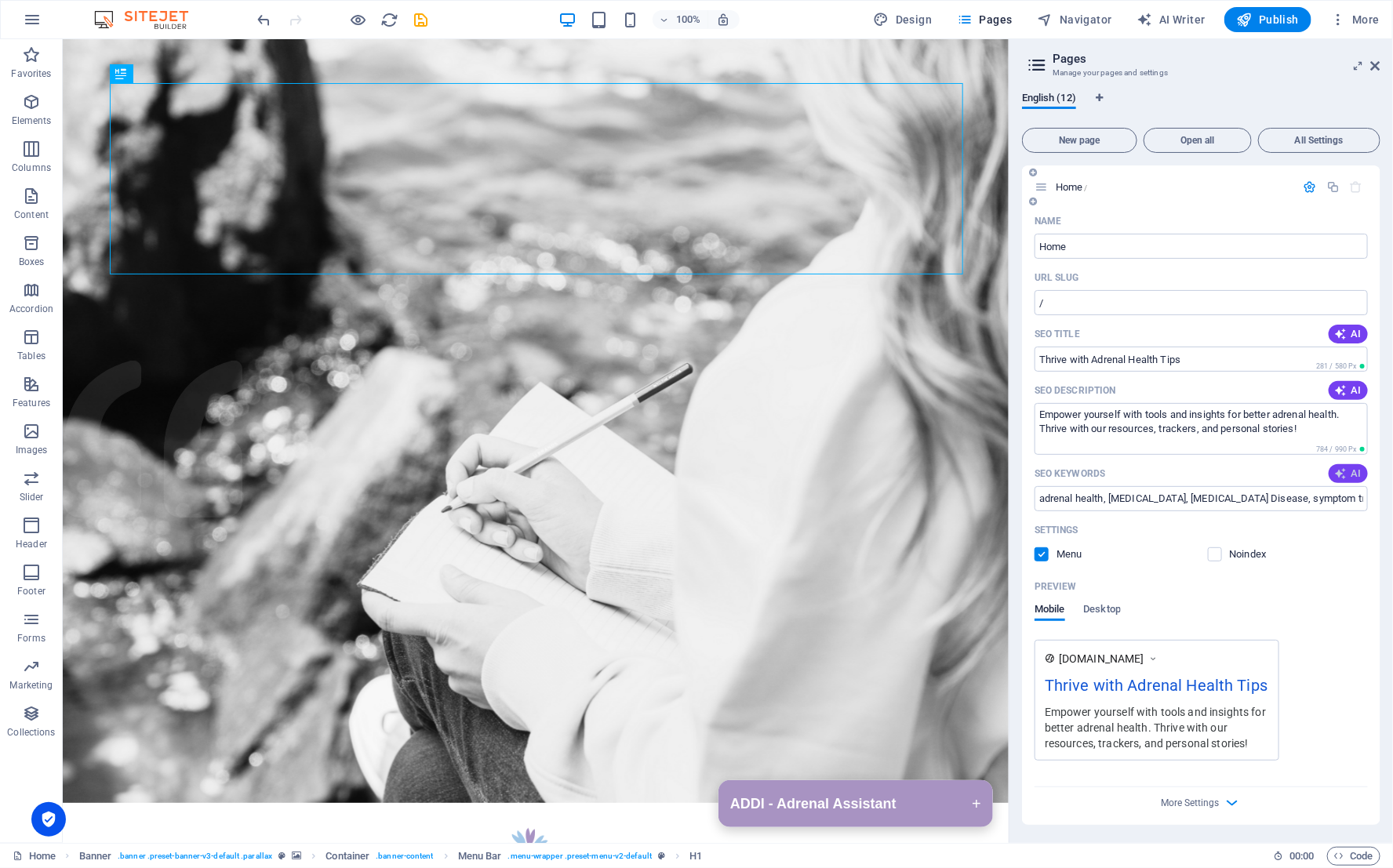 click on "AI" at bounding box center (1348, 474) 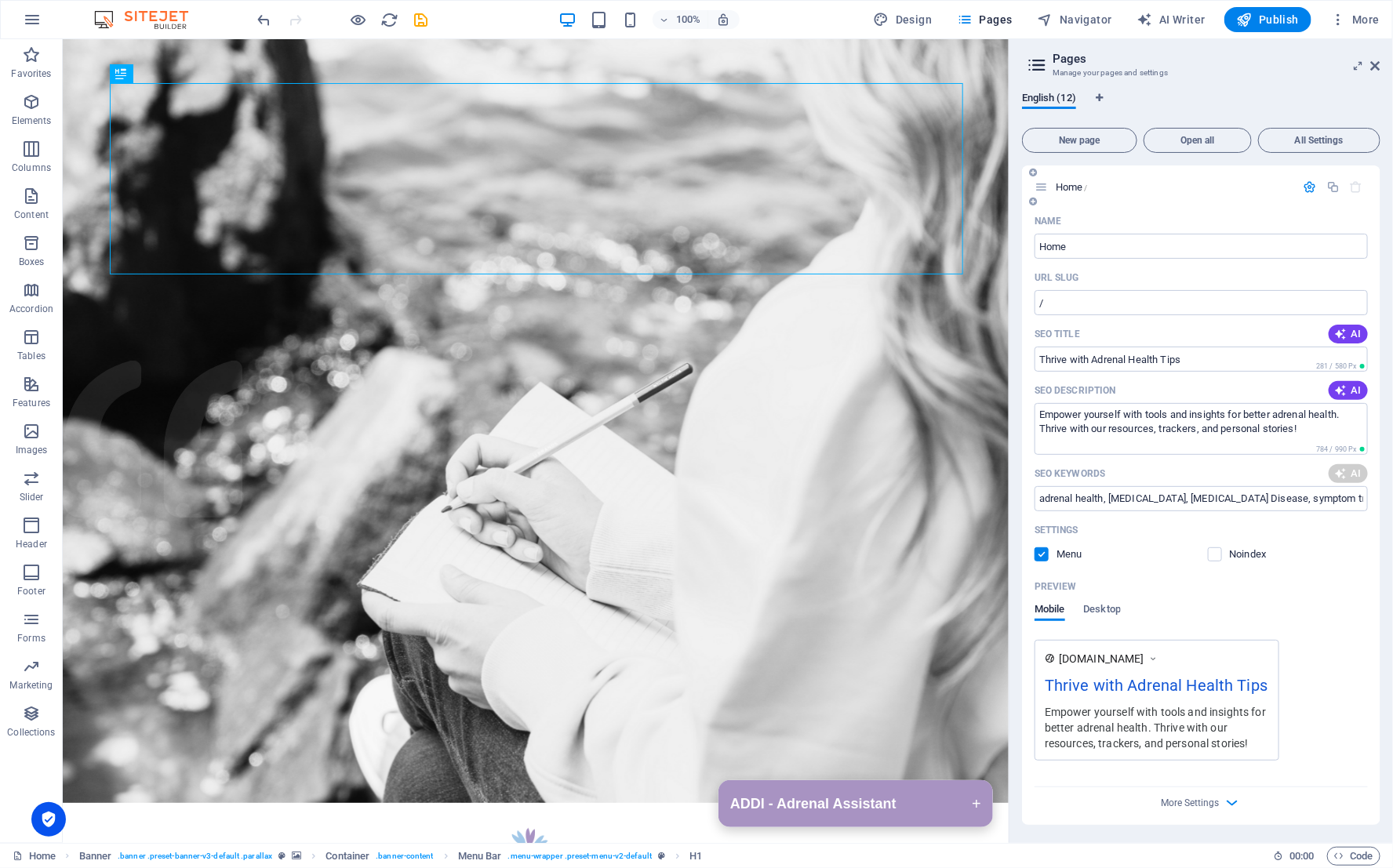 type on "adrenal health, Addisons disease, adrenal dysfunction, adrenal insufficiency, symptom trackers, adrenal wellness" 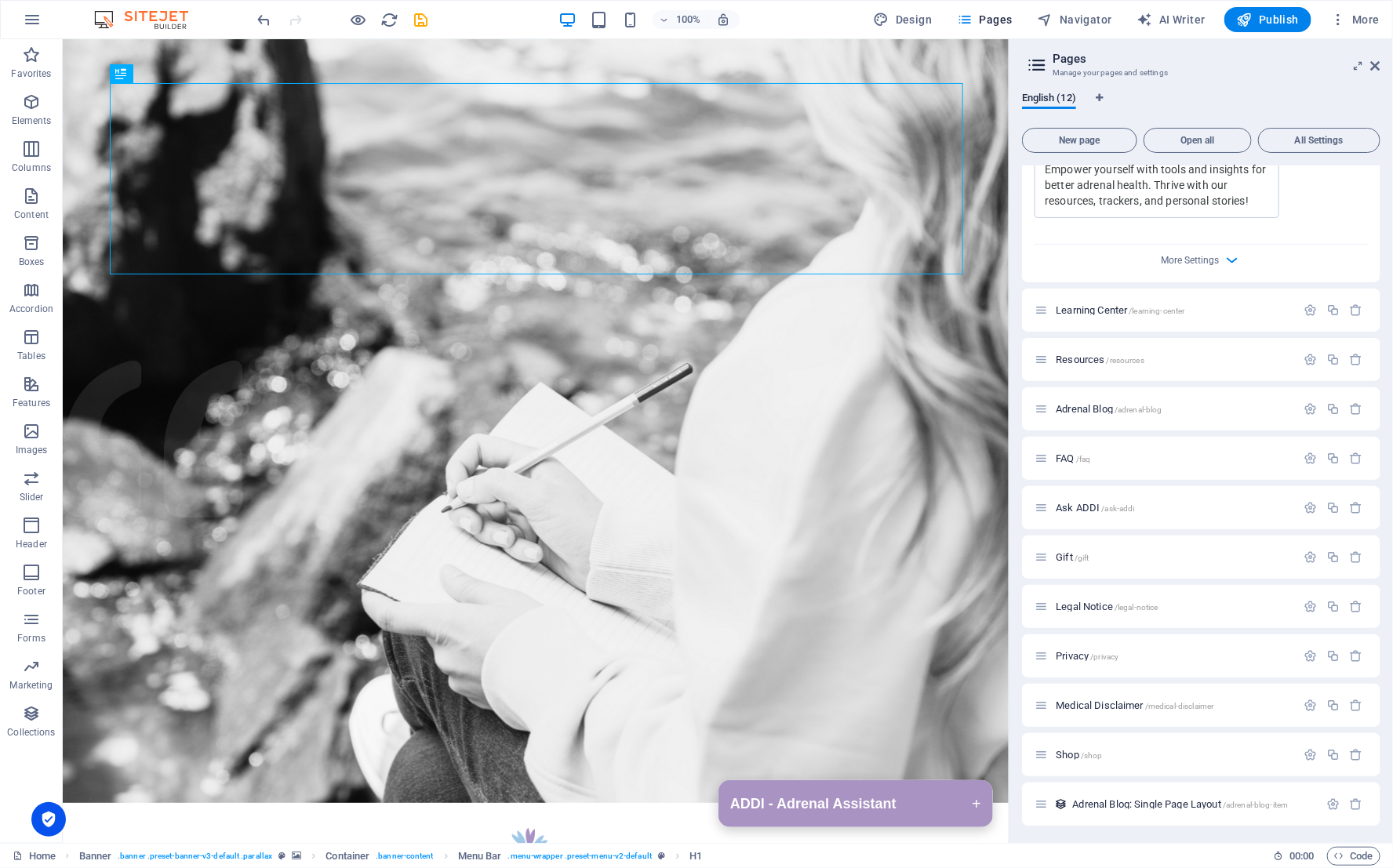 scroll, scrollTop: 542, scrollLeft: 0, axis: vertical 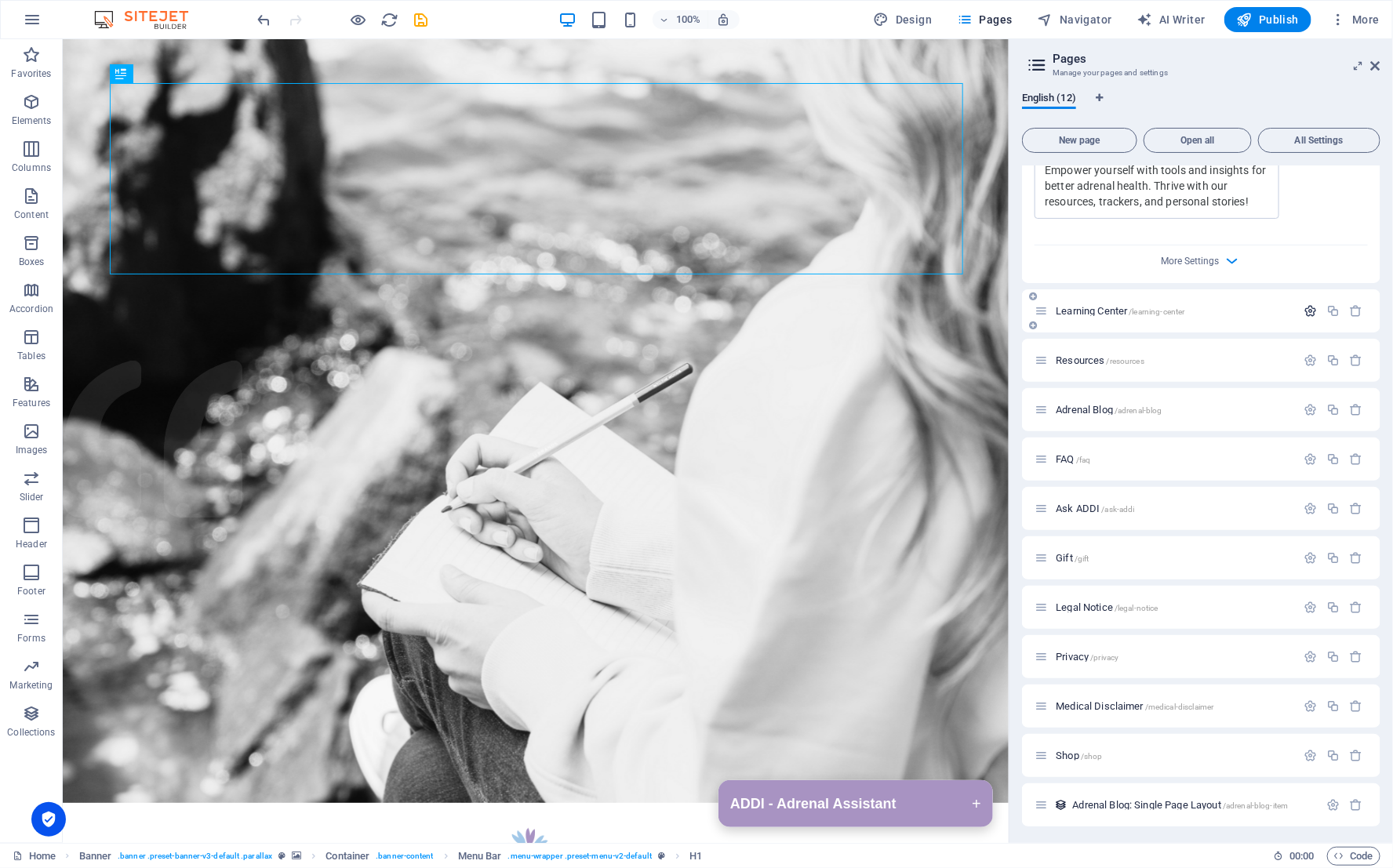click at bounding box center (1310, 311) 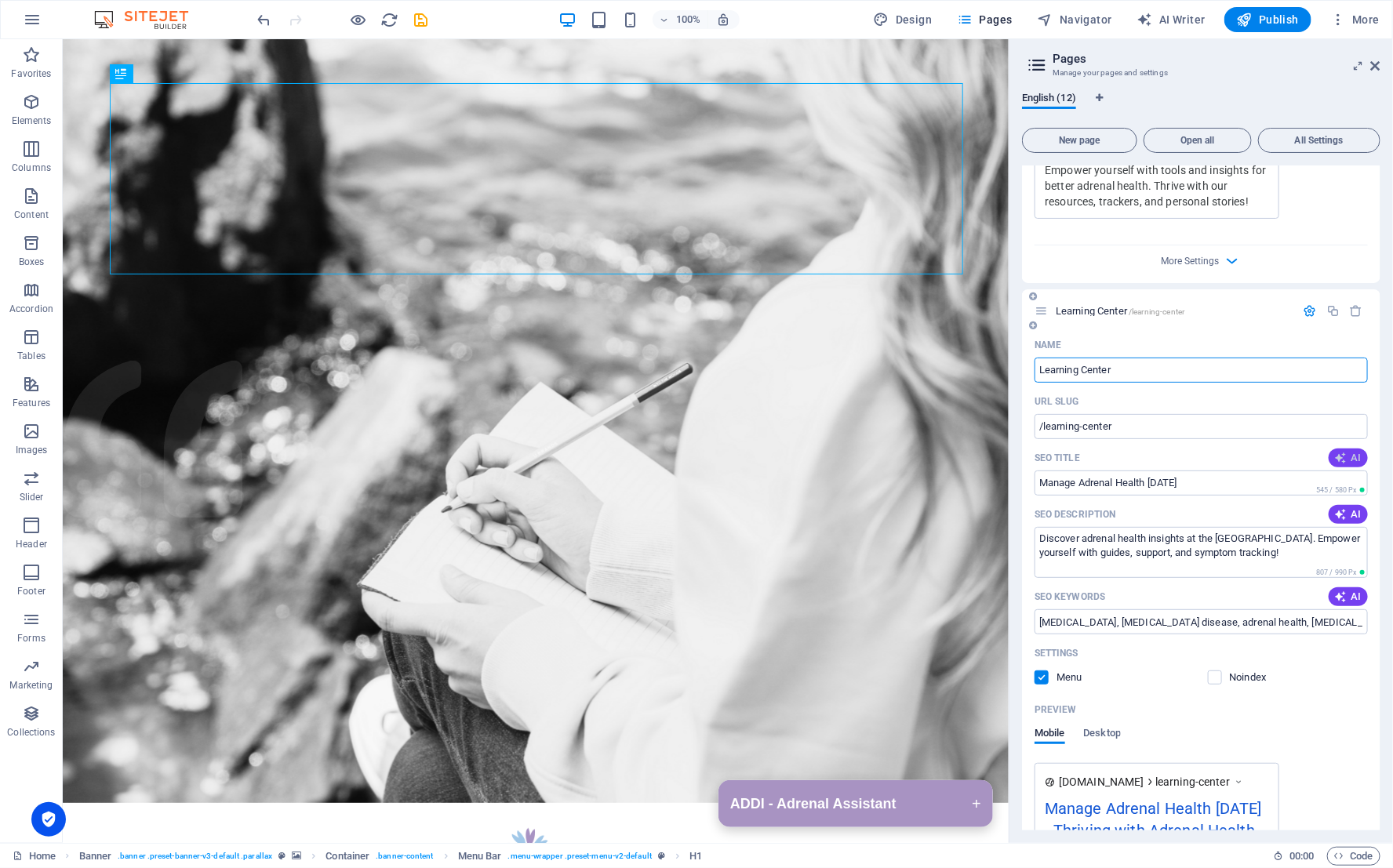 click on "AI" at bounding box center [1348, 458] 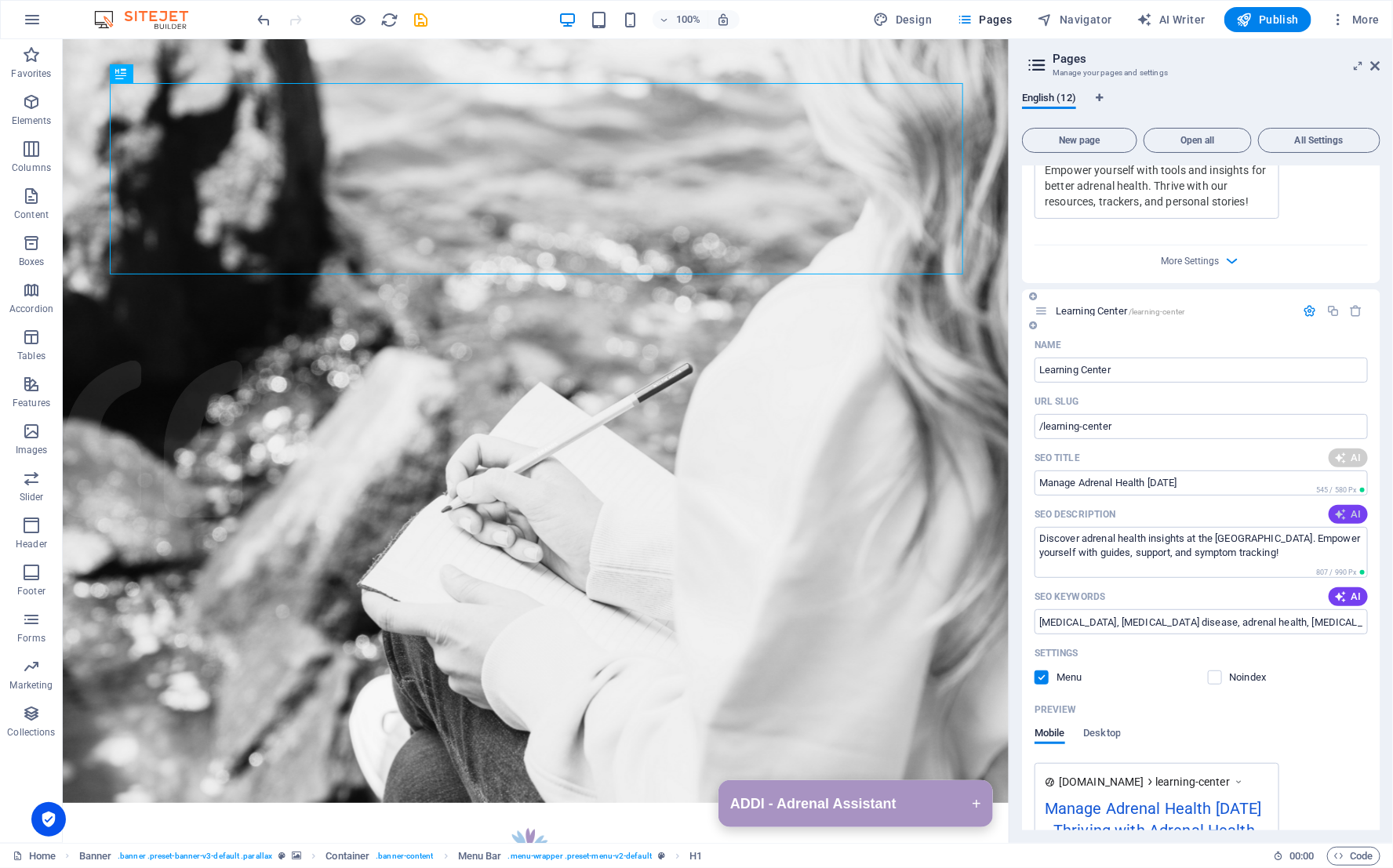 type on "Empower Your Adrenal Health" 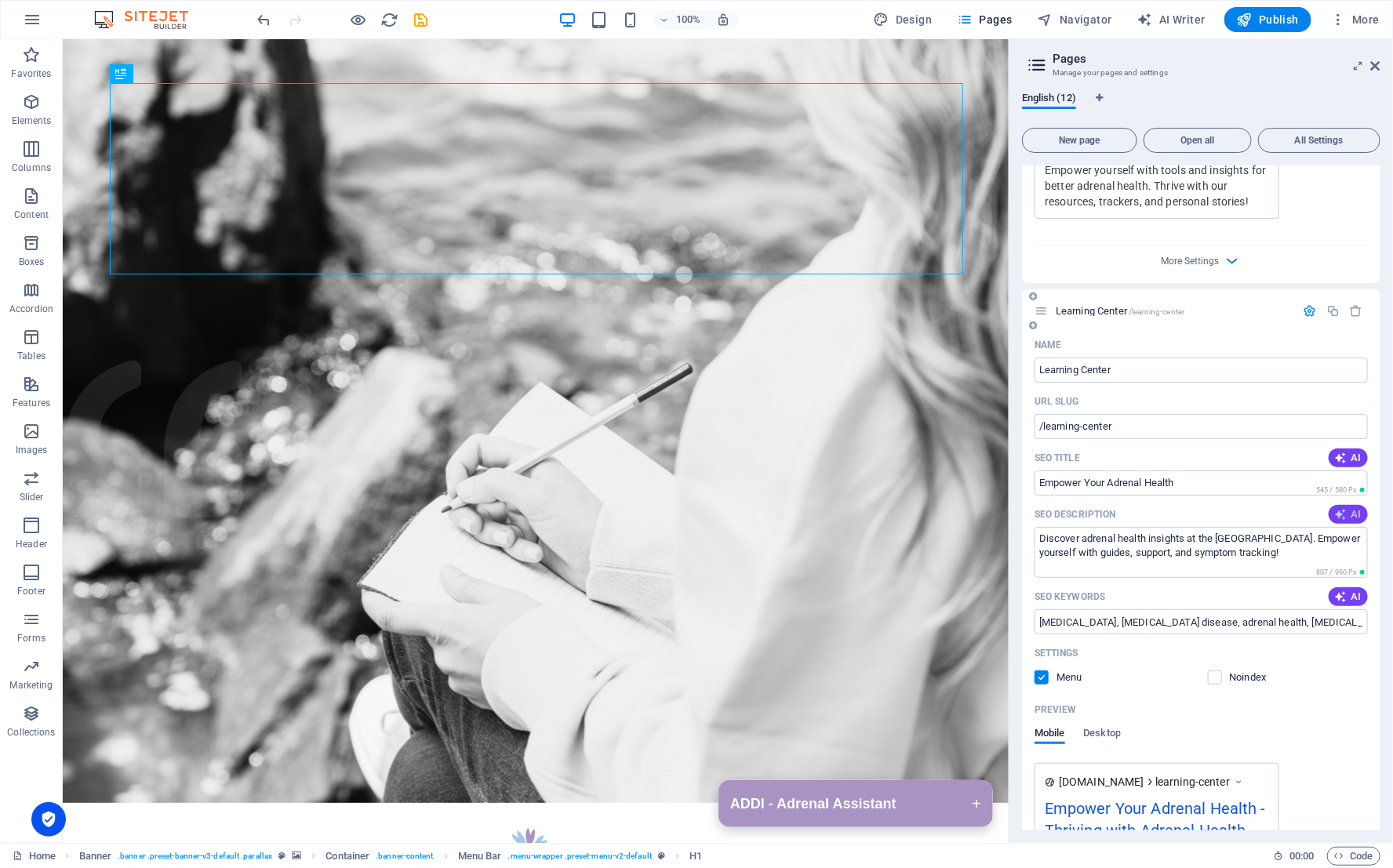 click on "AI" at bounding box center [1348, 514] 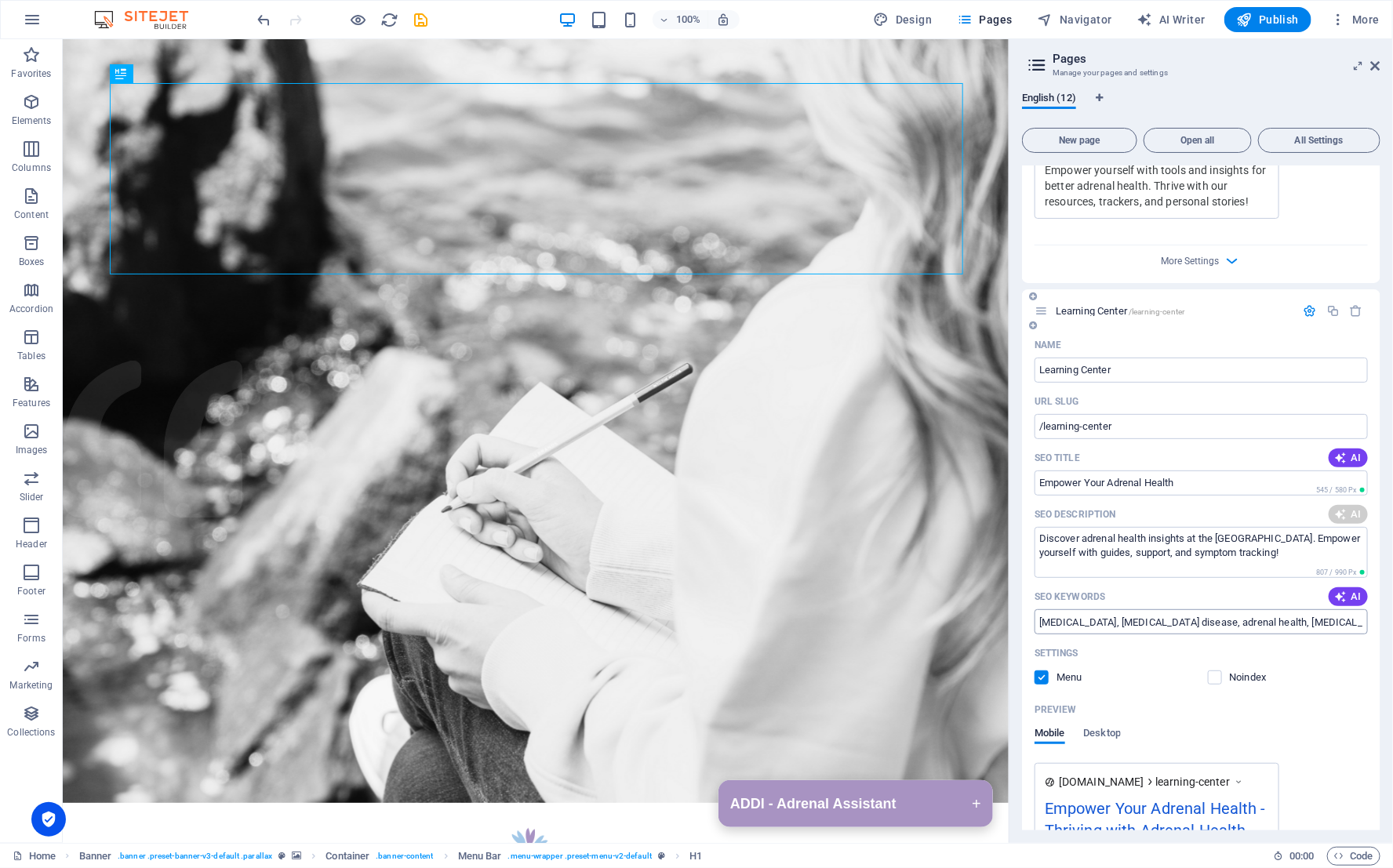click on "adrenal insufficiency, Addisons disease, adrenal health, hormone replacement therapy, adrenal crisis symptoms, adrenal learning center" at bounding box center (1201, 622) 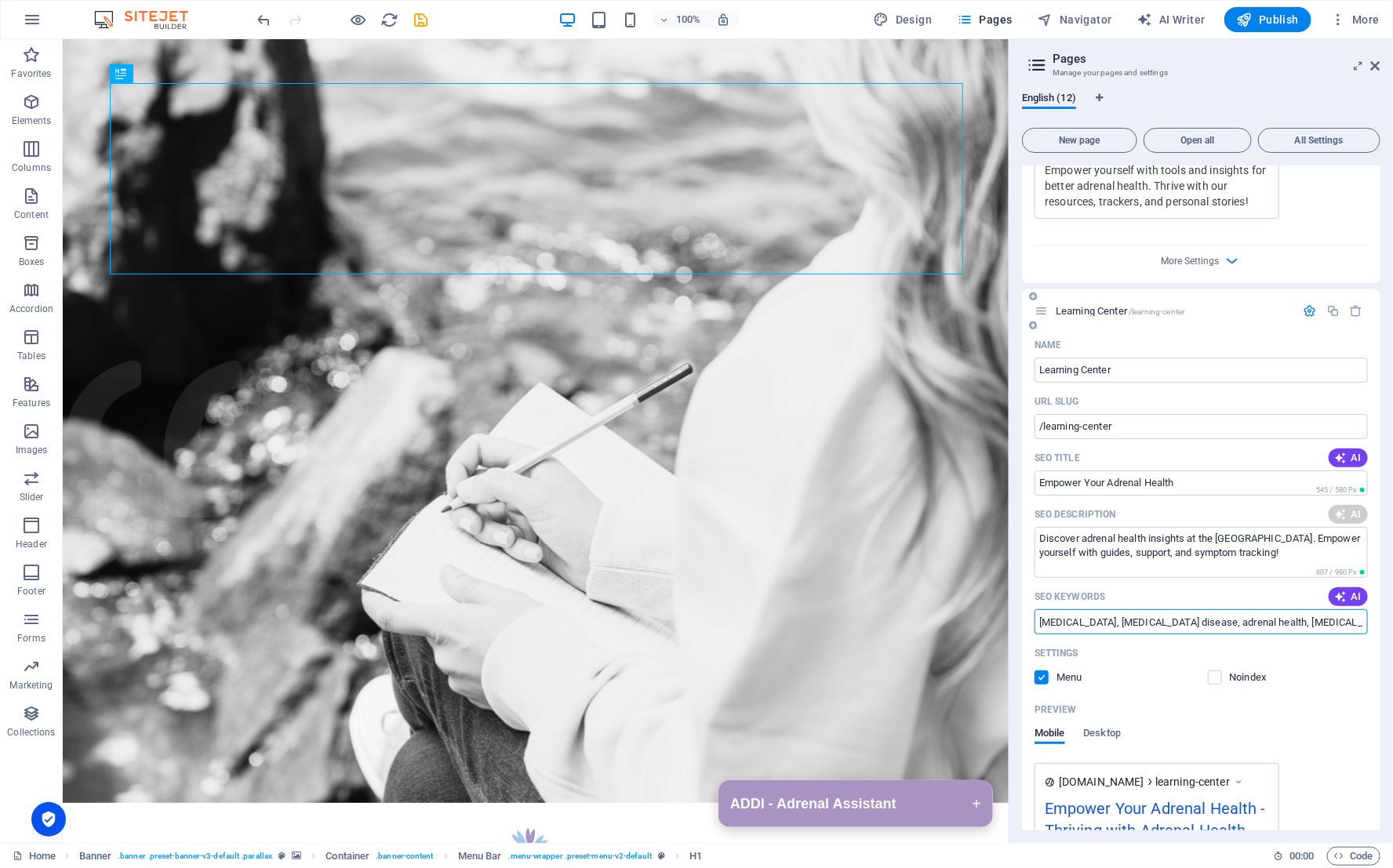 type on "Empower your health journey with our Adrenal Learning Center. Find essential guides and support for adrenal insufficiency today!" 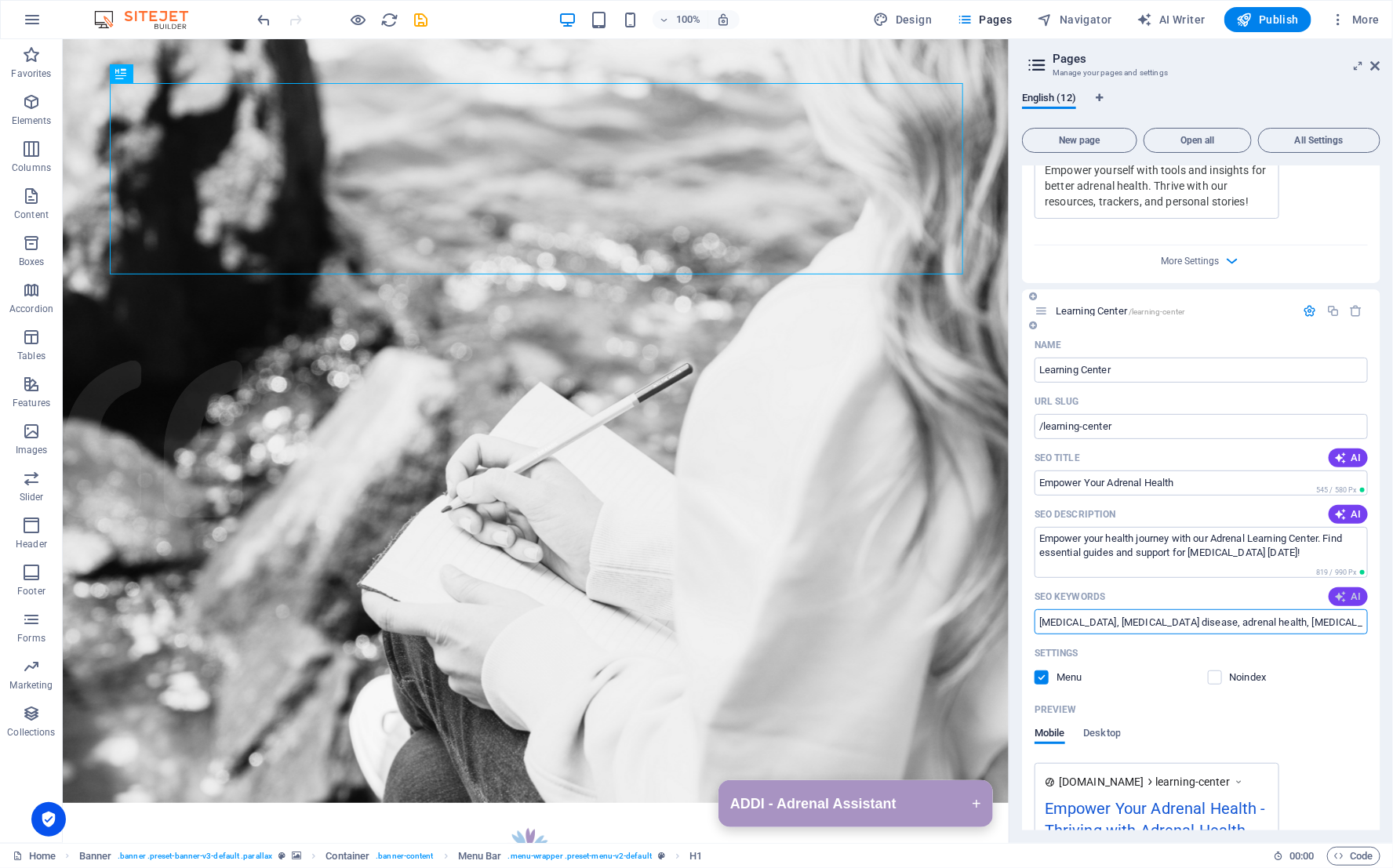 click at bounding box center (1341, 597) 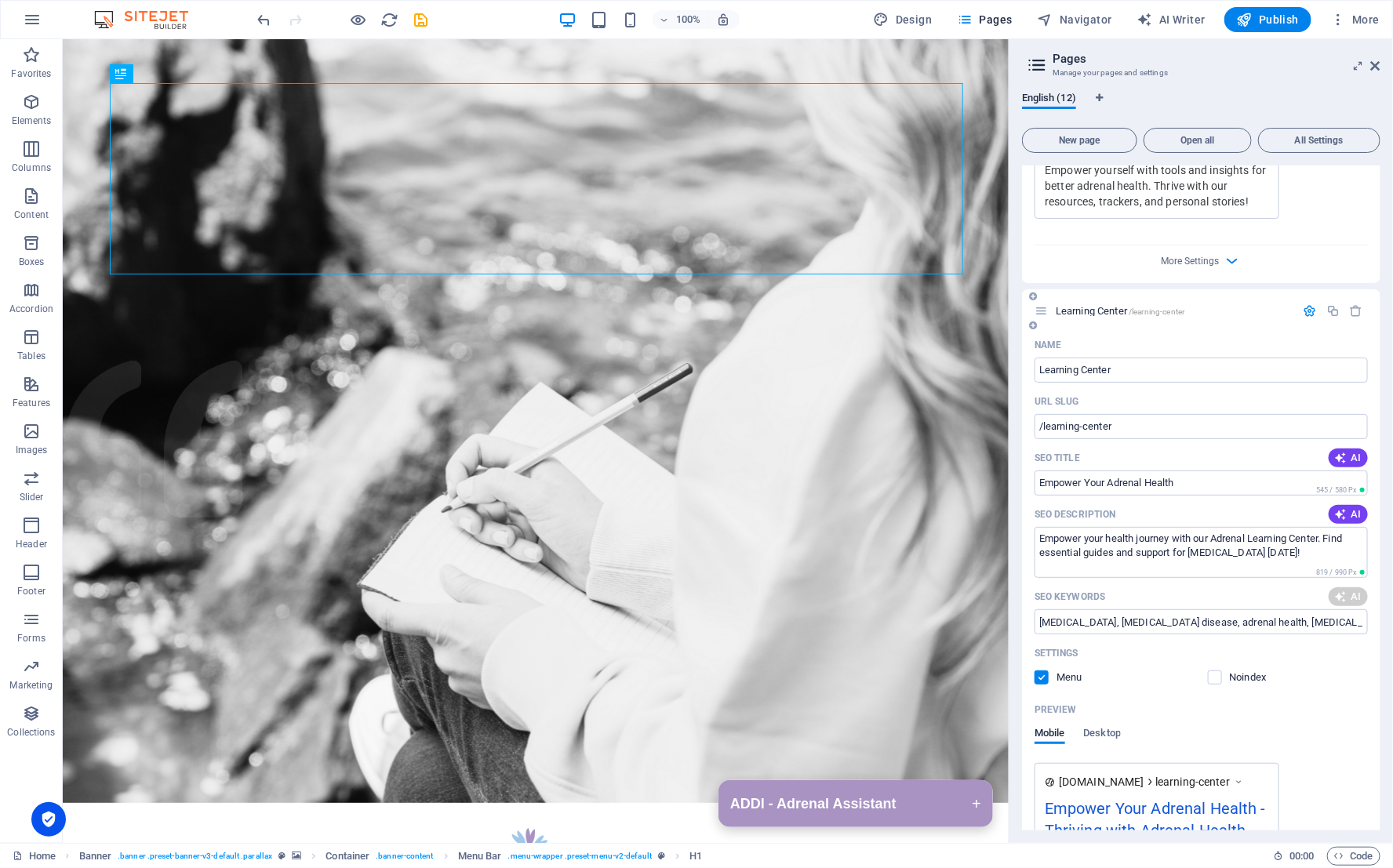 type on "adrenal health, adrenal insufficiency, Addisons disease, symptom tracking, hormone replacement therapy, adrenal crisis prevention" 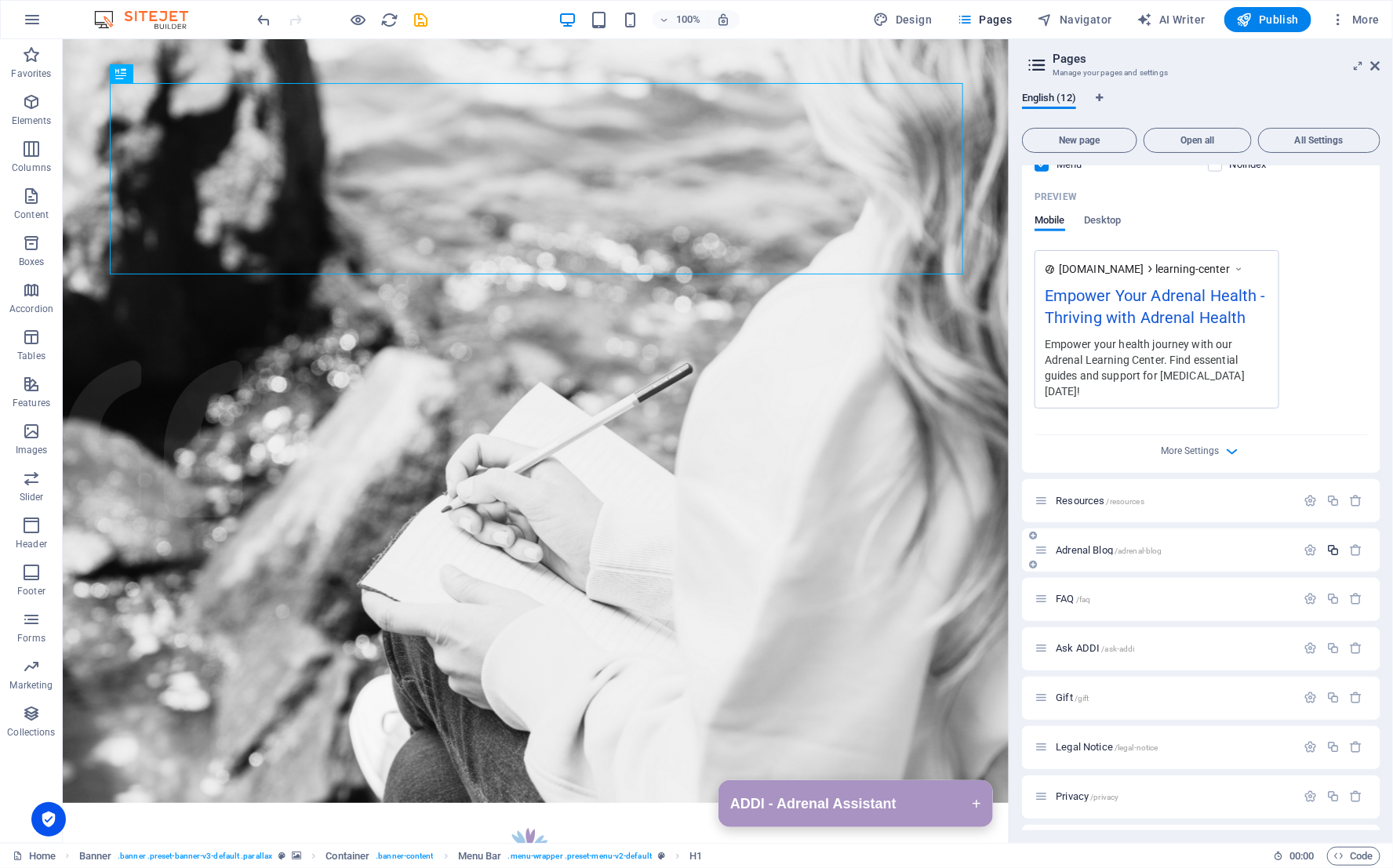 scroll, scrollTop: 1068, scrollLeft: 0, axis: vertical 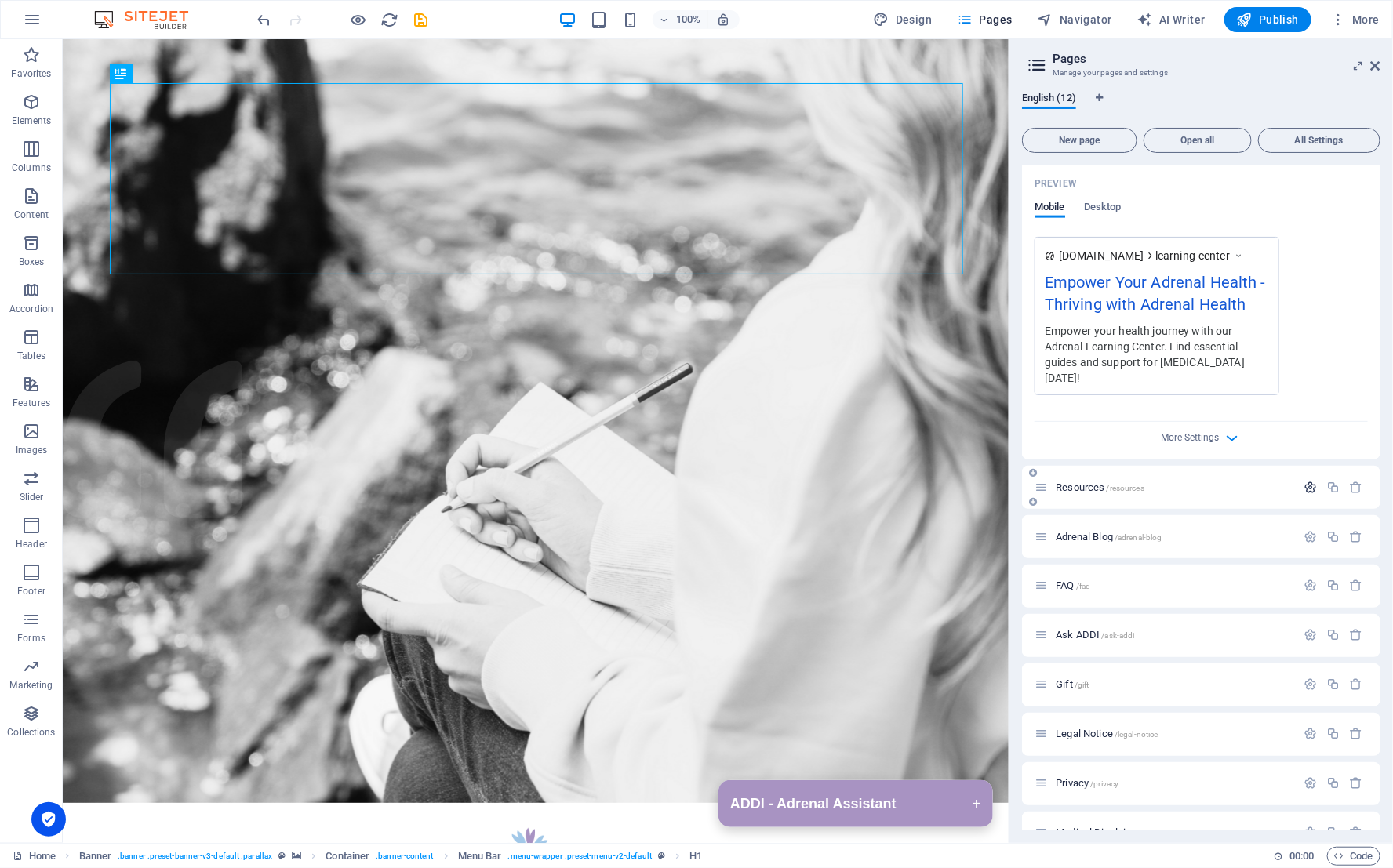 click at bounding box center [1310, 487] 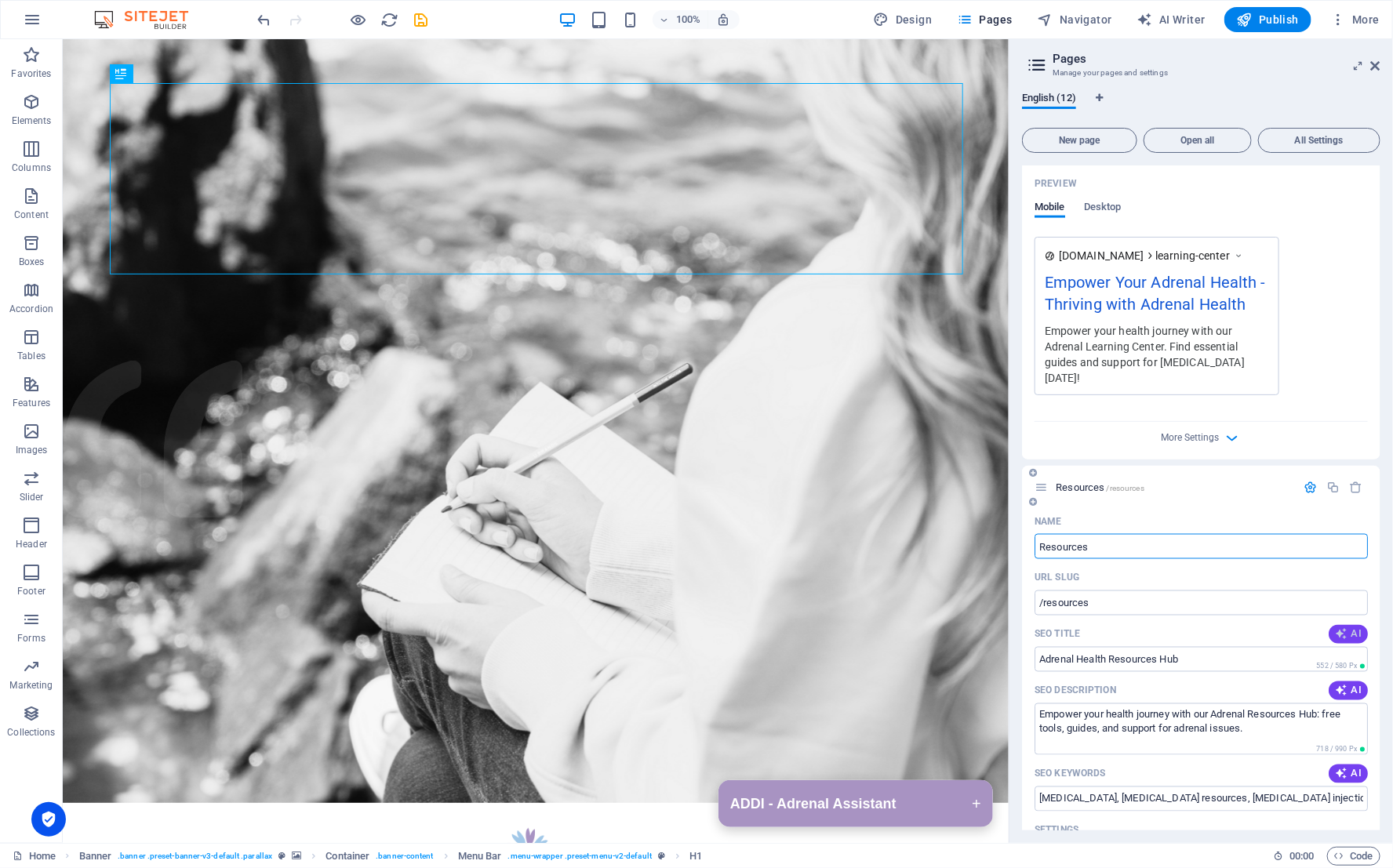click on "AI" at bounding box center (1348, 634) 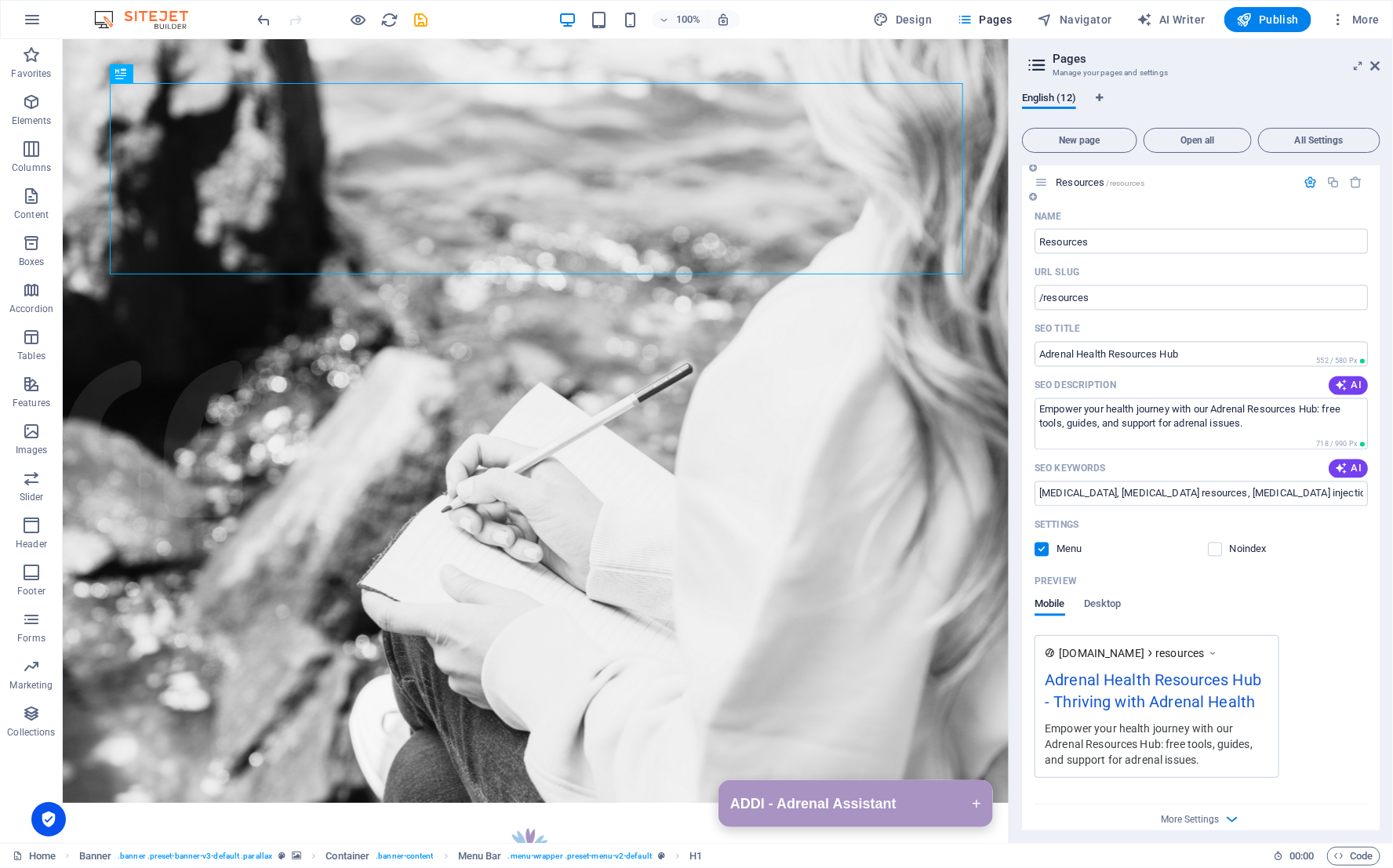 scroll, scrollTop: 1375, scrollLeft: 0, axis: vertical 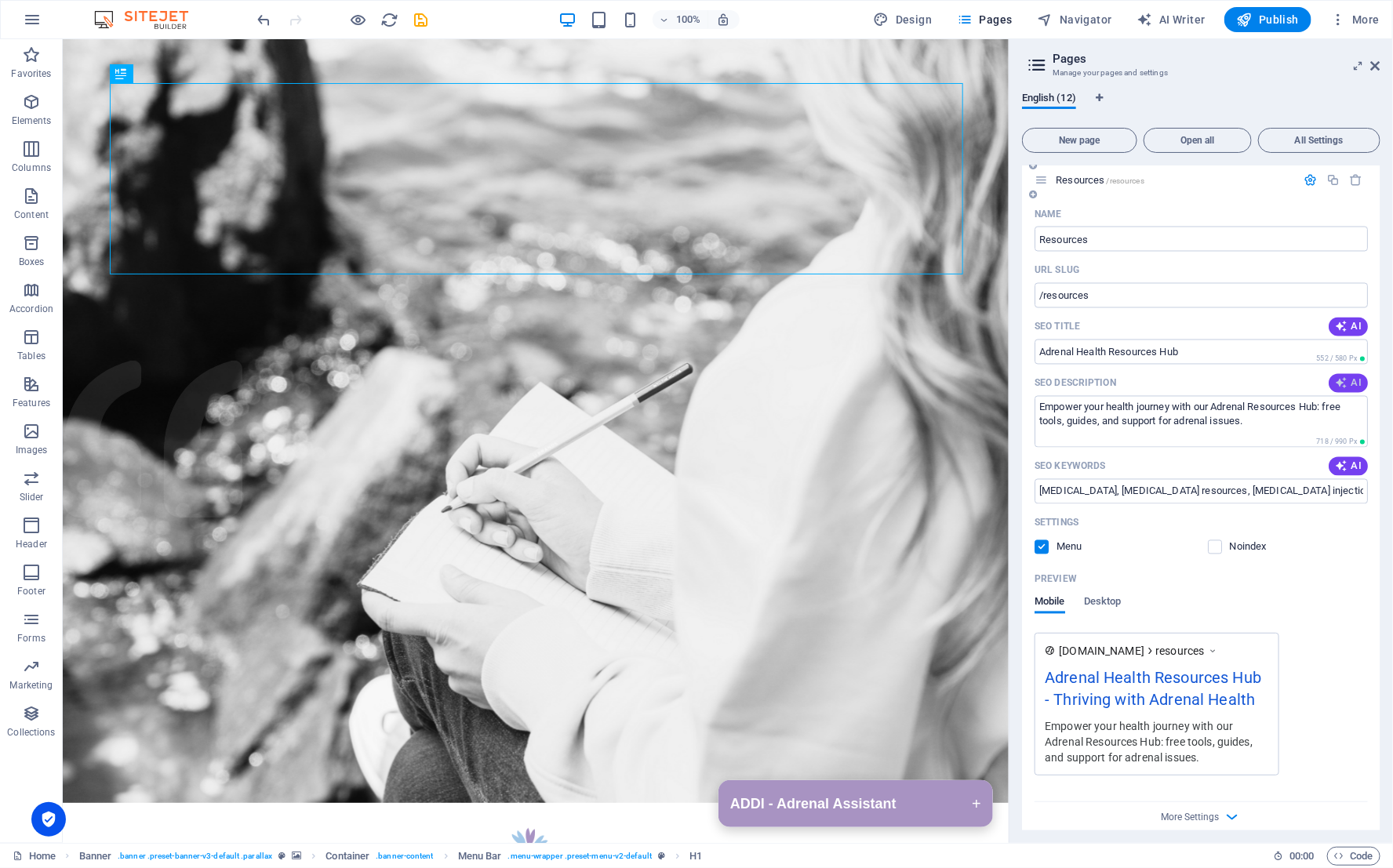 click on "AI" at bounding box center (1348, 383) 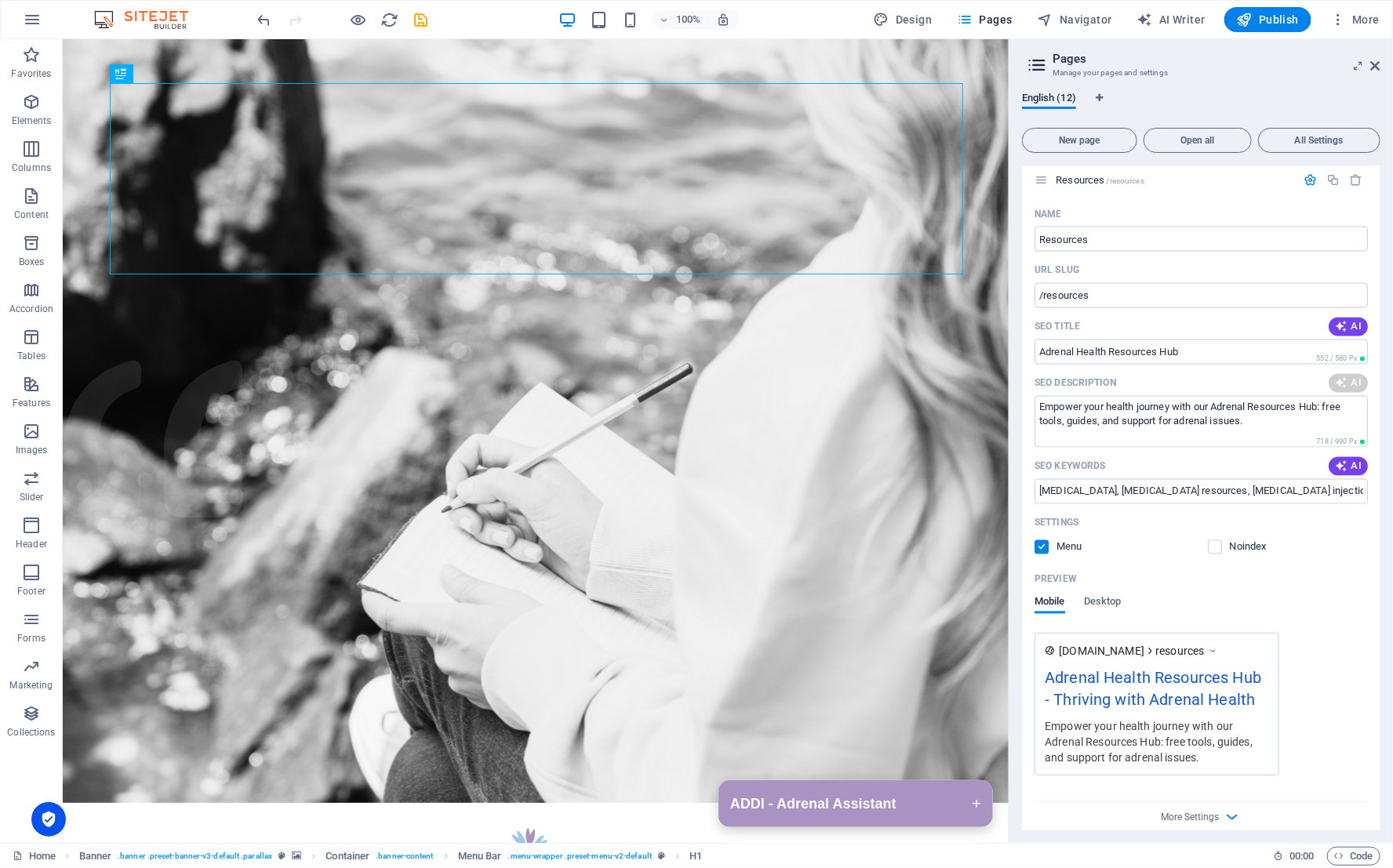 type on "Discover essential resources for managing adrenal insufficiency—from trackers to emergency guides. Empower your health journey today!" 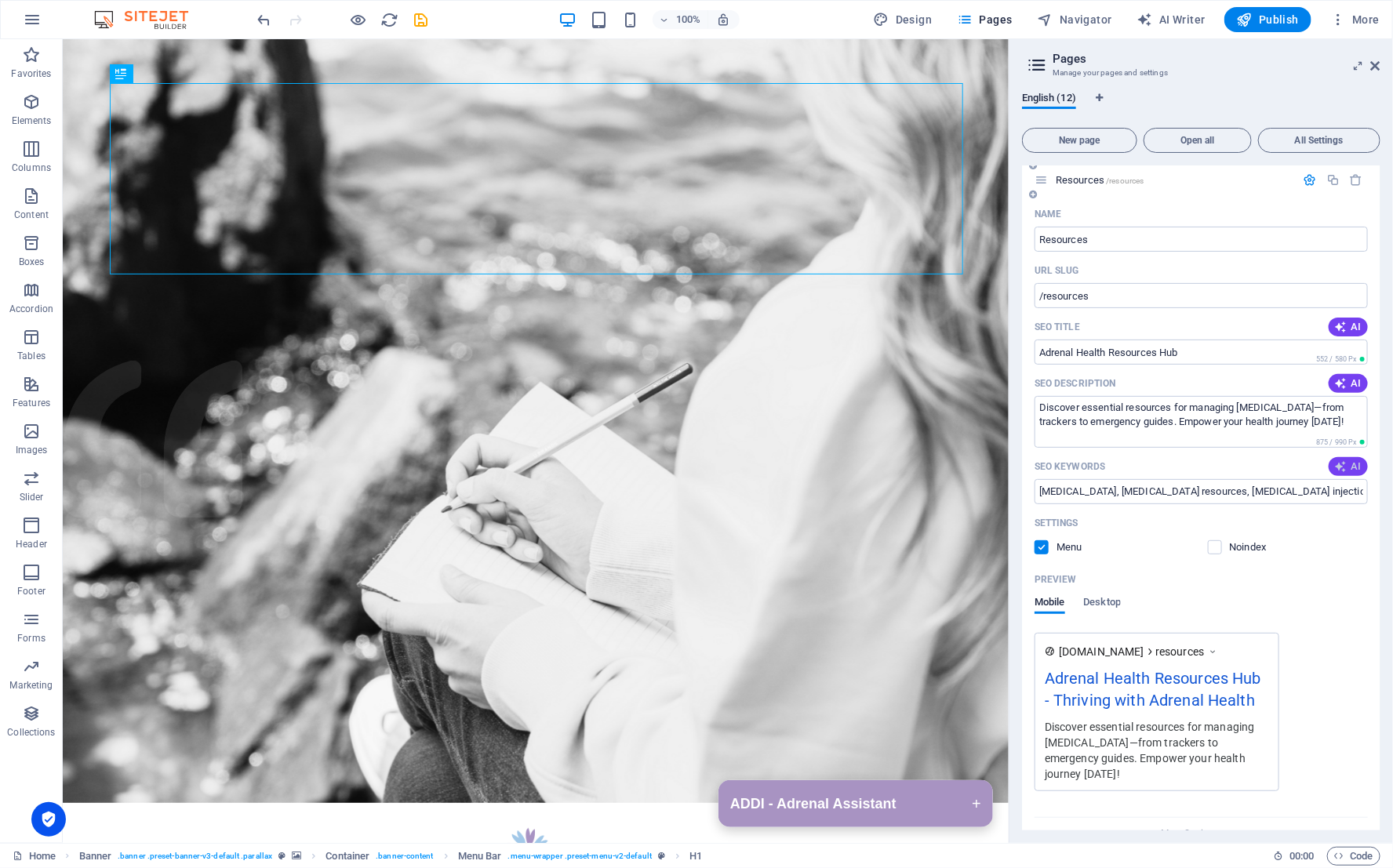 click on "AI" at bounding box center (1348, 467) 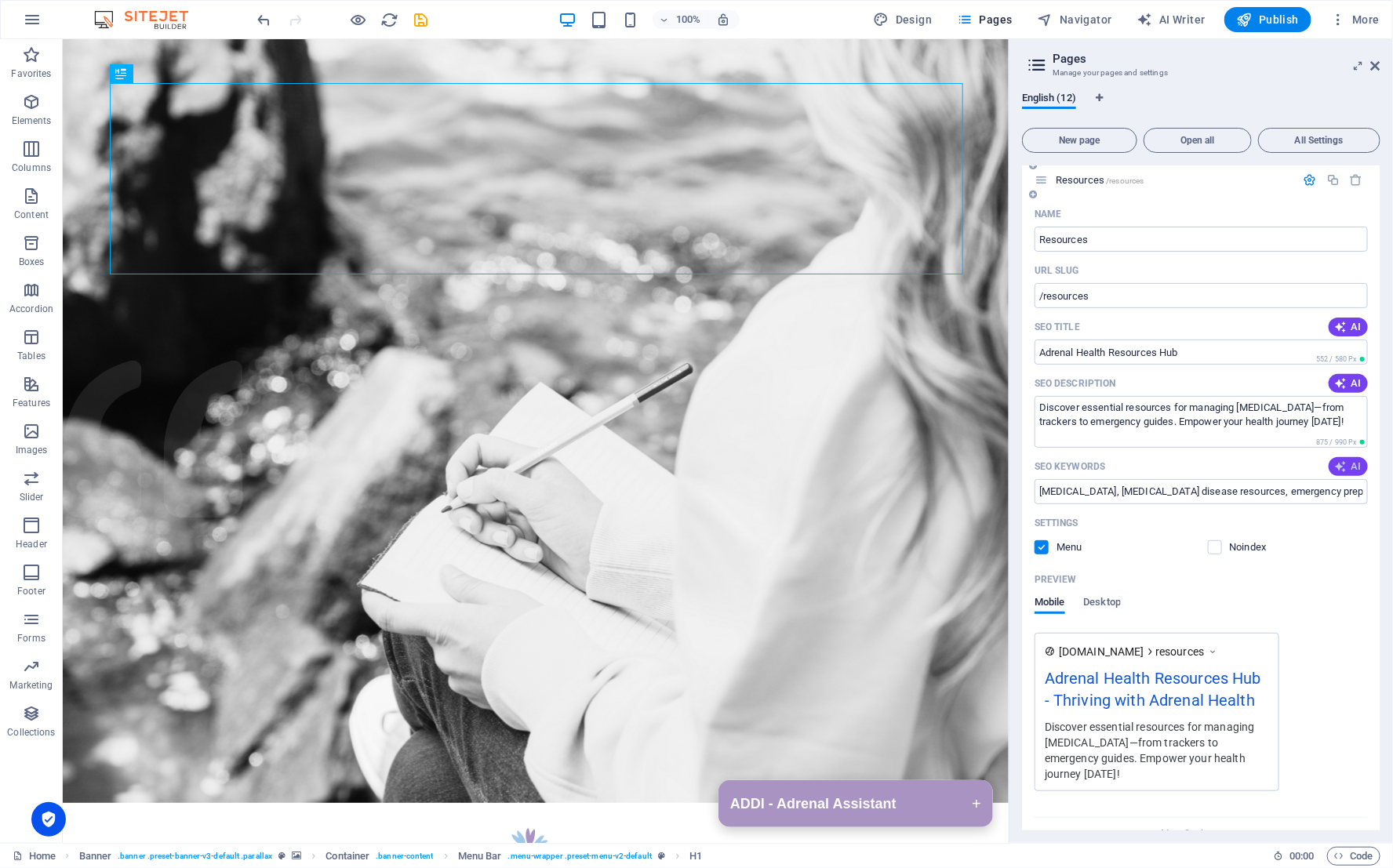 type on "adrenal insufficiency, Addisons disease resources, emergency preparedness adrenal, adrenal crisis management, corticosteroid injection guide, adrenal health support" 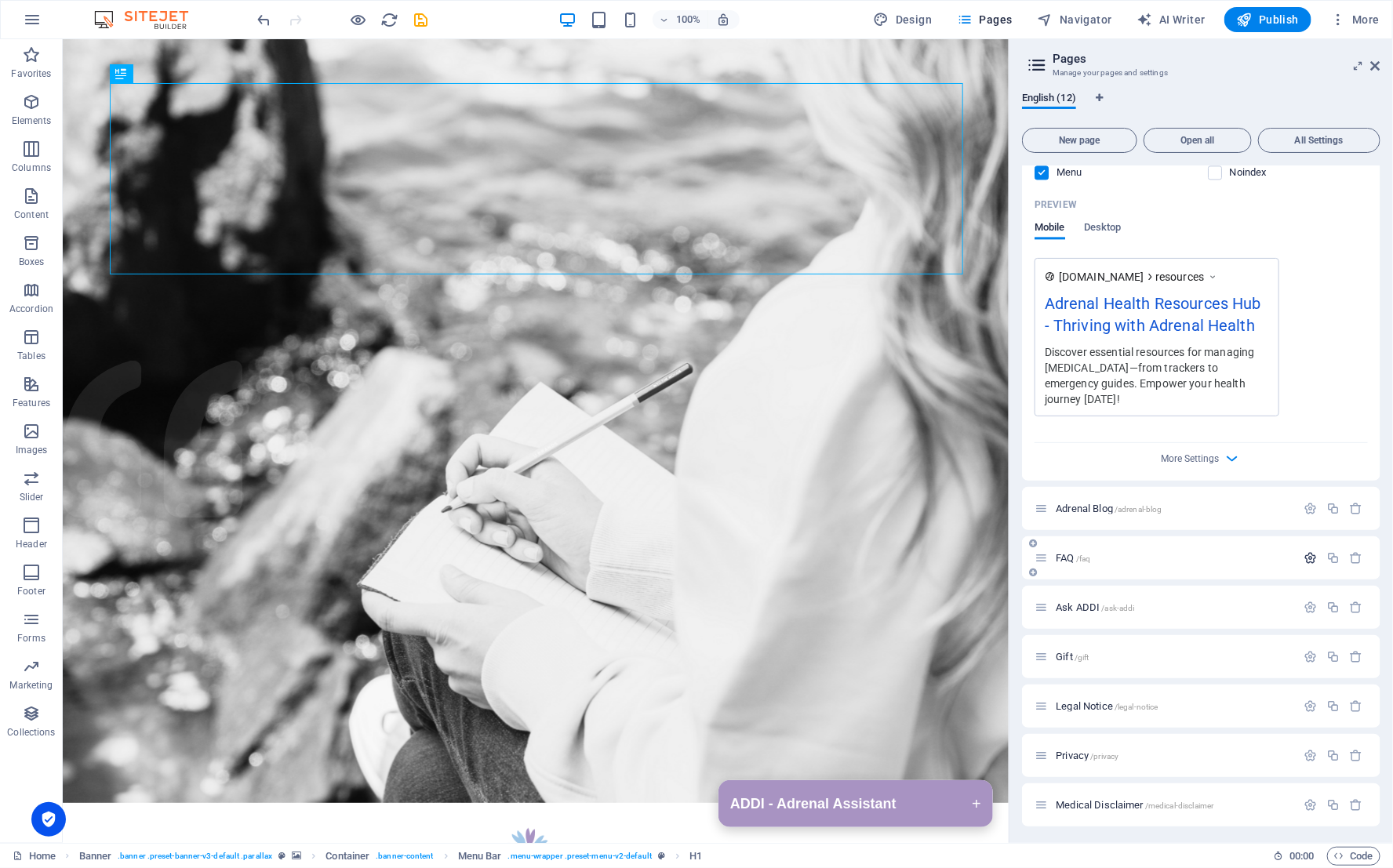 scroll, scrollTop: 1754, scrollLeft: 0, axis: vertical 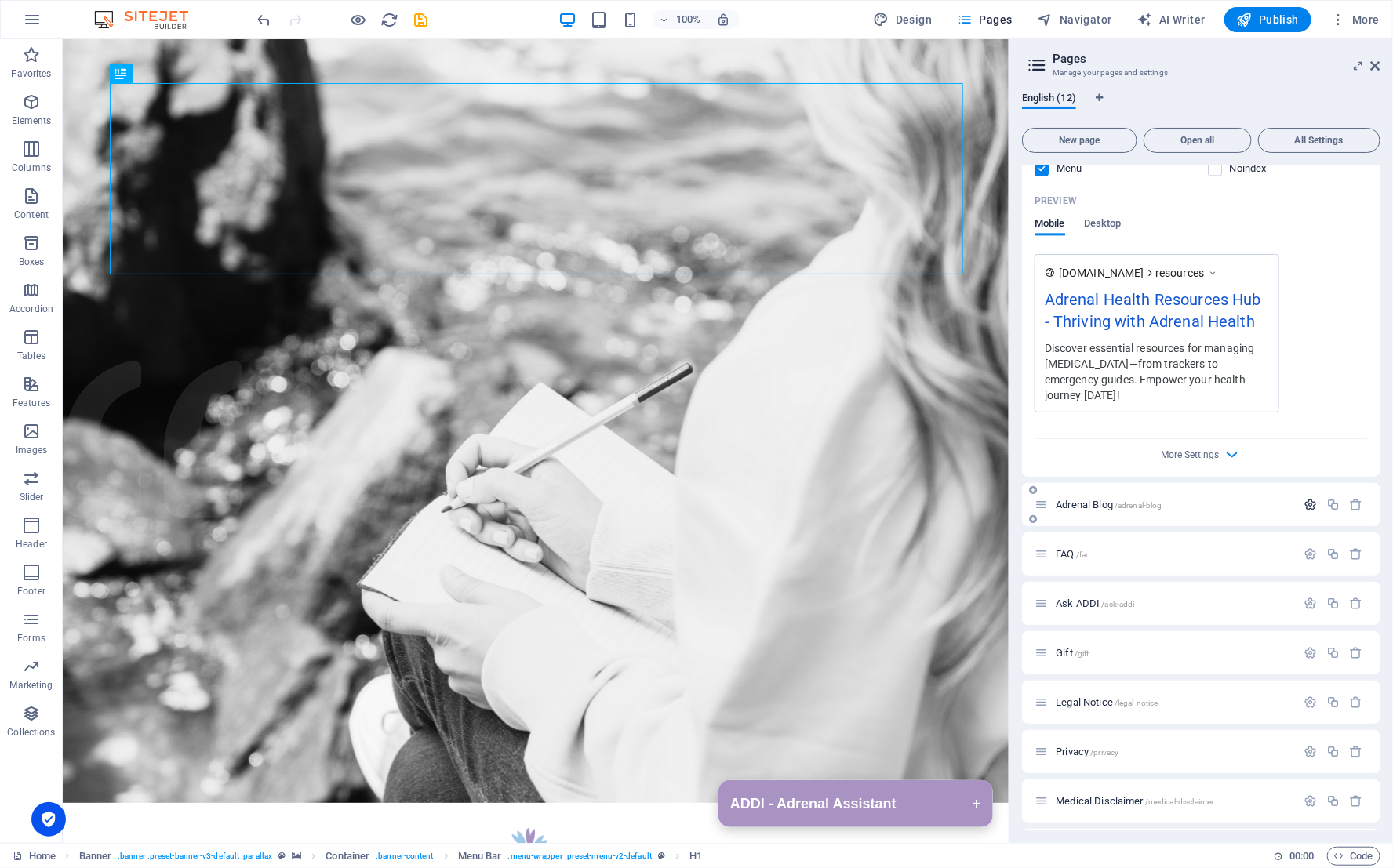 click at bounding box center [1310, 504] 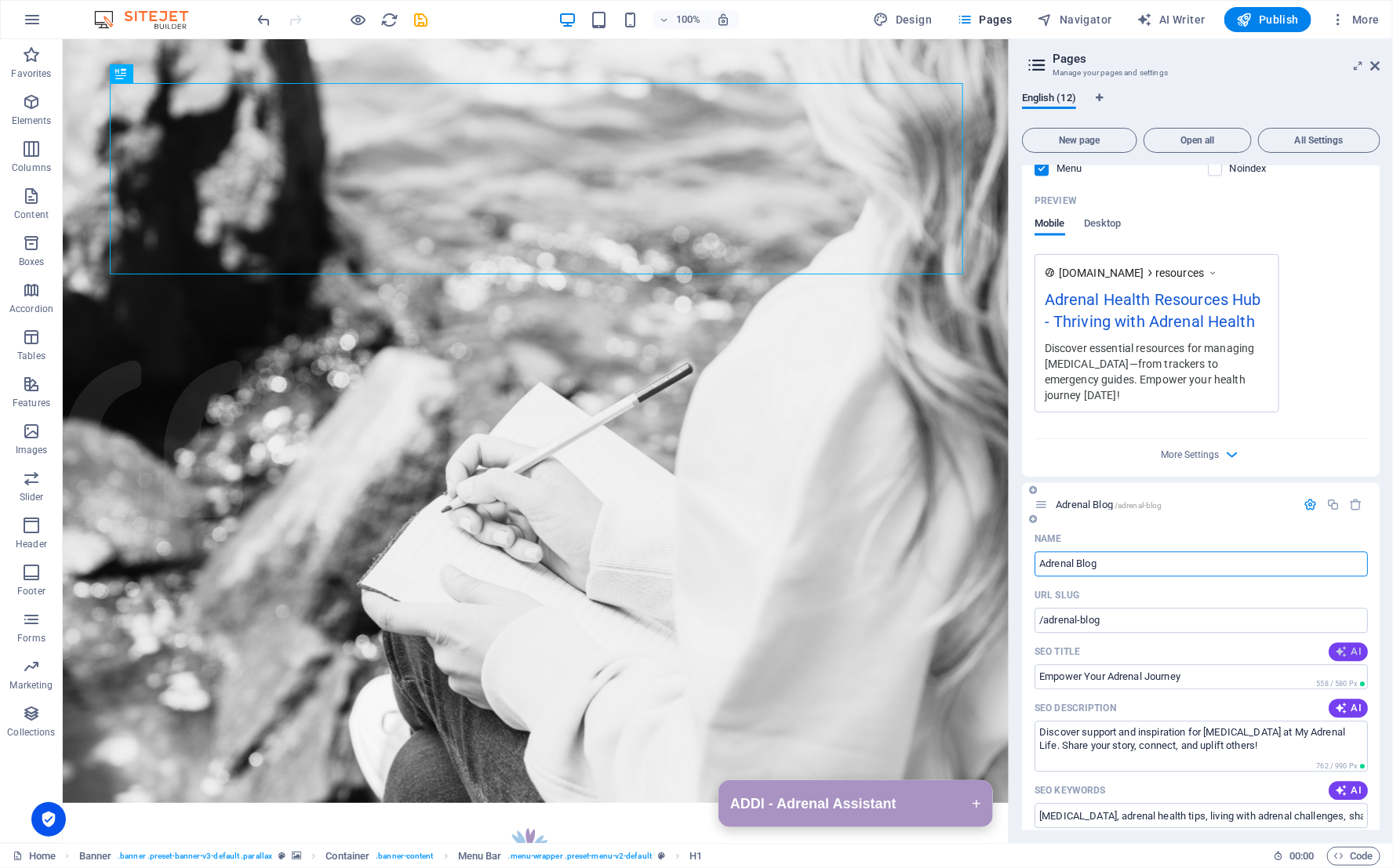 click at bounding box center (1341, 652) 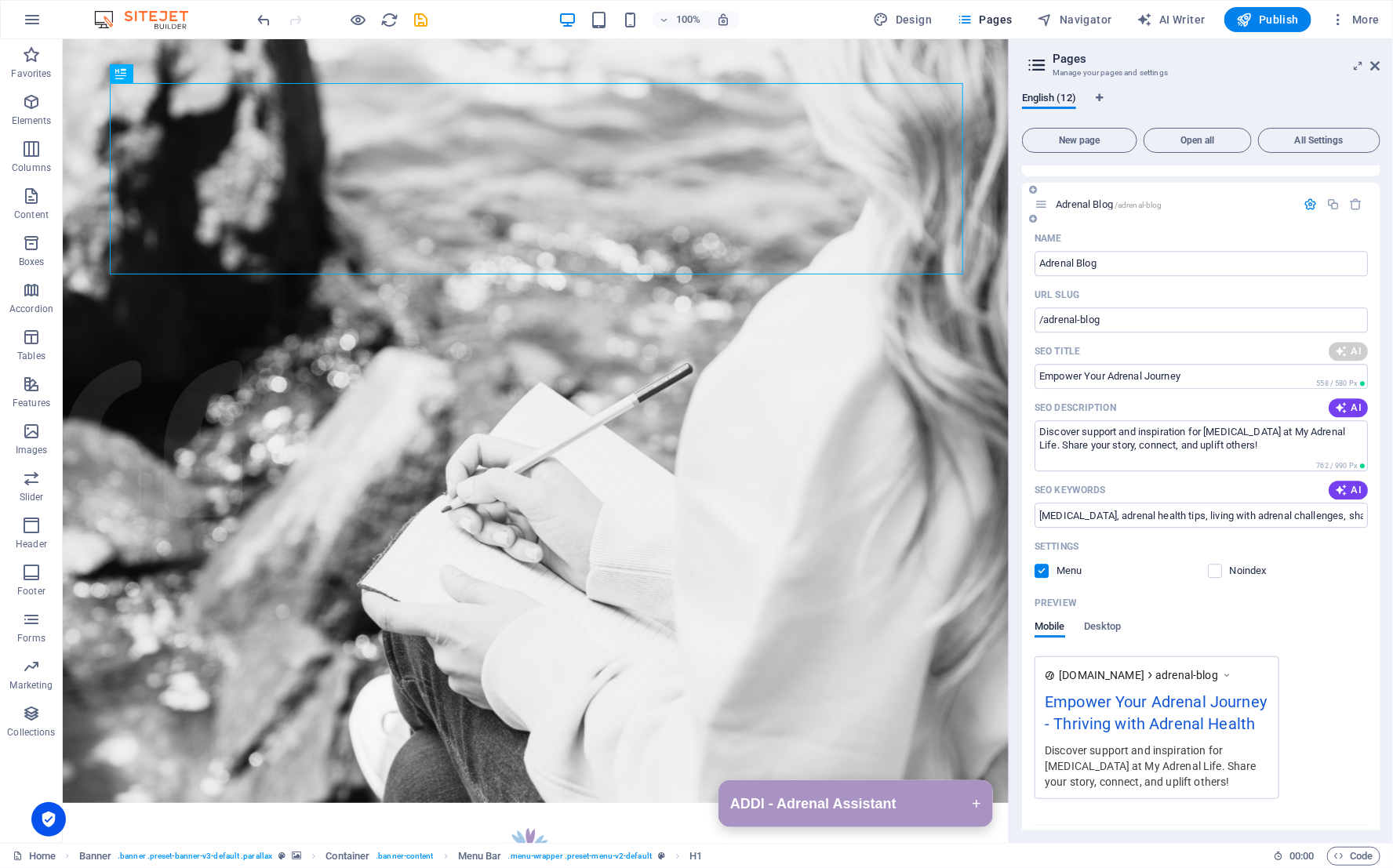 scroll, scrollTop: 2062, scrollLeft: 0, axis: vertical 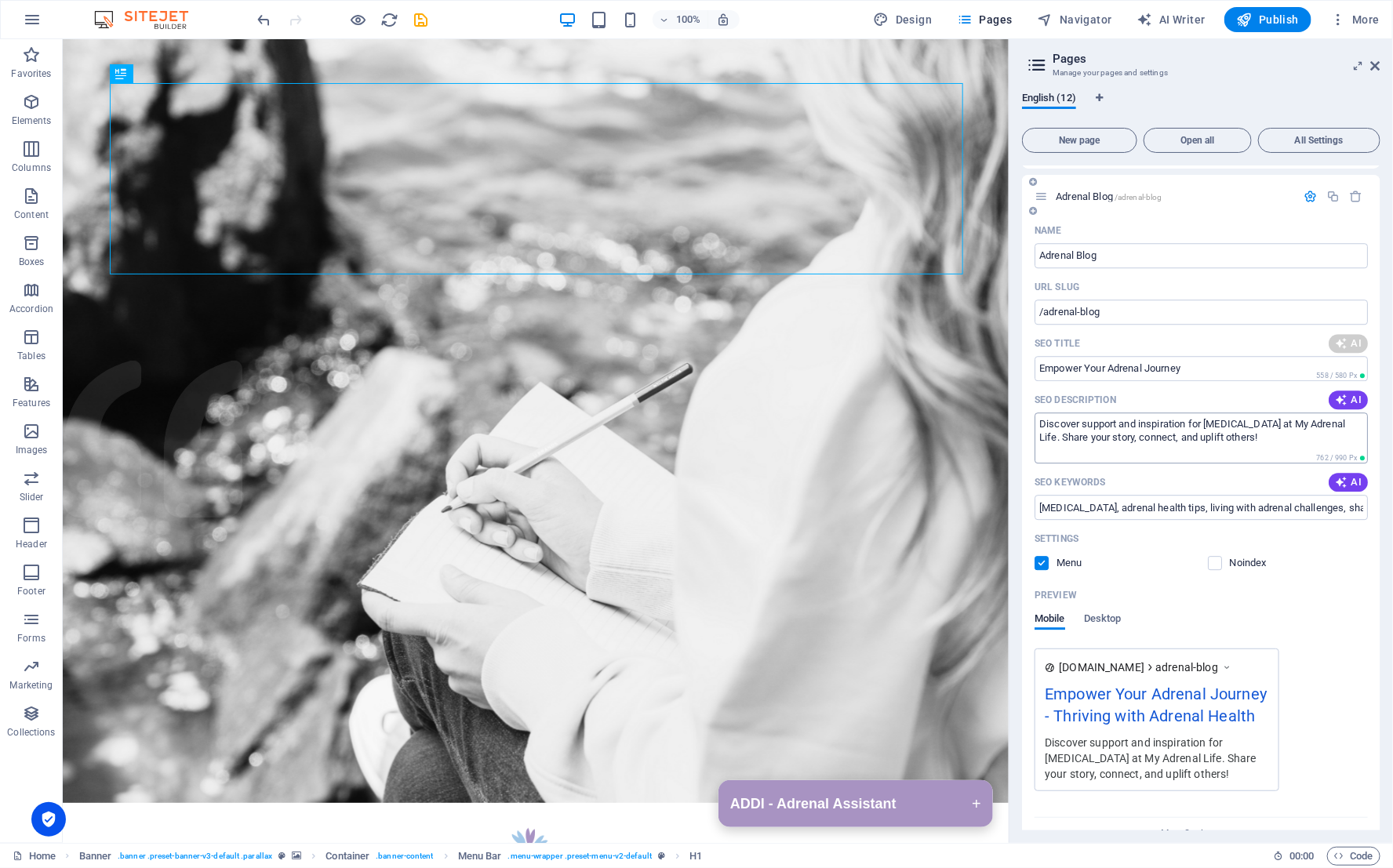 type on "Understanding Your Adrenal Health" 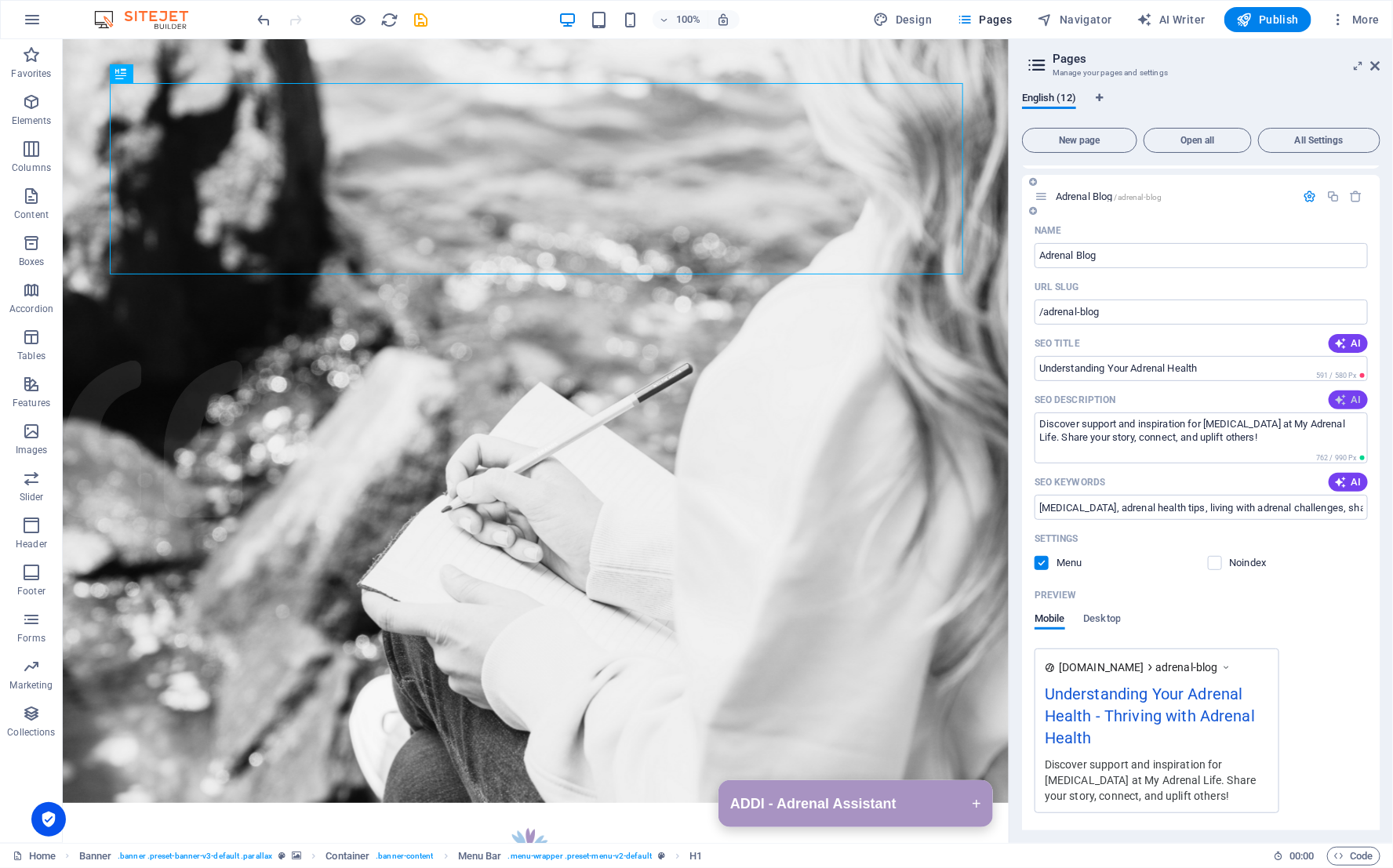 click on "AI" at bounding box center [1348, 400] 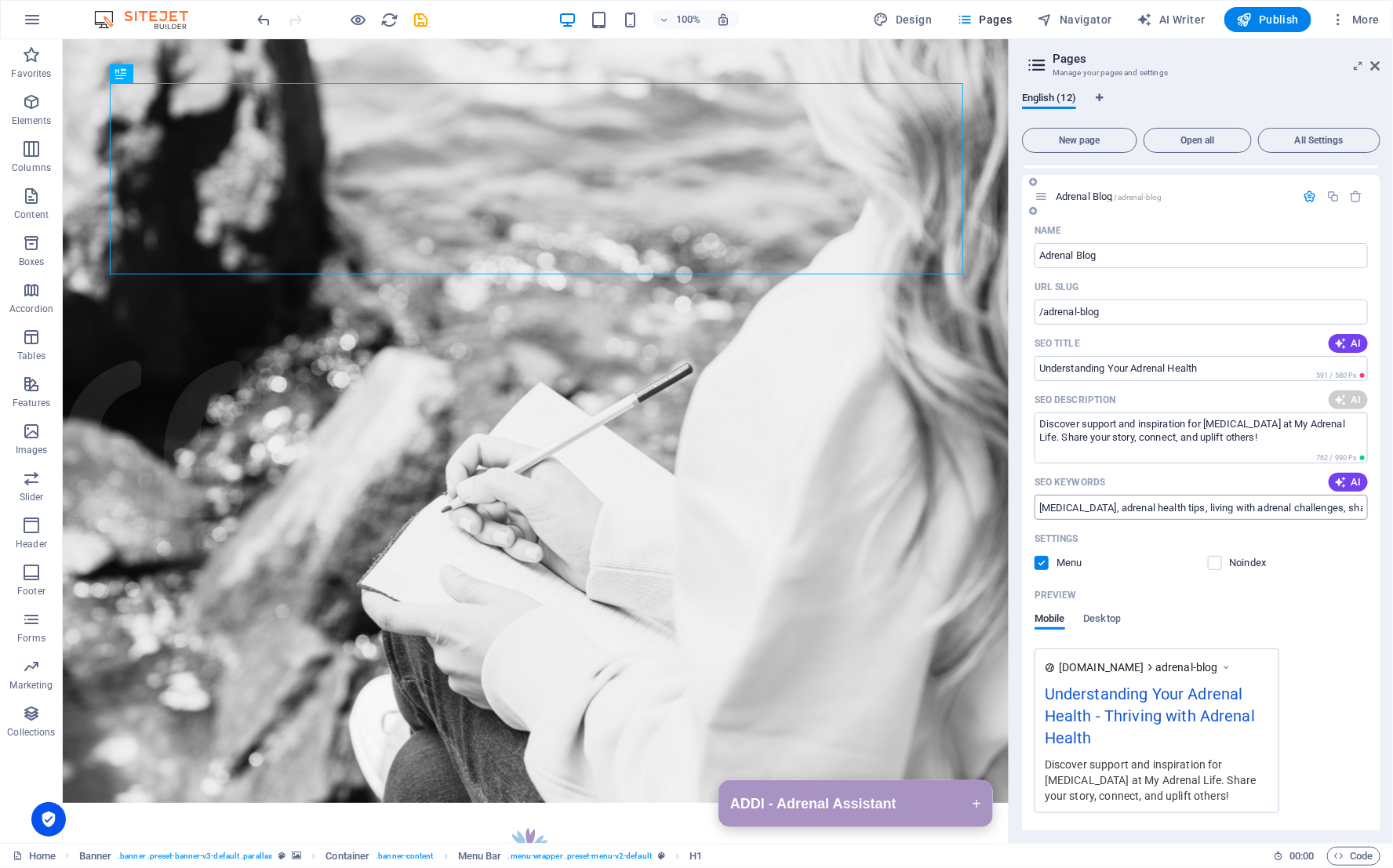 scroll, scrollTop: 2067, scrollLeft: 0, axis: vertical 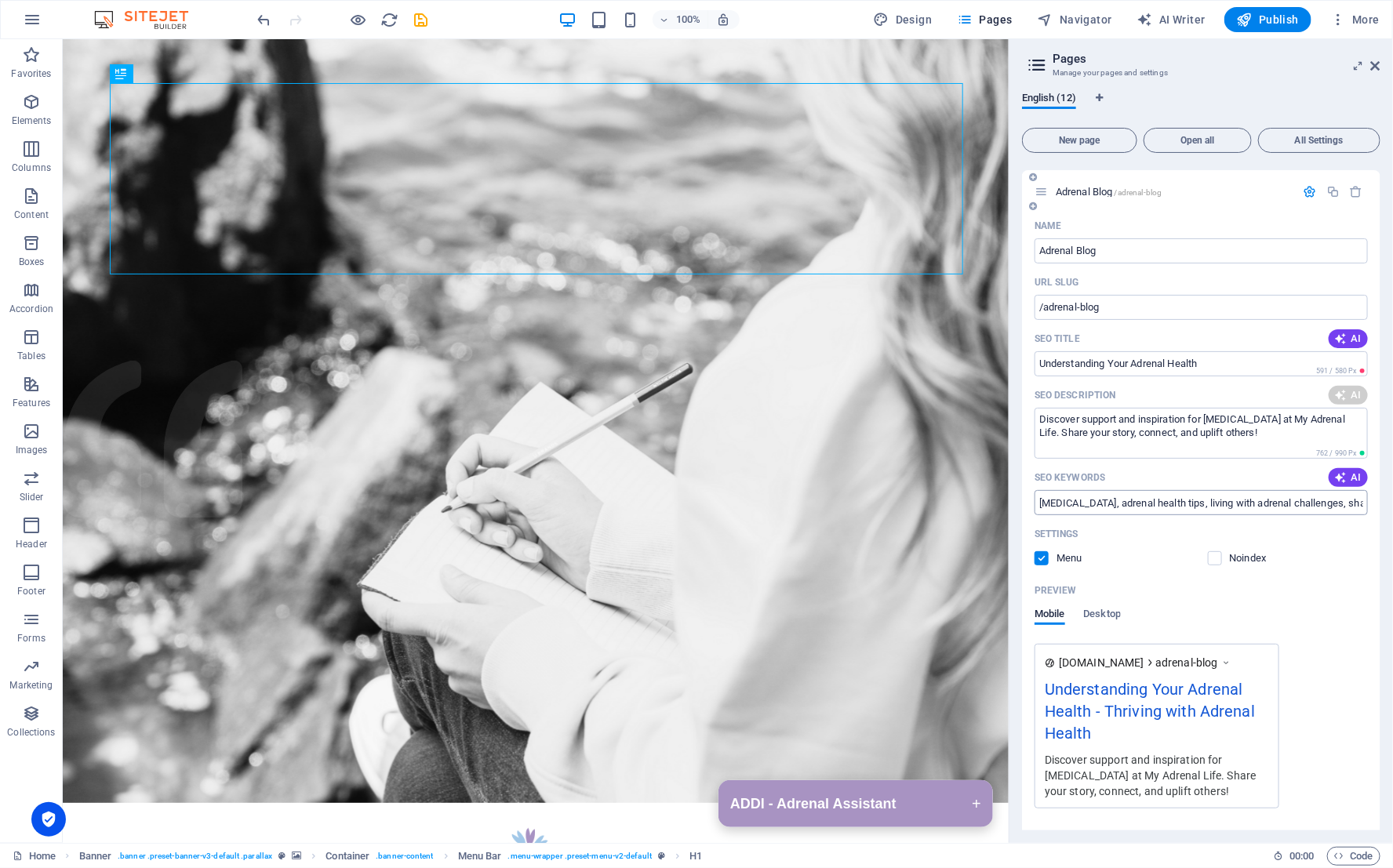 type on "Discover how to thrive despite adrenal challenges. Share your journey and learn about the HPA axis and adrenal health!" 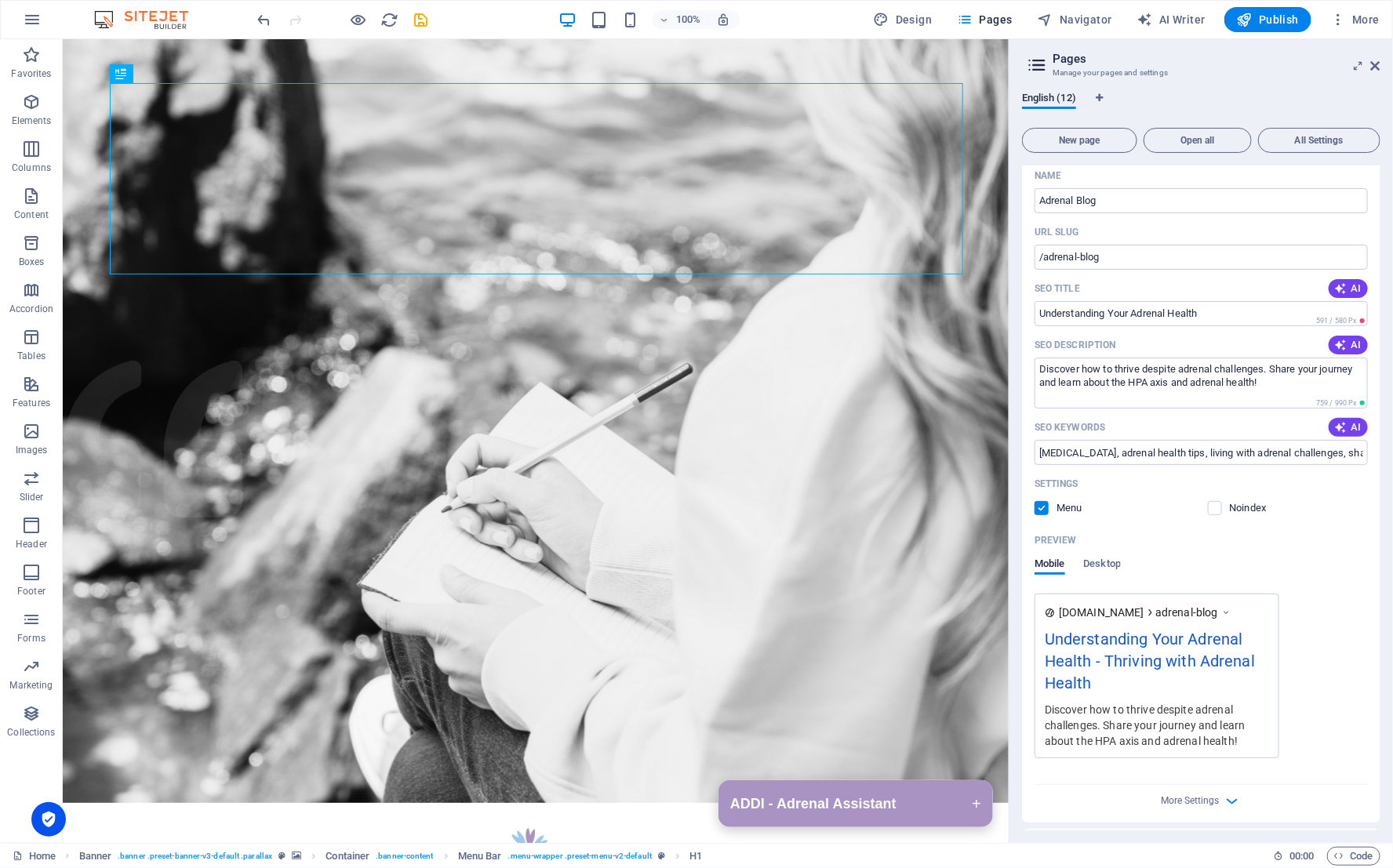 scroll, scrollTop: 2119, scrollLeft: 0, axis: vertical 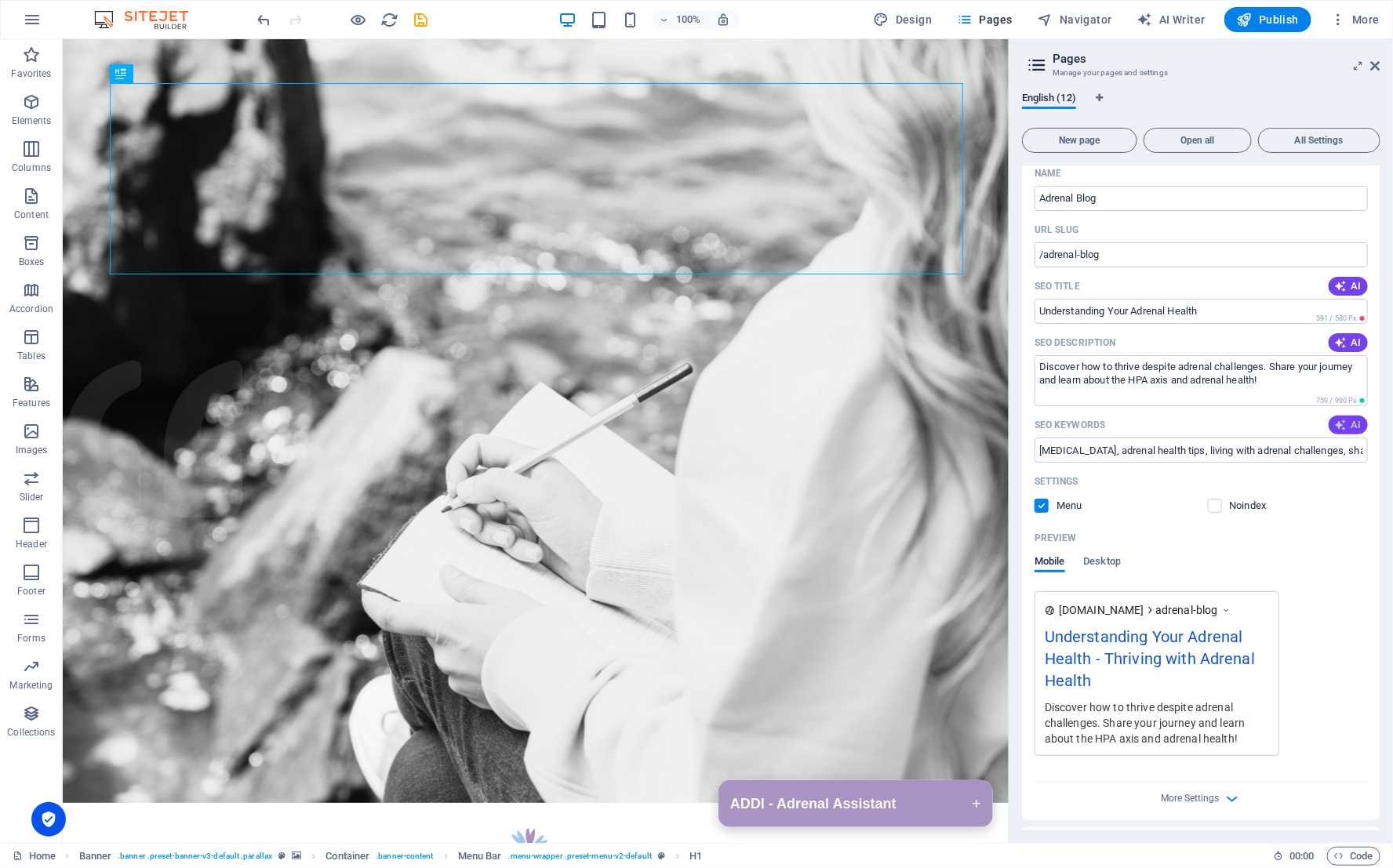 click at bounding box center [1341, 425] 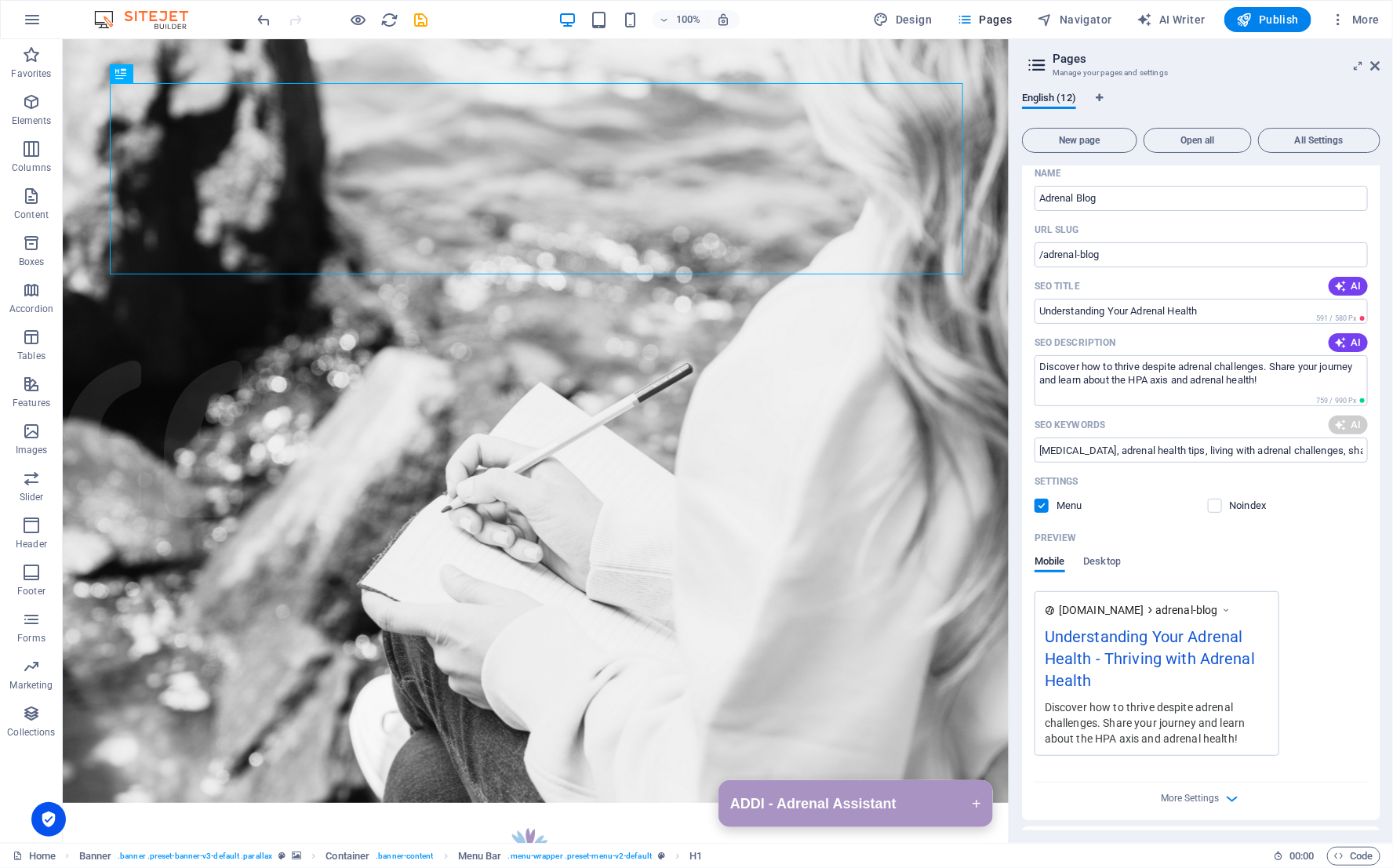 type on "adrenal insufficiency, HPA axis, adrenal health, Addisons disease, stress response, hormonal balance" 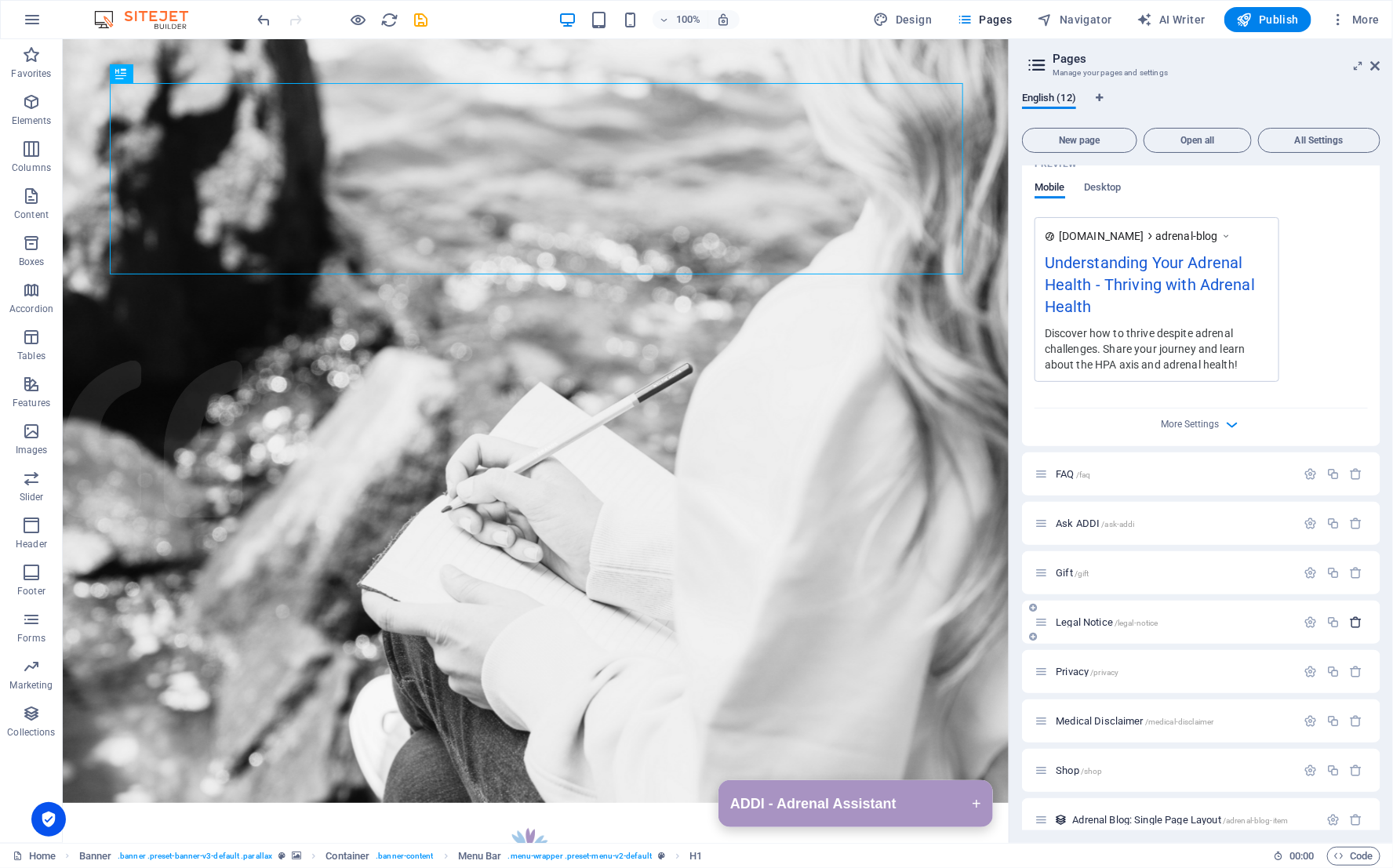 scroll, scrollTop: 2503, scrollLeft: 0, axis: vertical 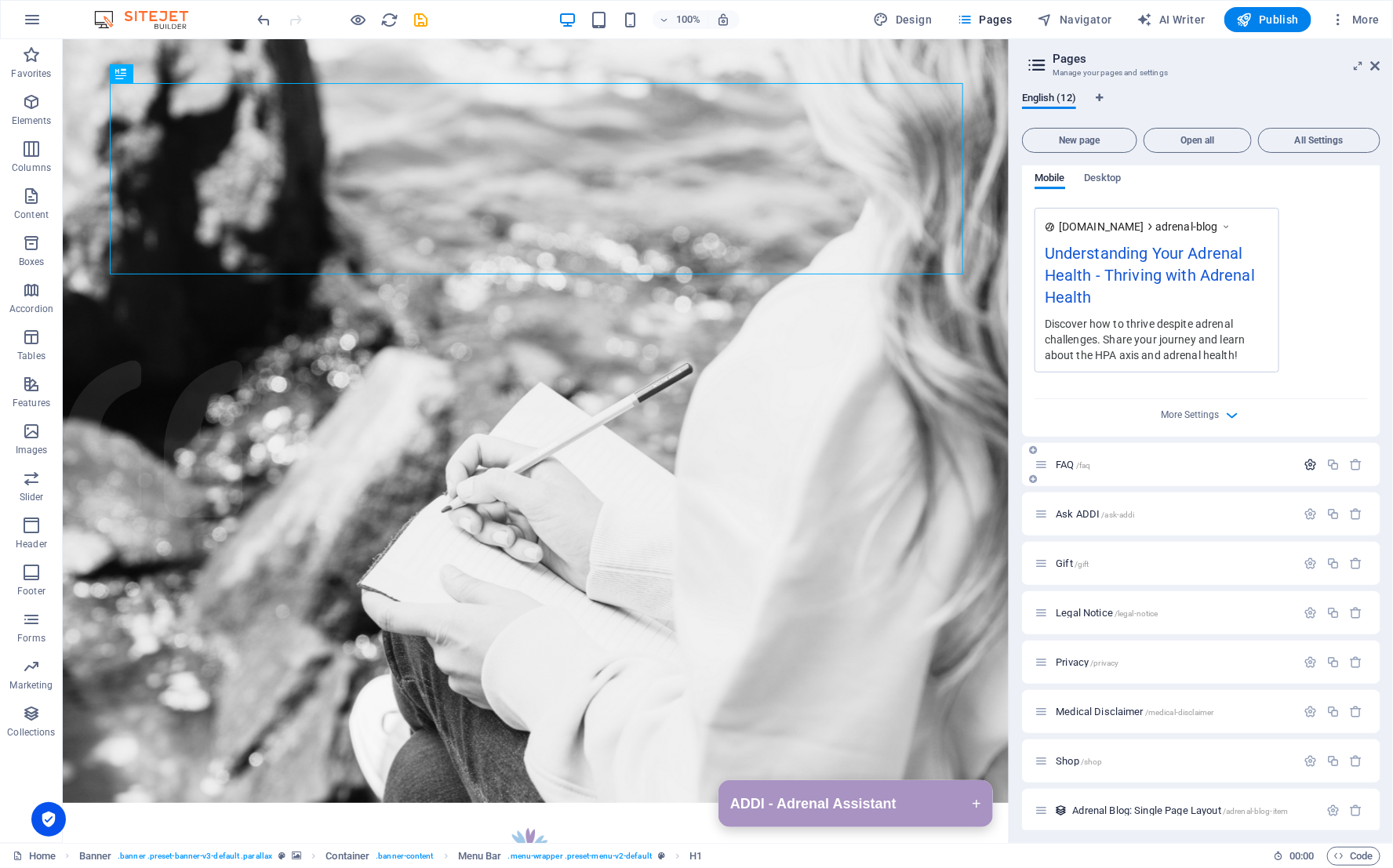 click at bounding box center [1310, 464] 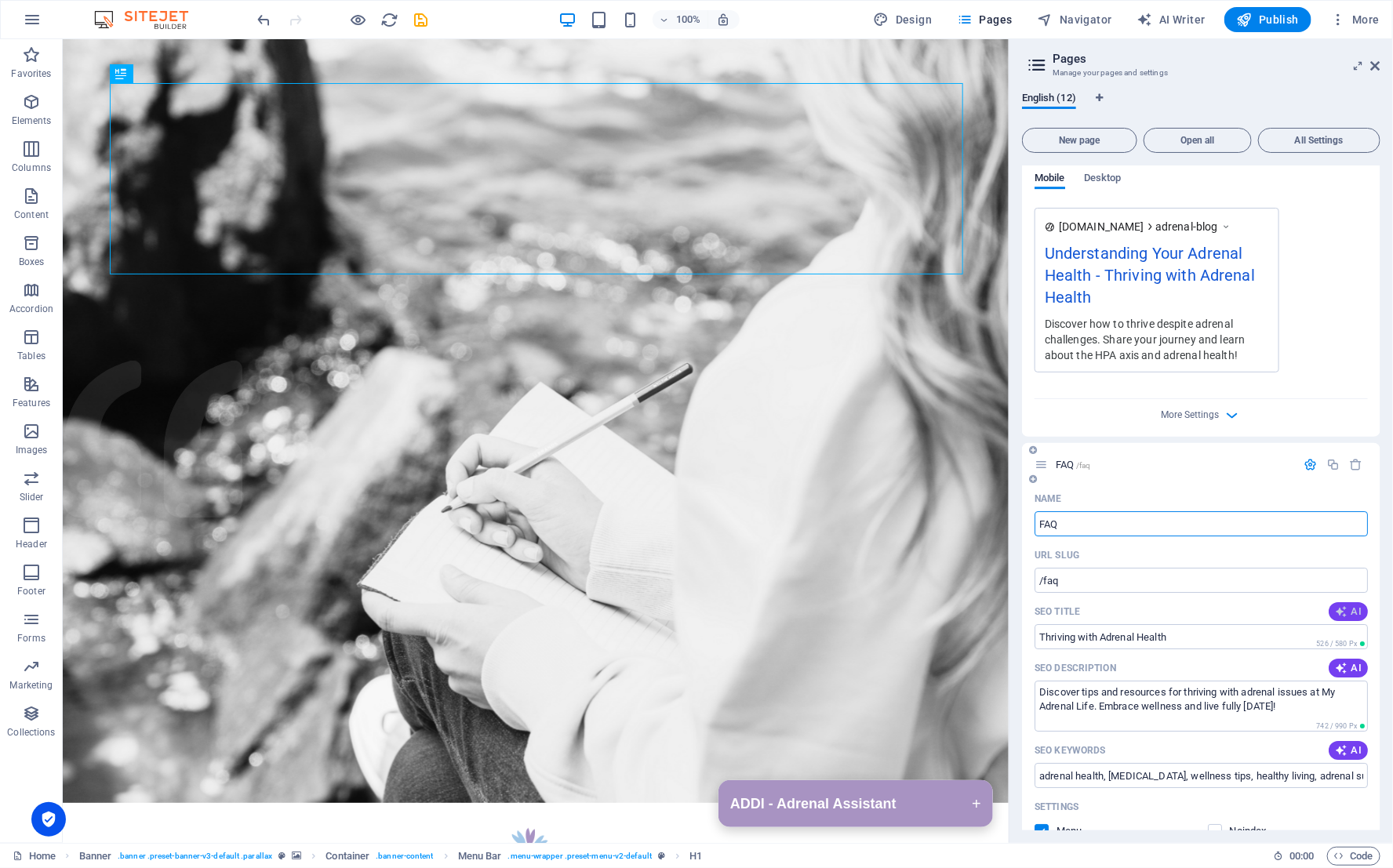 click on "AI" at bounding box center (1348, 612) 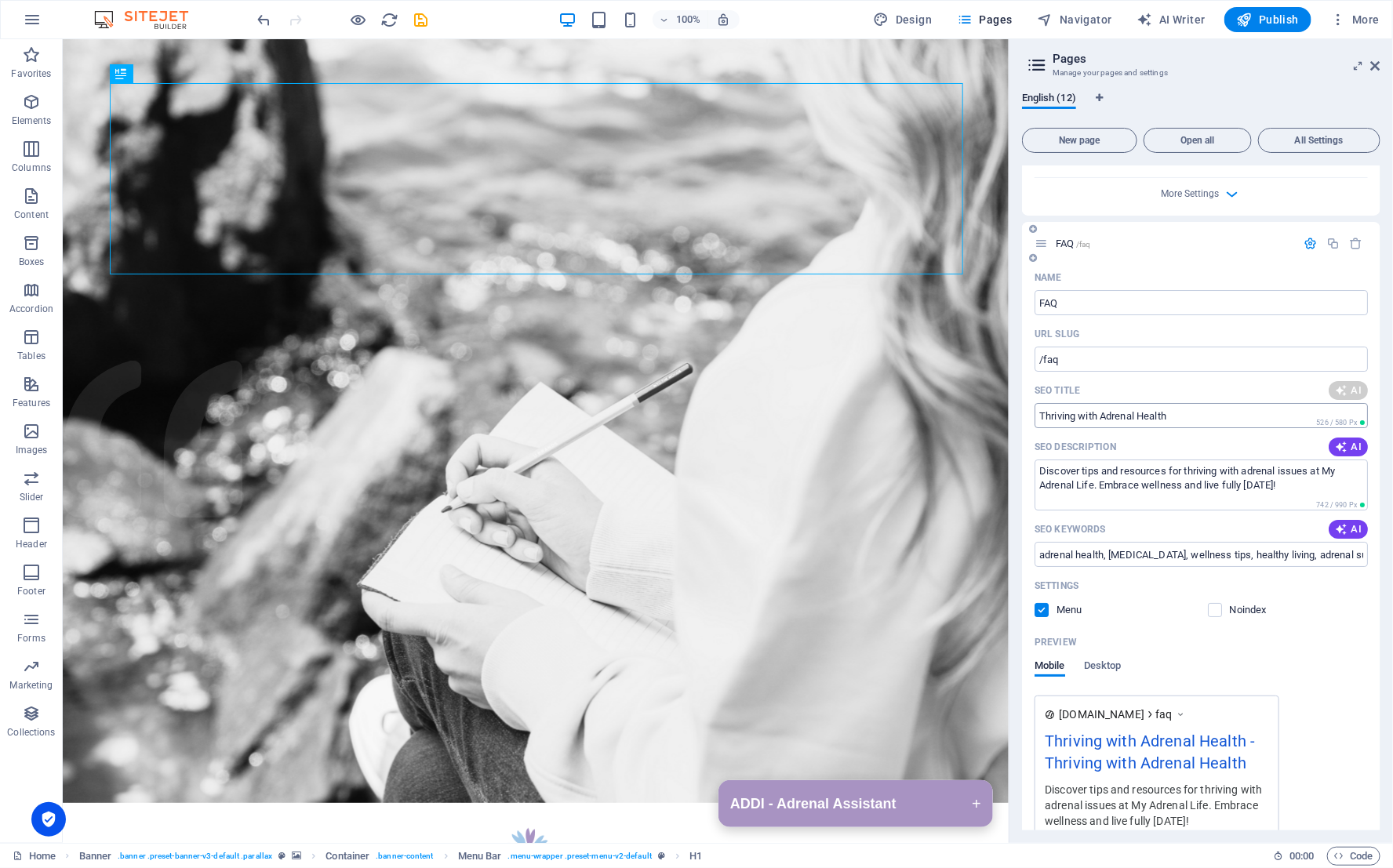 scroll, scrollTop: 2751, scrollLeft: 0, axis: vertical 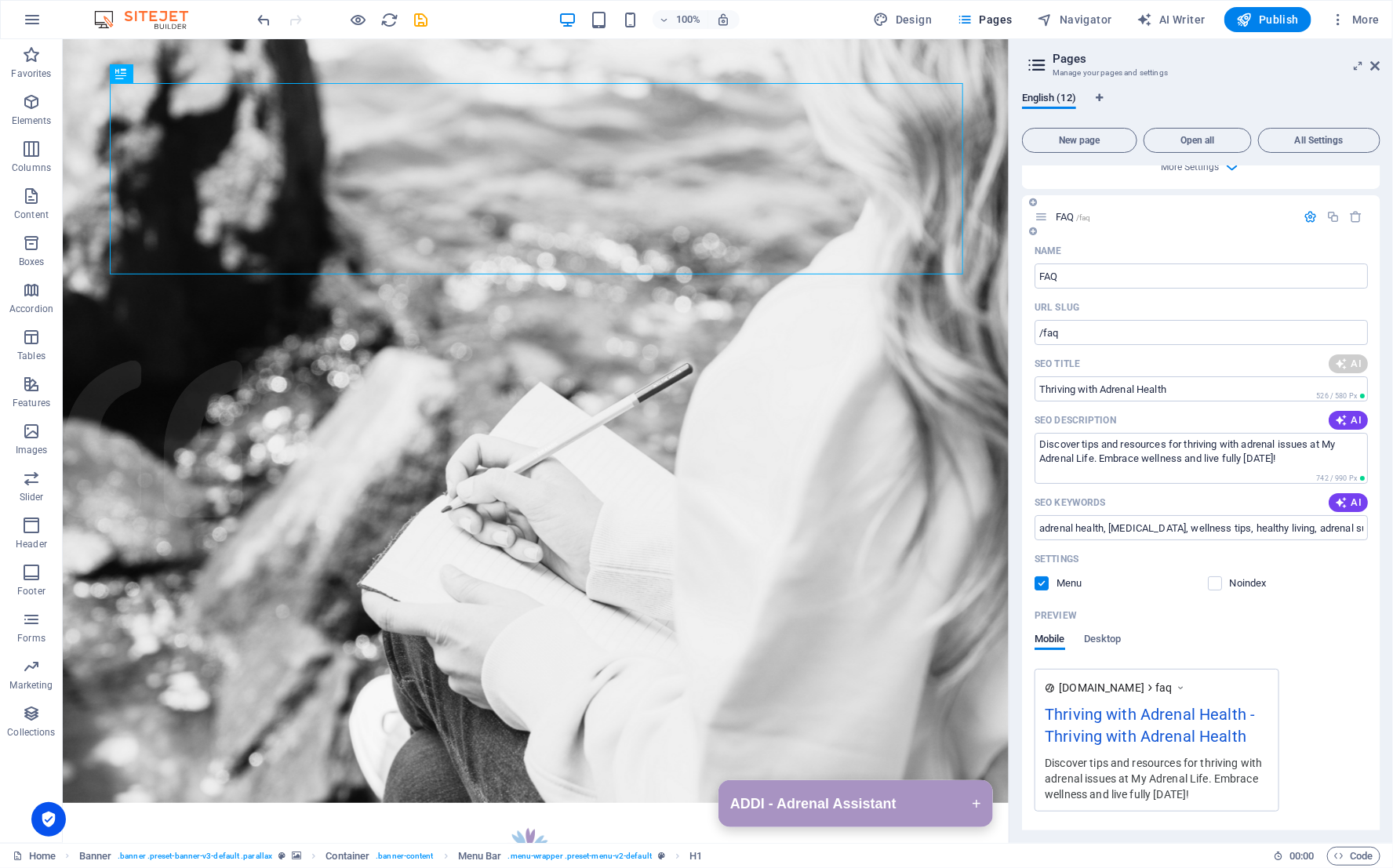 type on "Thriving with Adrenal Issues" 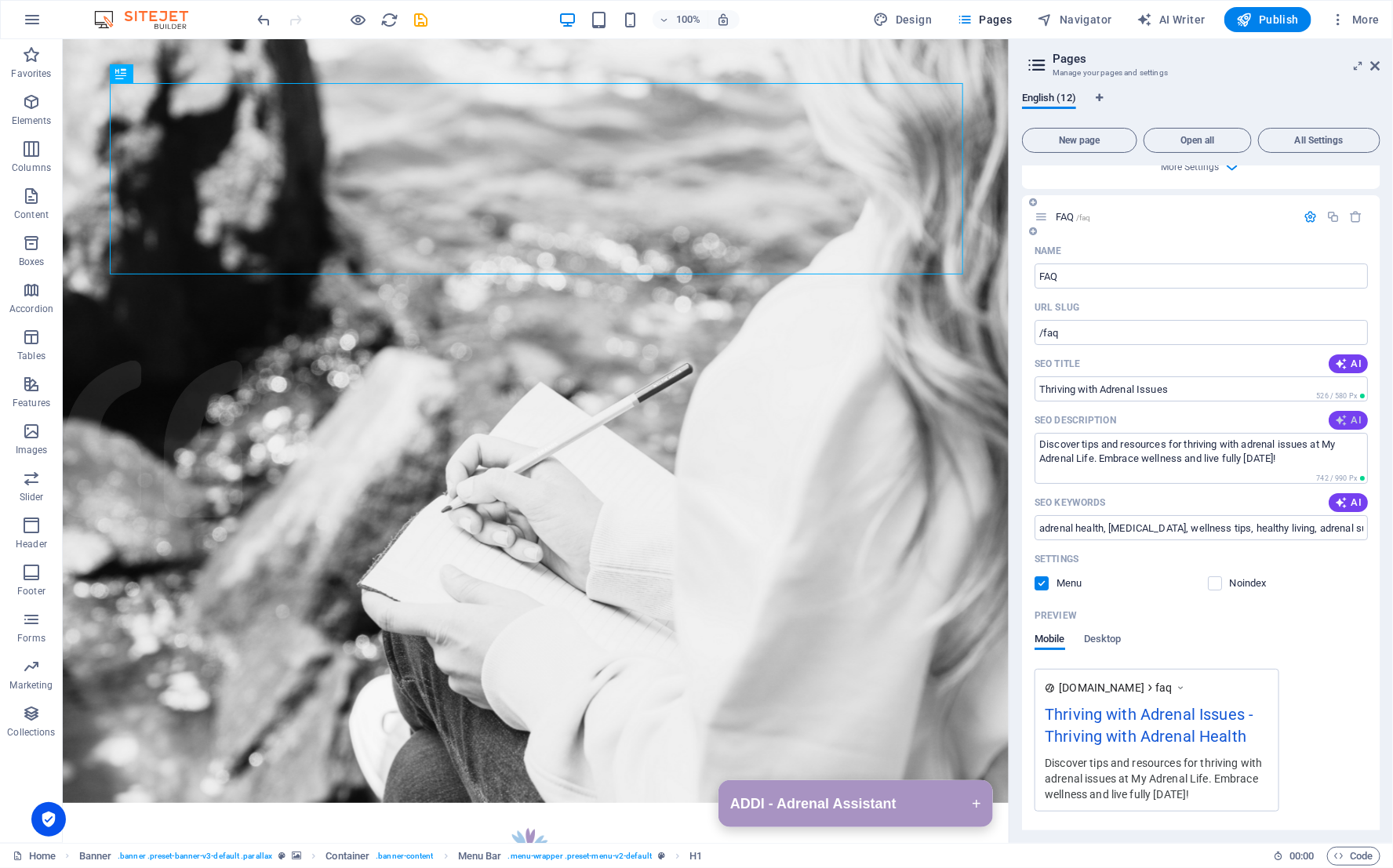 click at bounding box center (1341, 420) 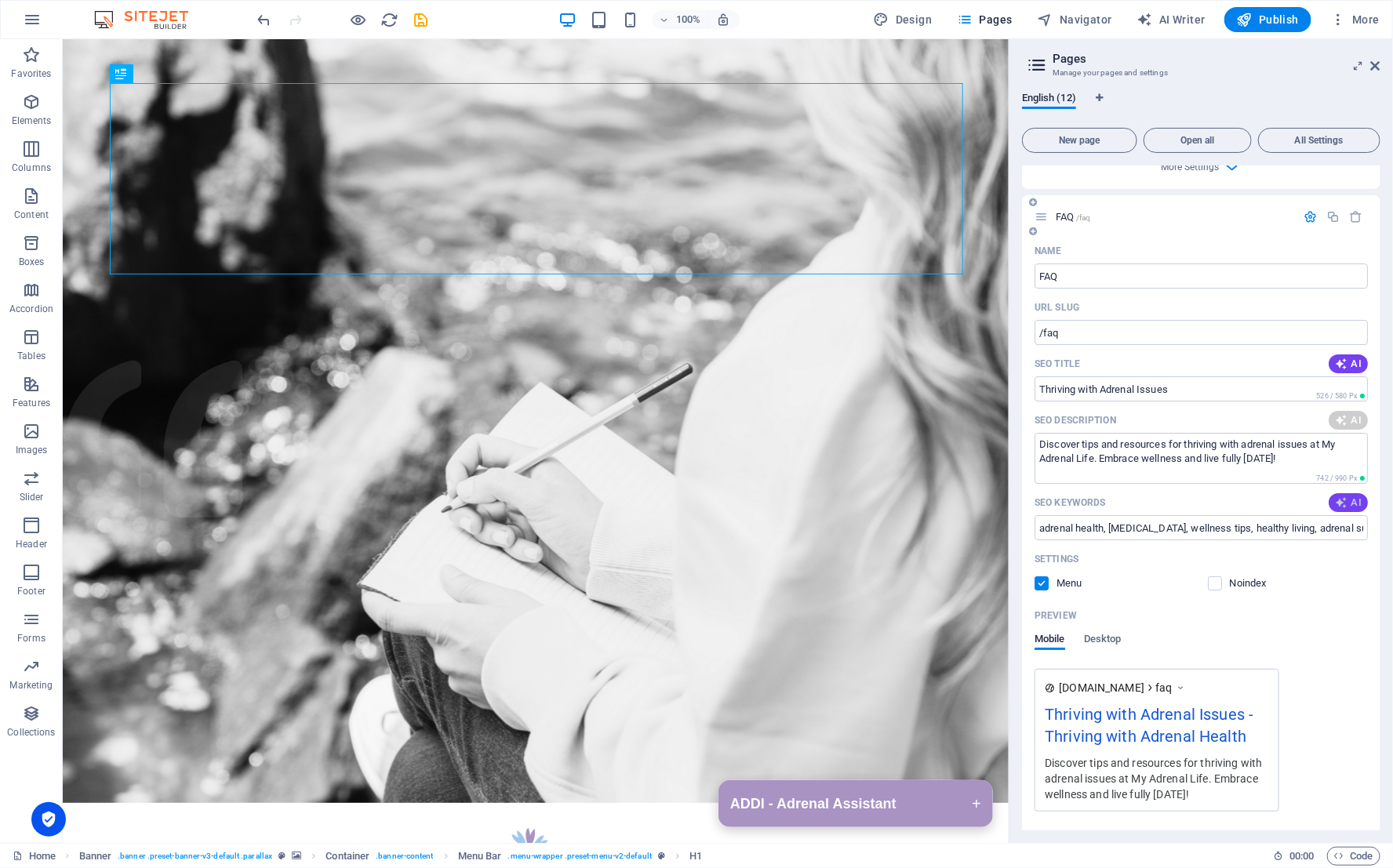type on "Discover tips for thriving despite adrenal challenges at My Adrenal Life. Empower your wellness journey today!" 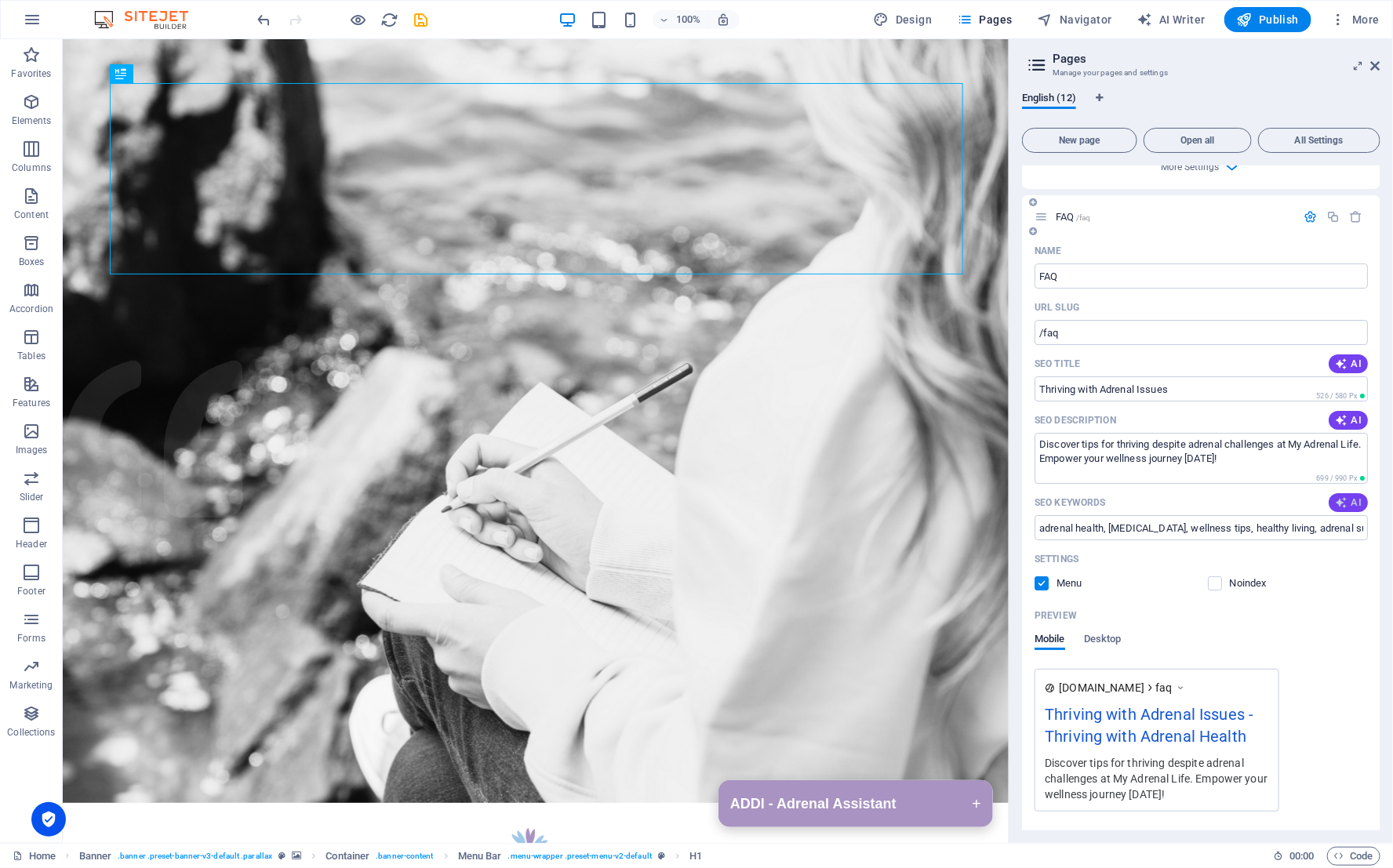 click on "AI" at bounding box center [1348, 503] 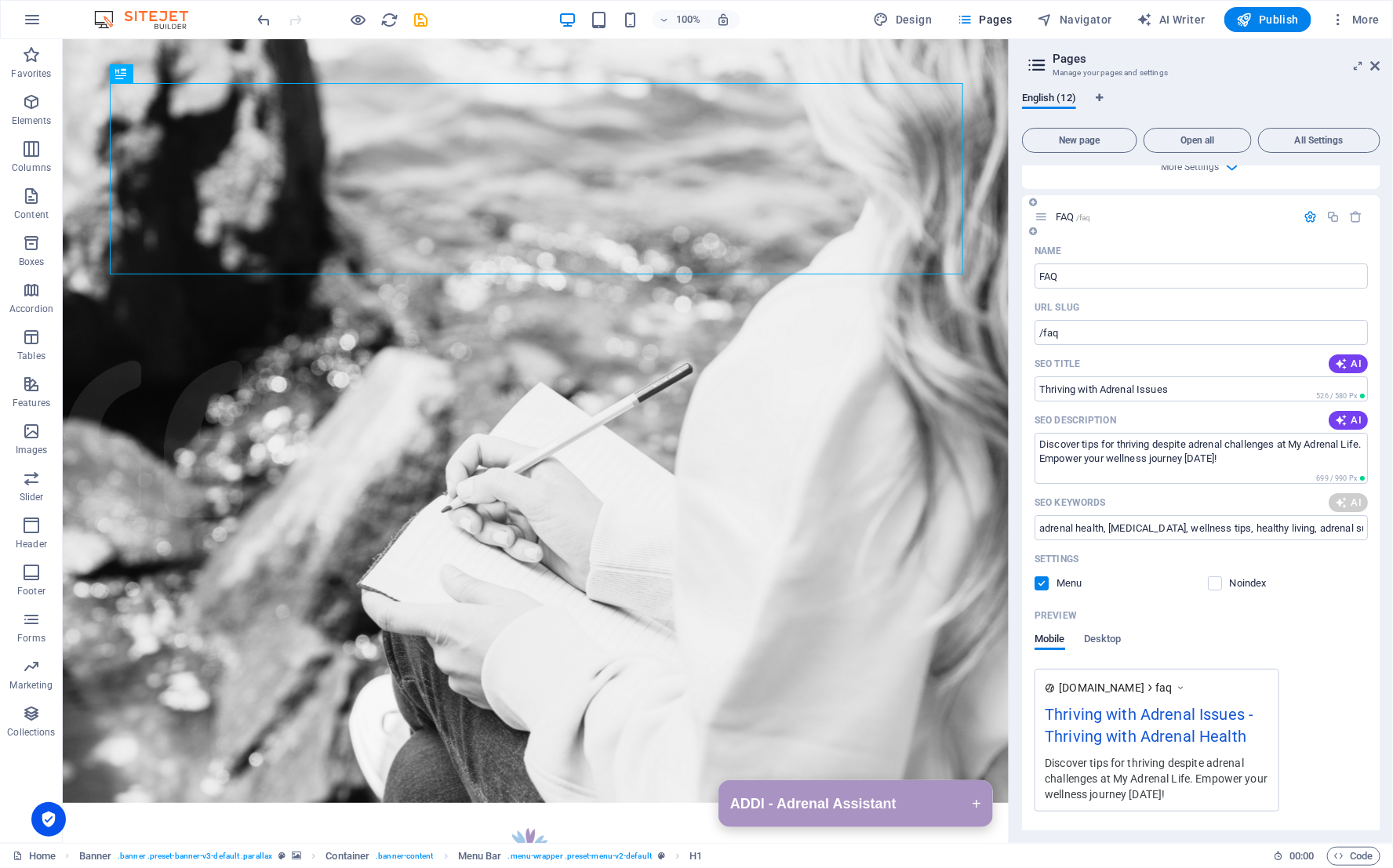 type on "adrenal health, living well with adrenal issues, adrenal fatigue support, wellness tips for adrenal health, managing adrenal stress, healthy lifestyle adrenal tips" 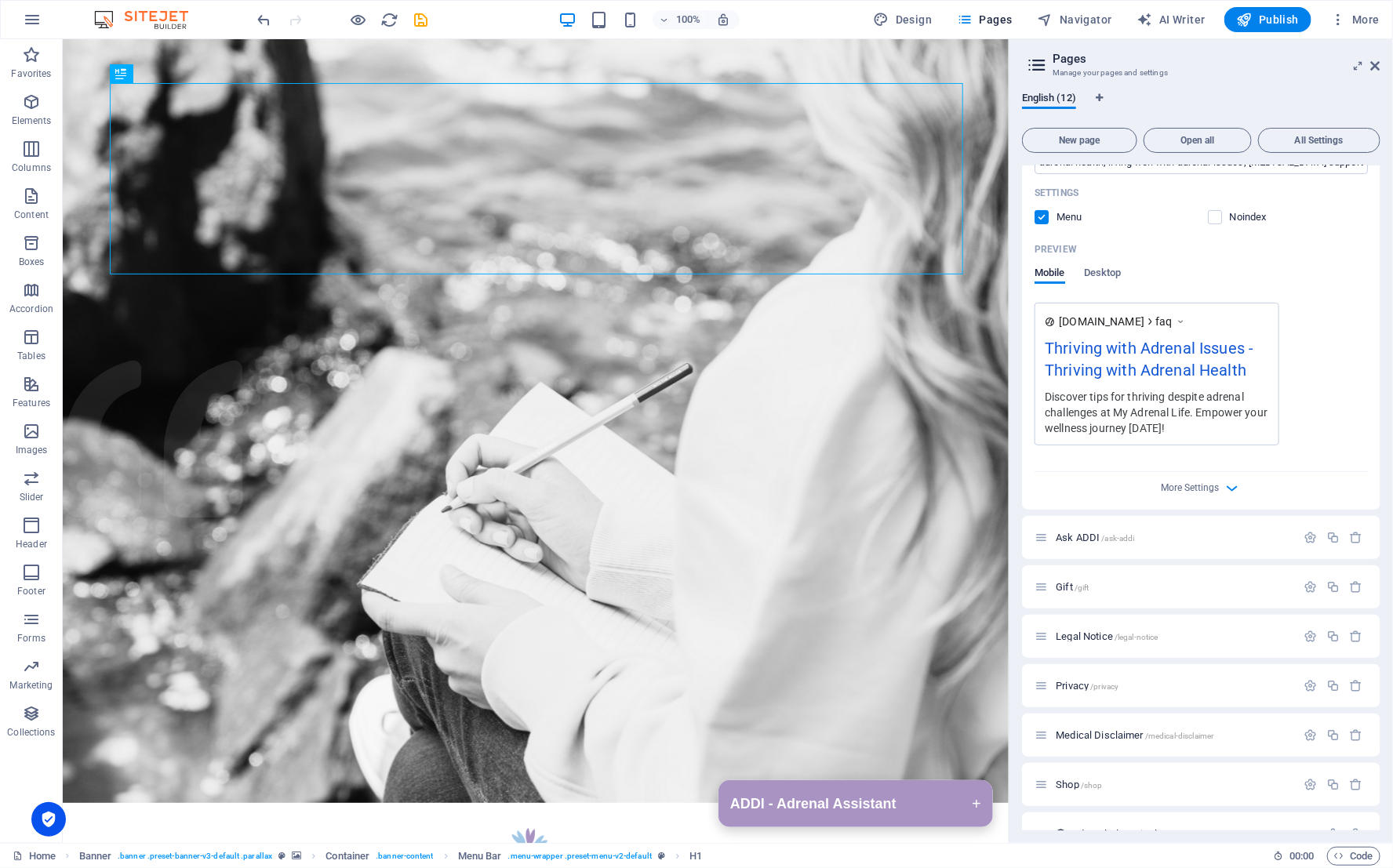 scroll, scrollTop: 3140, scrollLeft: 0, axis: vertical 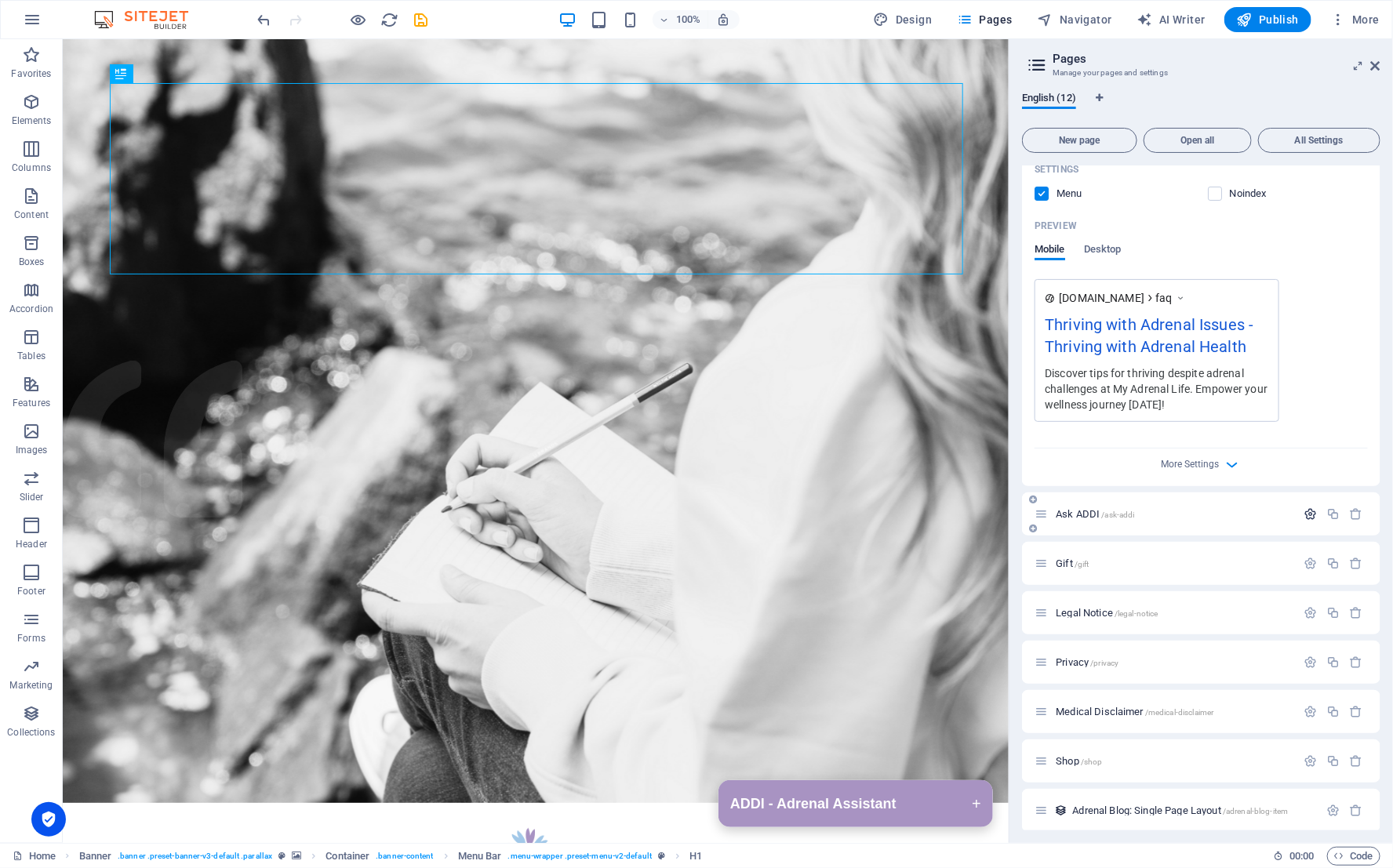 click at bounding box center [1310, 514] 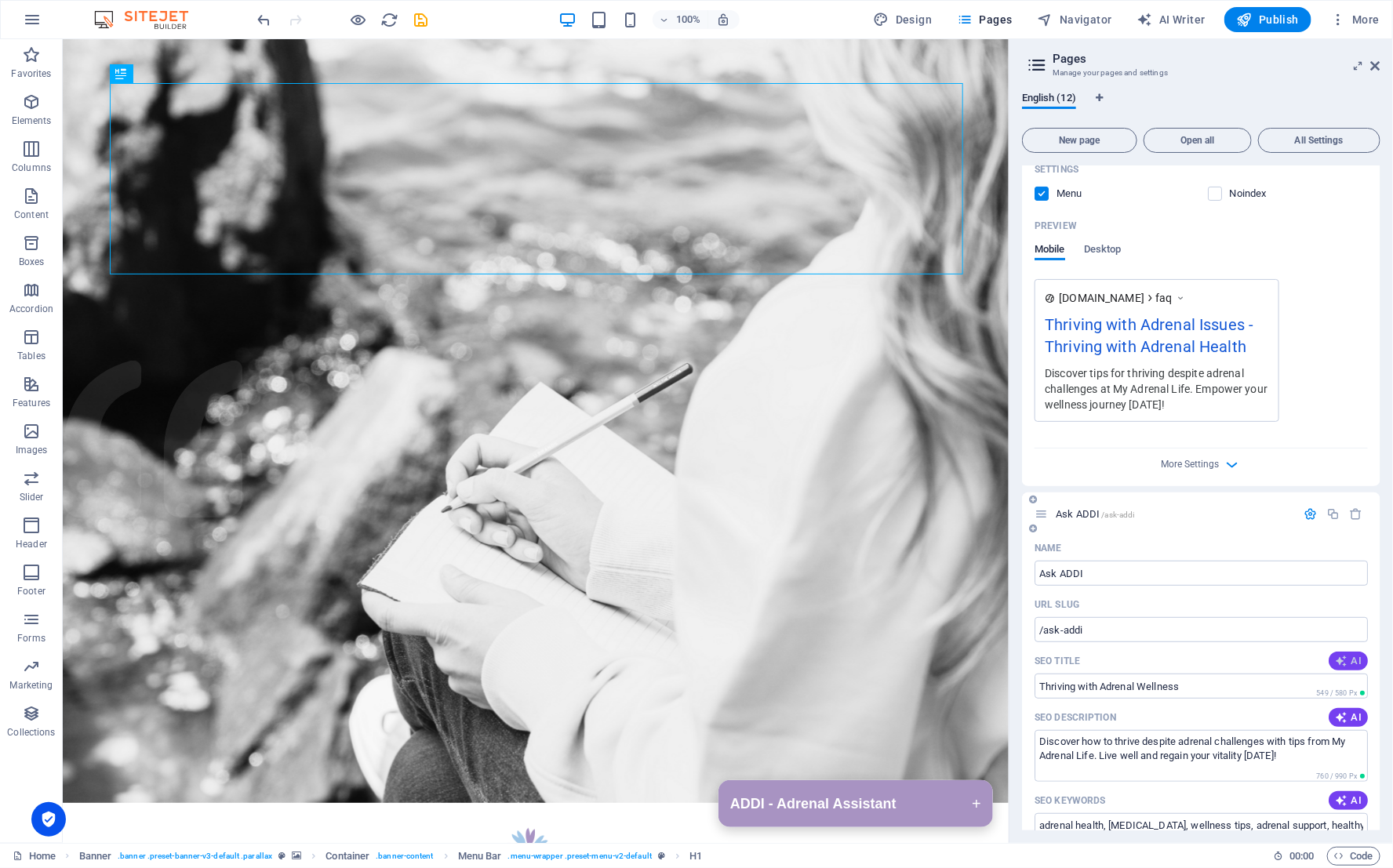 click at bounding box center (1341, 661) 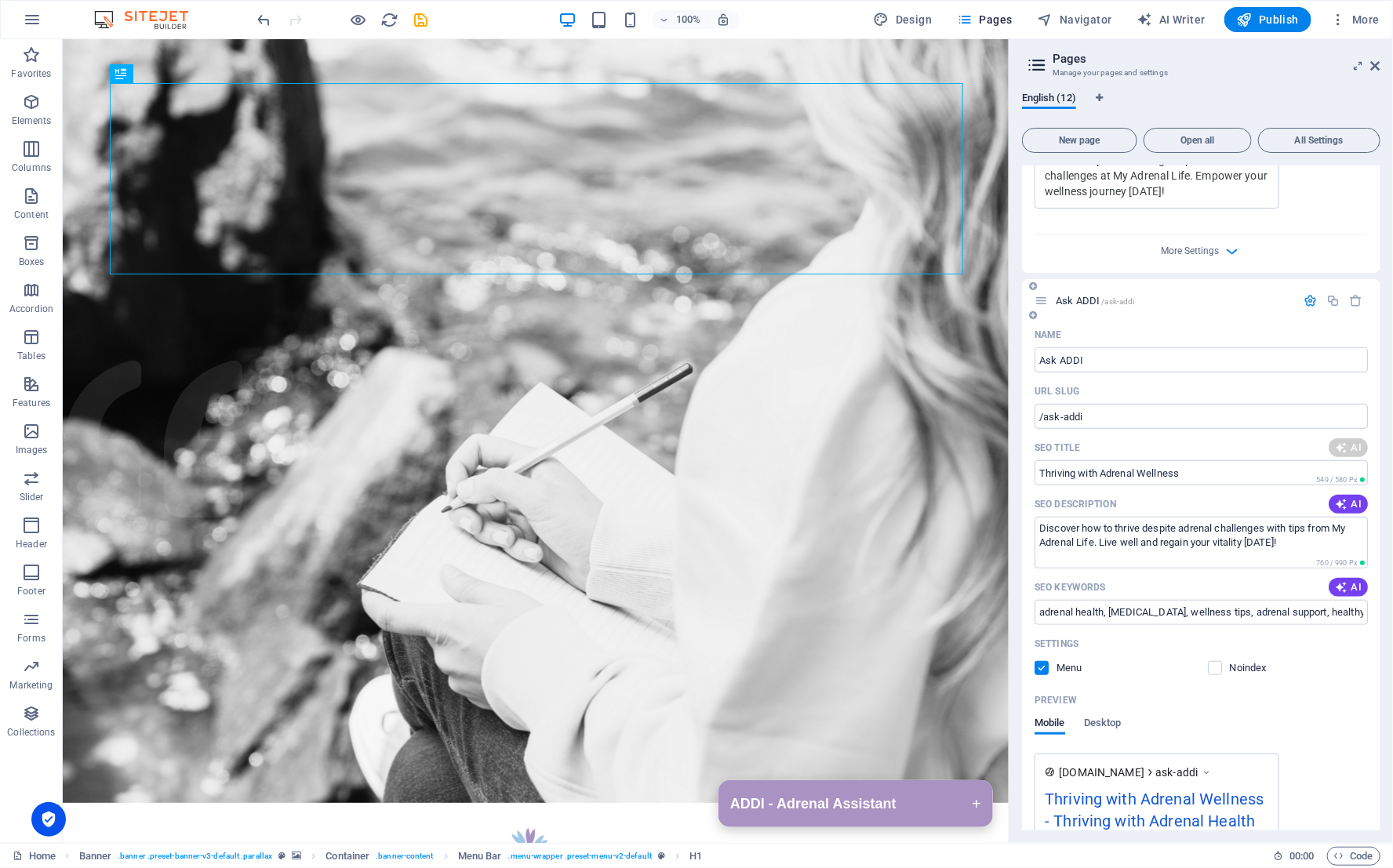 scroll, scrollTop: 3380, scrollLeft: 0, axis: vertical 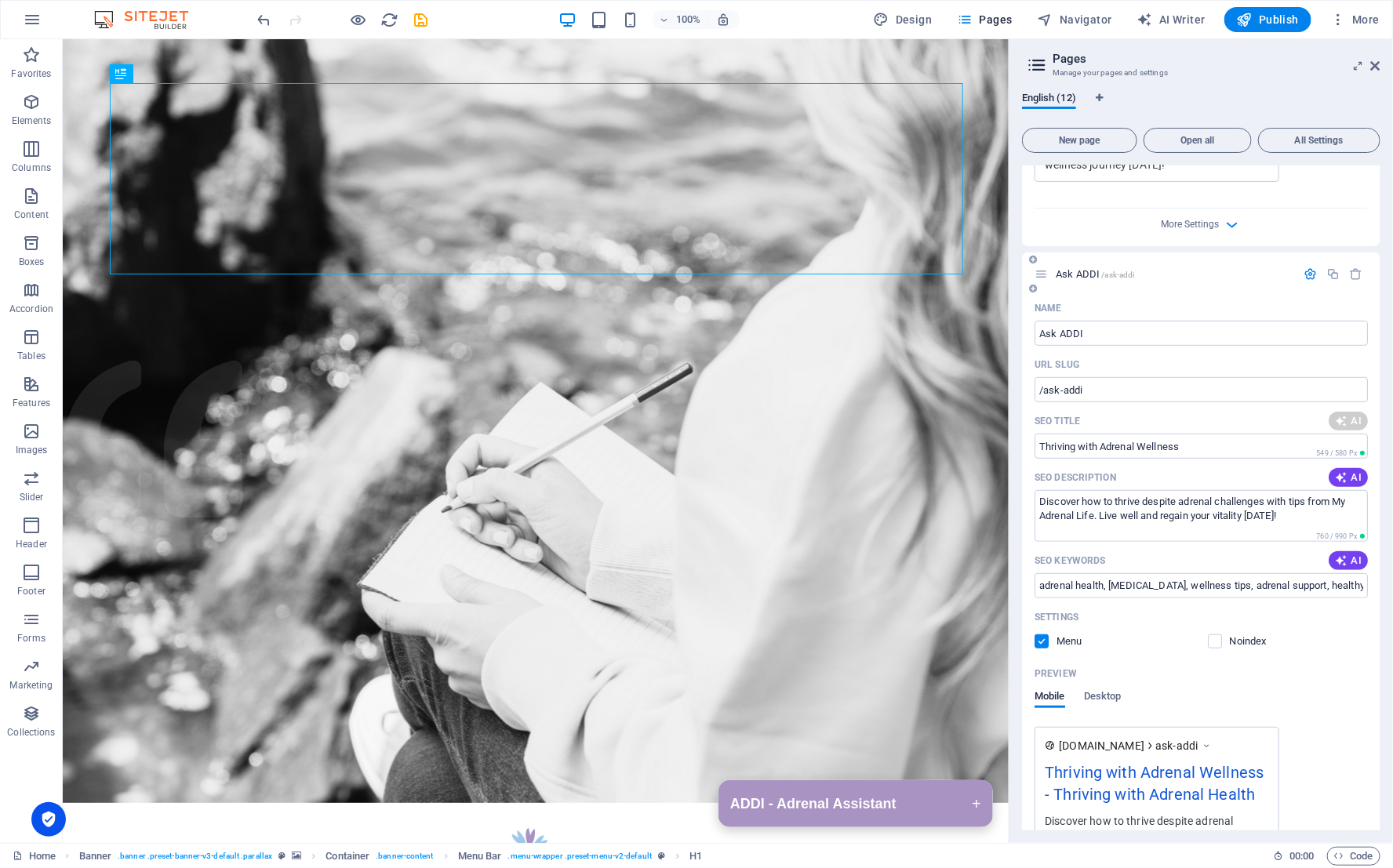 type on "Thriving with Adrenal Health" 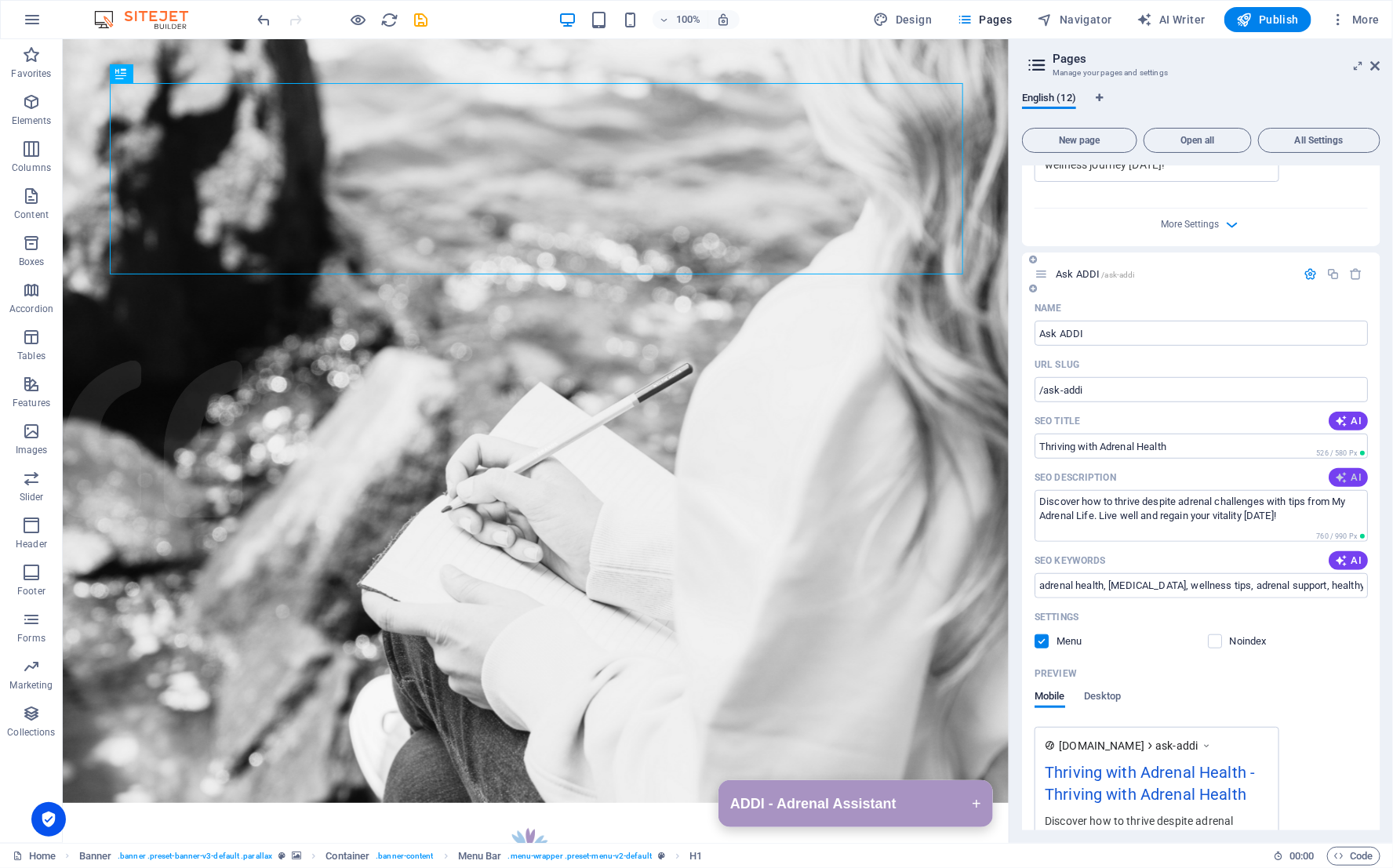 click on "AI" at bounding box center [1348, 478] 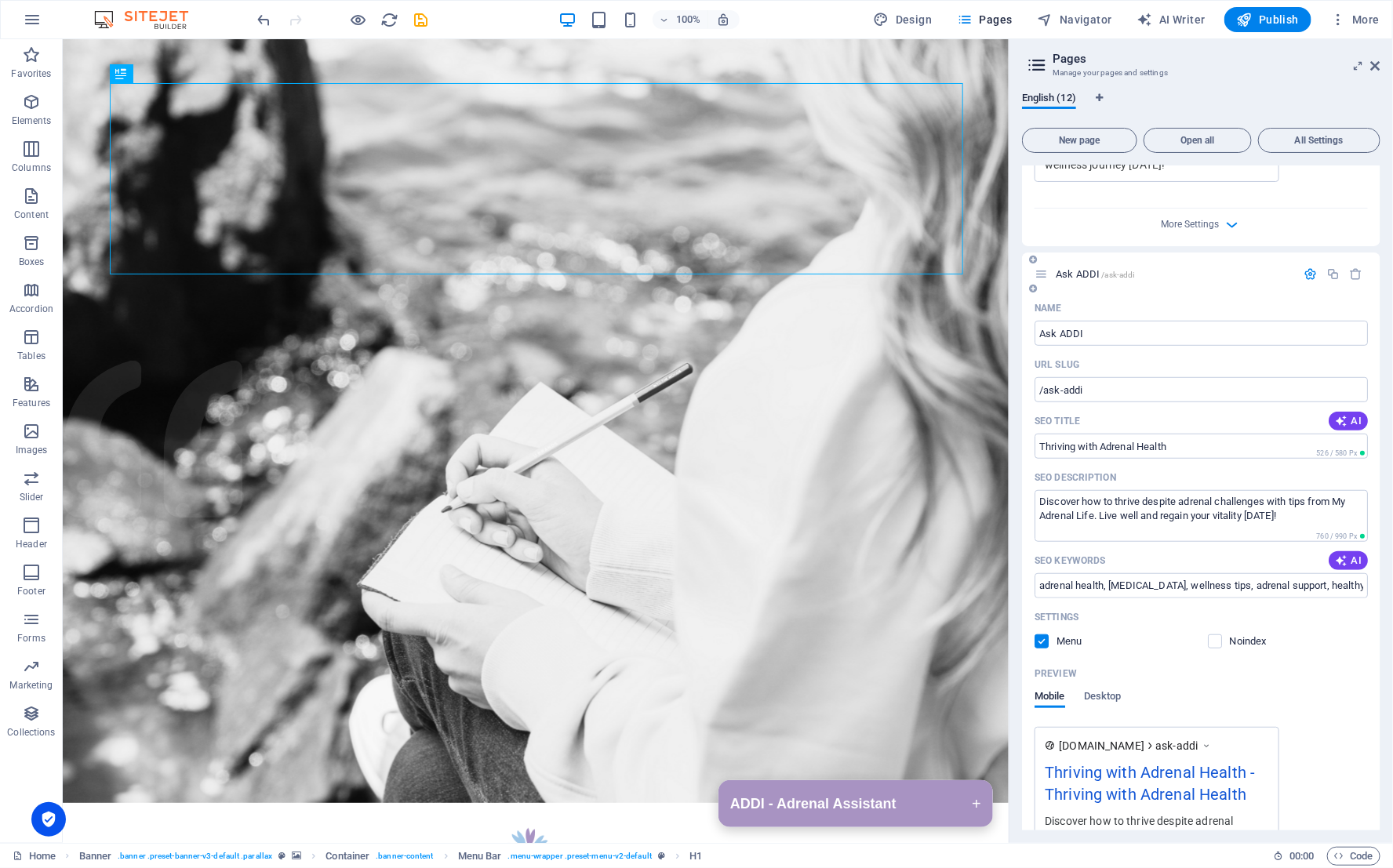 type on "Discover tips for thriving despite adrenal challenges at My Adrenal Life. Embrace wellness and live fully today!" 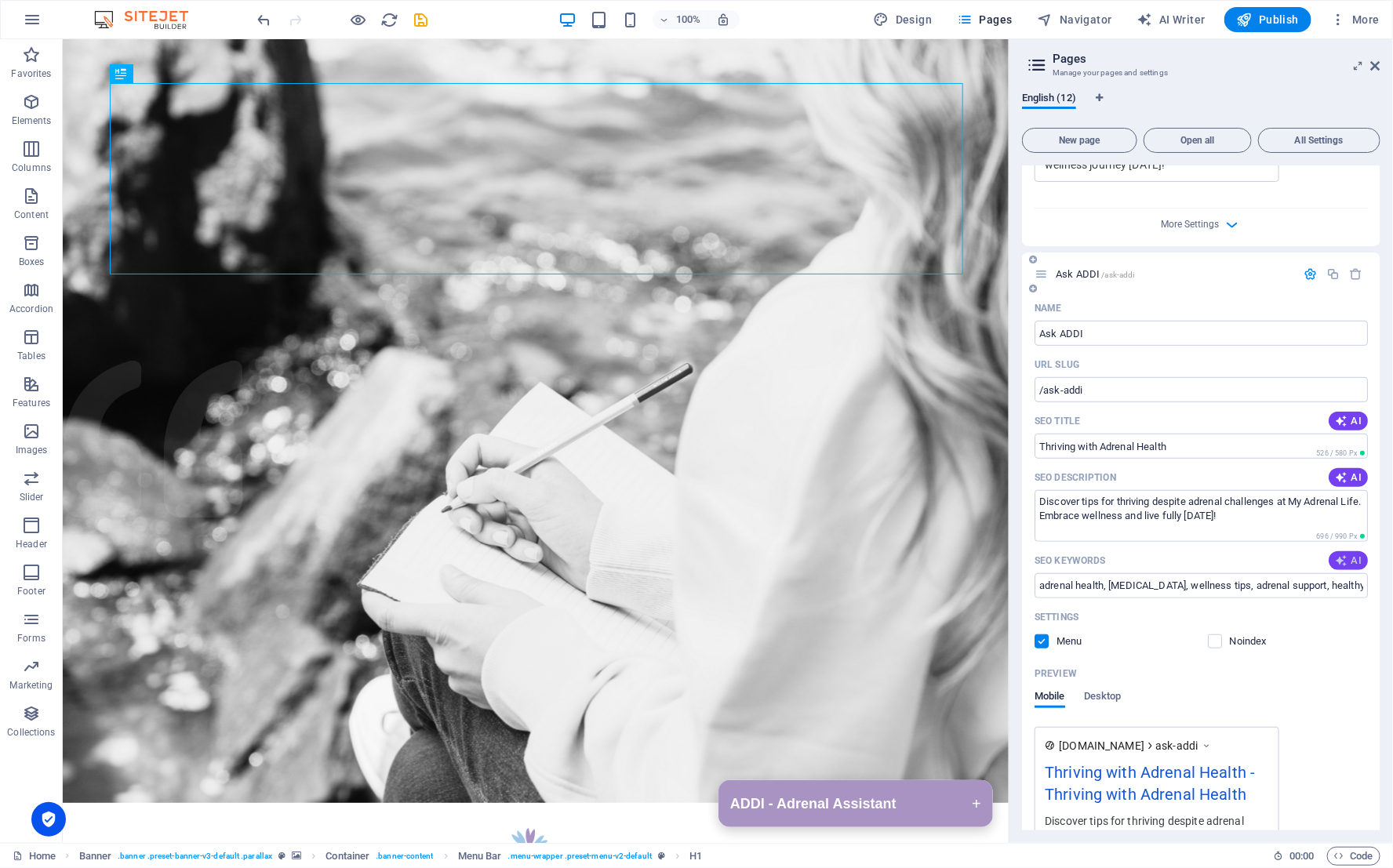 click at bounding box center (1341, 561) 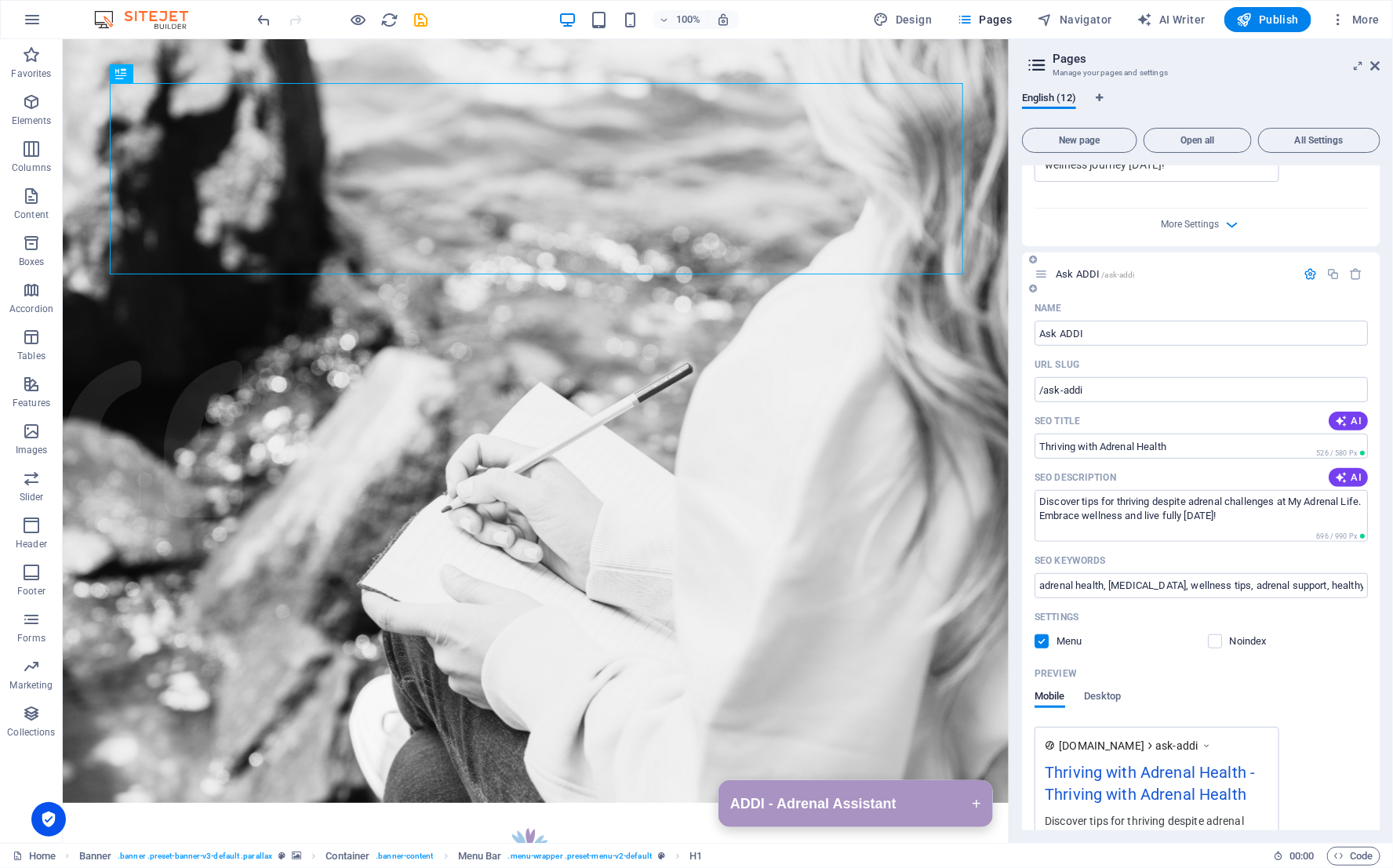 type on "Adrenal health, chronic fatigue support, wellness tips, adrenal fatigue recovery, holistic health management, stress management strategies" 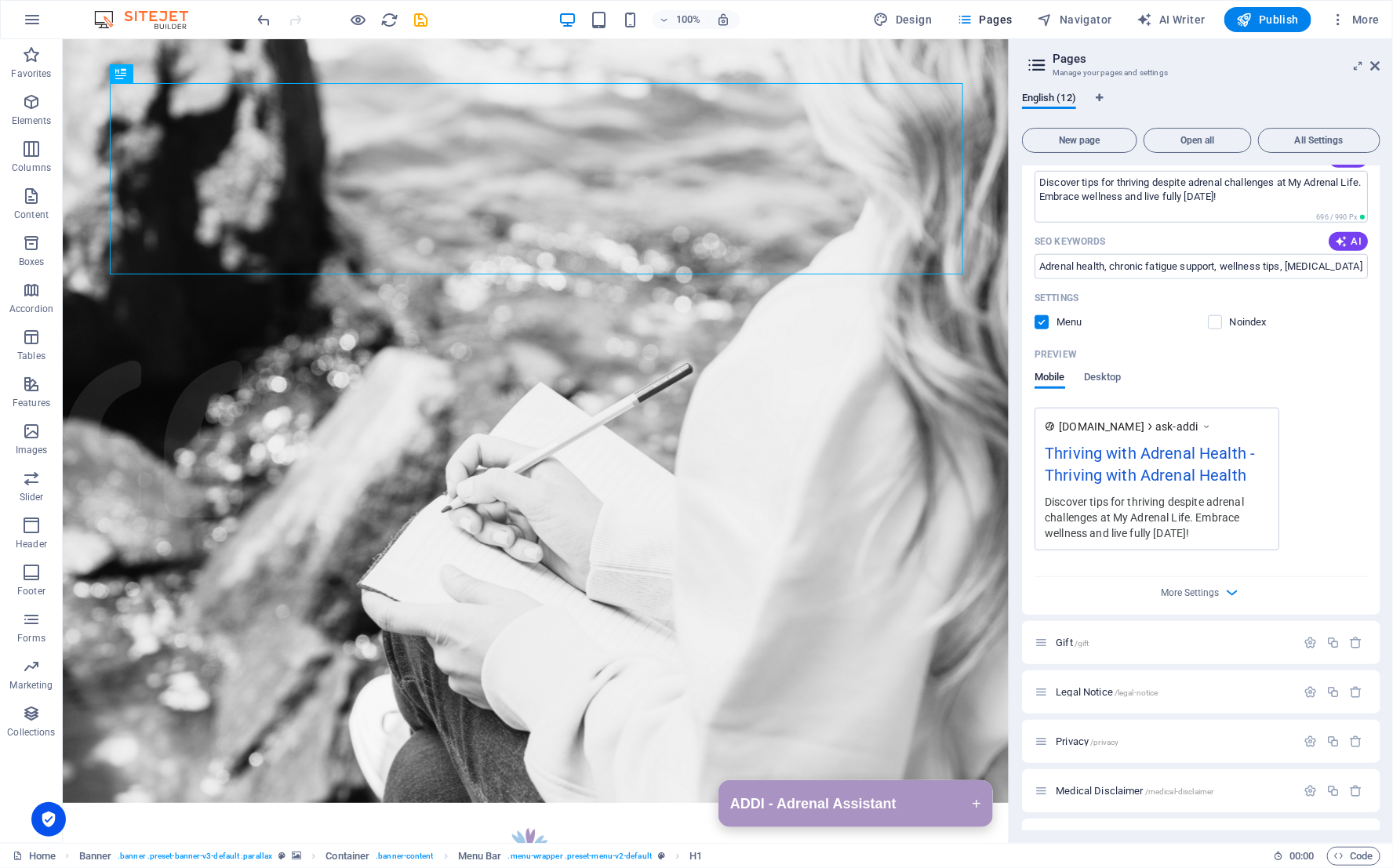scroll, scrollTop: 3742, scrollLeft: 0, axis: vertical 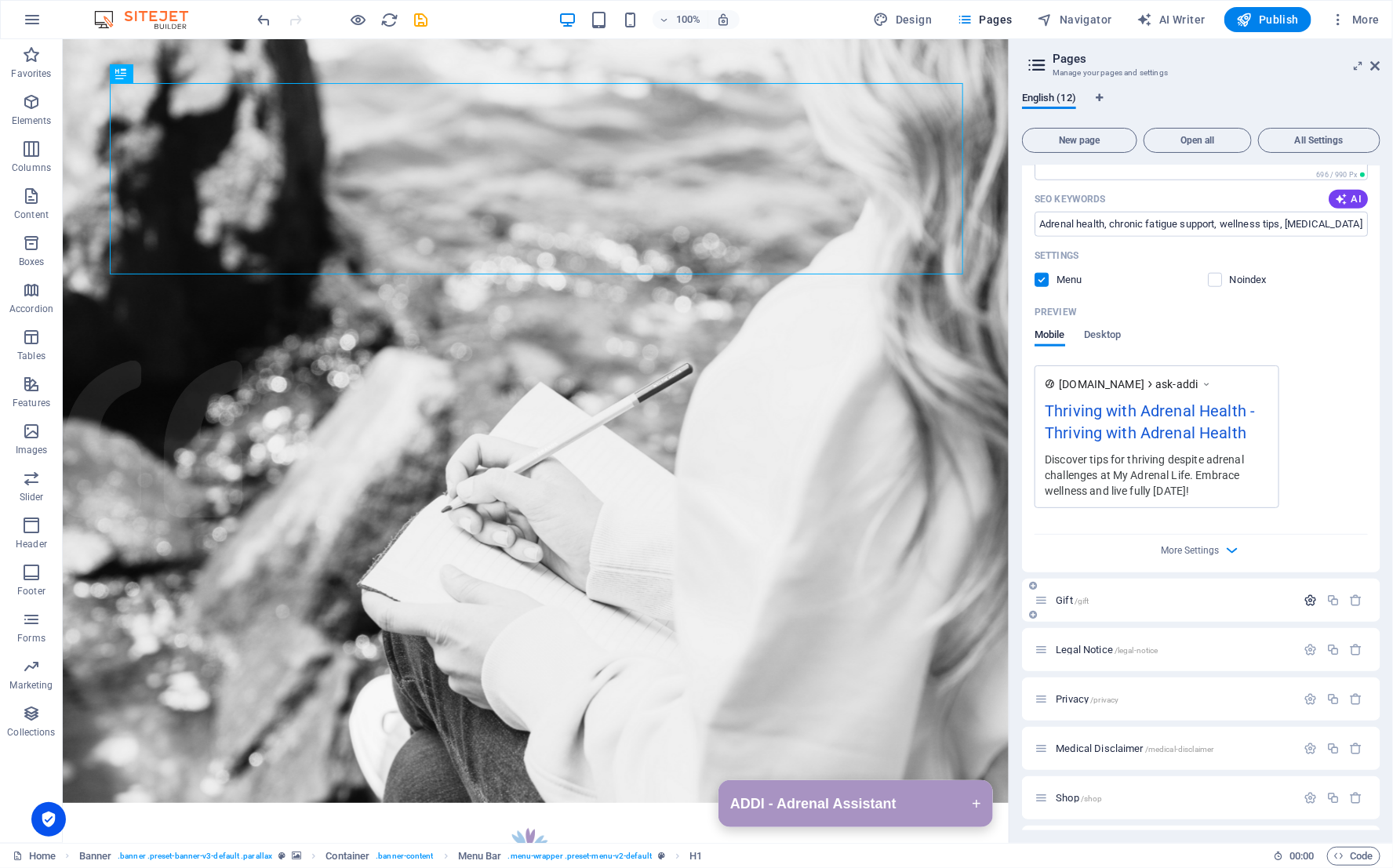 click at bounding box center (1310, 600) 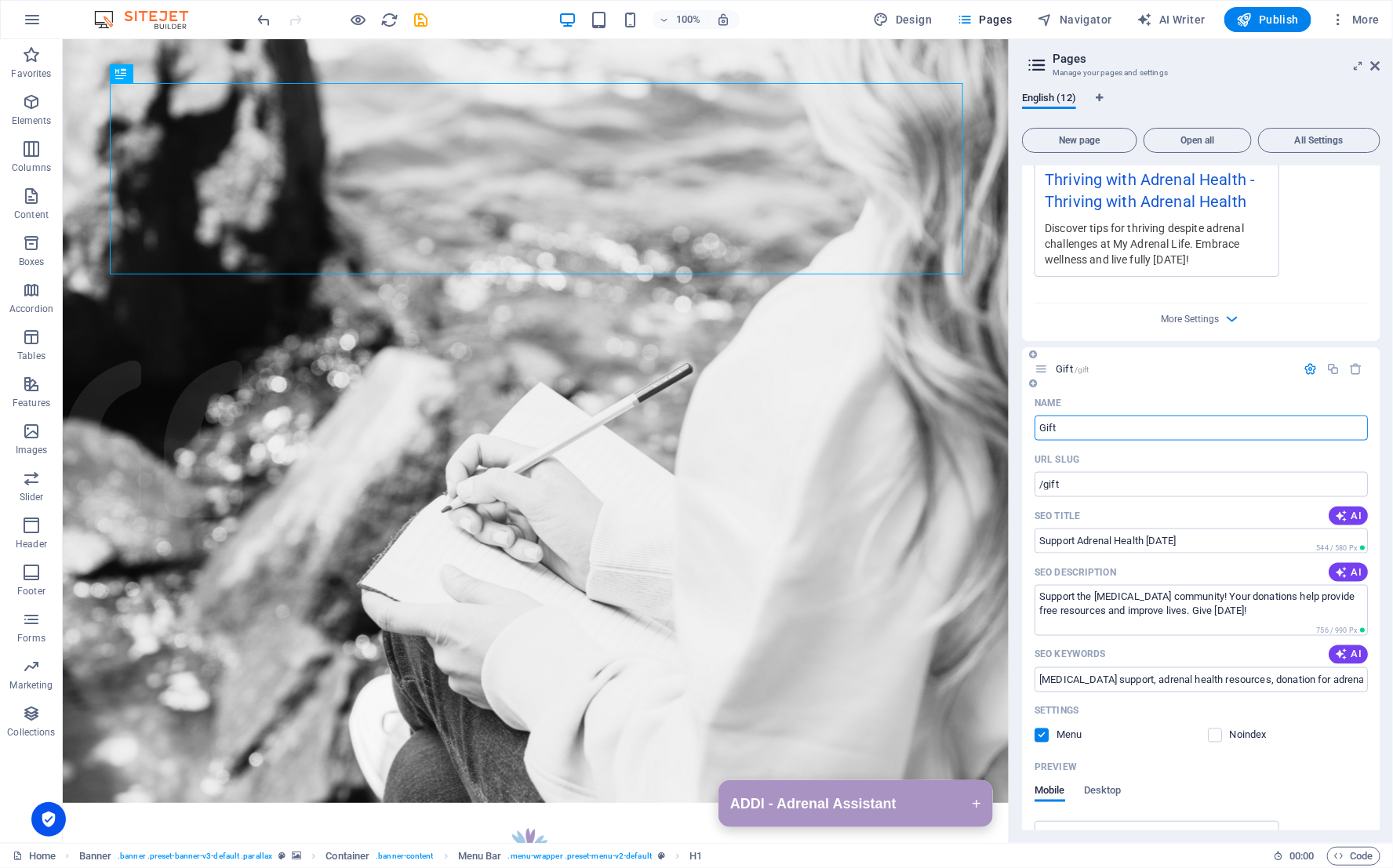 scroll, scrollTop: 4020, scrollLeft: 0, axis: vertical 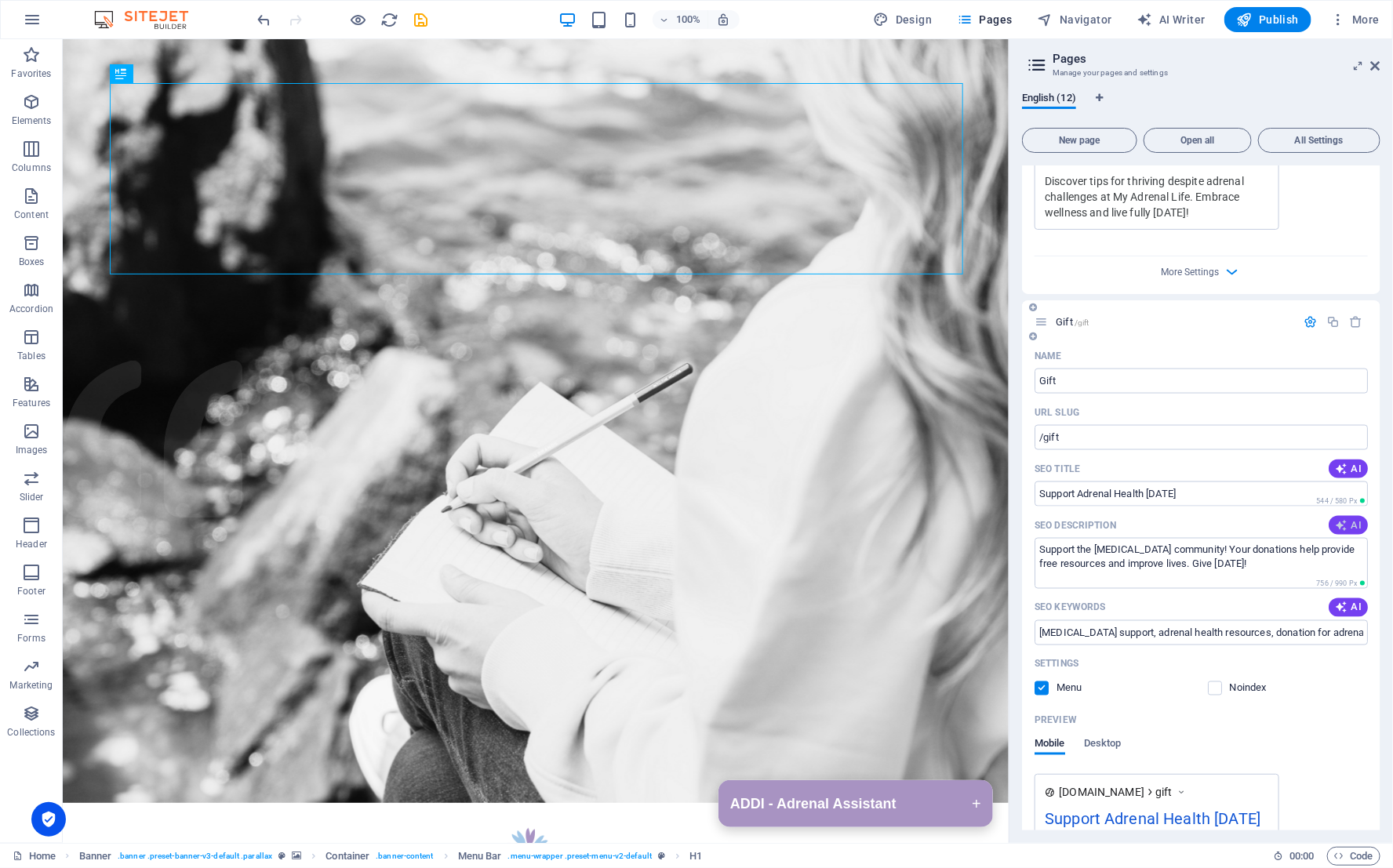 click on "AI" at bounding box center (1348, 525) 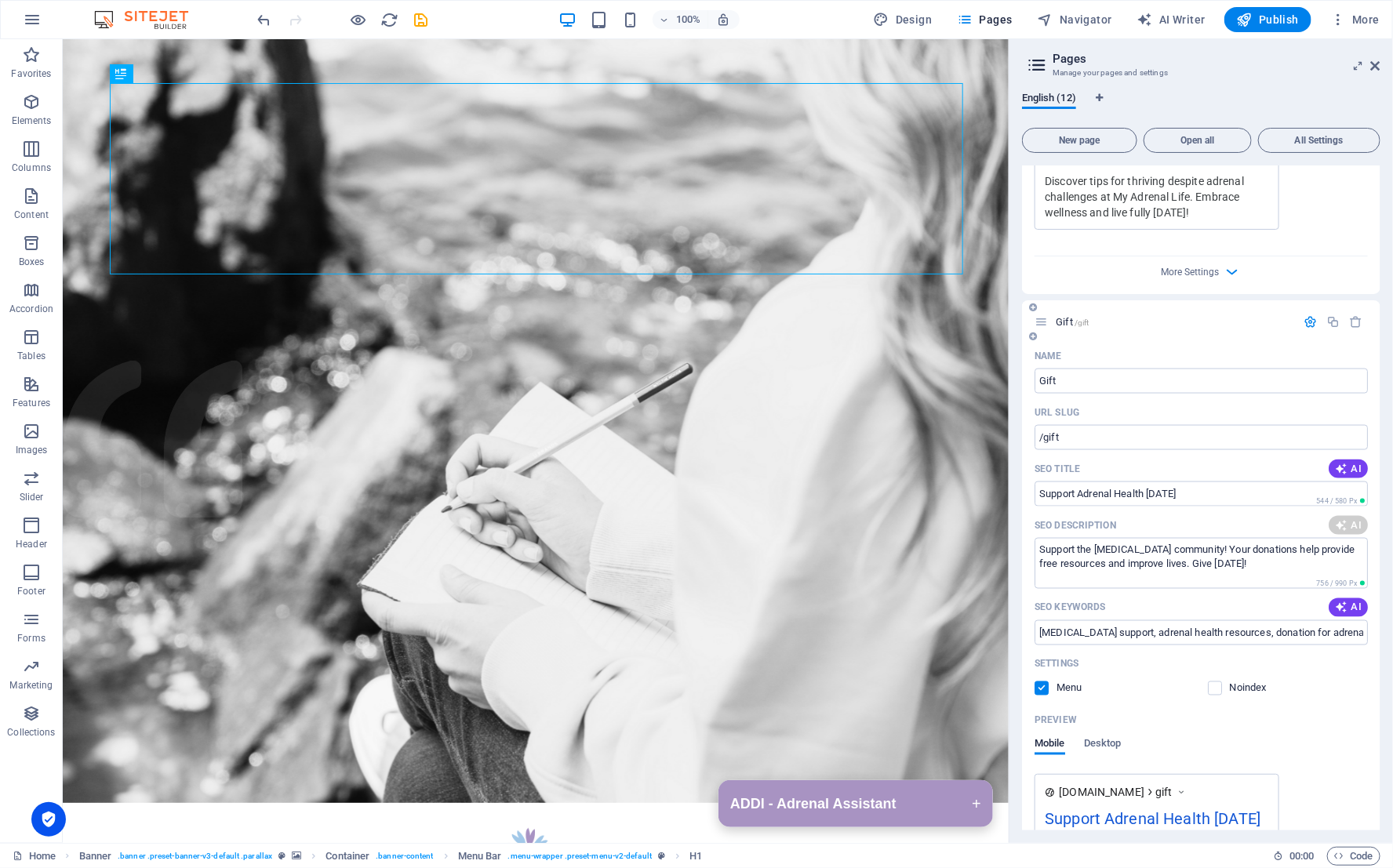 type on "Support those with adrenal insufficiency! Donate to provide resources and build a community—every dollar counts." 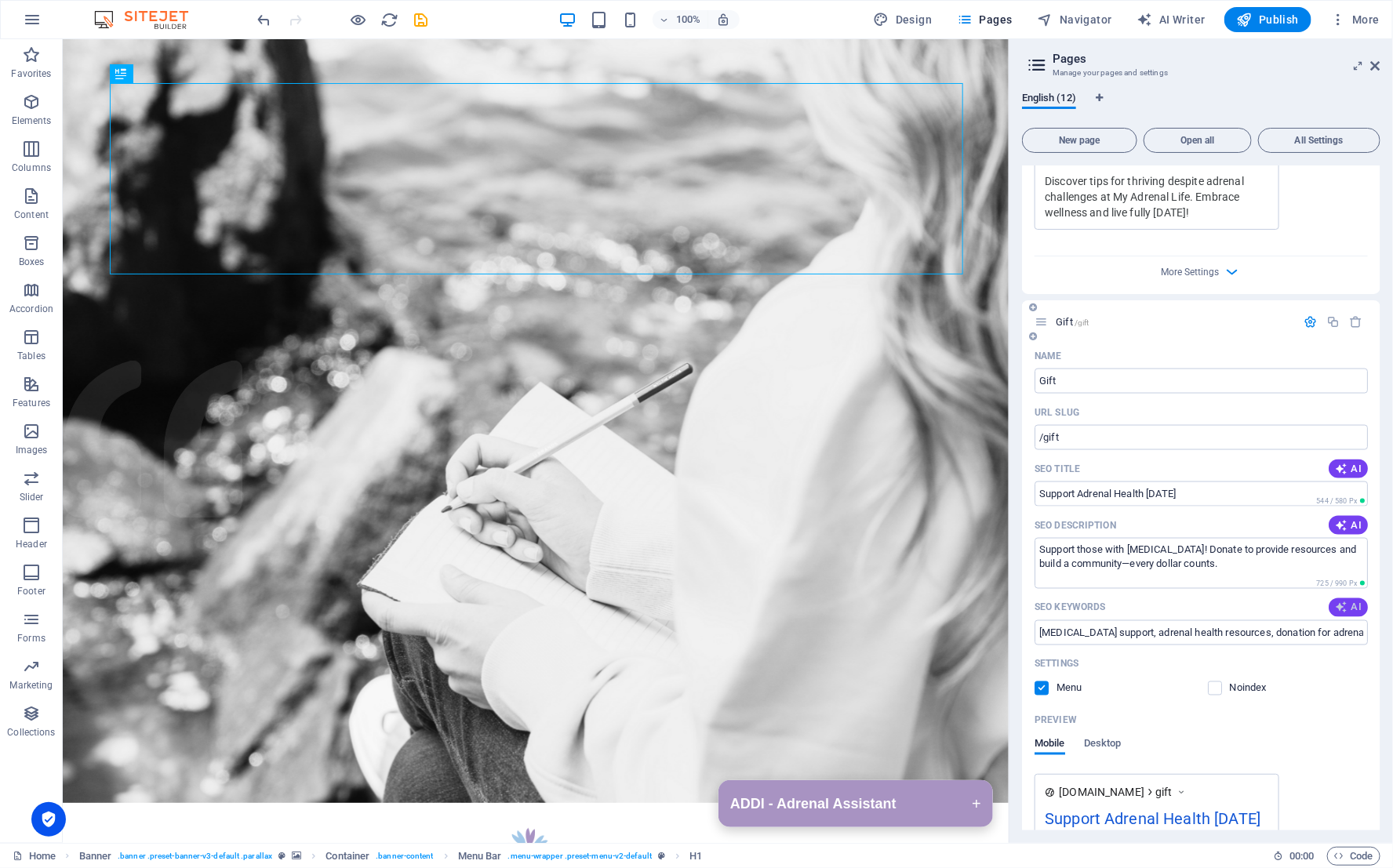 click at bounding box center (1341, 608) 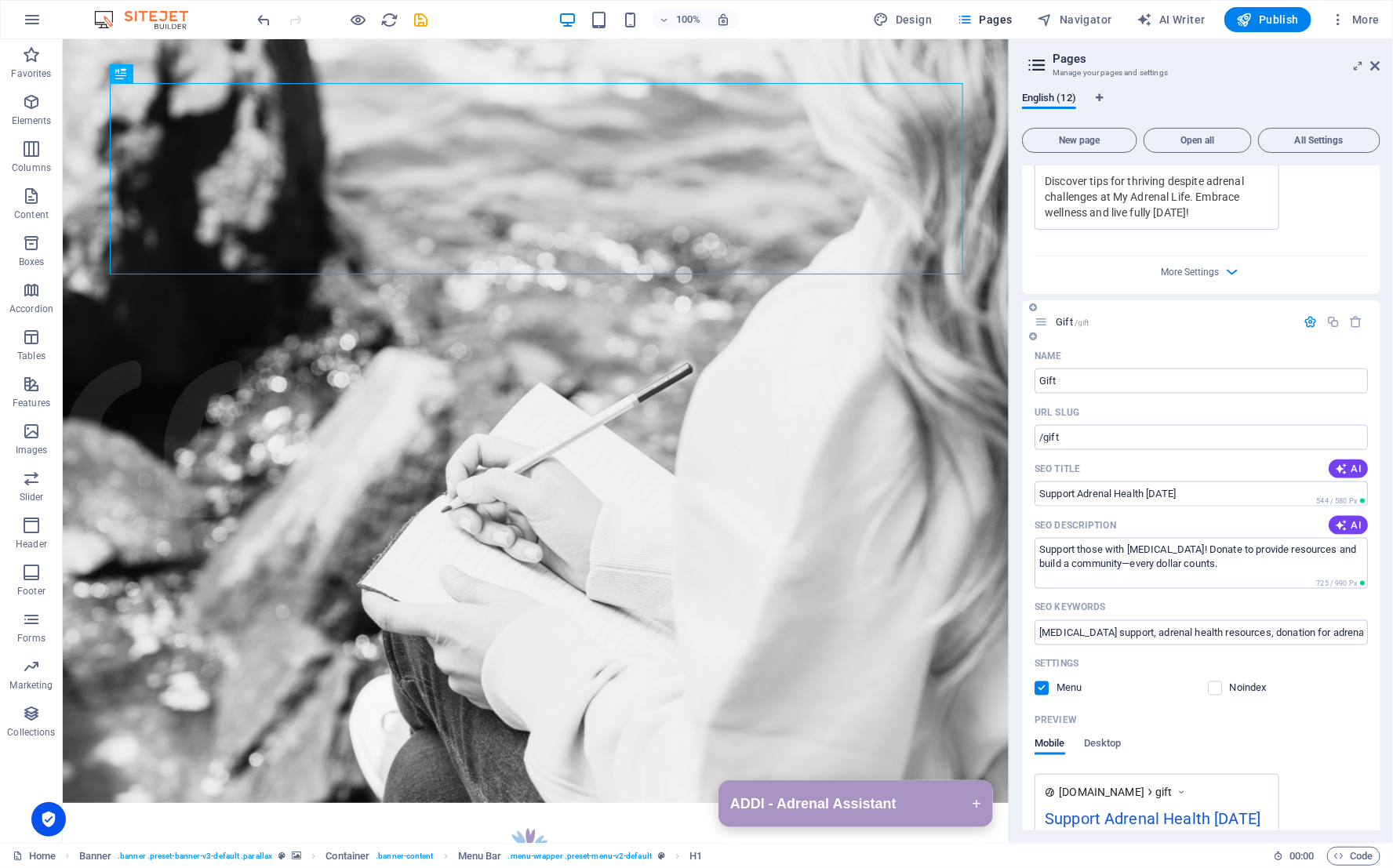 type on "adrenal insufficiency support, adrenal health resources, donations for adrenal health, living with adrenal disease, free symptom tracker, adrenal community assistance" 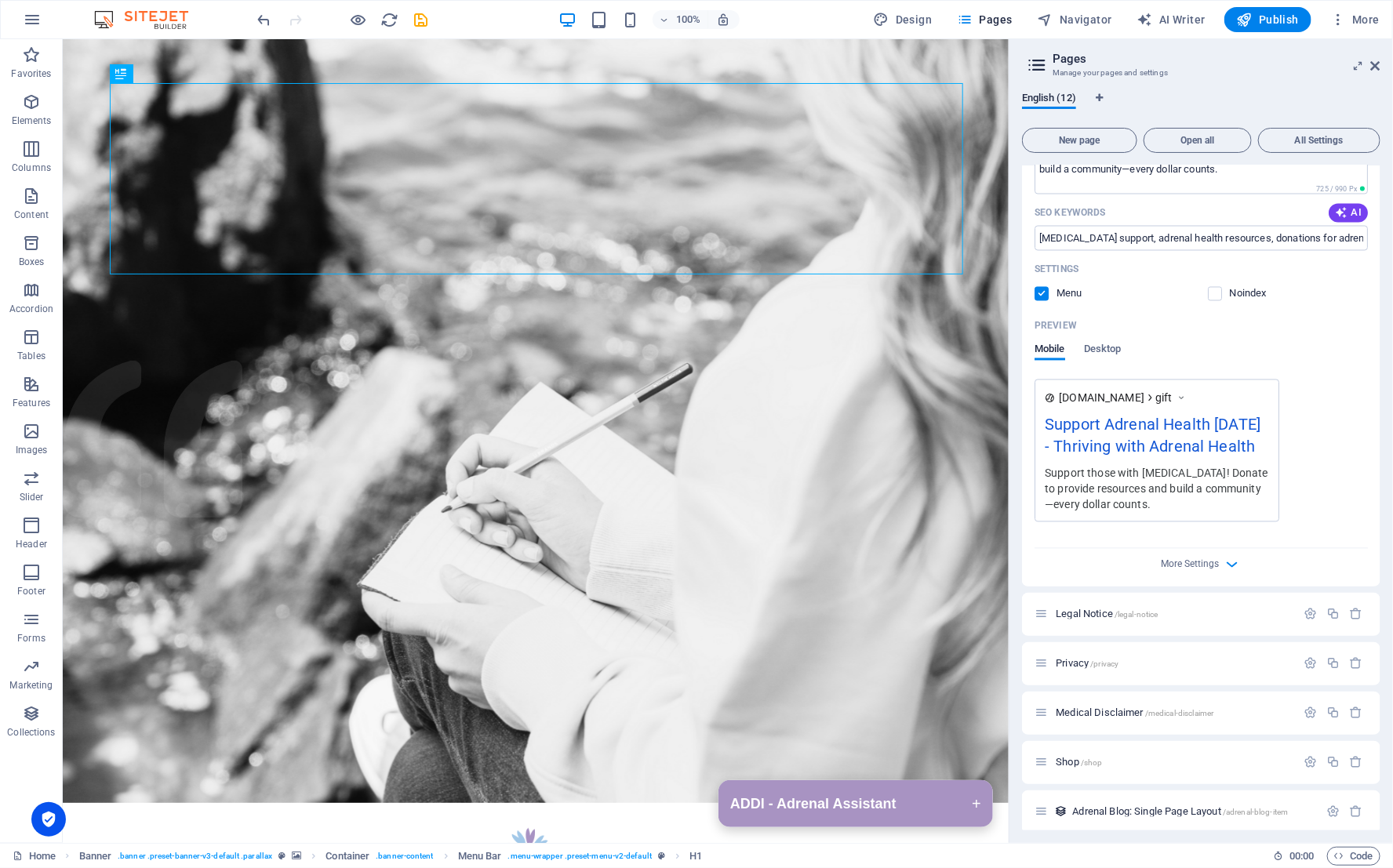 scroll, scrollTop: 4414, scrollLeft: 0, axis: vertical 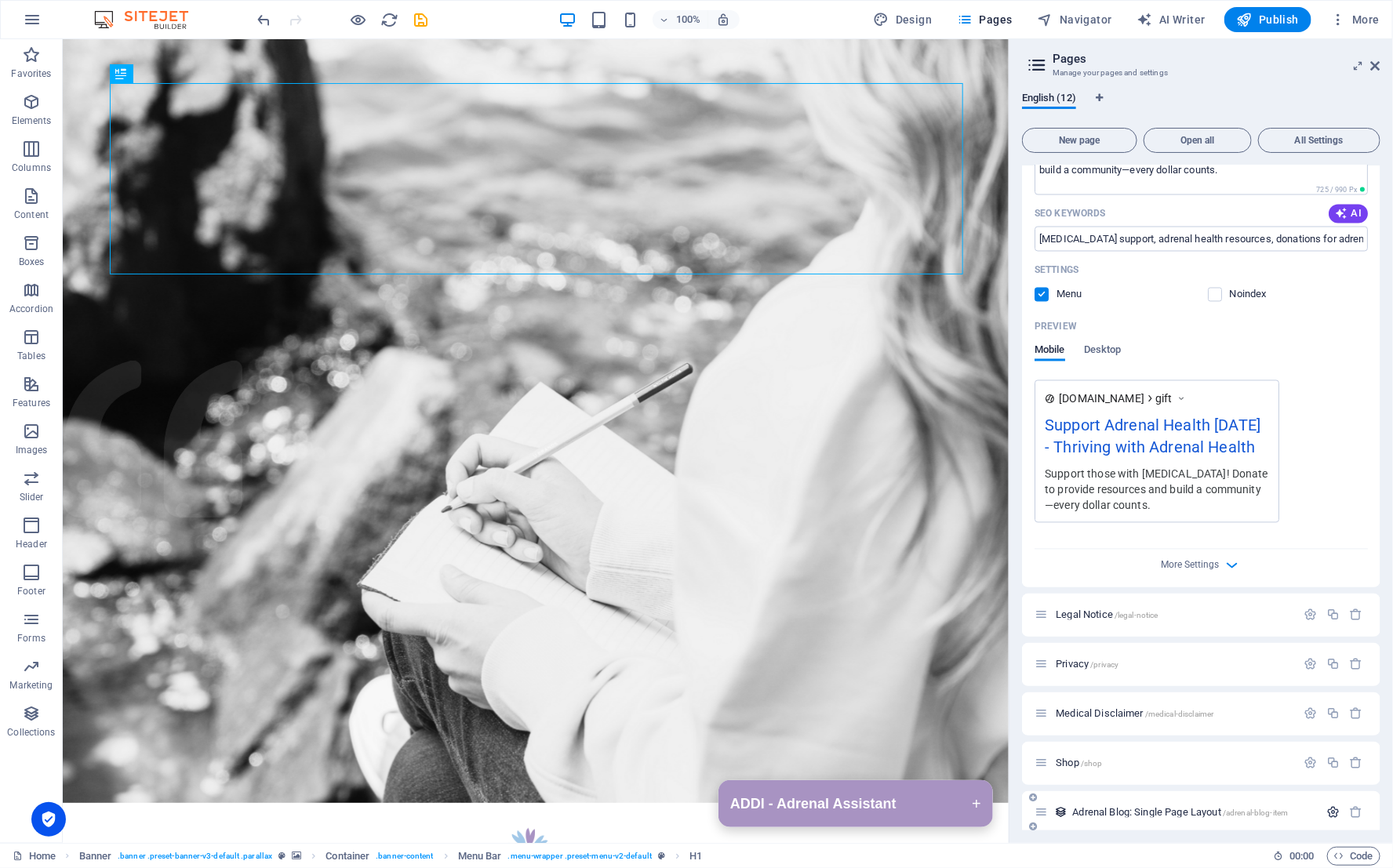 click at bounding box center [1333, 812] 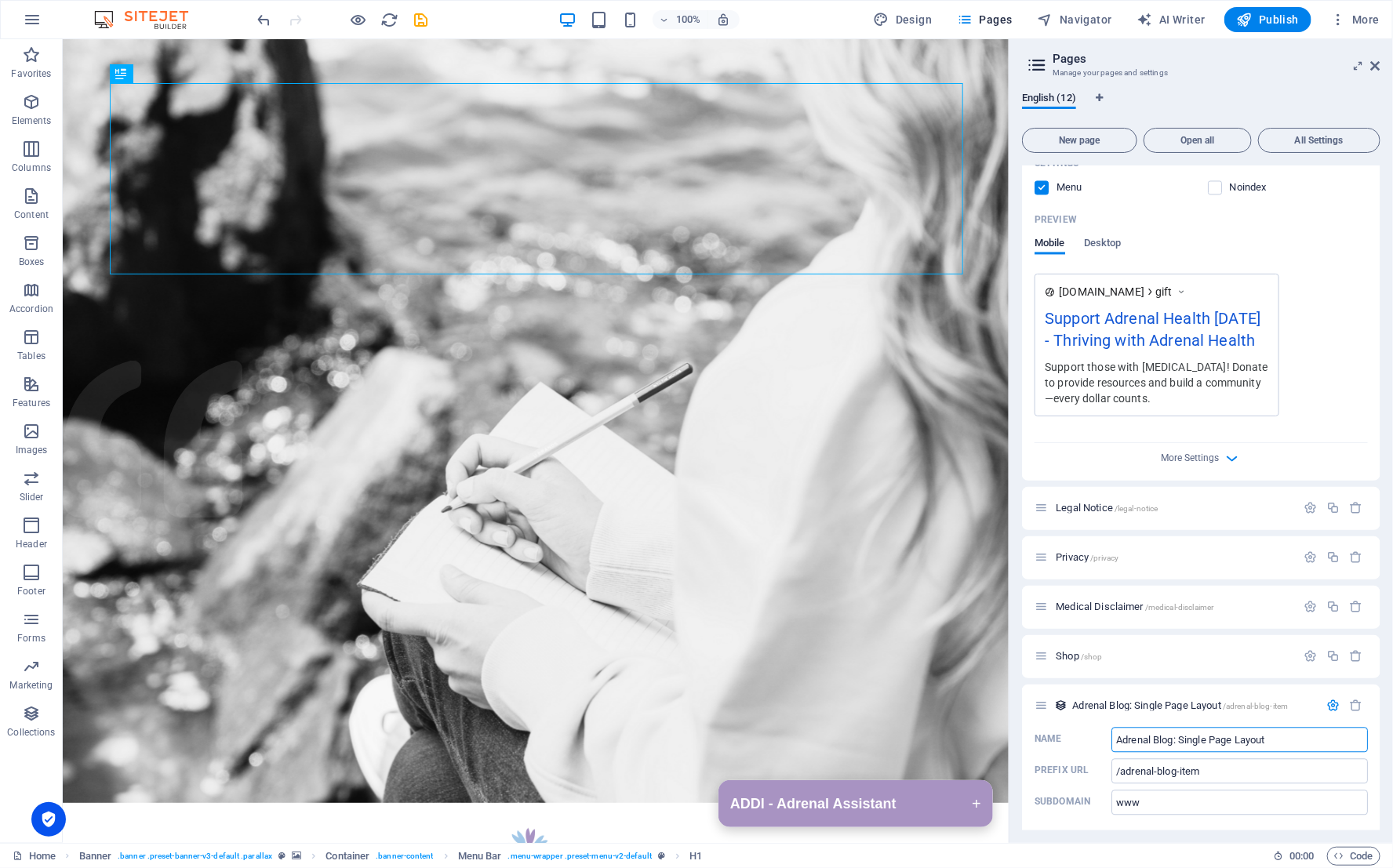 scroll, scrollTop: 4520, scrollLeft: 0, axis: vertical 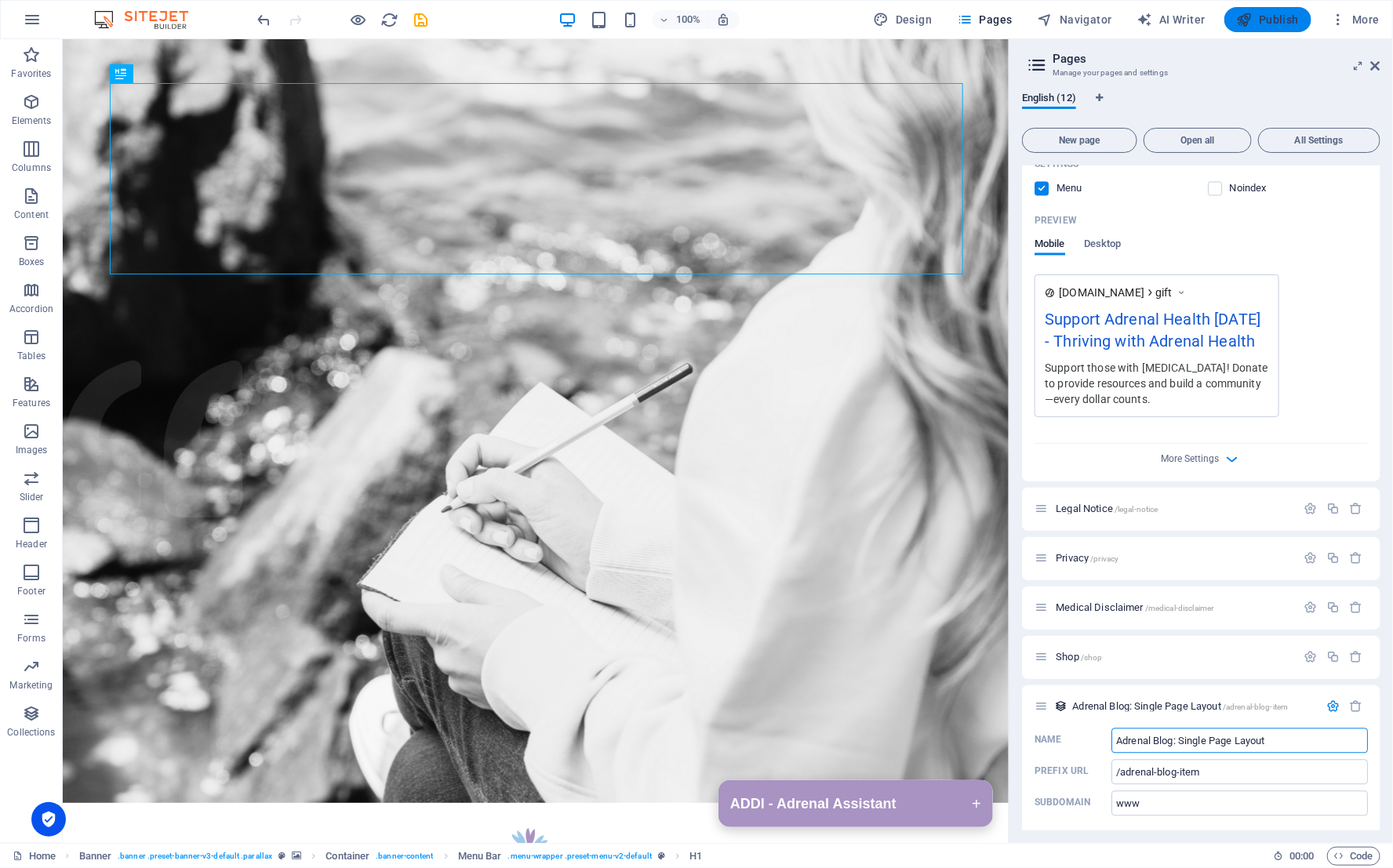 click on "Publish" at bounding box center [1268, 20] 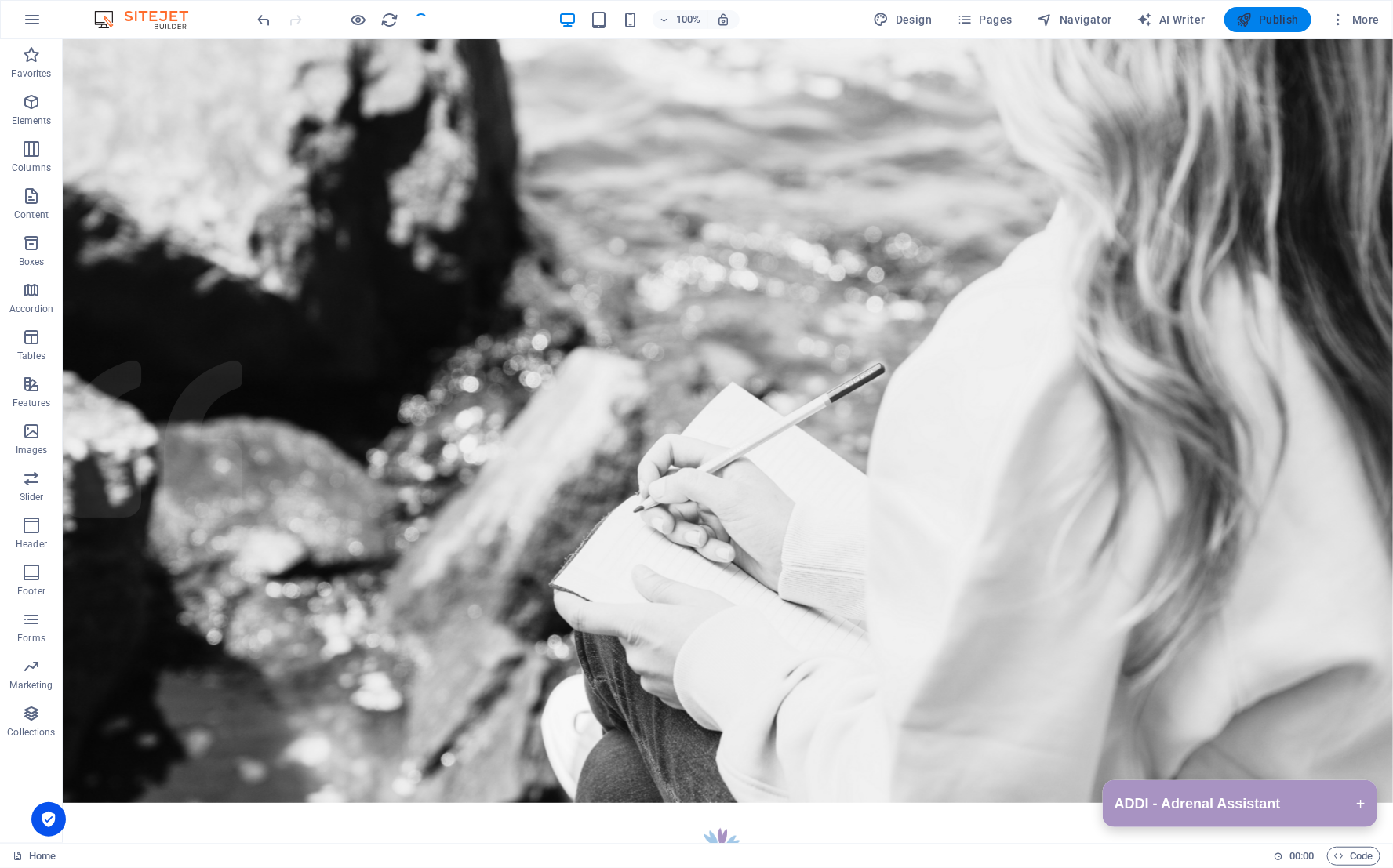 click on "Publish" at bounding box center (1268, 20) 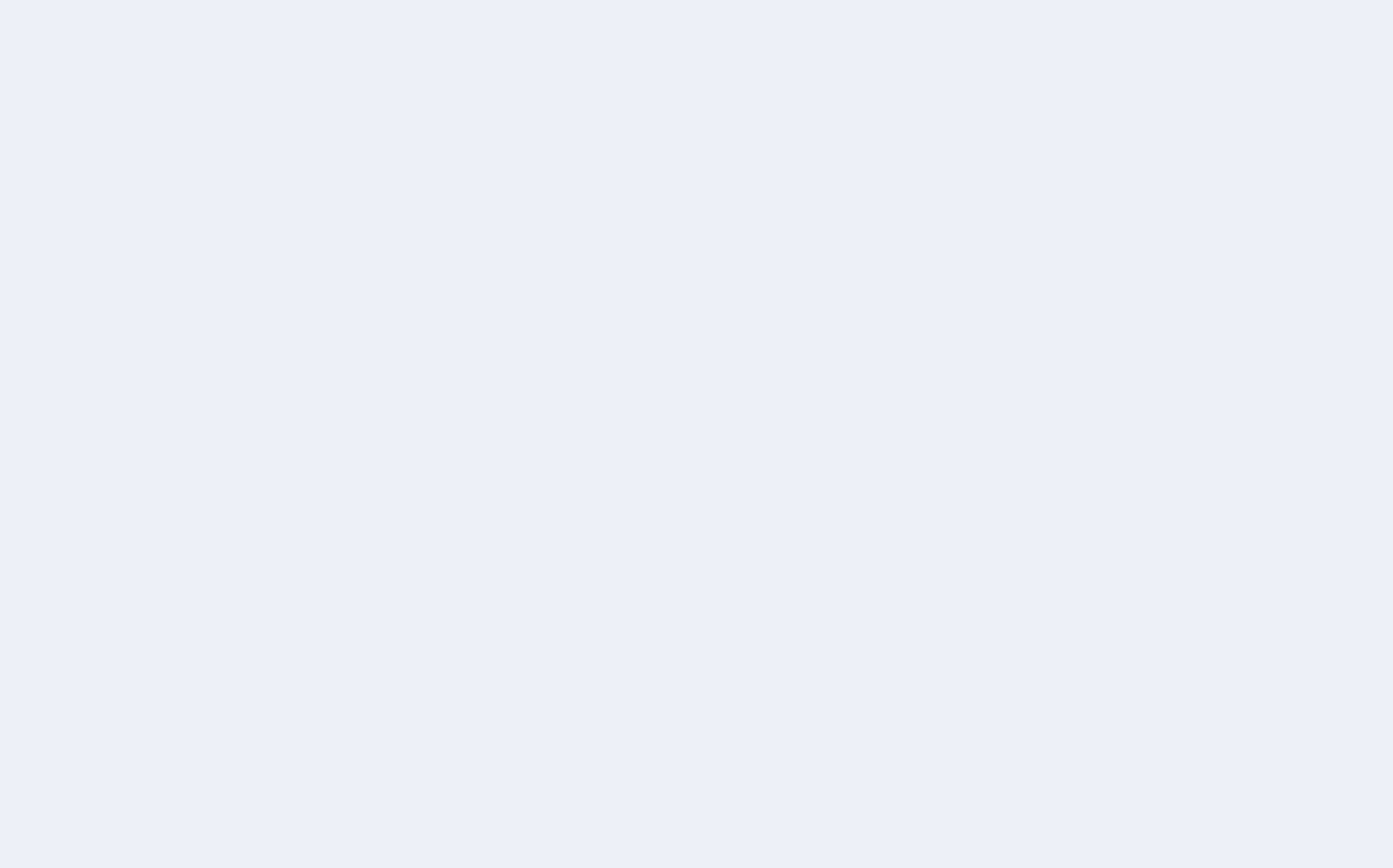 scroll, scrollTop: 0, scrollLeft: 0, axis: both 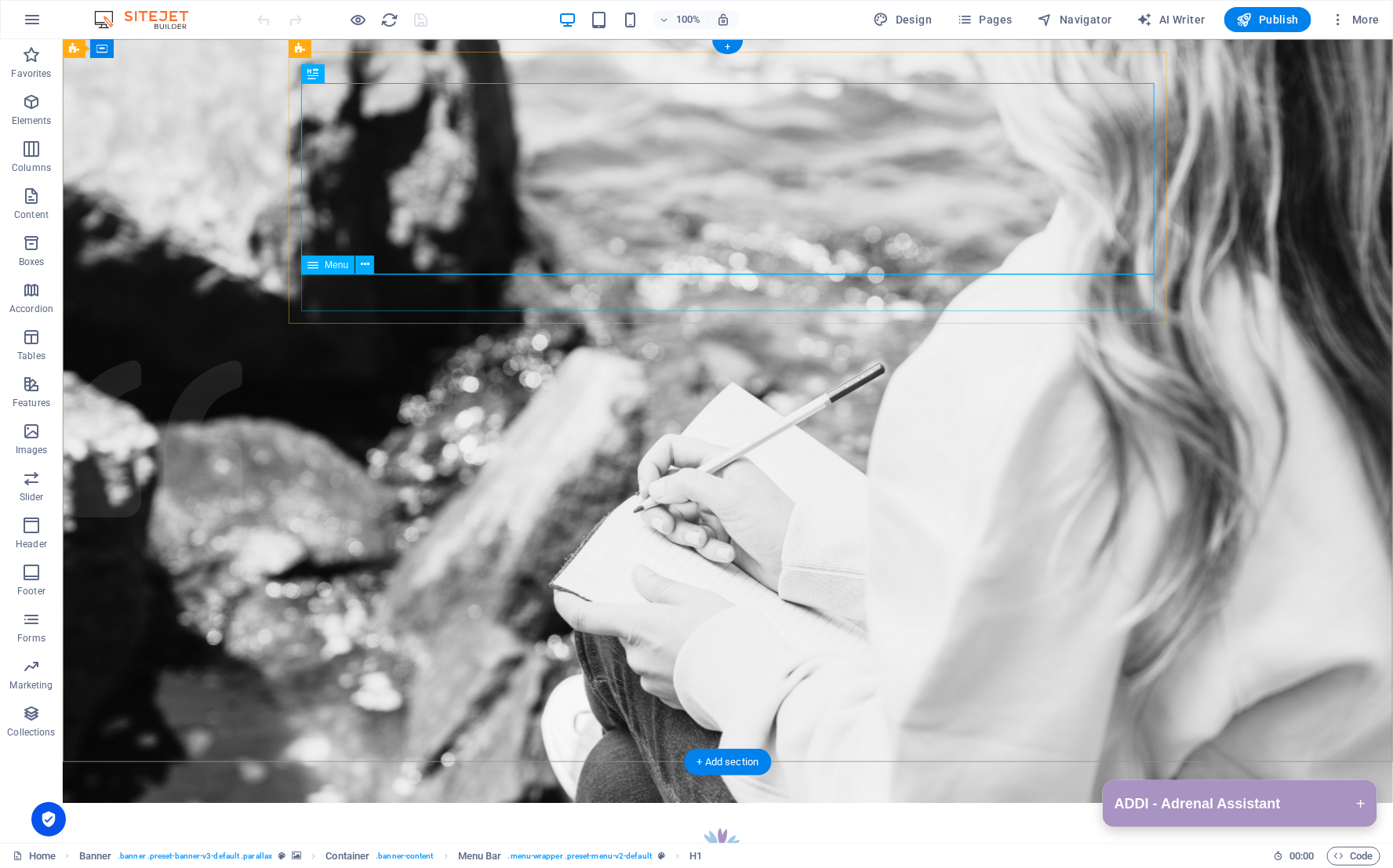 click on "Home Learning Center Resources Adrenal Blog FAQ Ask ADDI  Gift" at bounding box center [727, 1088] 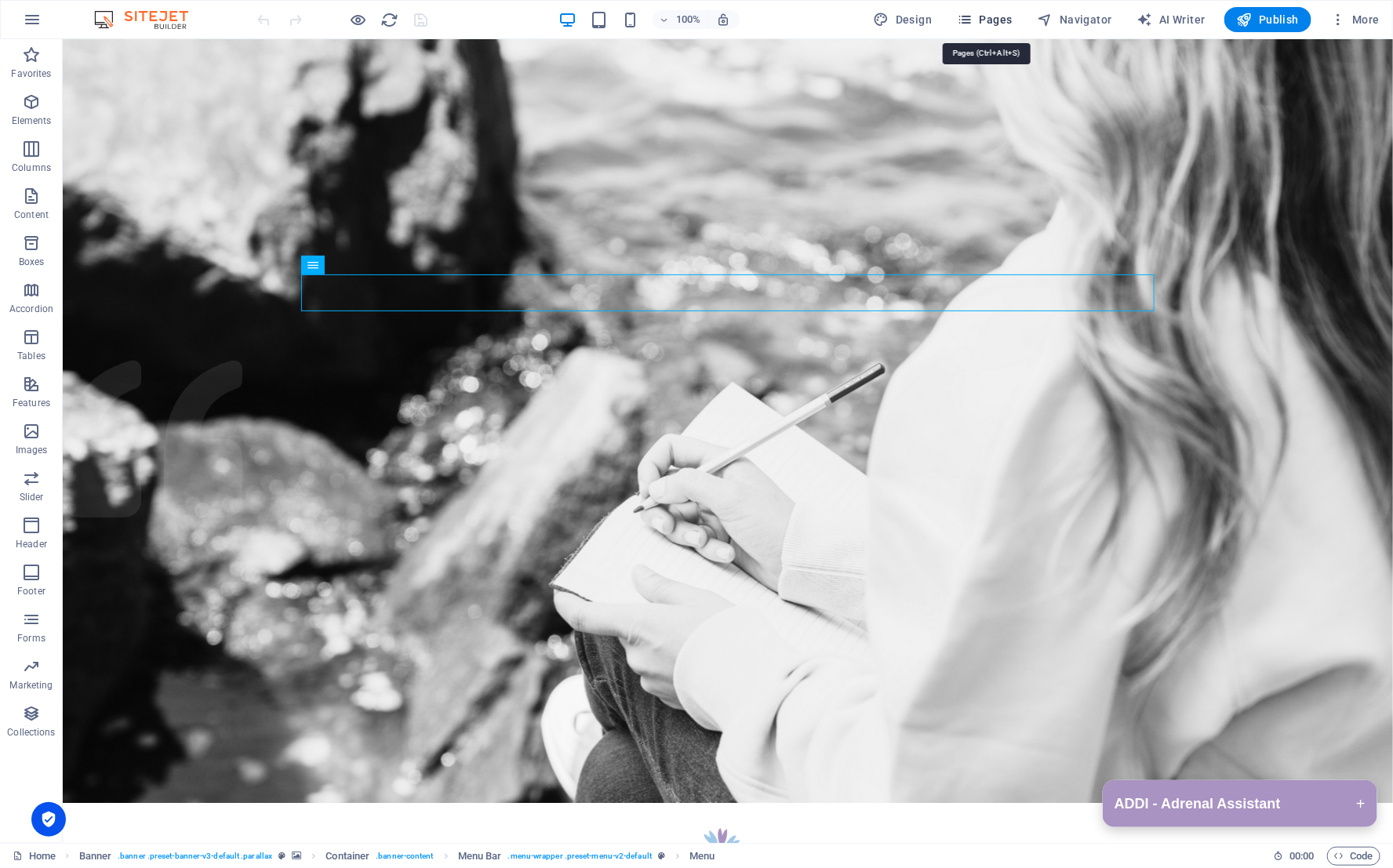 click on "Pages" at bounding box center [984, 20] 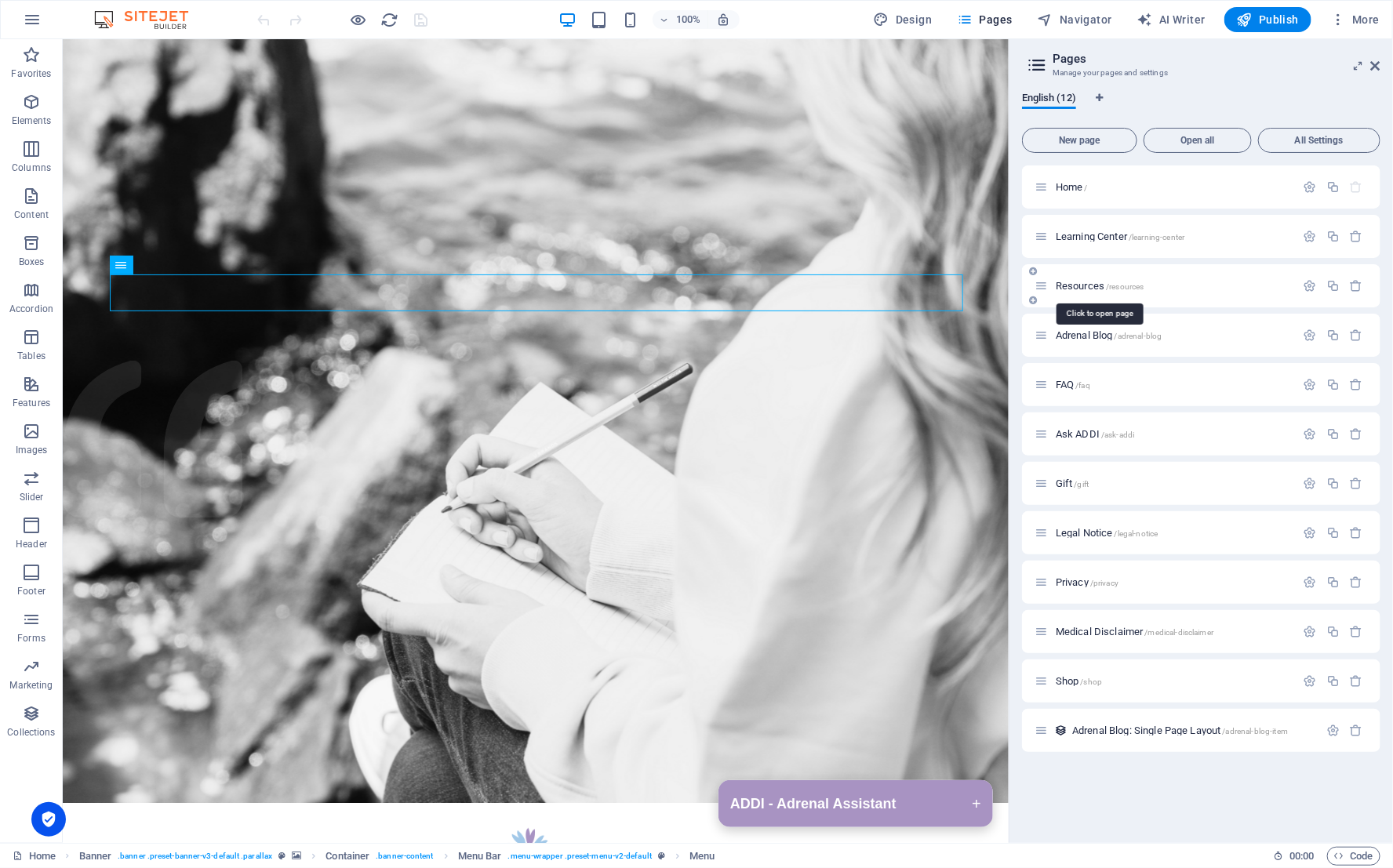 click on "Resources /resources" at bounding box center (1100, 285) 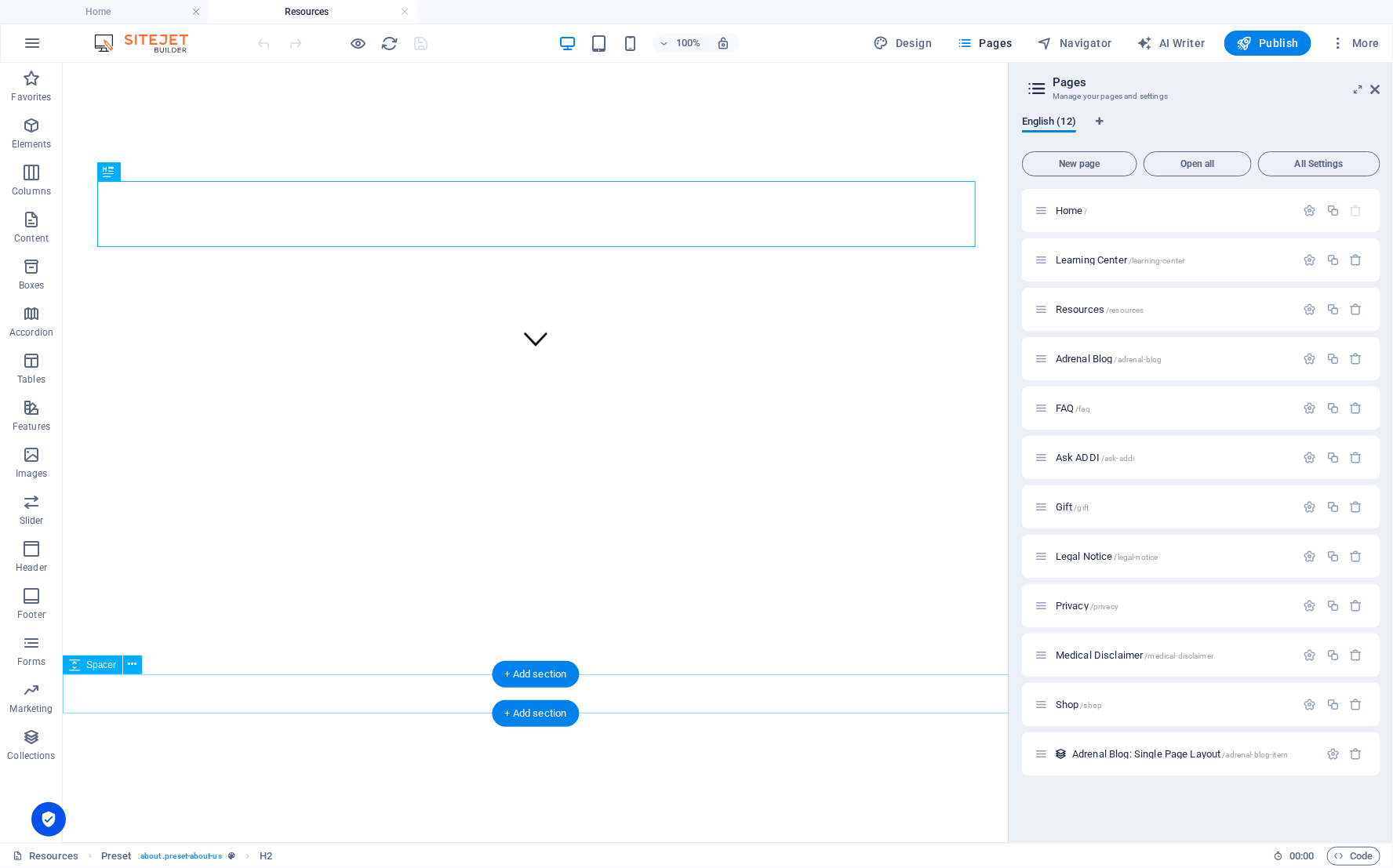 scroll, scrollTop: 514, scrollLeft: 0, axis: vertical 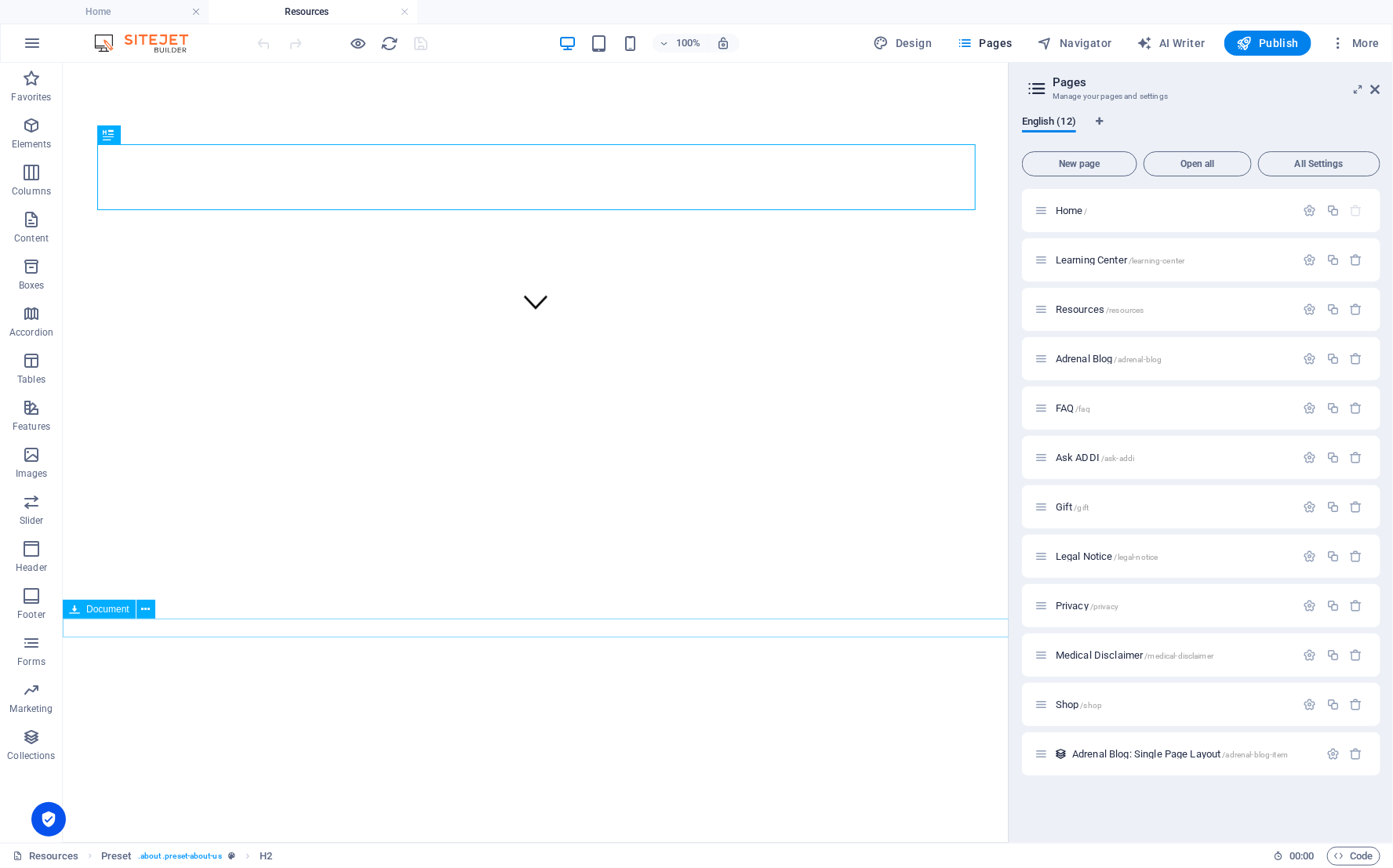 click on "Understanding Addison’s Disease and [MEDICAL_DATA] in the [GEOGRAPHIC_DATA]    3.18 MB" at bounding box center [535, 1701] 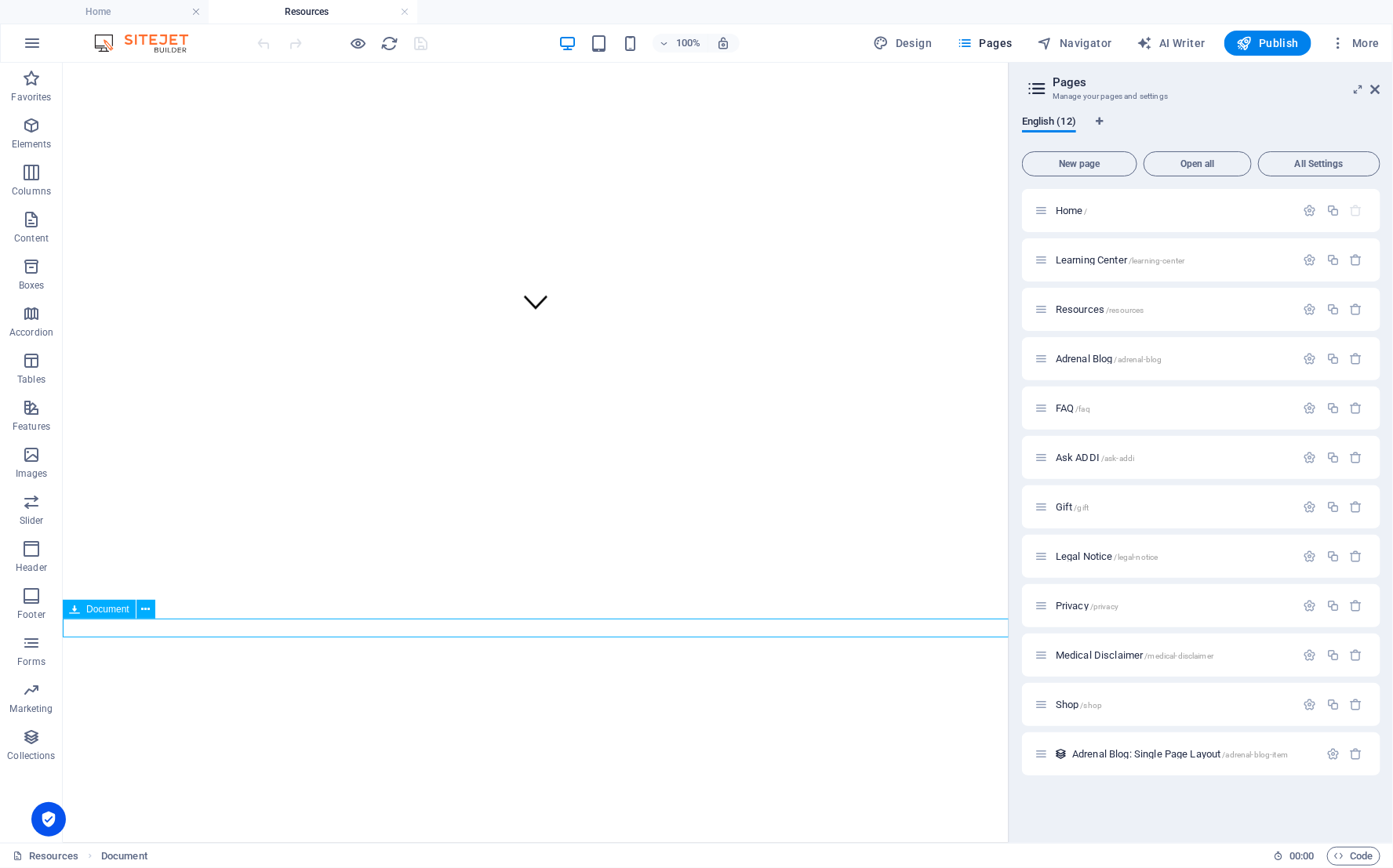 click on "Understanding Addison’s Disease and [MEDICAL_DATA] in the [GEOGRAPHIC_DATA]    3.18 MB" at bounding box center [535, 1701] 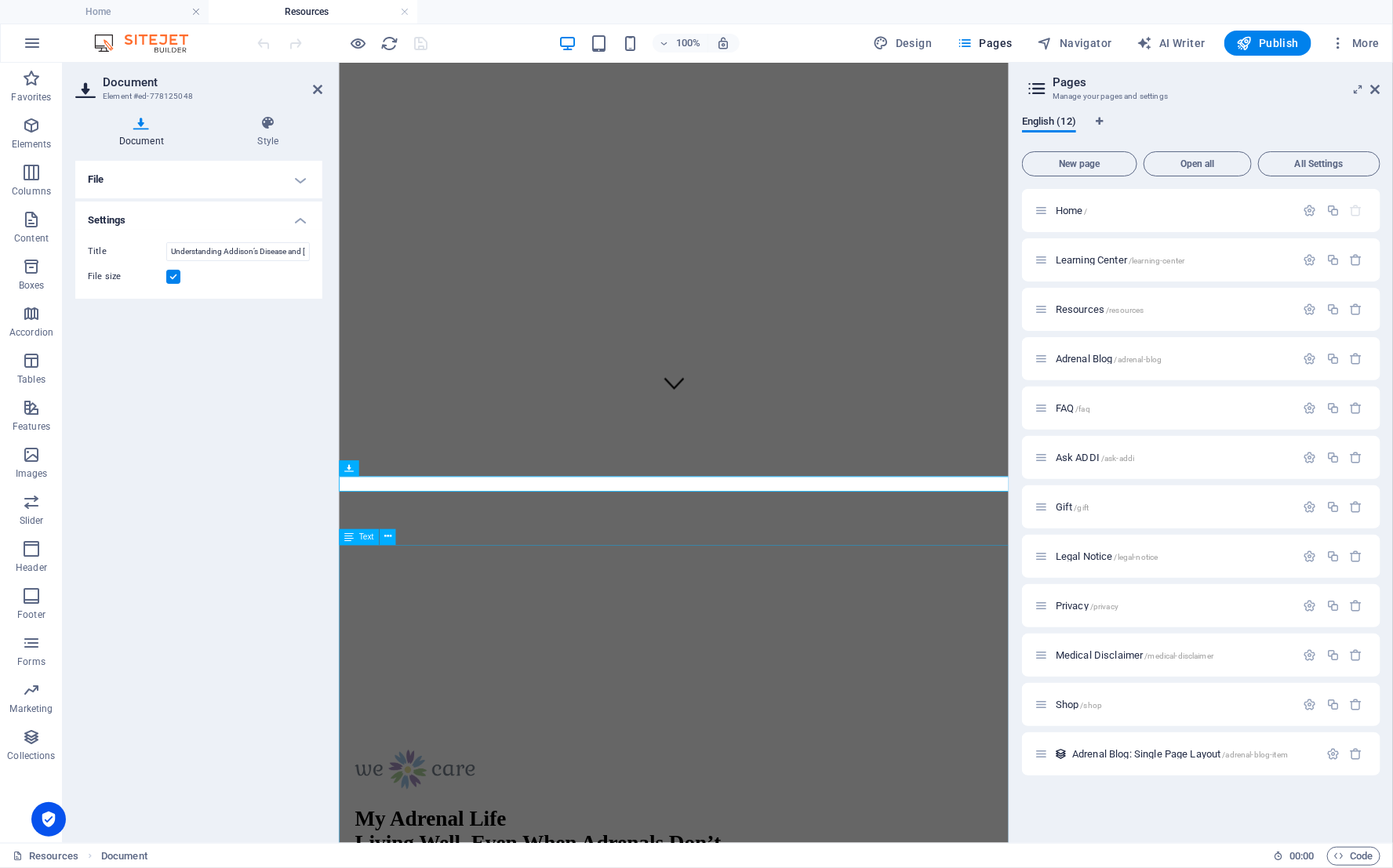 click on "A curated list of essential links for adrenal insufficiency/Addison’s disease patients. These resources cover emergency preparedness, injection guides, and support networks Emergency Preparedness Emergency Cards & Letters for Hospitals How to Use Emergency Injectibles   Solu-[MEDICAL_DATA] (Injectable [MEDICAL_DATA])      Step-by-Step Injection Guide Solu-[MEDICAL_DATA]       Video Demonstration Solu-[MEDICAL_DATA] injection" on YouTube How to give yourself an Emergency Injection  [MEDICAL_DATA] for Emergencies      How to Use [MEDICAL_DATA] Injection  Your Emergency Injection Kit       Key Note:  [MEDICAL_DATA] lasts longer than Solu-[MEDICAL_DATA] (useful for prolonged crises). Medication Information  [MEDICAL_DATA] Comparison Chart Stress Dosing Guidelines Support Groups & Foundations National Adrenal Diseases Foundation (NADF)      Website | Support Groups     Best for: U.S. patients, doctor directories, and educational webinars. Statewide Adrenal Disease Support Groups USA Facebook Support Groups  .       (For EMS)" at bounding box center (732, 2373) 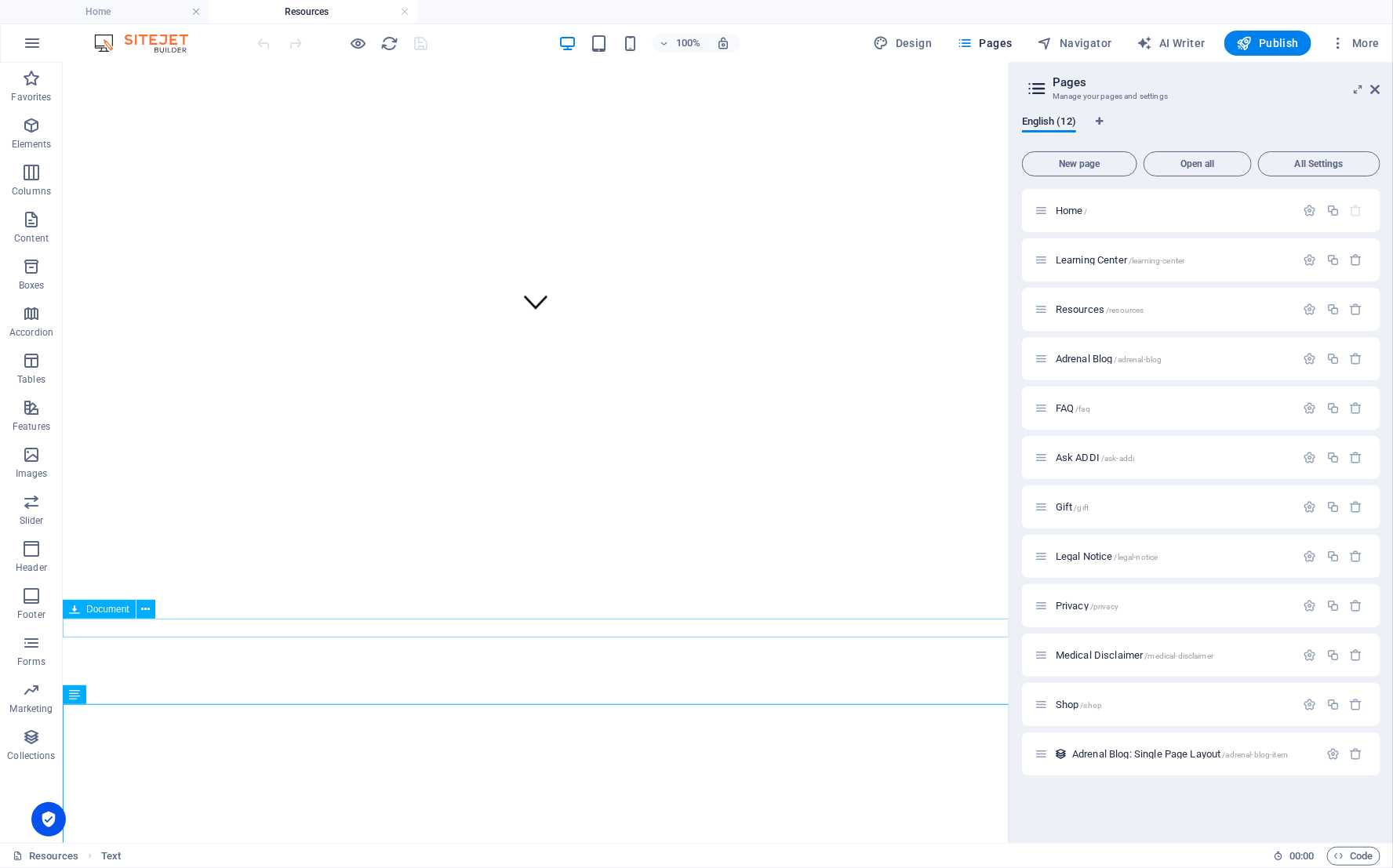 click on "Understanding Addison’s Disease and [MEDICAL_DATA] in the [GEOGRAPHIC_DATA]    3.18 MB" at bounding box center [535, 1701] 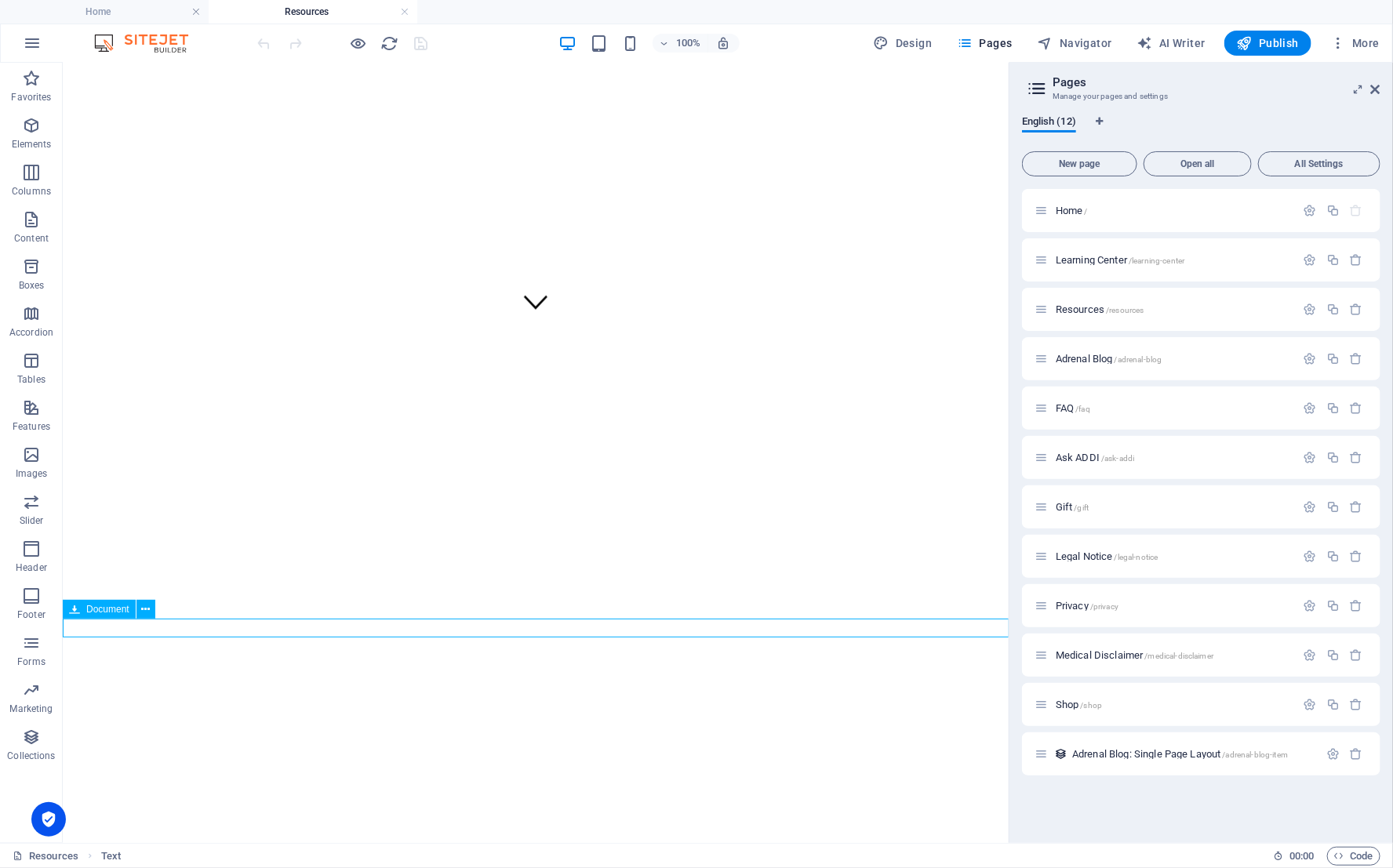 click on "Understanding Addison’s Disease and [MEDICAL_DATA] in the [GEOGRAPHIC_DATA]    3.18 MB" at bounding box center (535, 1701) 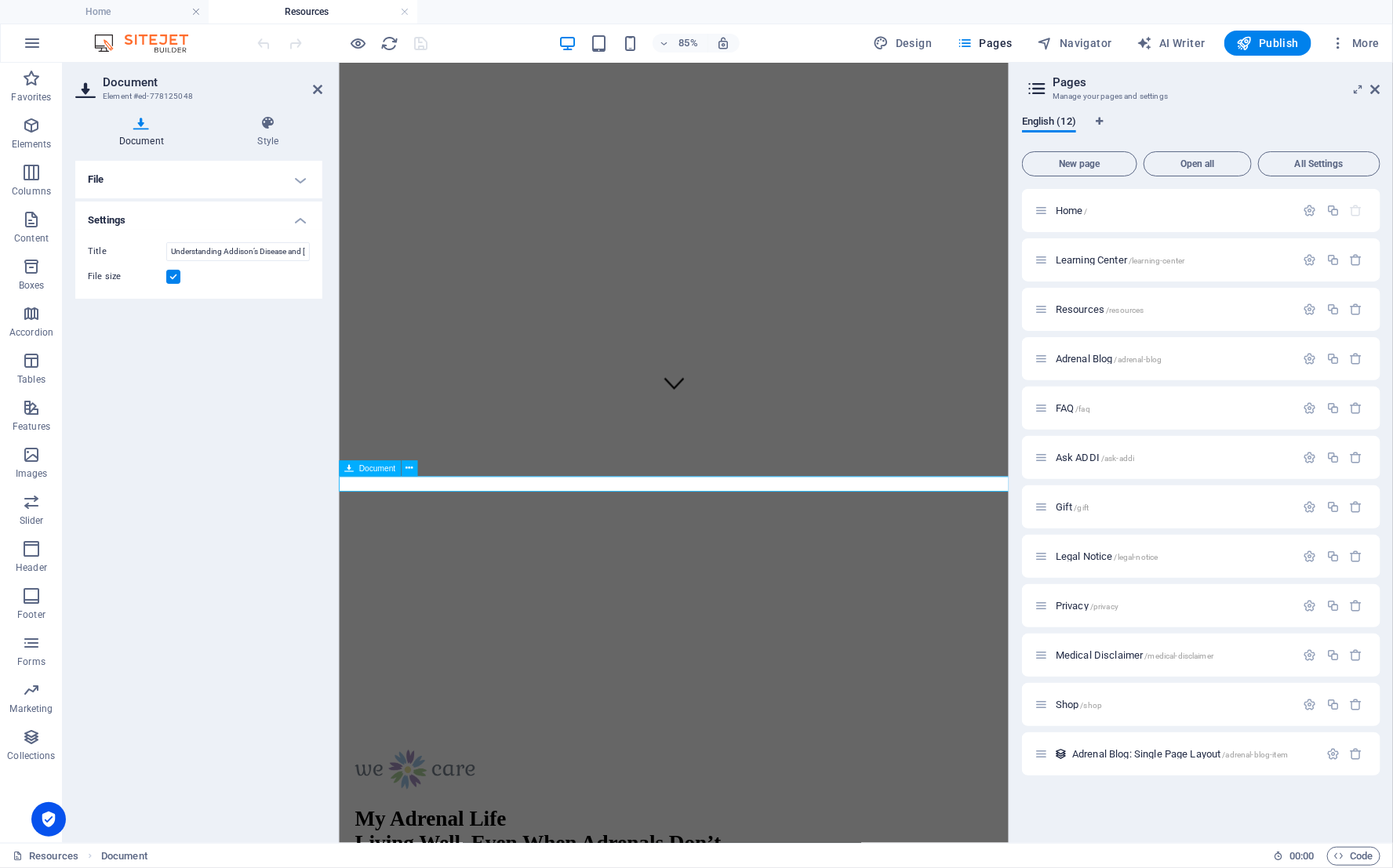 click on "Understanding Addison’s Disease and [MEDICAL_DATA] in the [GEOGRAPHIC_DATA]    3.18 MB" at bounding box center (732, 1701) 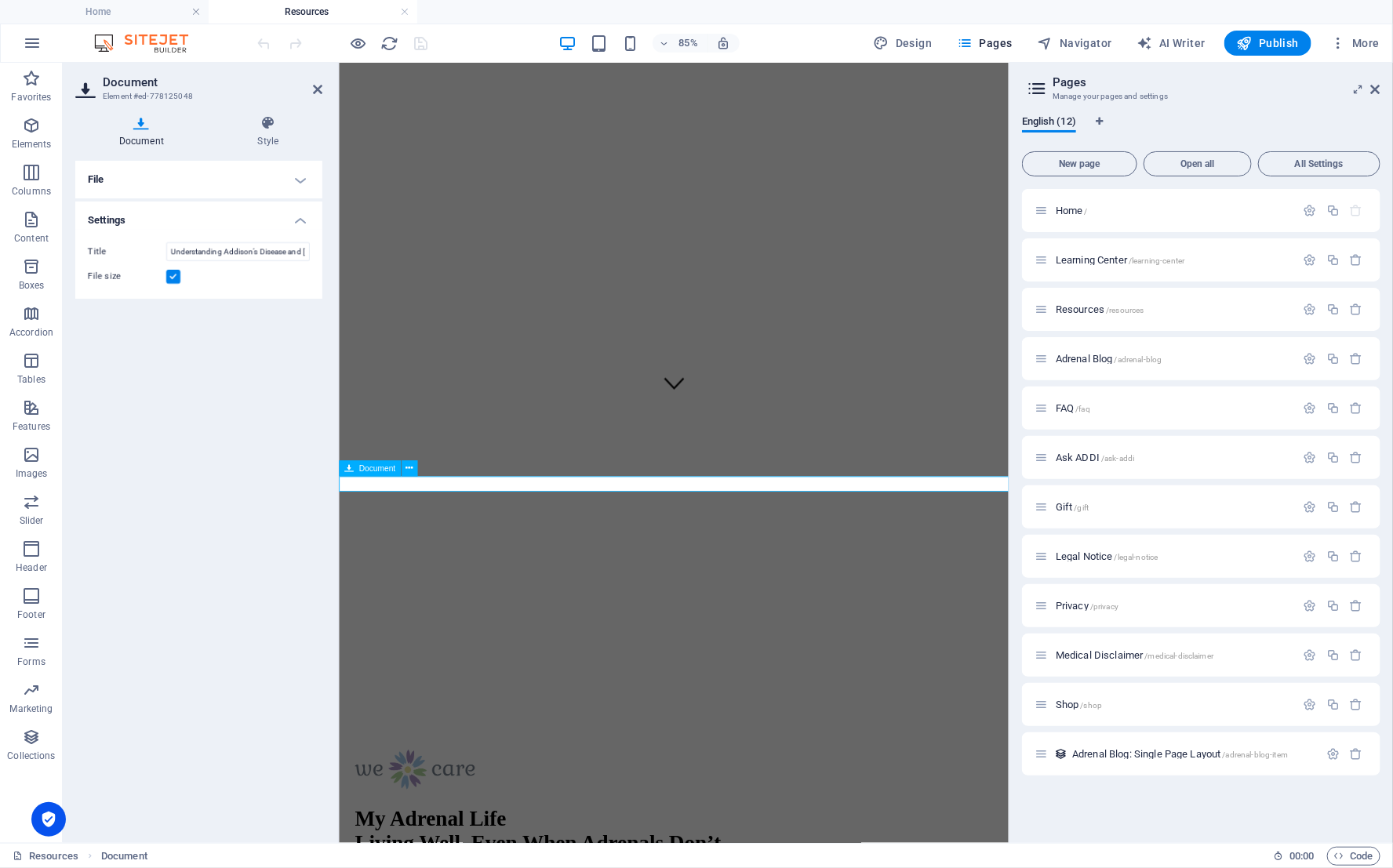 click on "Understanding Addison’s Disease and [MEDICAL_DATA] in the [GEOGRAPHIC_DATA]    3.18 MB" at bounding box center [732, 1701] 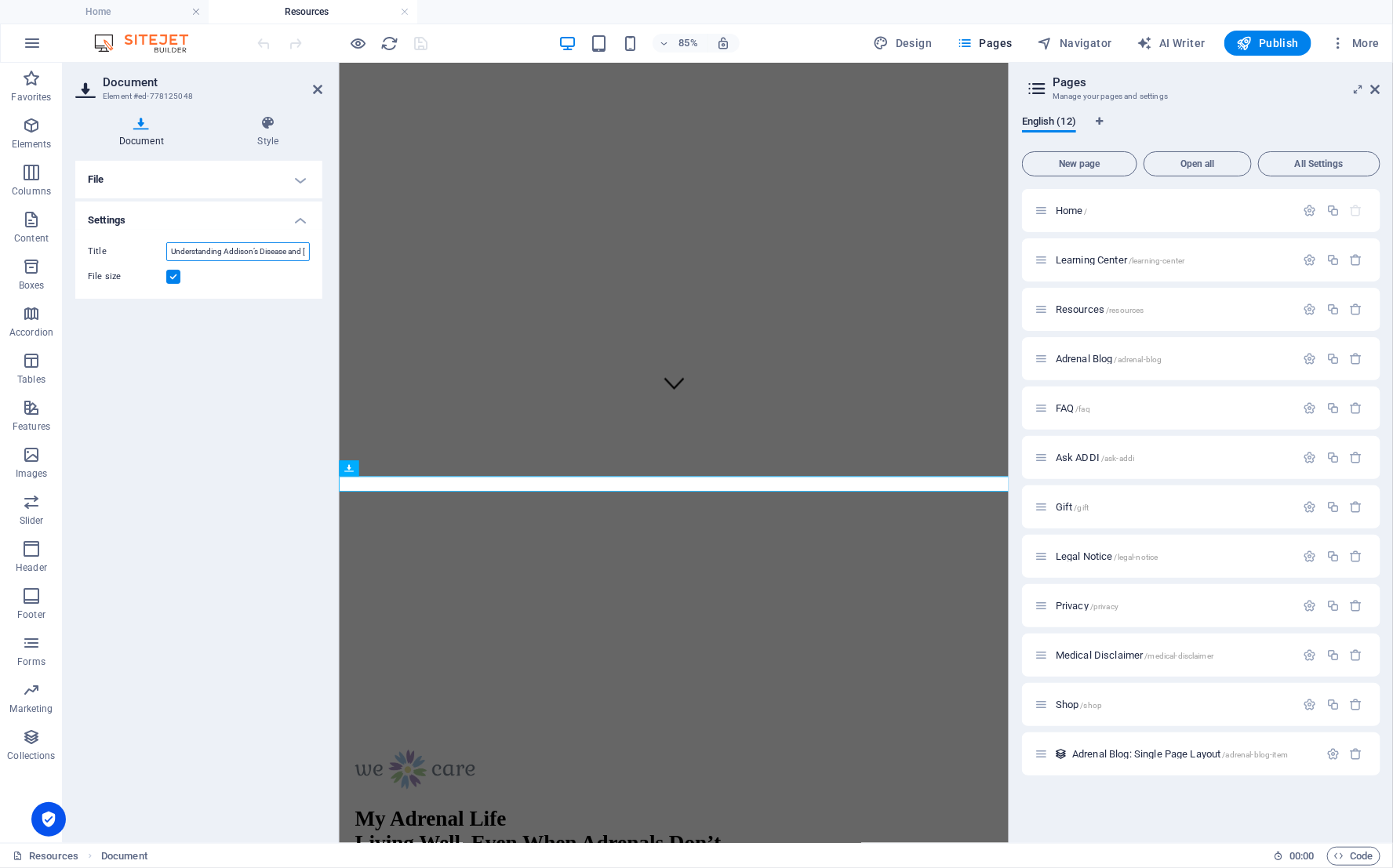 click on "Understanding Addison’s Disease and [MEDICAL_DATA] in the [GEOGRAPHIC_DATA]" at bounding box center (238, 252) 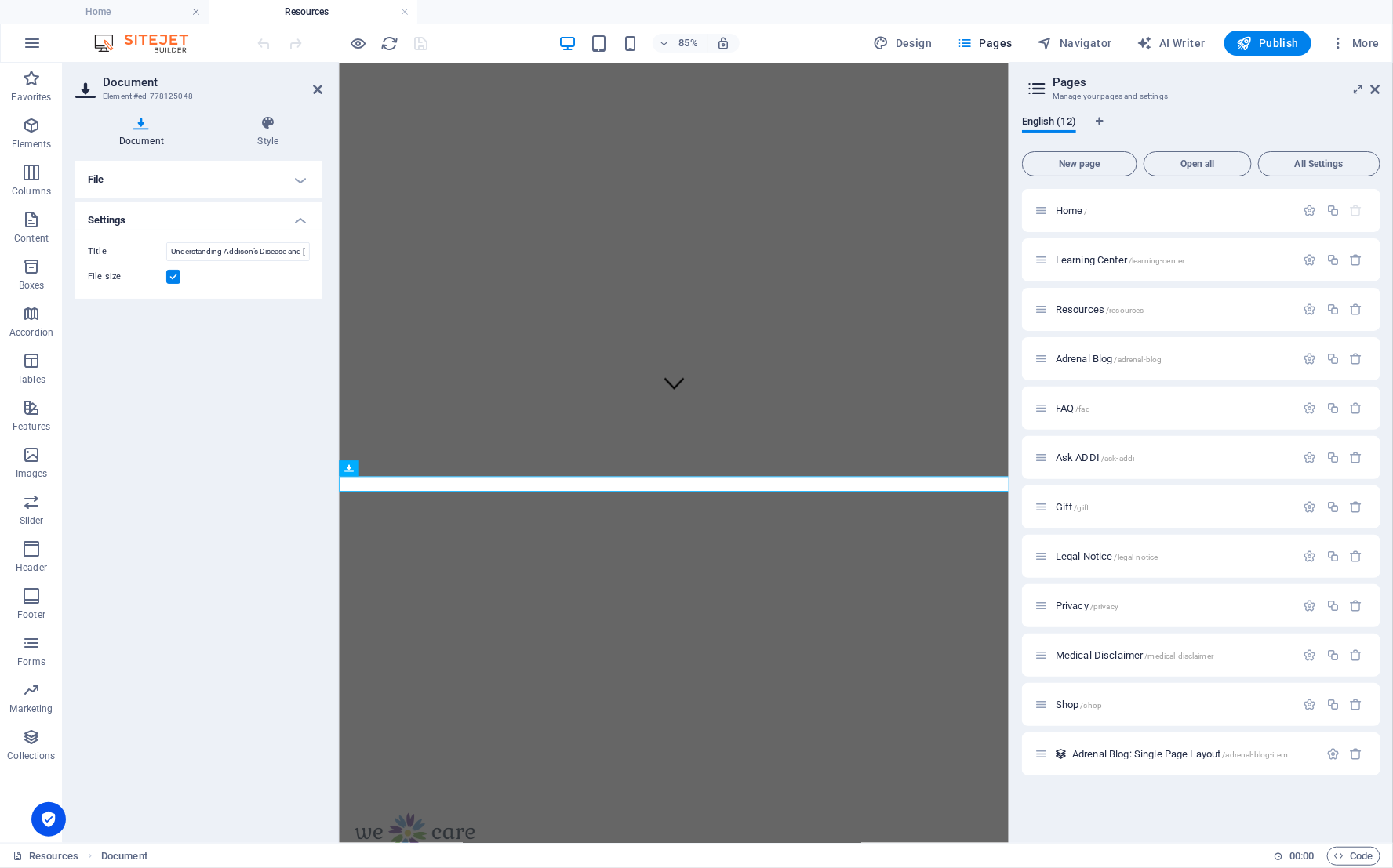 click on "File" at bounding box center (198, 180) 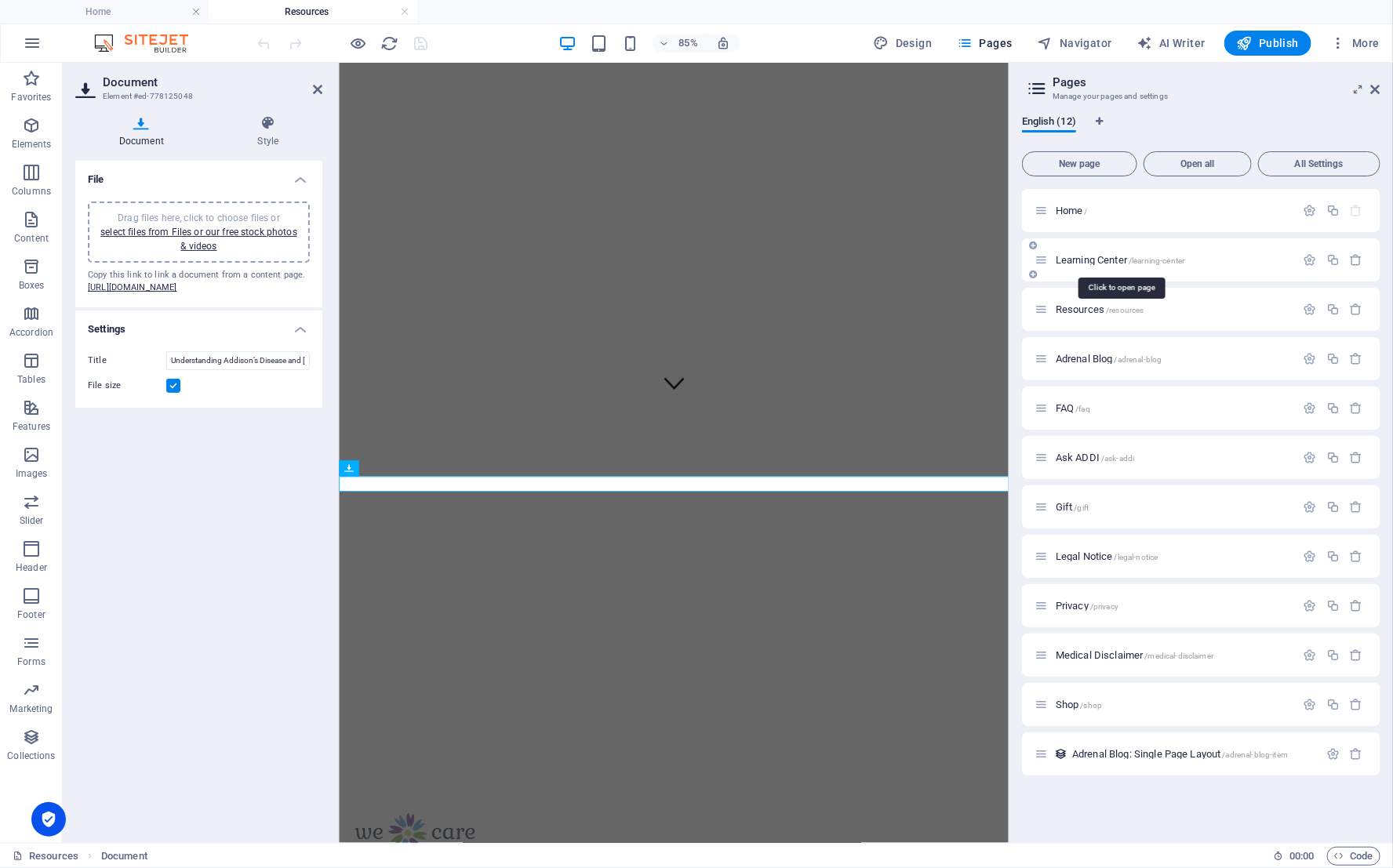 click on "Learning Center /learning-center" at bounding box center [1120, 260] 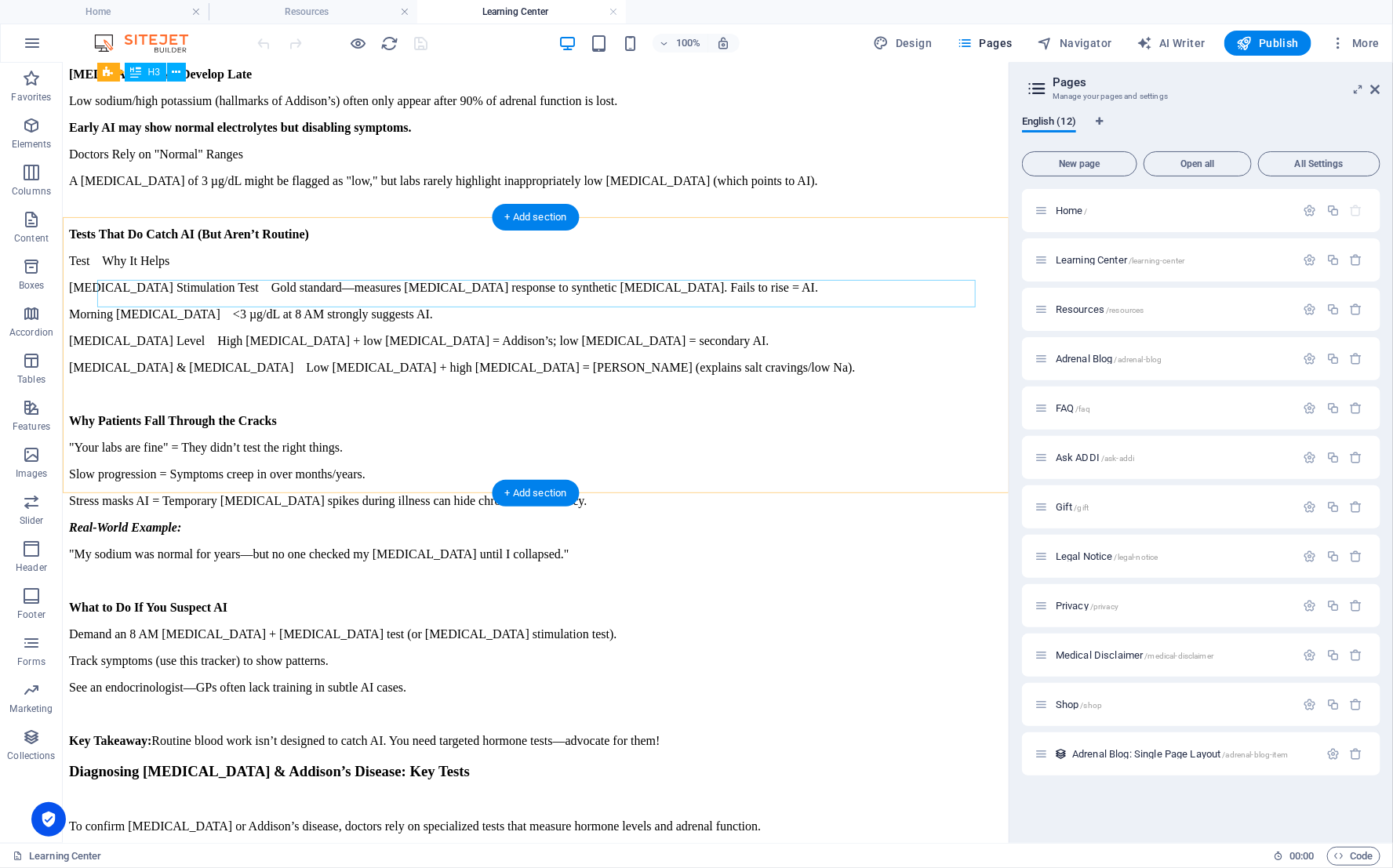 scroll, scrollTop: 3051, scrollLeft: 0, axis: vertical 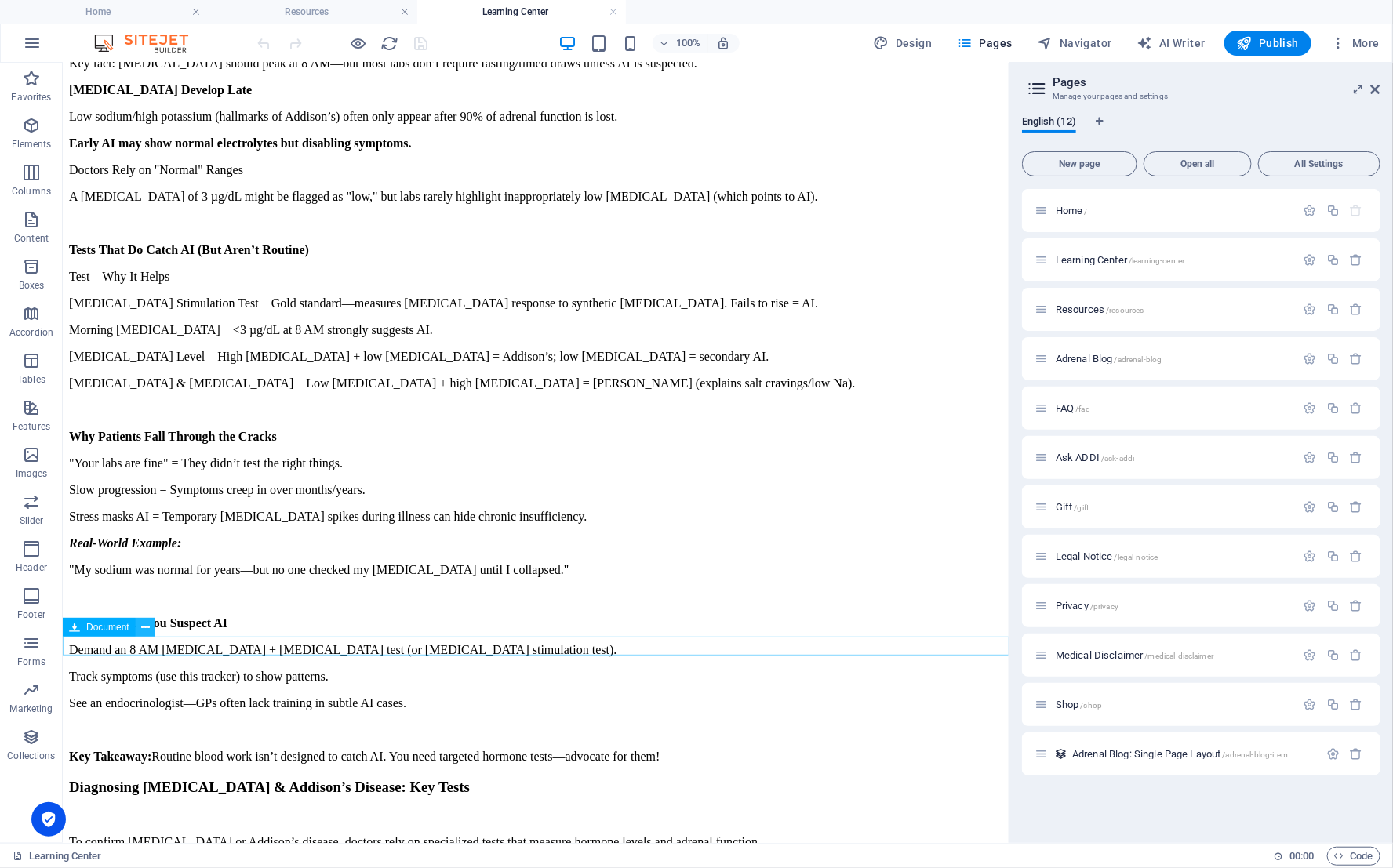click at bounding box center (145, 627) 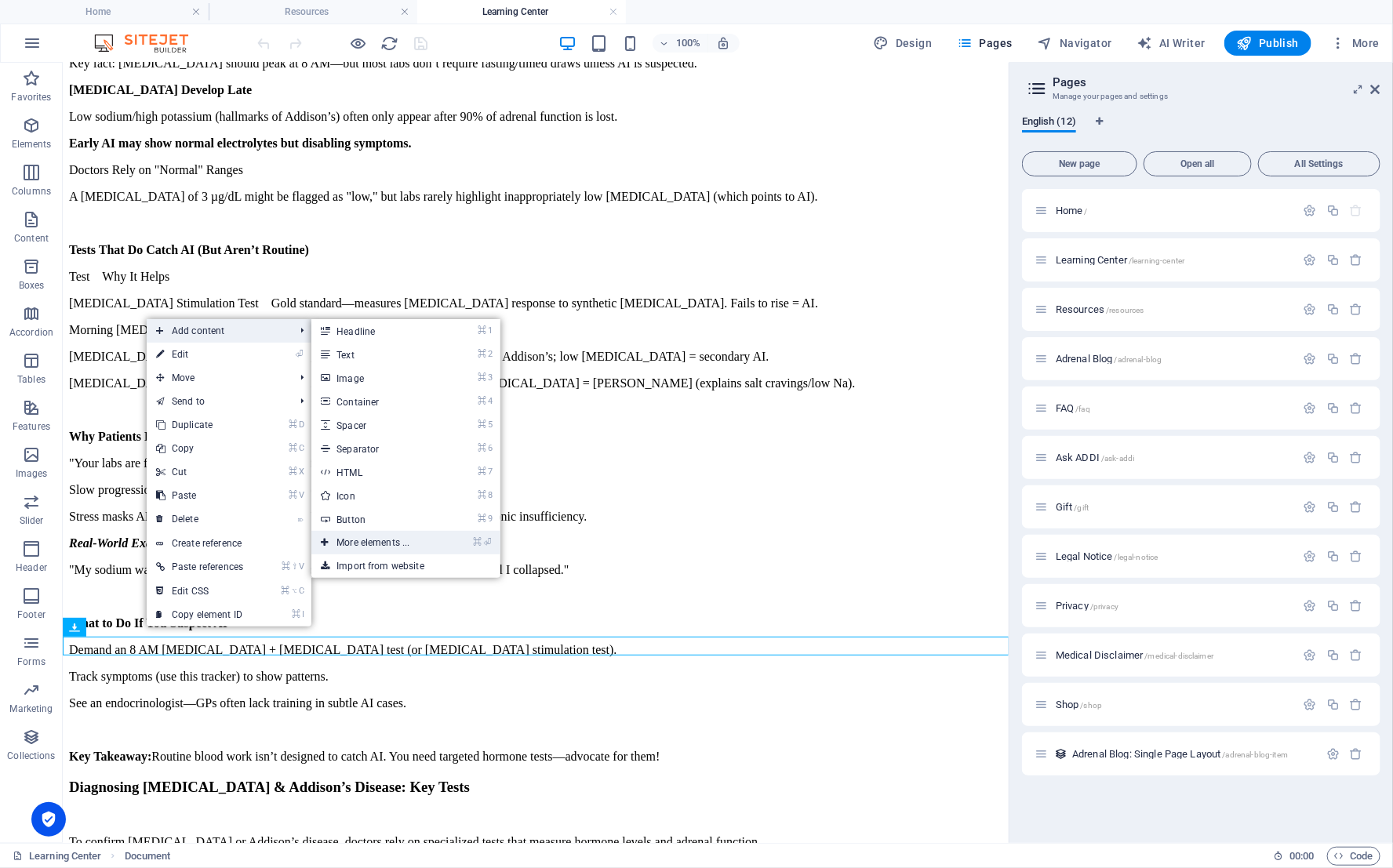 click on "⌘ ⏎  More elements ..." at bounding box center (376, 543) 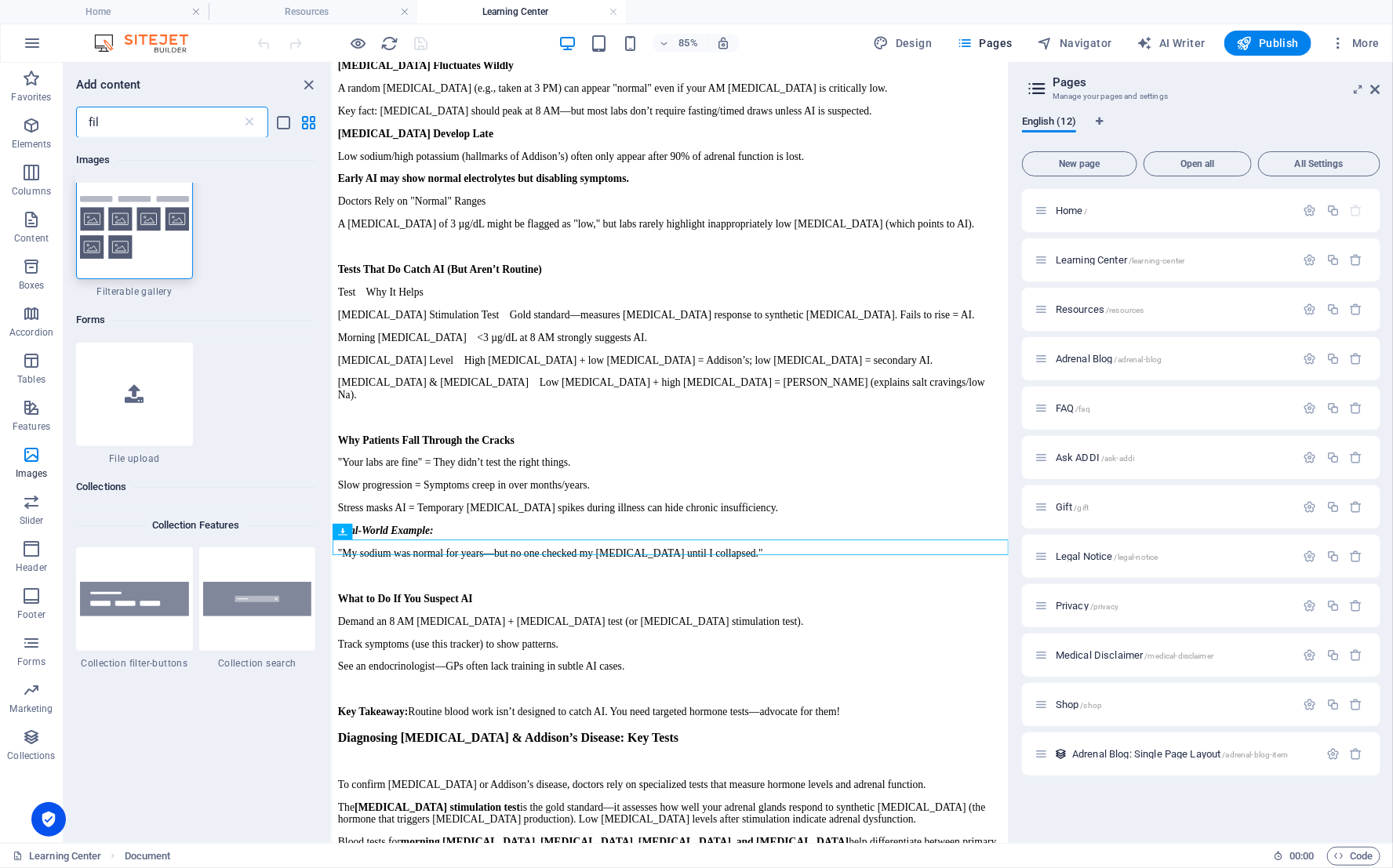scroll, scrollTop: 0, scrollLeft: 0, axis: both 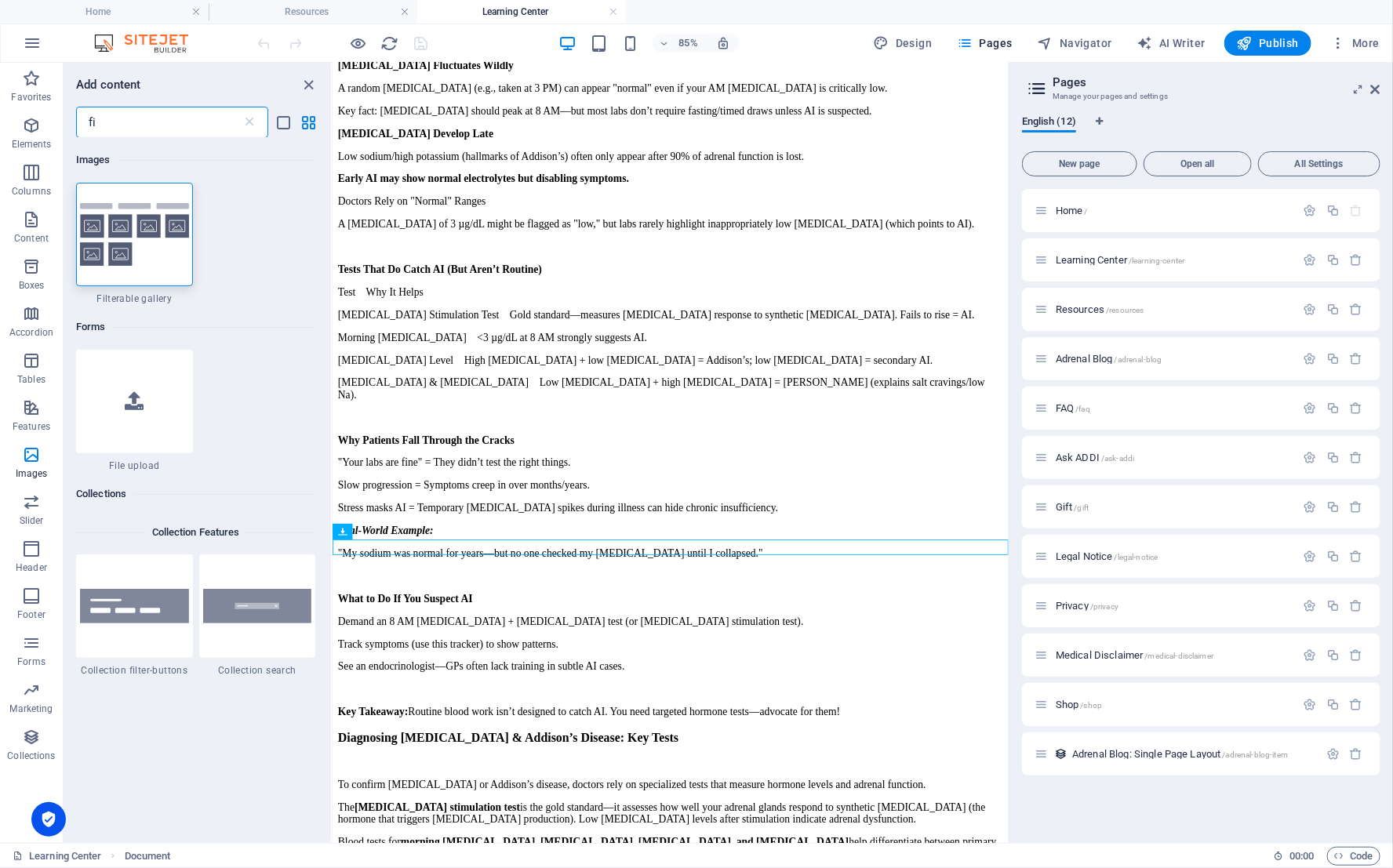 type on "f" 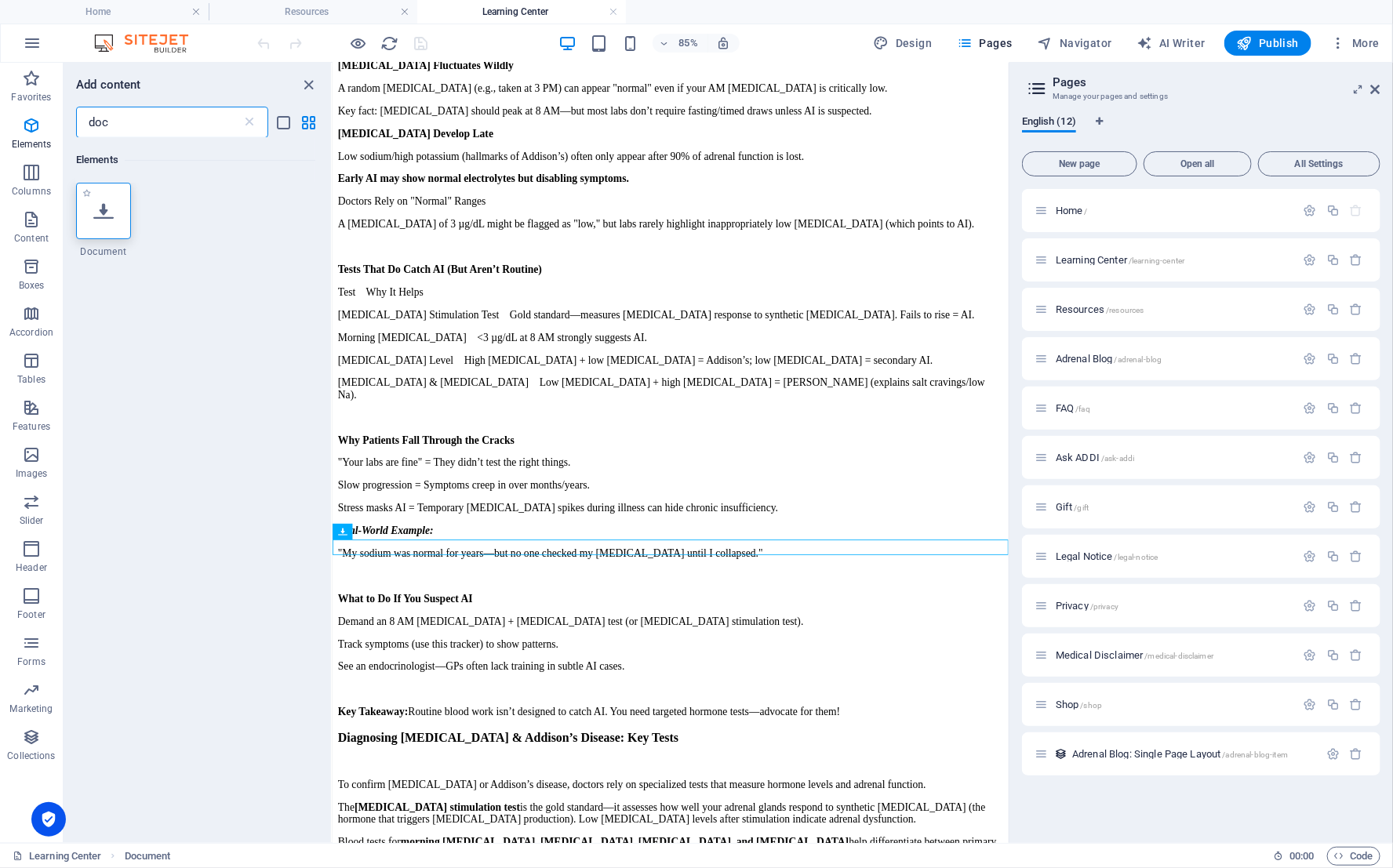 type on "doc" 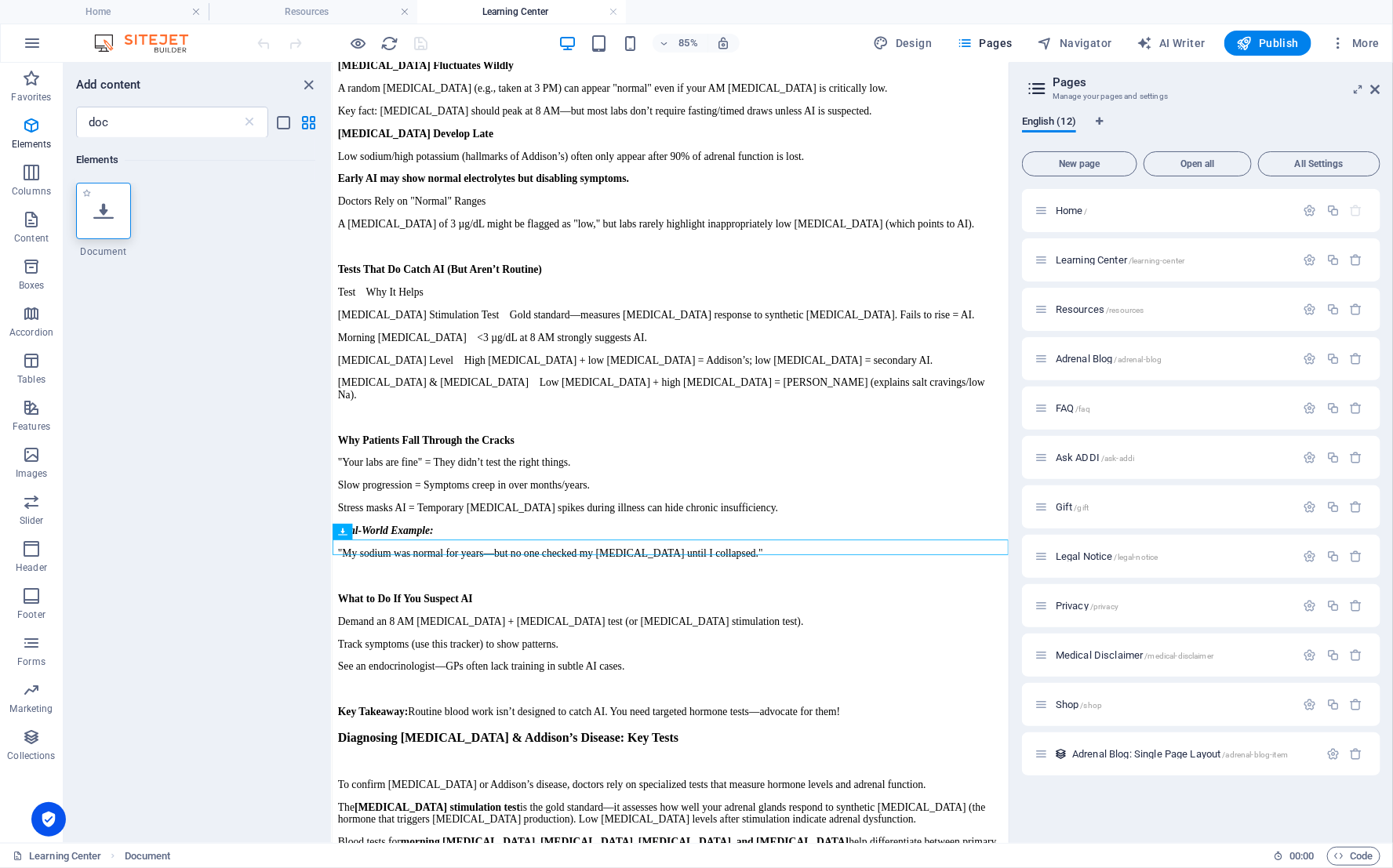 click at bounding box center (104, 211) 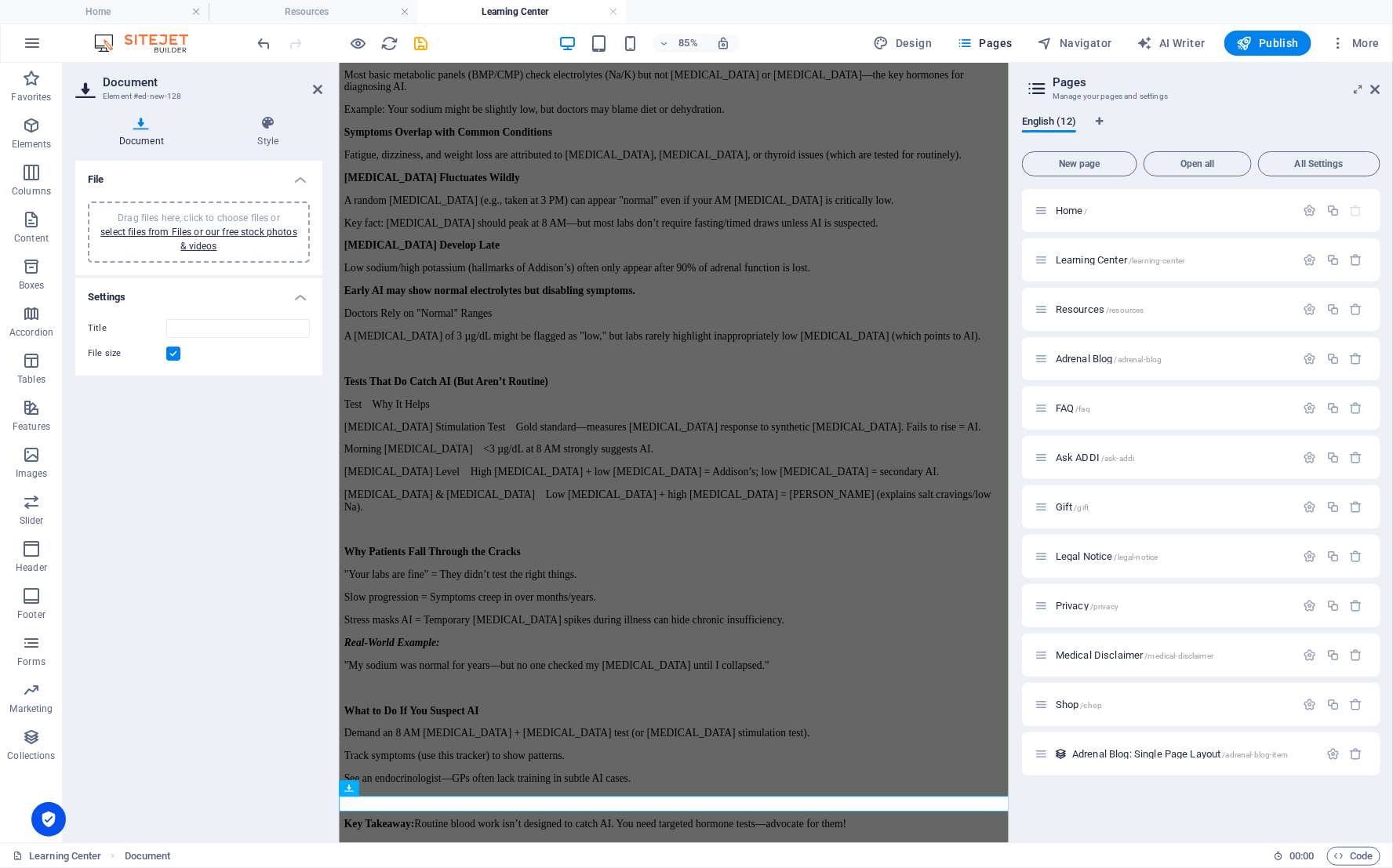 scroll, scrollTop: 2768, scrollLeft: 0, axis: vertical 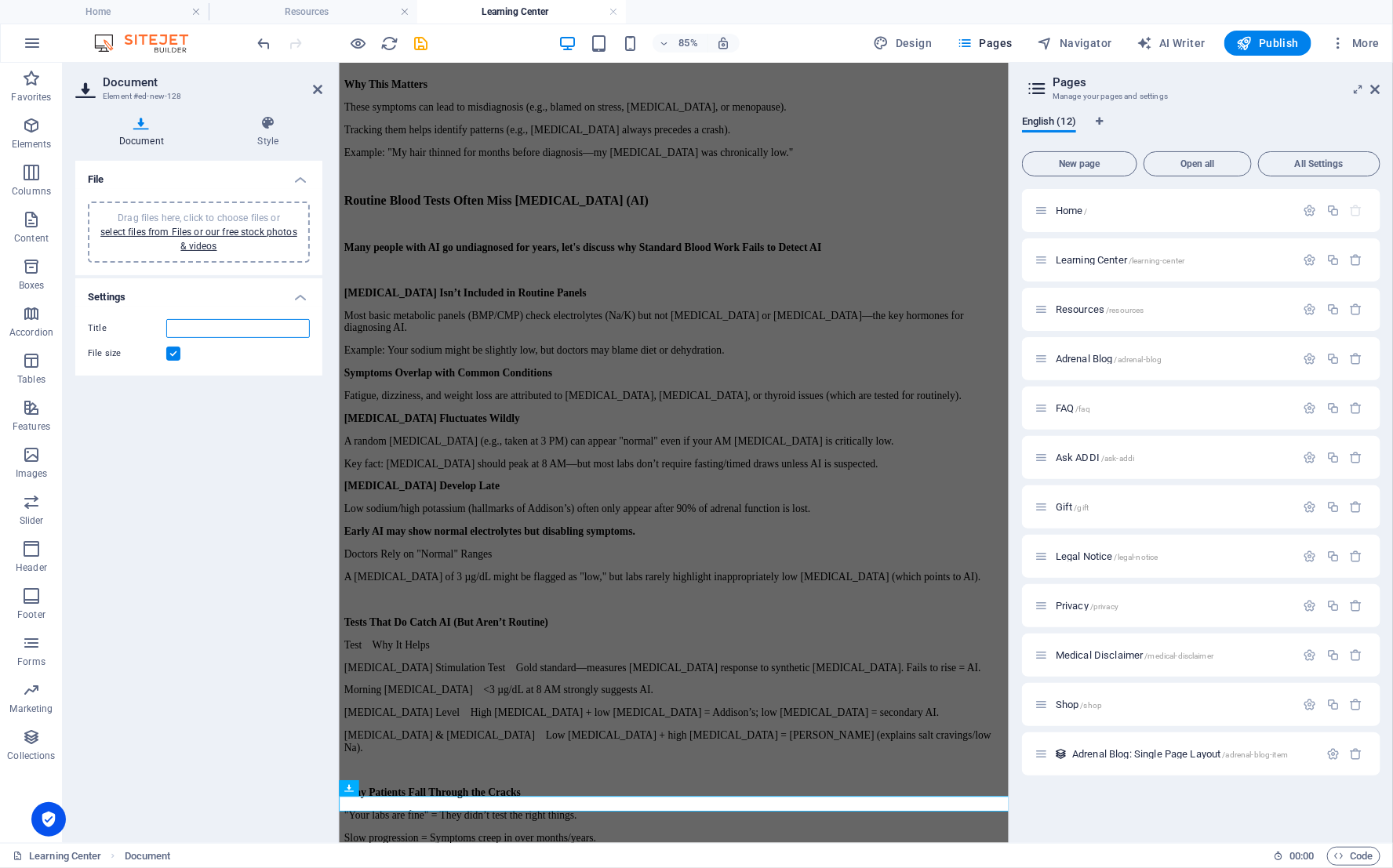 click on "Title" at bounding box center (238, 329) 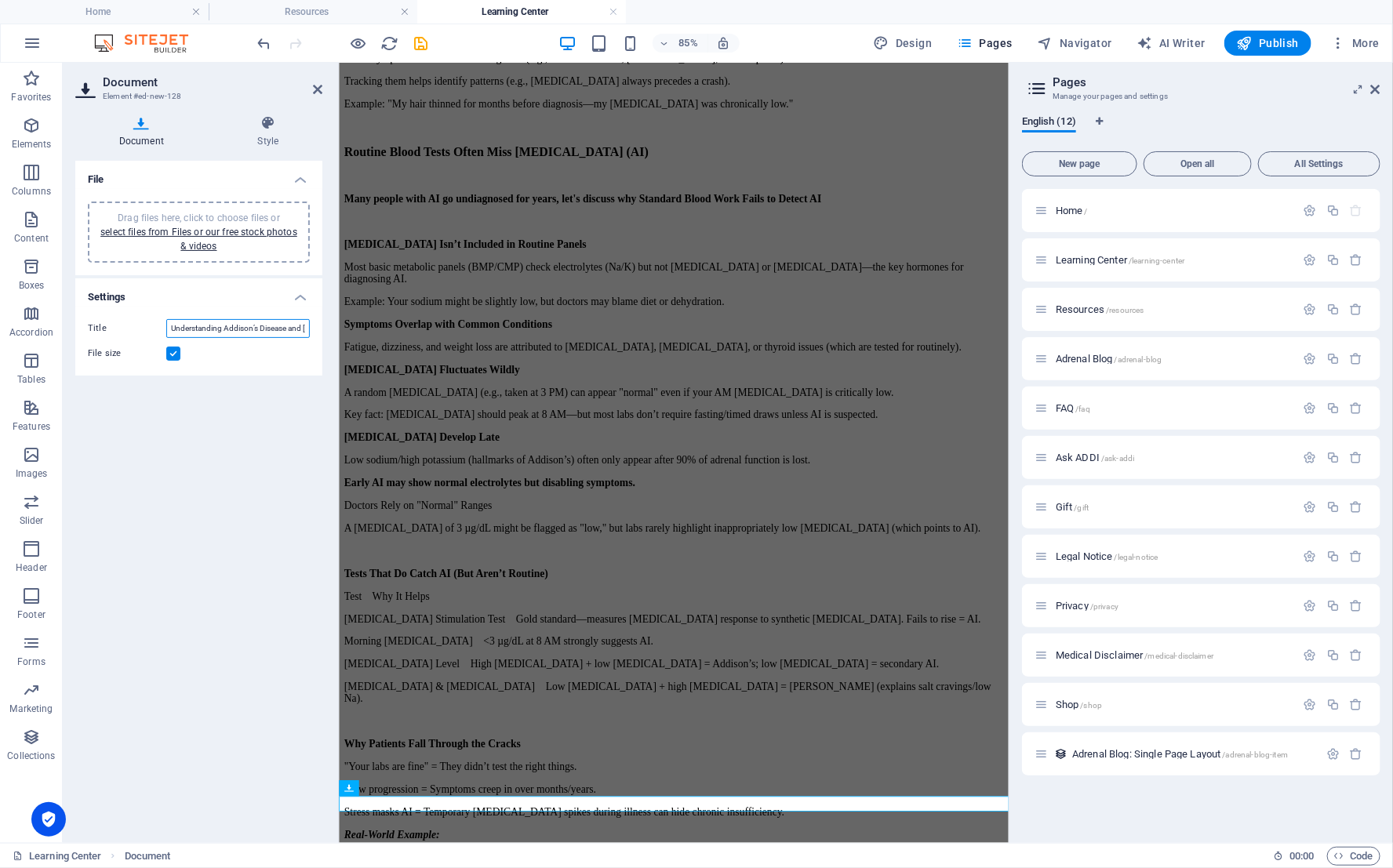type on "Understanding Addison’s Disease and [MEDICAL_DATA] in the [GEOGRAPHIC_DATA]" 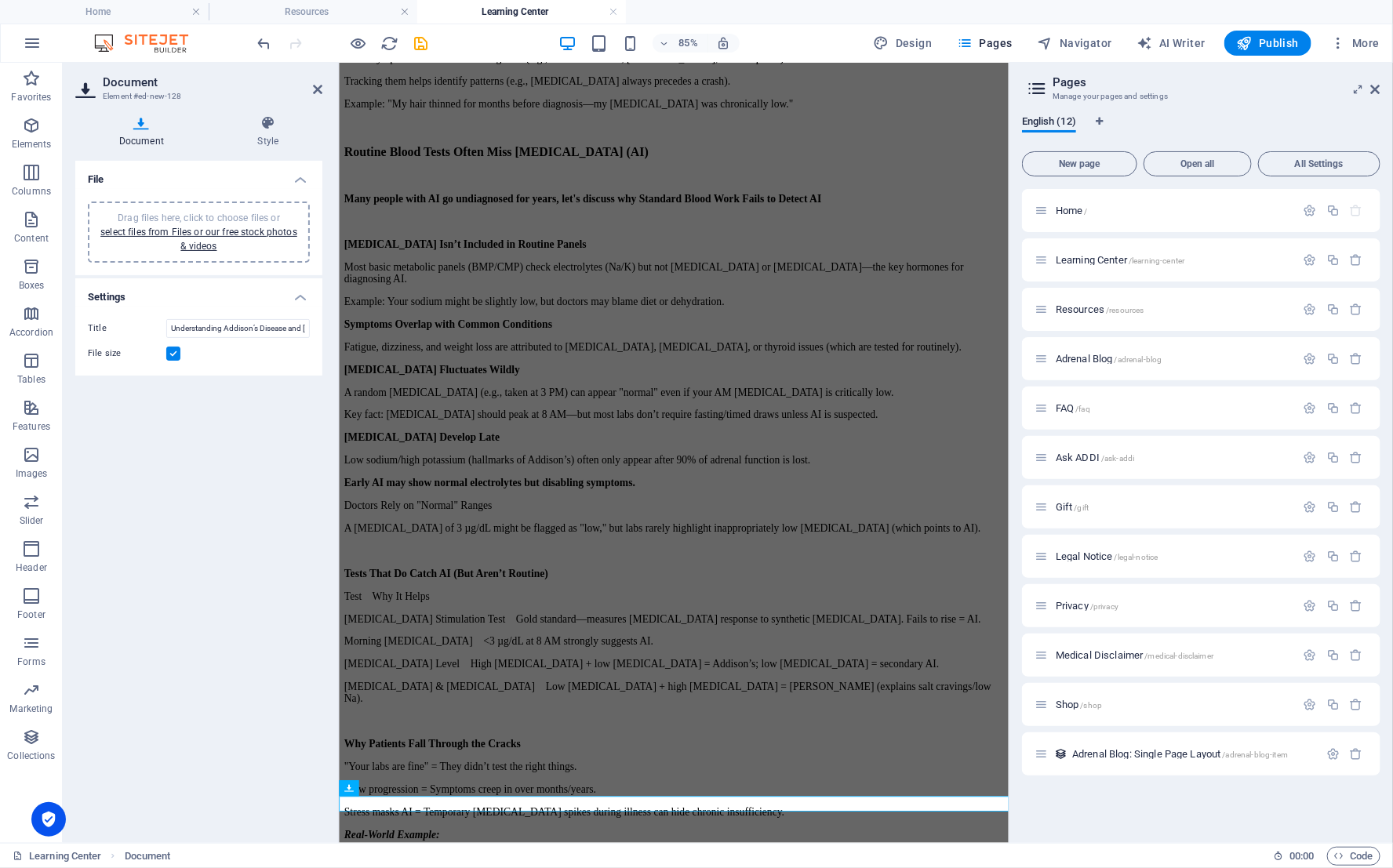 click on "Drag files here, click to choose files or select files from Files or our free stock photos & videos" at bounding box center (198, 232) 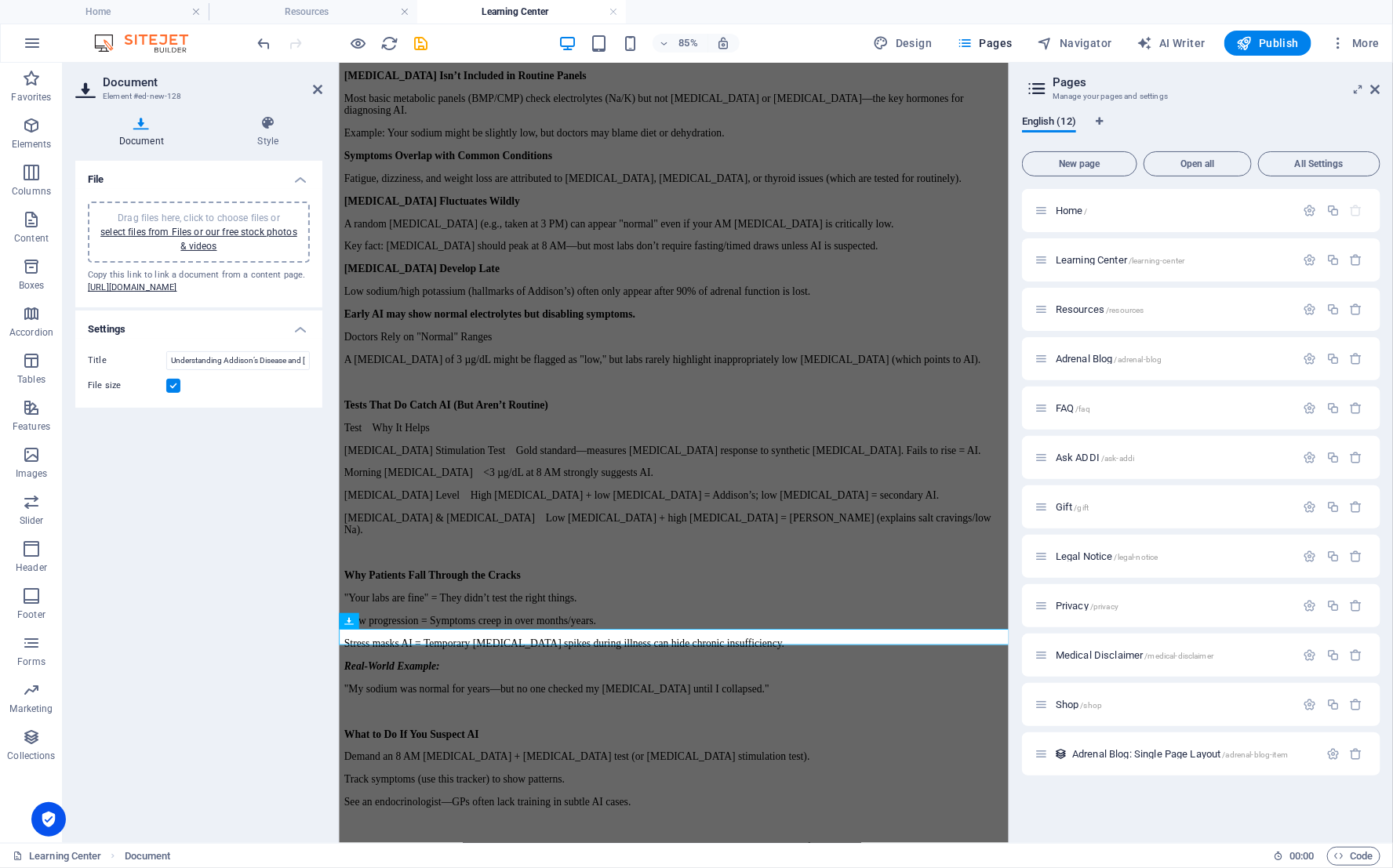 scroll, scrollTop: 2967, scrollLeft: 0, axis: vertical 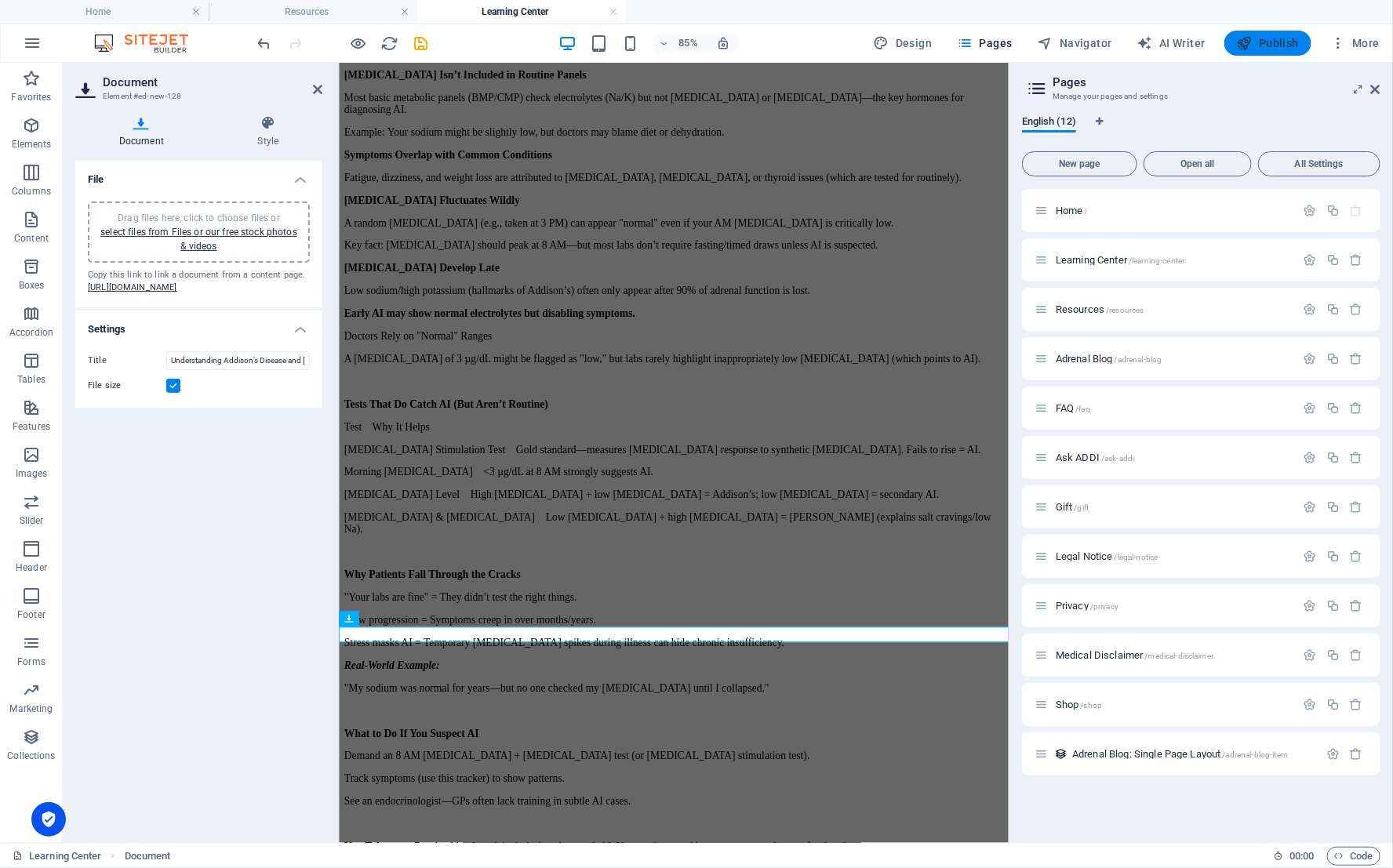 click on "Publish" at bounding box center [1268, 43] 